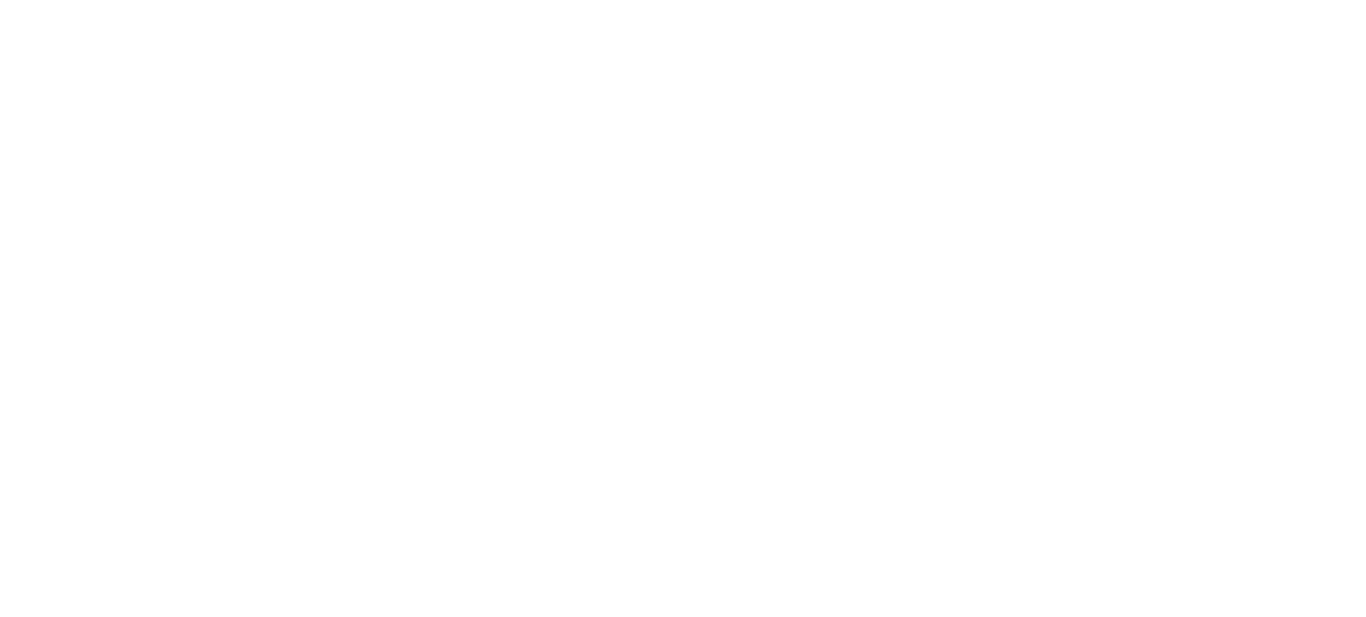 scroll, scrollTop: 0, scrollLeft: 0, axis: both 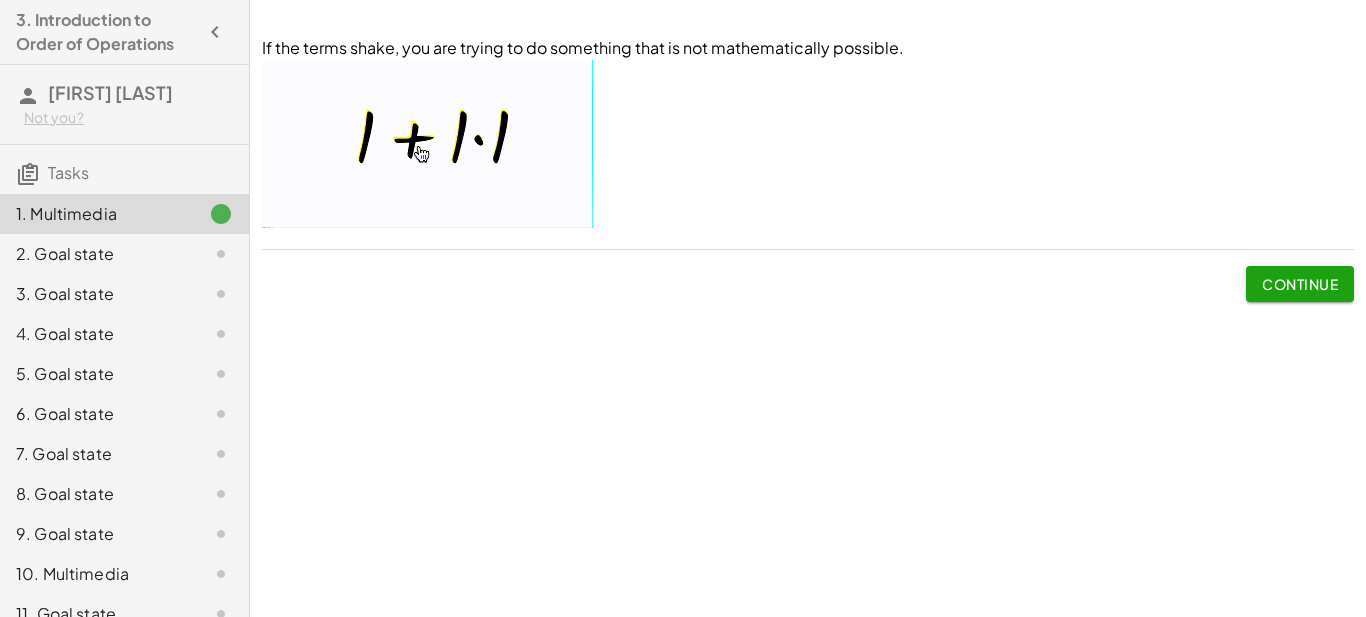 click on "Continue" 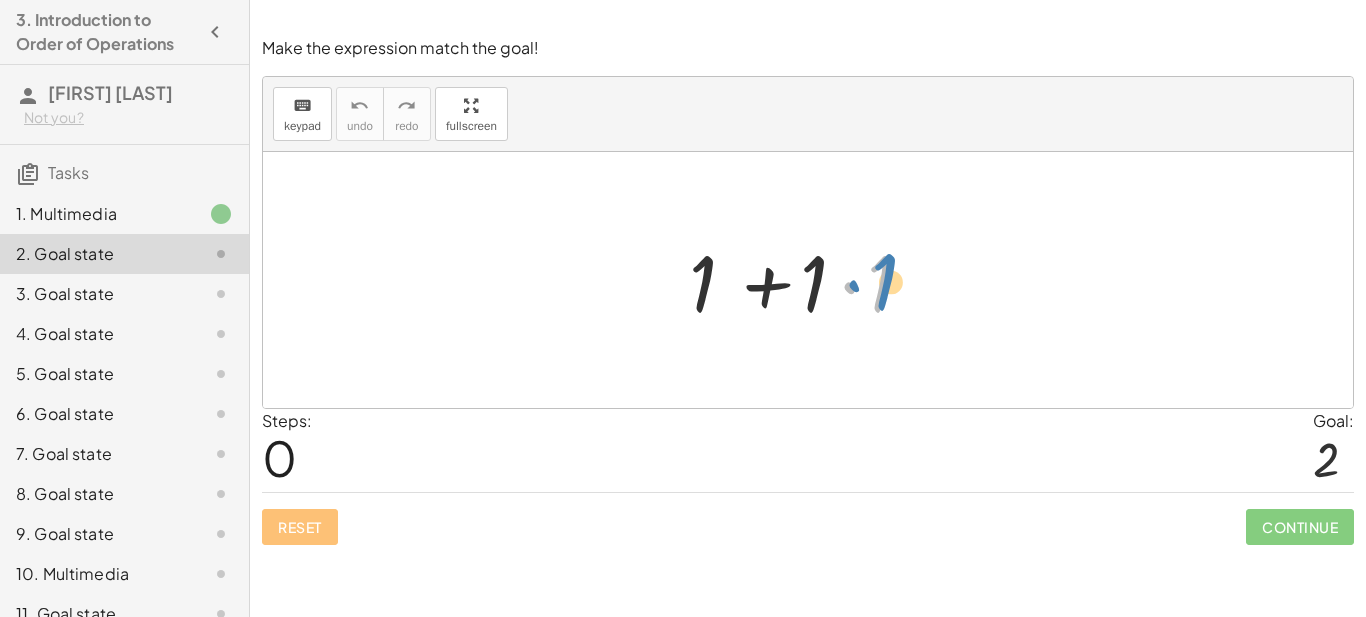 click at bounding box center (815, 280) 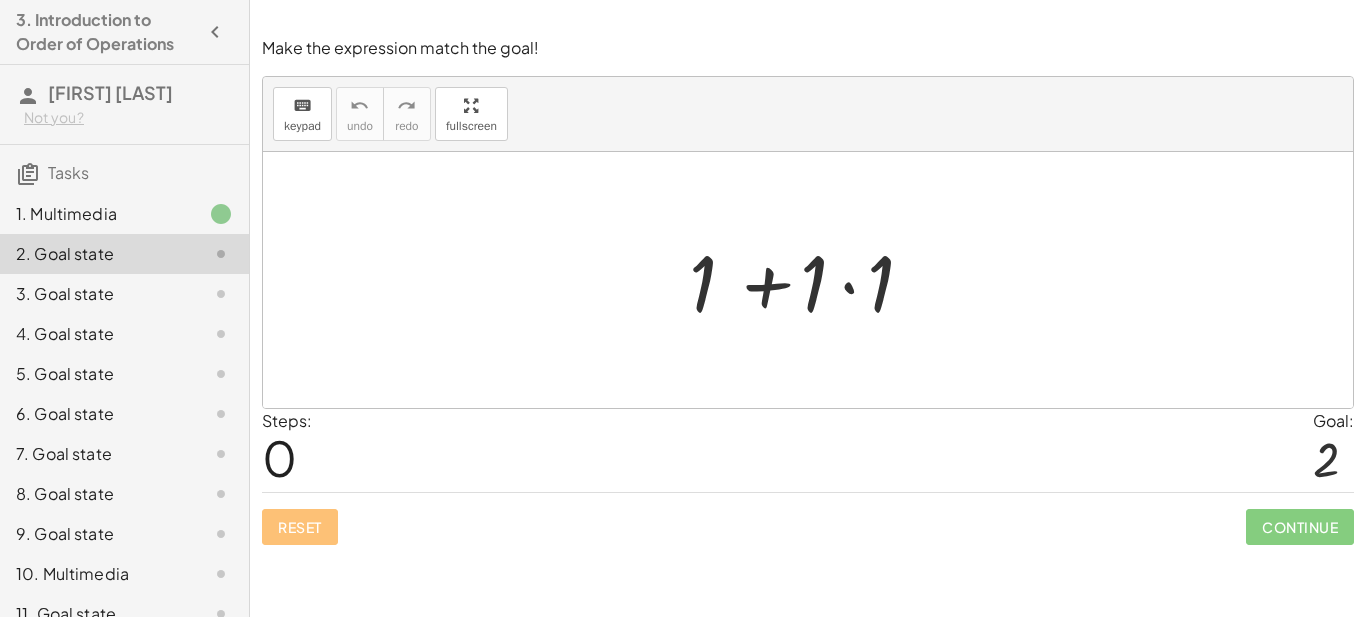 click at bounding box center (815, 280) 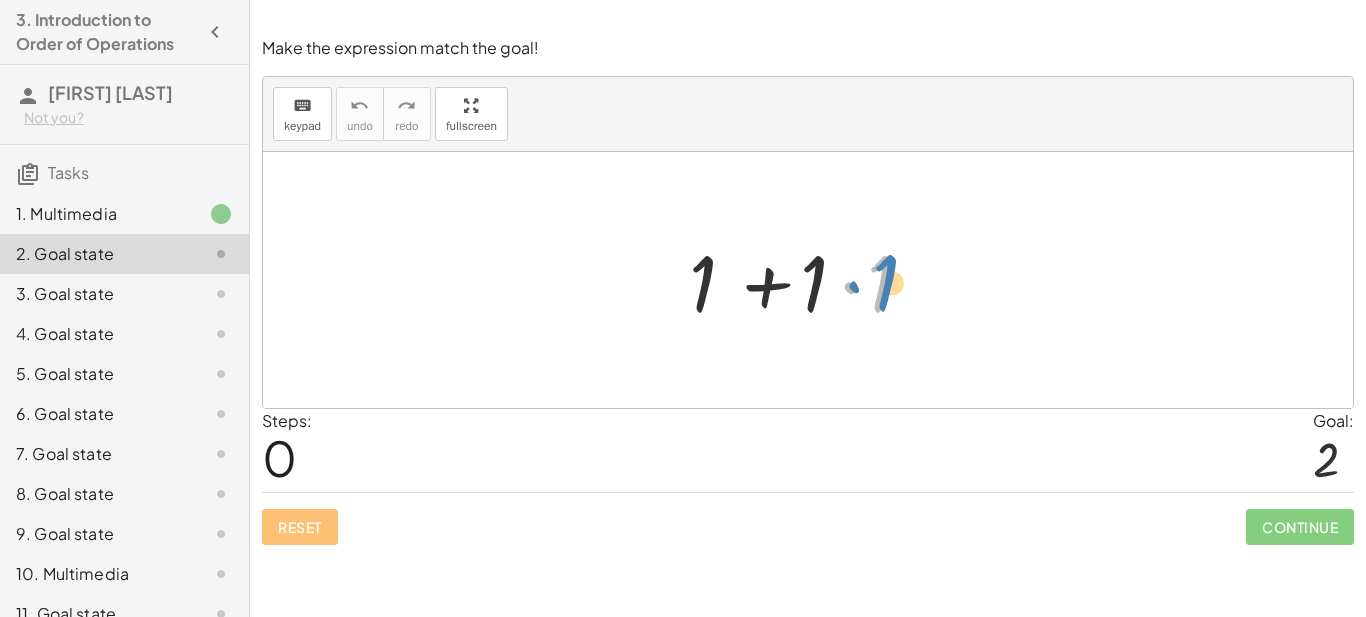 click at bounding box center [815, 280] 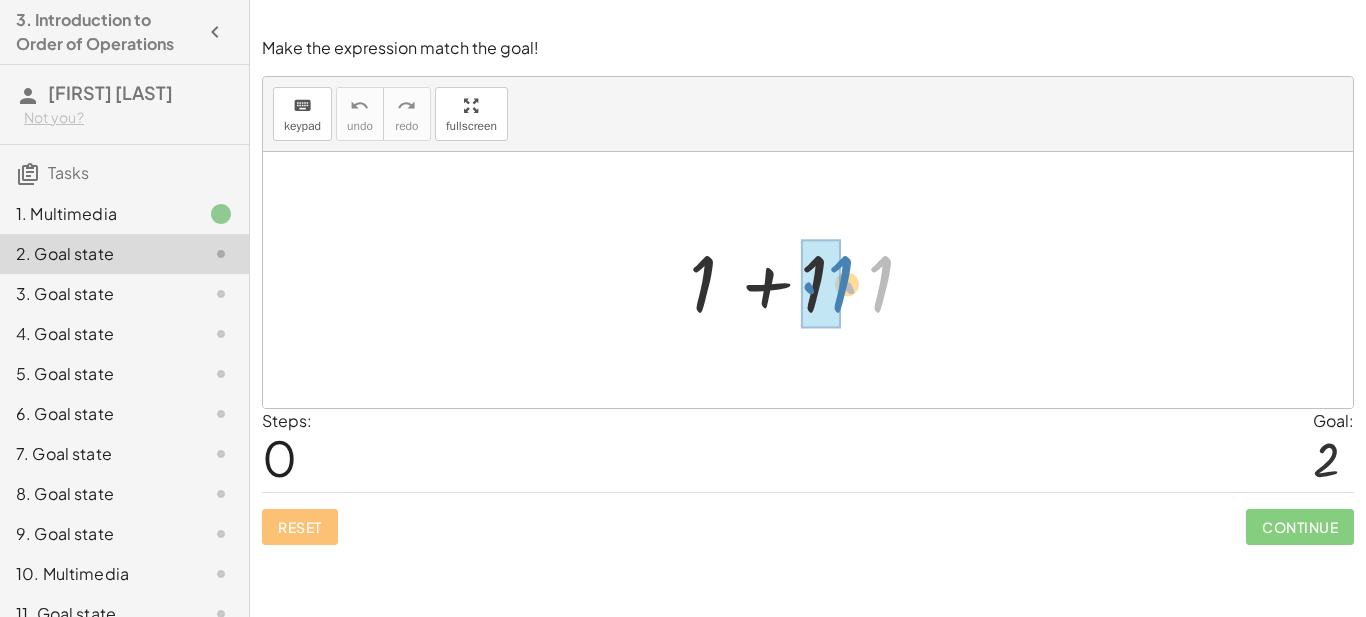 drag, startPoint x: 885, startPoint y: 276, endPoint x: 845, endPoint y: 276, distance: 40 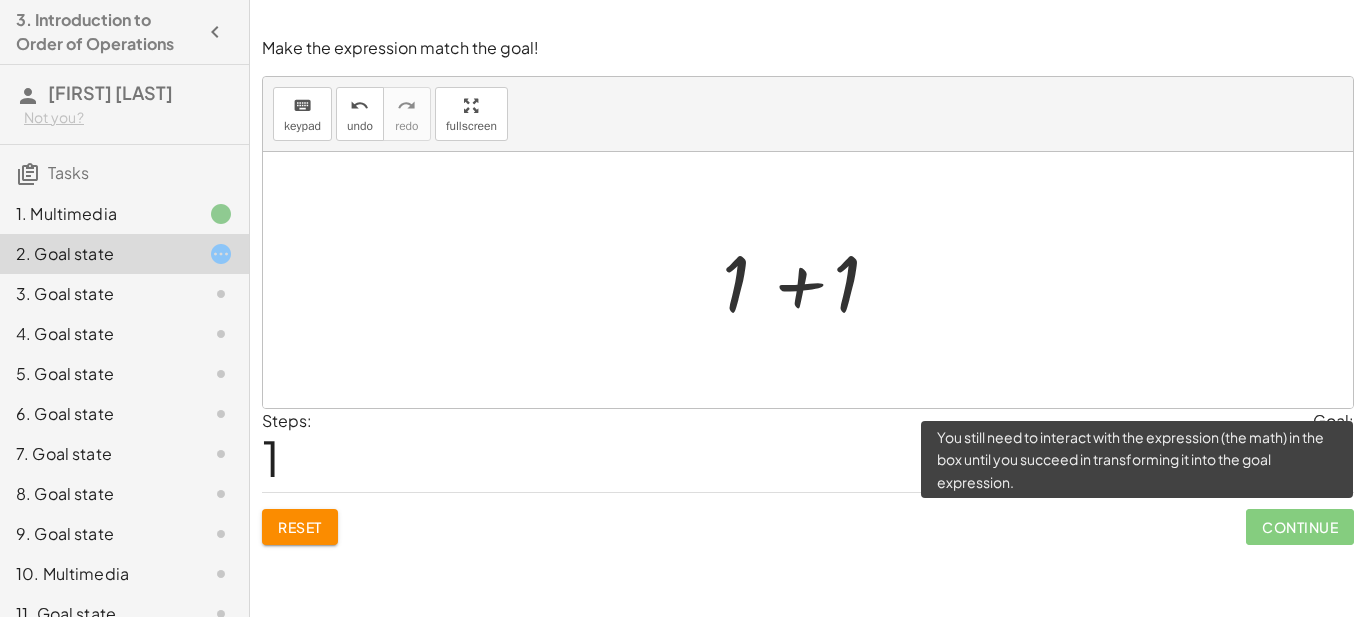 click on "Continue" 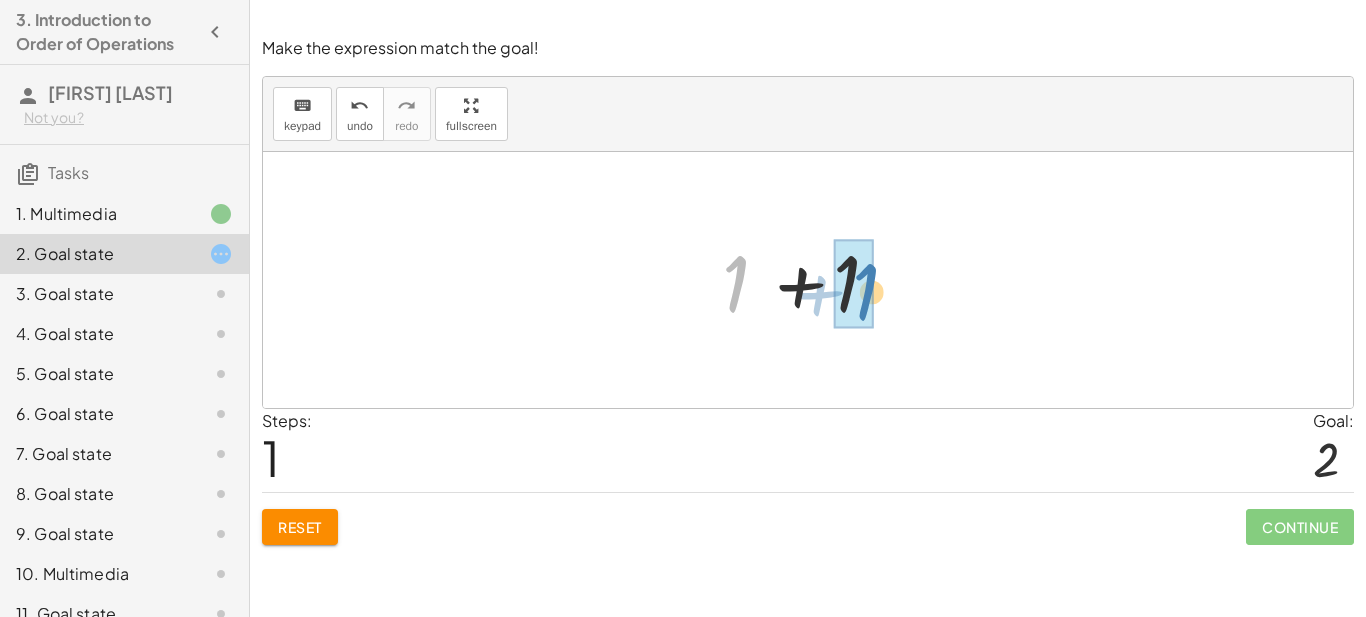 drag, startPoint x: 736, startPoint y: 300, endPoint x: 866, endPoint y: 308, distance: 130.24593 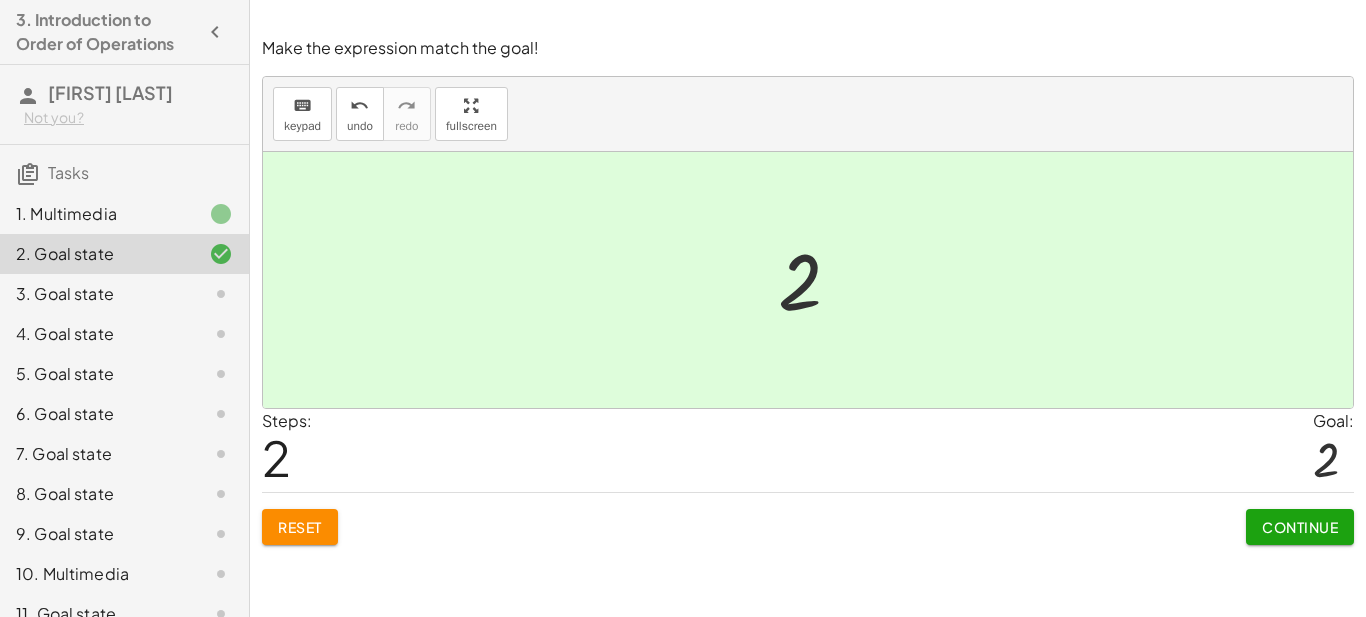 click on "Continue" at bounding box center (1300, 527) 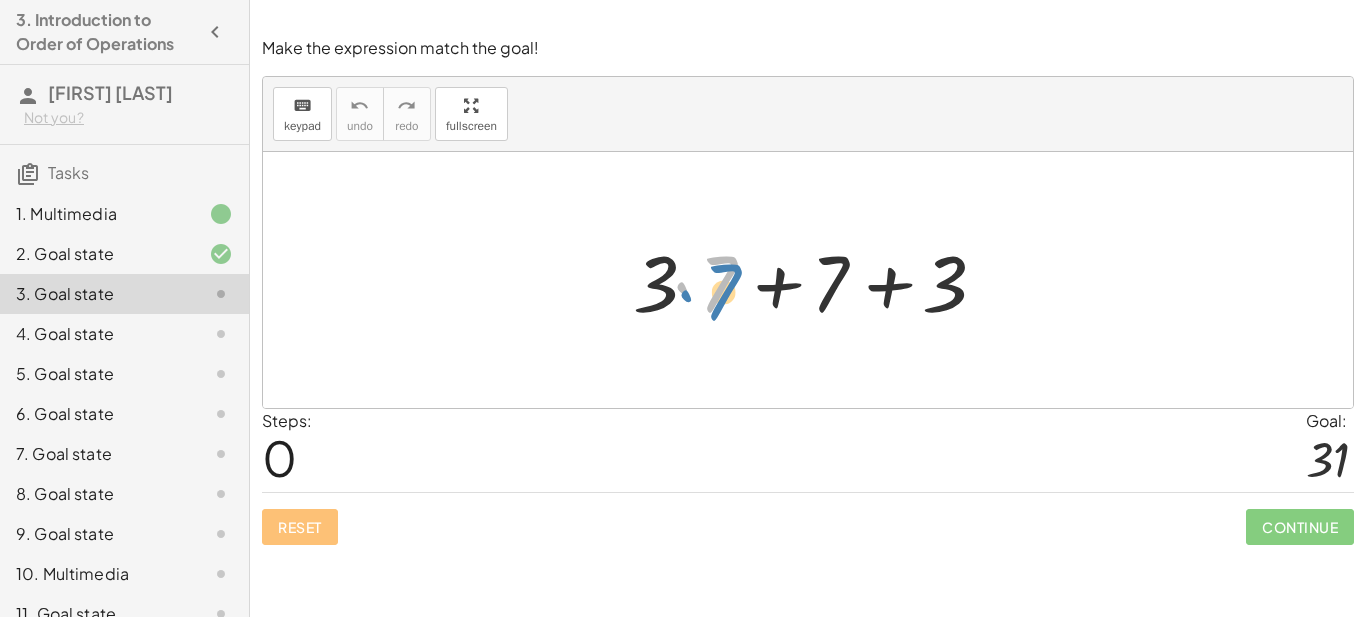 click at bounding box center (815, 280) 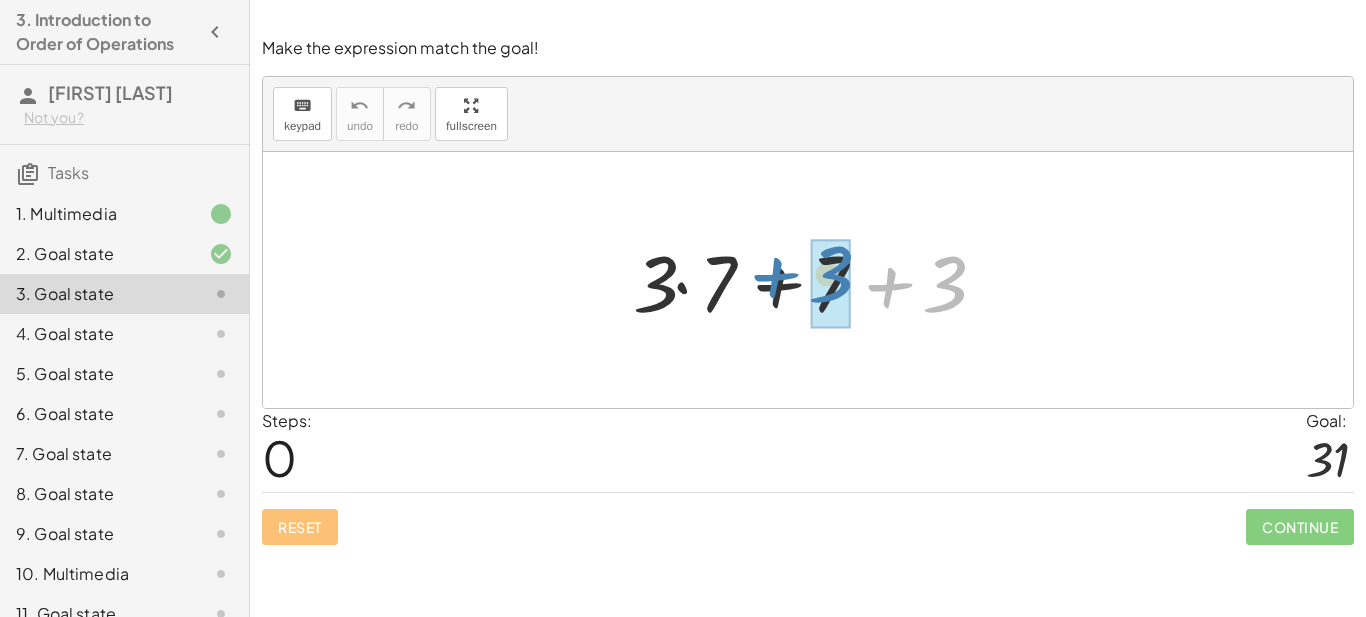drag, startPoint x: 941, startPoint y: 300, endPoint x: 827, endPoint y: 292, distance: 114.28036 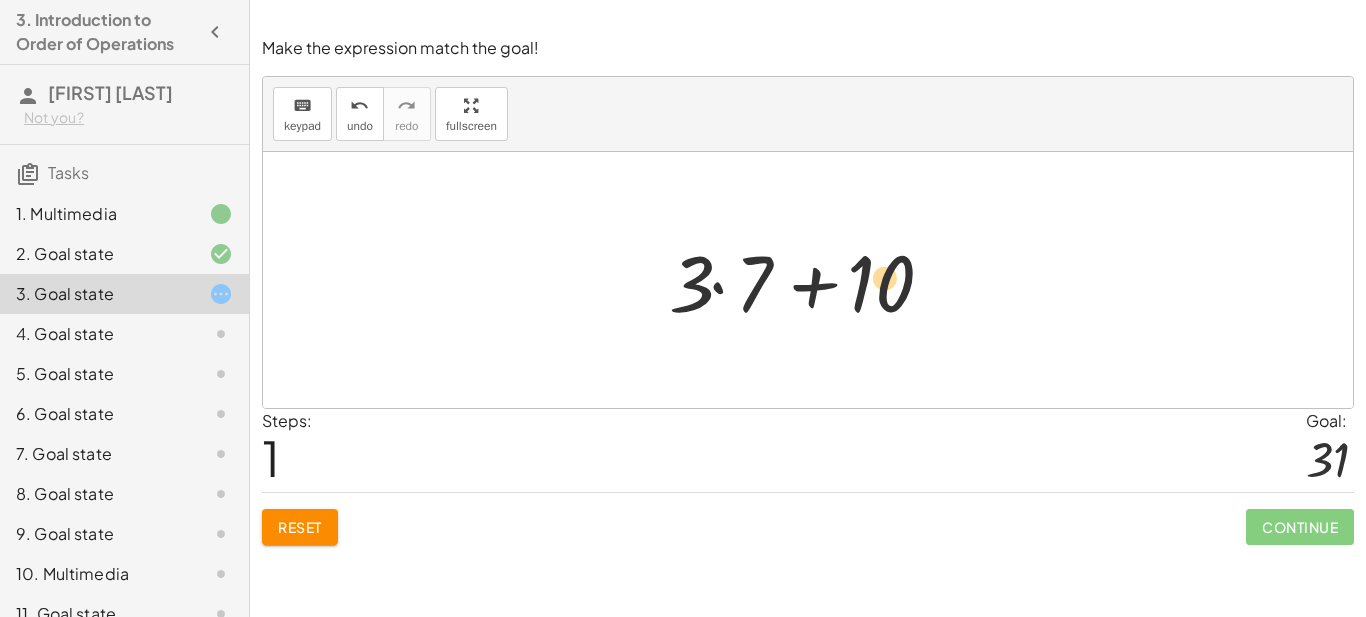 drag, startPoint x: 705, startPoint y: 277, endPoint x: 899, endPoint y: 271, distance: 194.09276 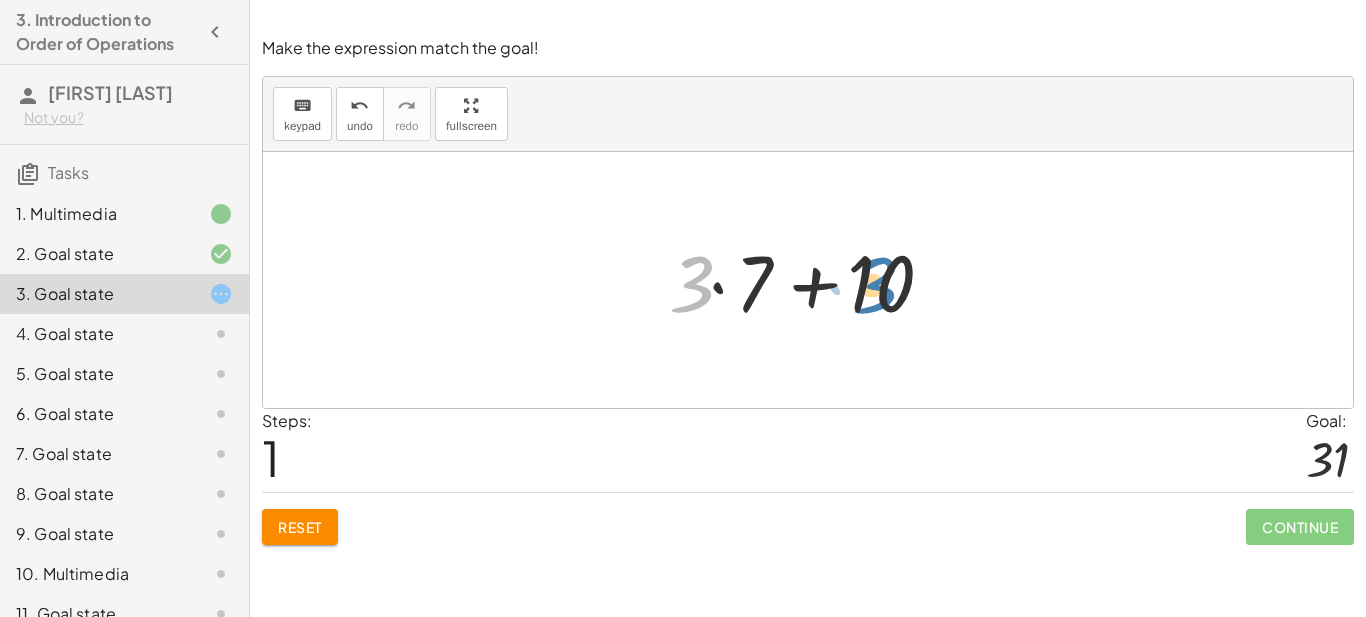 drag, startPoint x: 707, startPoint y: 280, endPoint x: 891, endPoint y: 281, distance: 184.00272 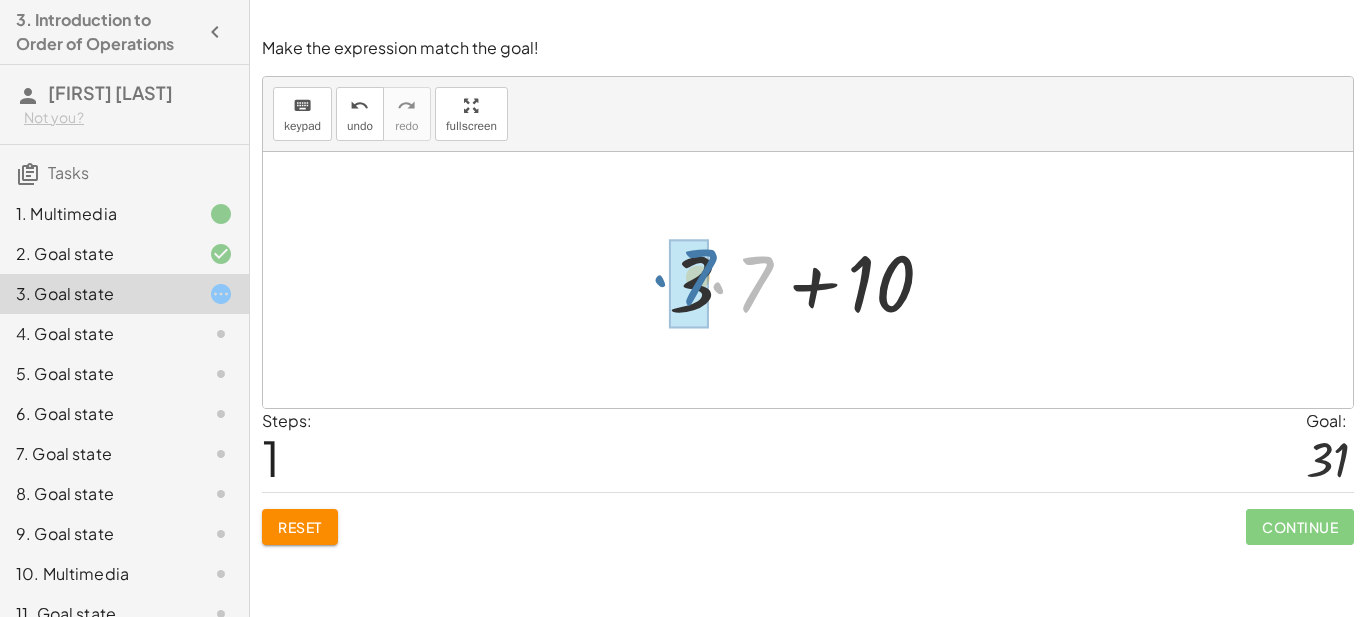 drag, startPoint x: 757, startPoint y: 274, endPoint x: 700, endPoint y: 268, distance: 57.31492 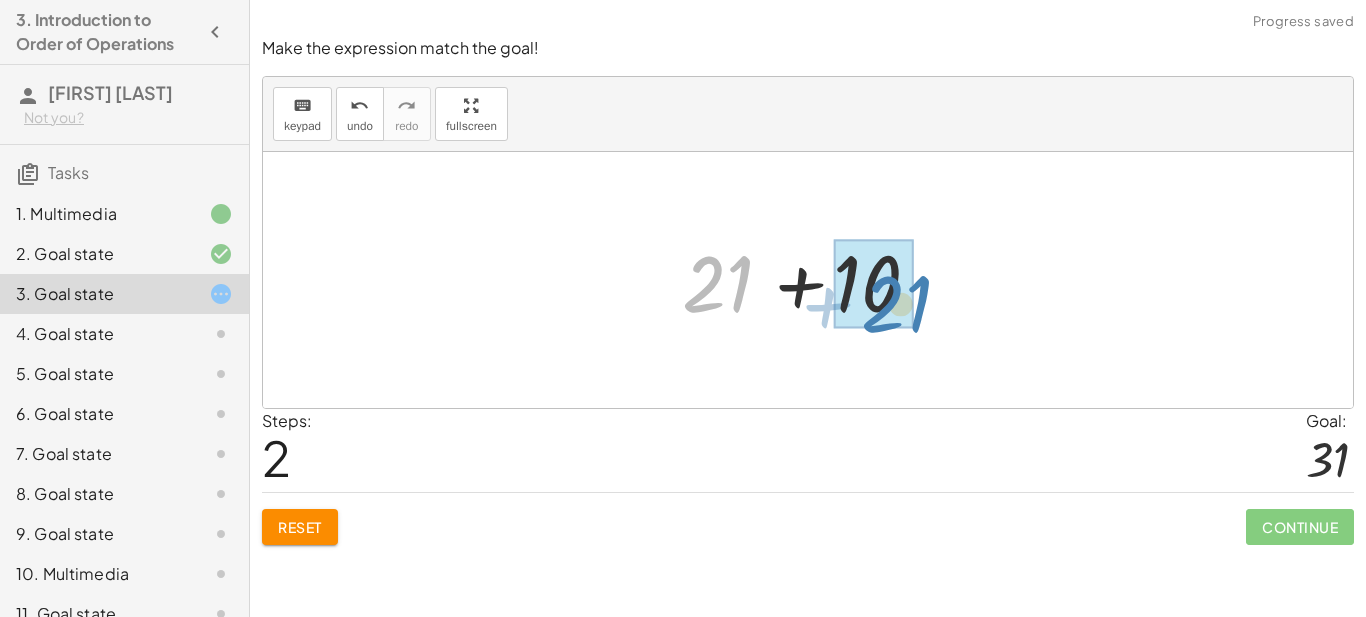 drag, startPoint x: 716, startPoint y: 286, endPoint x: 895, endPoint y: 306, distance: 180.11385 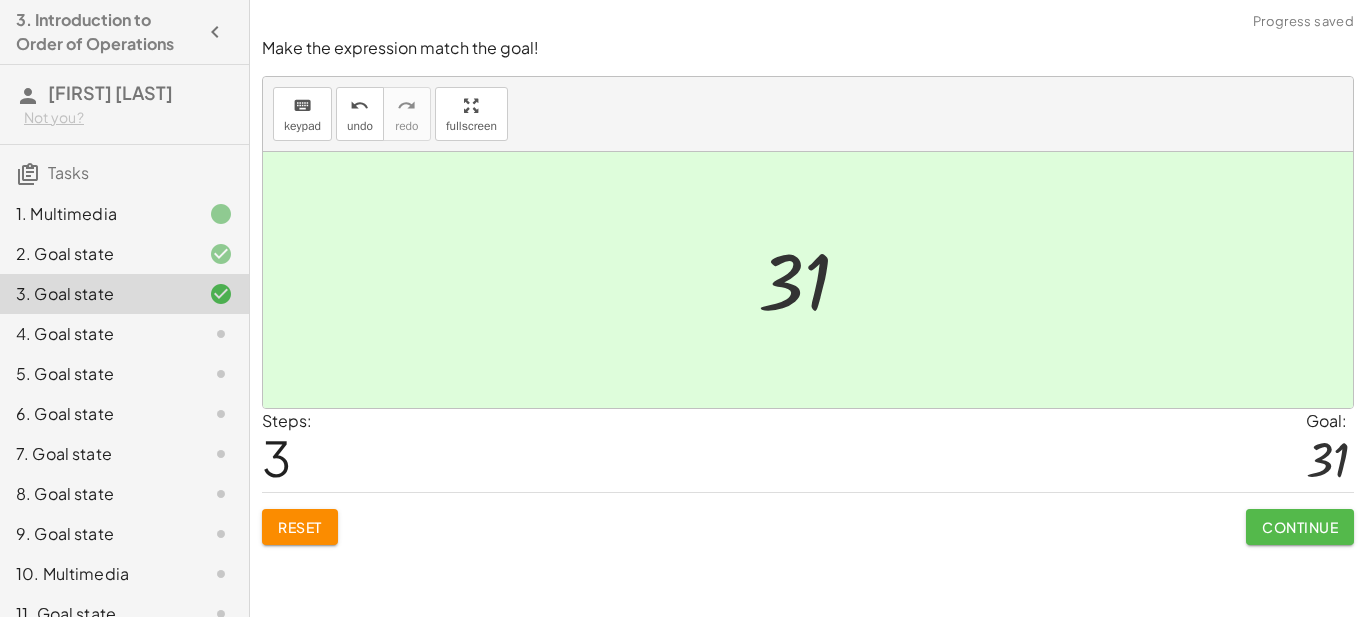 click on "Continue" 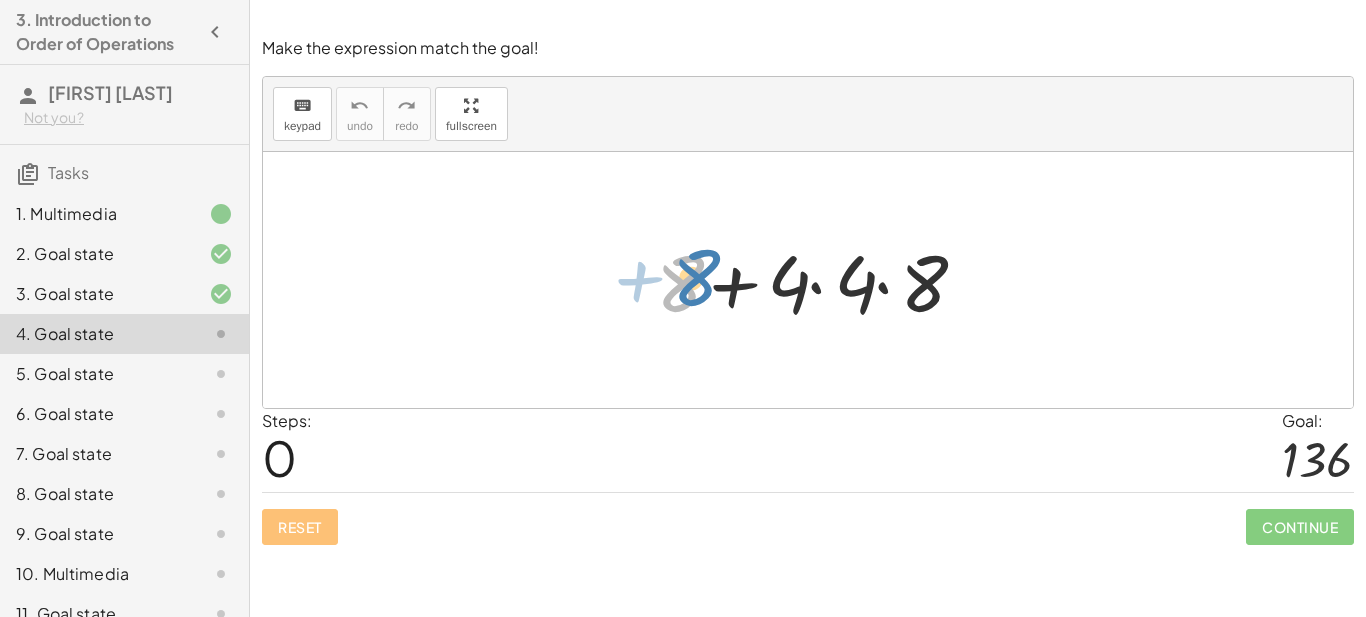 drag, startPoint x: 672, startPoint y: 296, endPoint x: 683, endPoint y: 290, distance: 12.529964 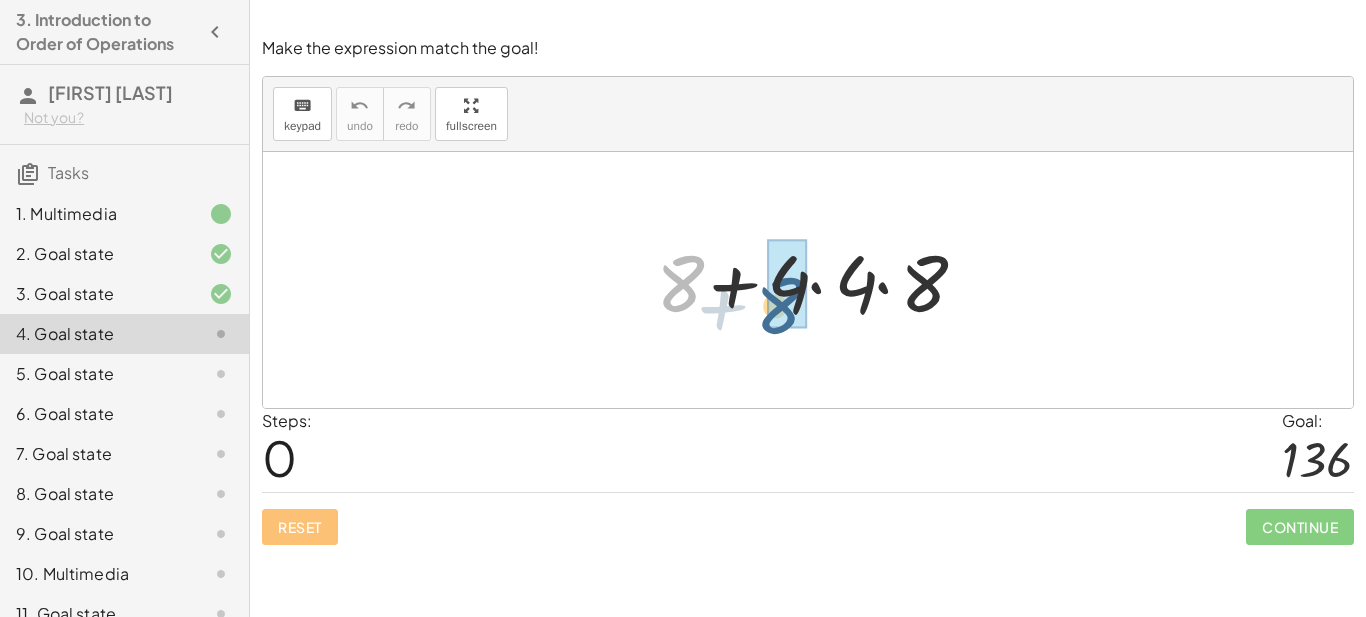 drag, startPoint x: 688, startPoint y: 286, endPoint x: 793, endPoint y: 305, distance: 106.7052 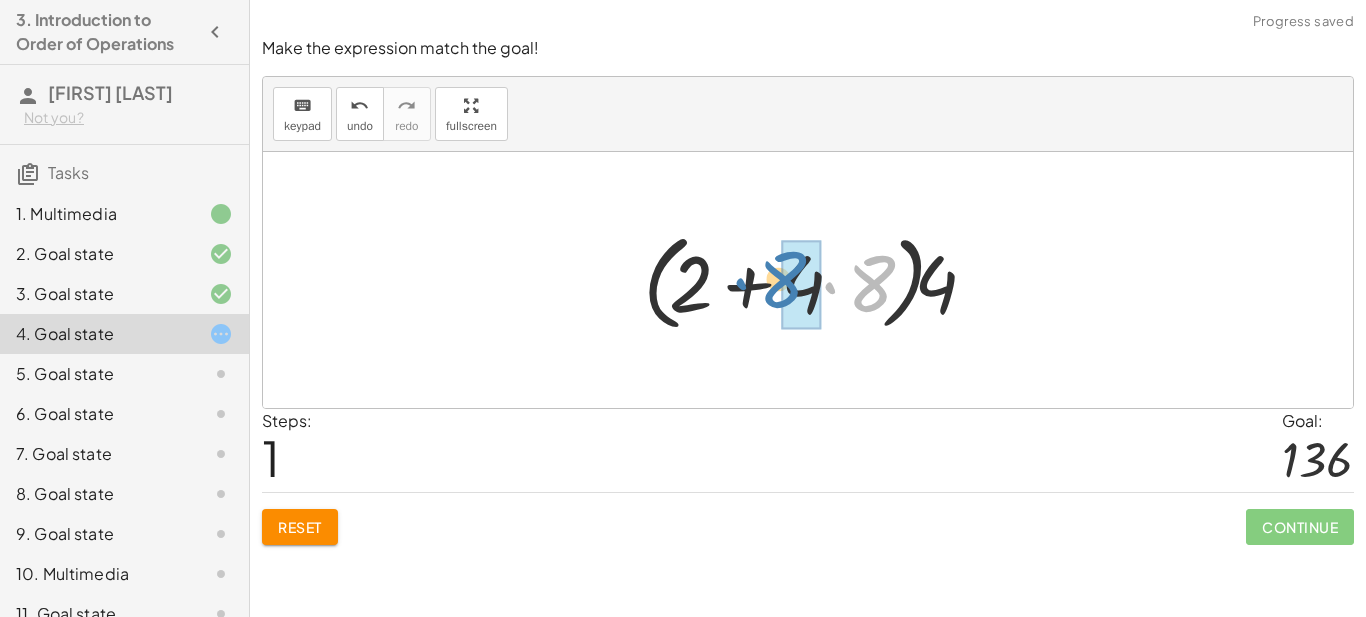 drag, startPoint x: 877, startPoint y: 302, endPoint x: 790, endPoint y: 298, distance: 87.0919 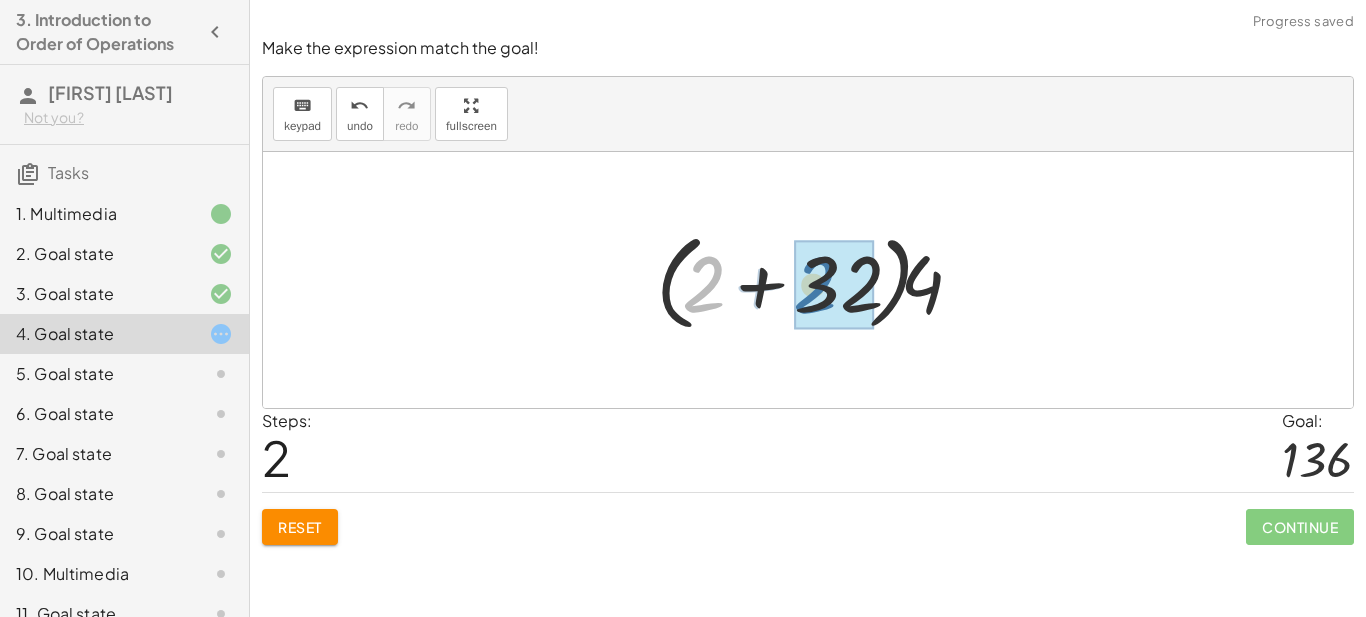 drag, startPoint x: 707, startPoint y: 288, endPoint x: 819, endPoint y: 289, distance: 112.00446 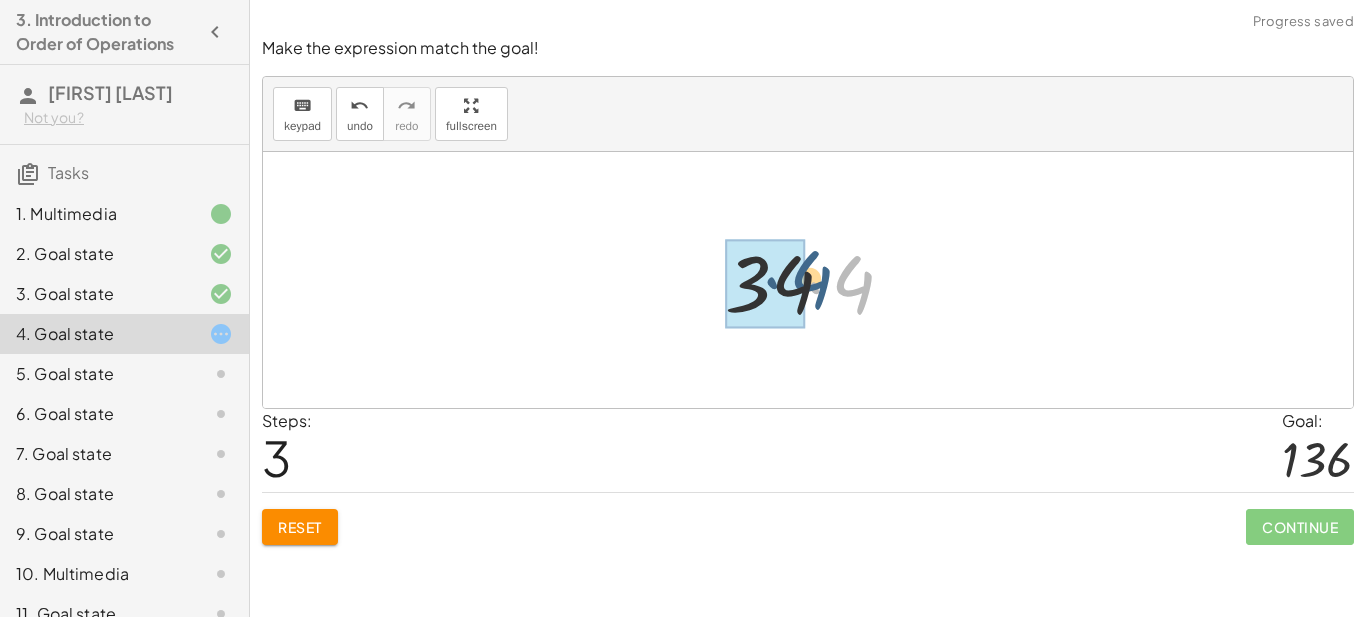 drag, startPoint x: 852, startPoint y: 296, endPoint x: 809, endPoint y: 291, distance: 43.289722 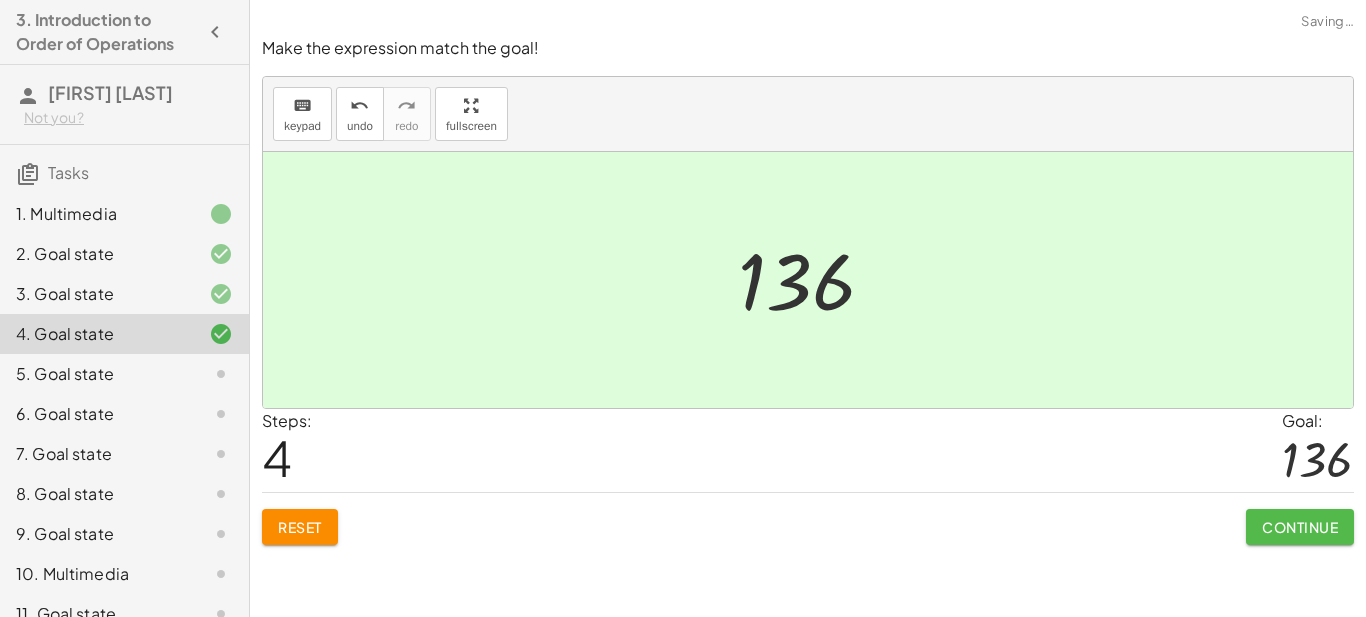 click on "Continue" at bounding box center (1300, 527) 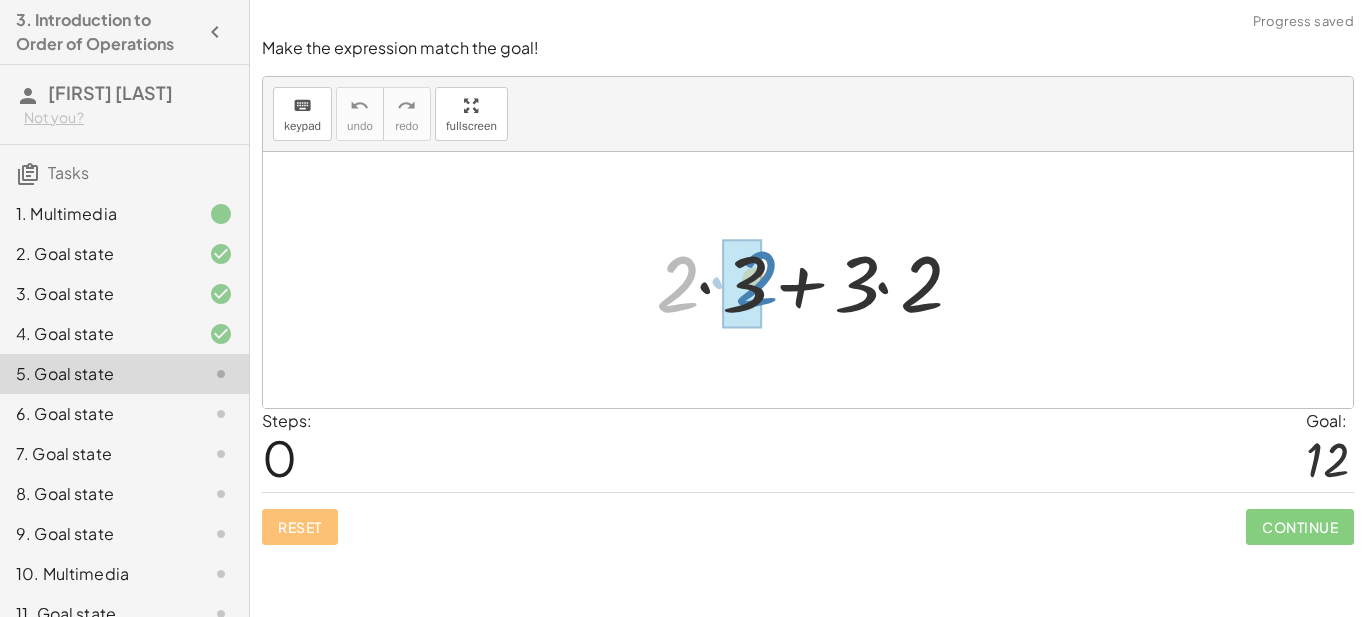 drag, startPoint x: 677, startPoint y: 300, endPoint x: 755, endPoint y: 295, distance: 78.160095 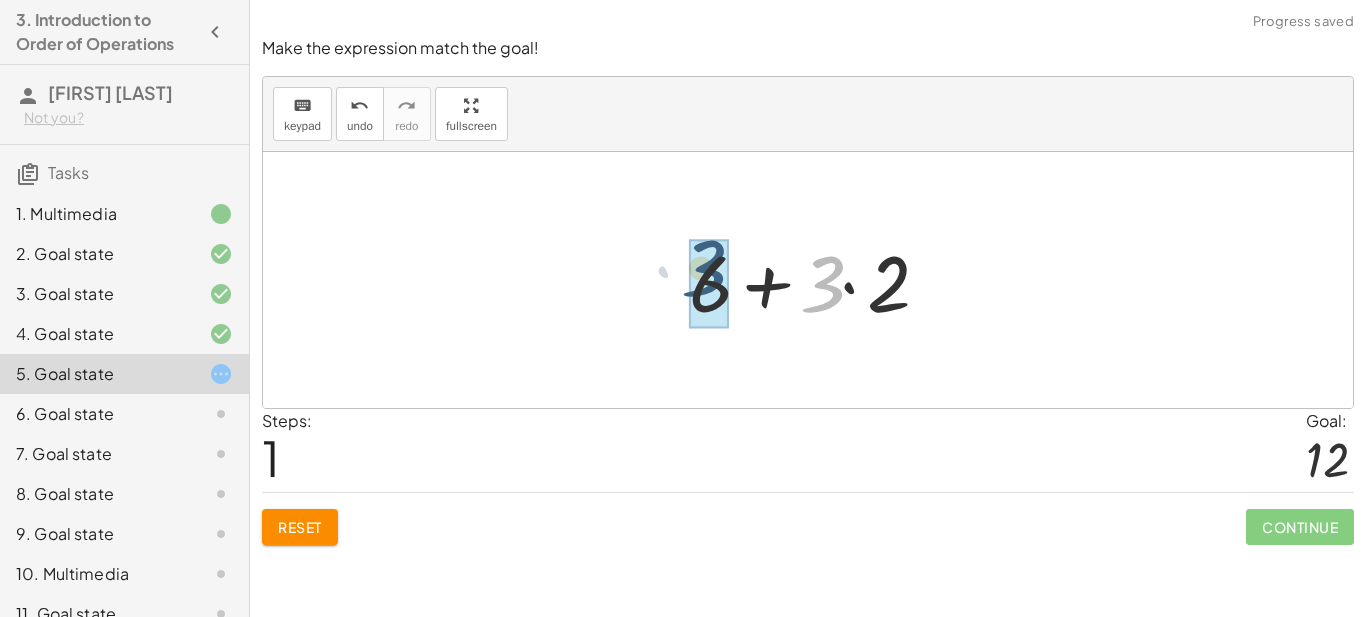 drag, startPoint x: 825, startPoint y: 305, endPoint x: 738, endPoint y: 299, distance: 87.20665 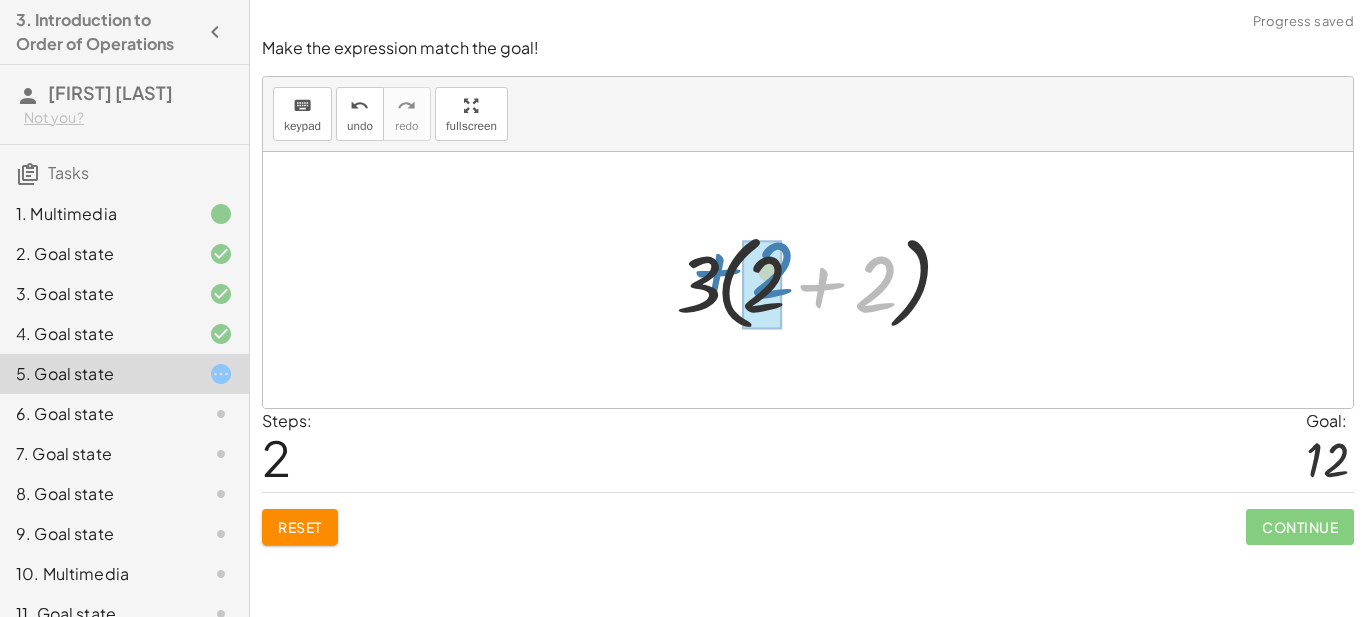 drag, startPoint x: 861, startPoint y: 319, endPoint x: 755, endPoint y: 304, distance: 107.05606 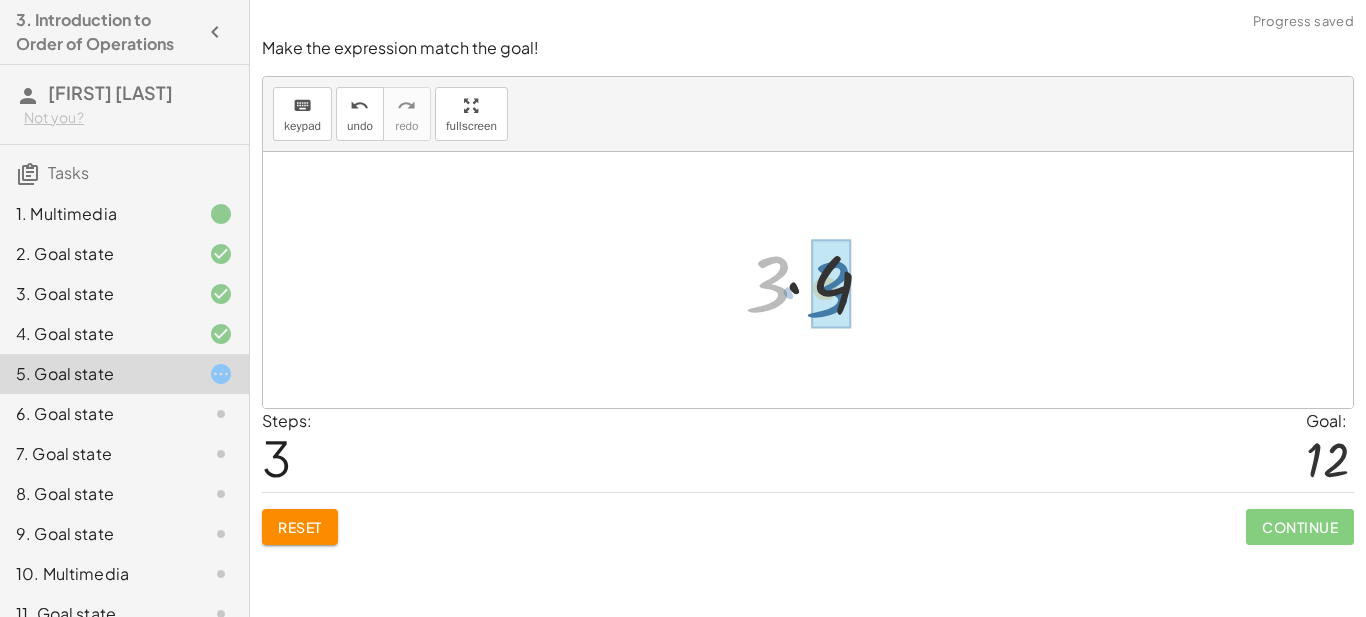 drag, startPoint x: 757, startPoint y: 293, endPoint x: 818, endPoint y: 299, distance: 61.294373 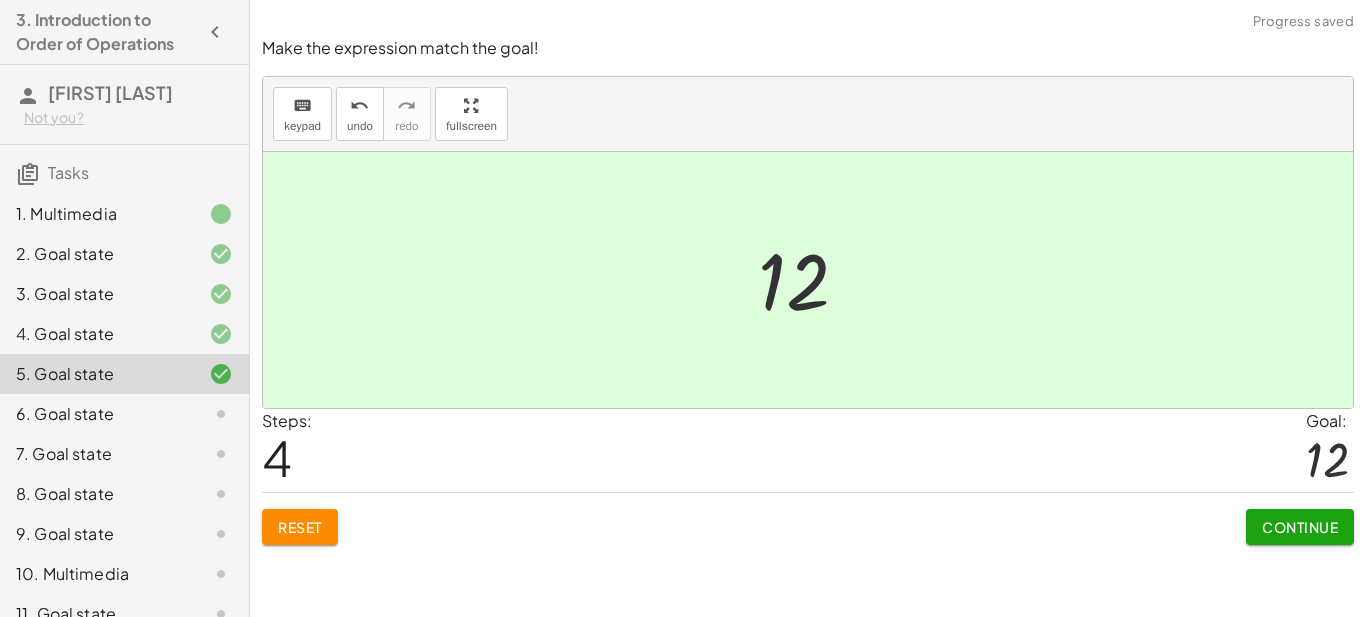 click on "Continue" 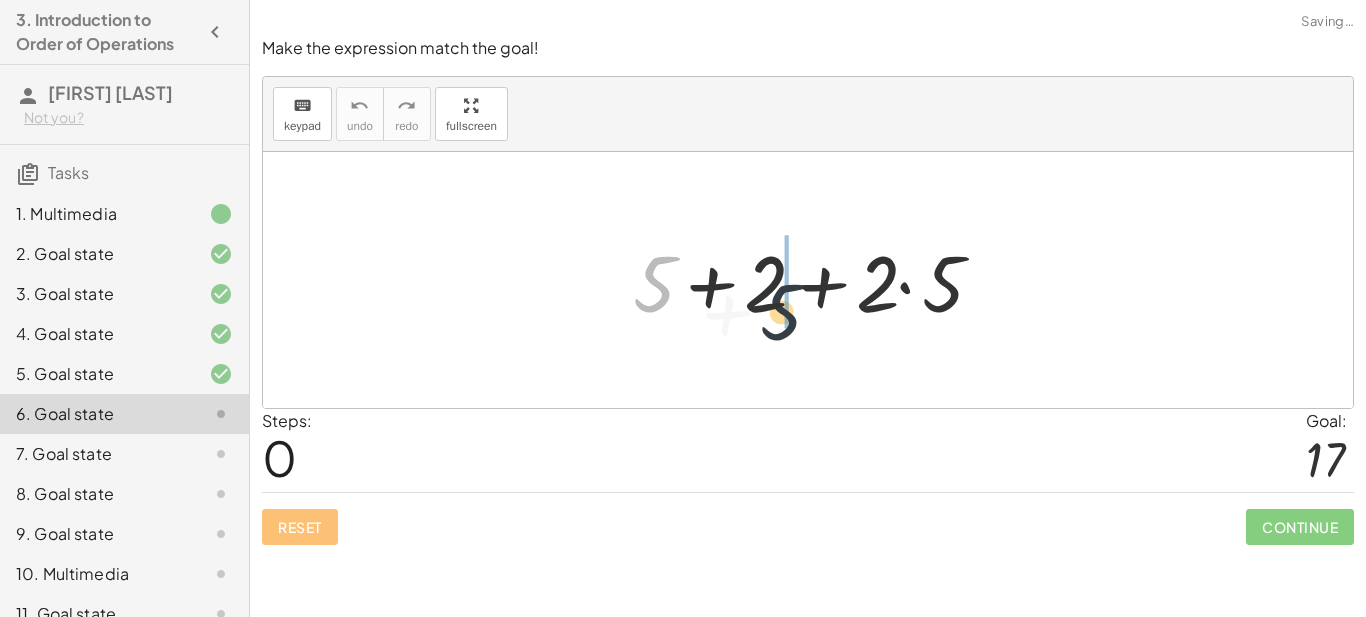 drag, startPoint x: 646, startPoint y: 301, endPoint x: 787, endPoint y: 331, distance: 144.15616 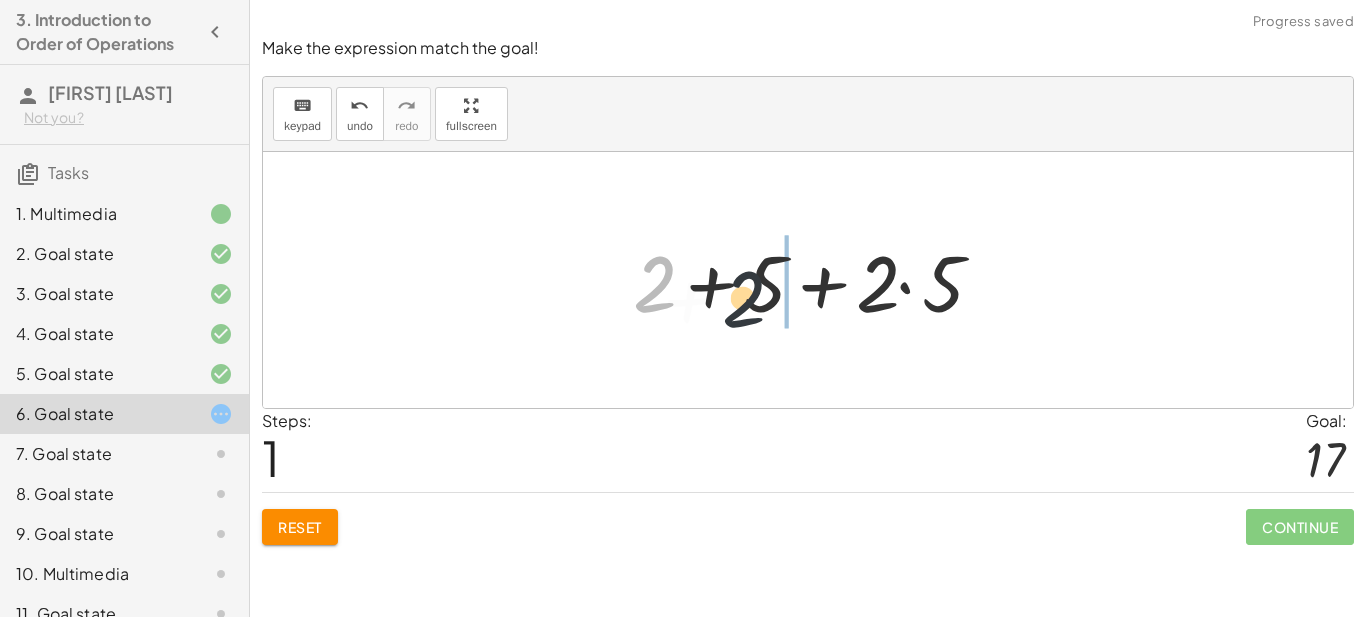 drag, startPoint x: 664, startPoint y: 303, endPoint x: 821, endPoint y: 318, distance: 157.71494 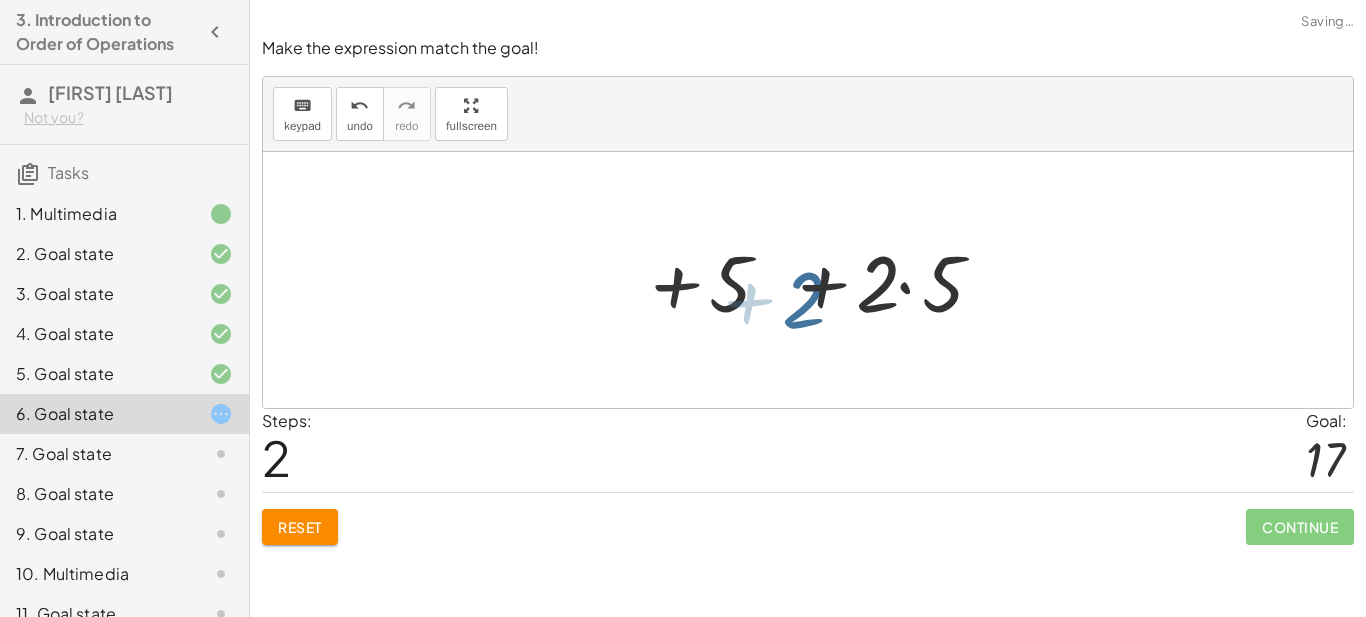click at bounding box center (815, 280) 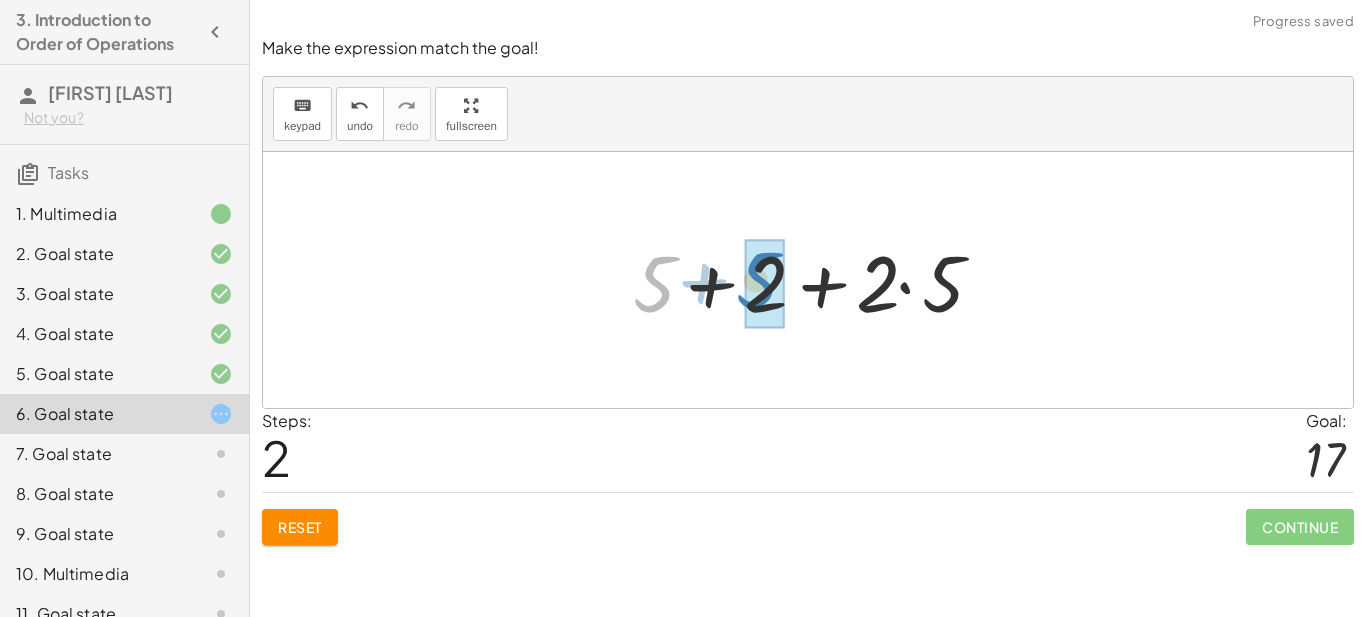 drag, startPoint x: 664, startPoint y: 305, endPoint x: 767, endPoint y: 301, distance: 103.077644 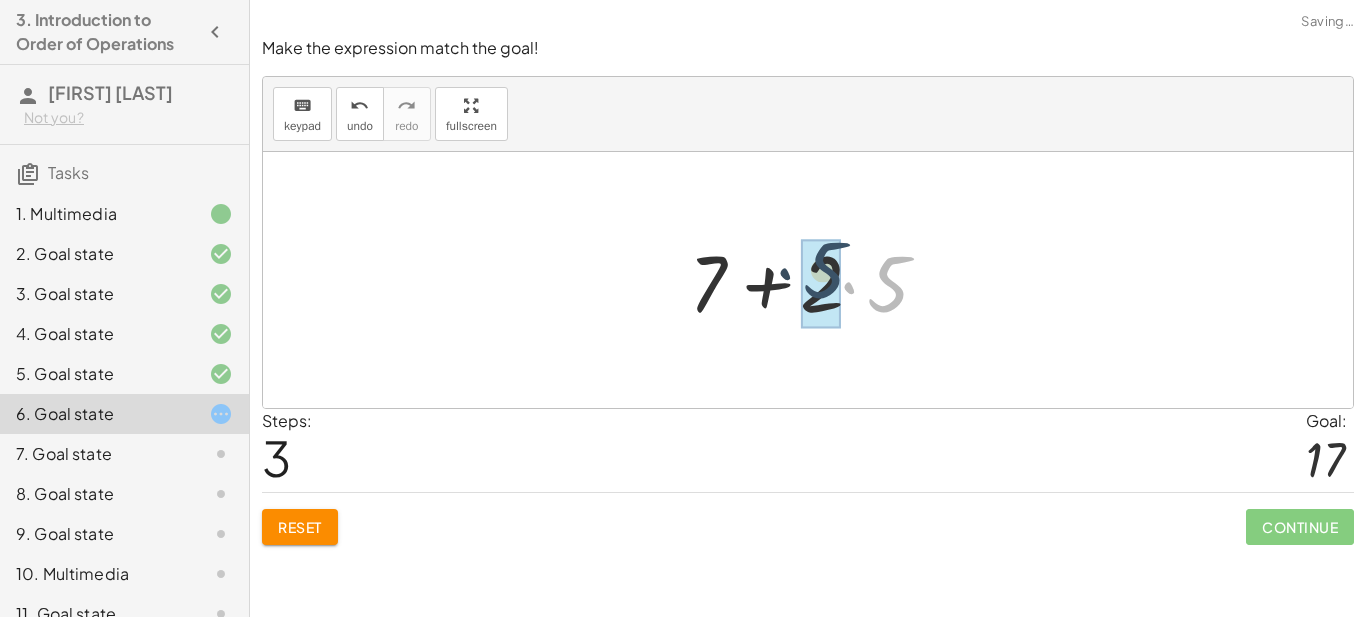 drag, startPoint x: 882, startPoint y: 310, endPoint x: 817, endPoint y: 296, distance: 66.4906 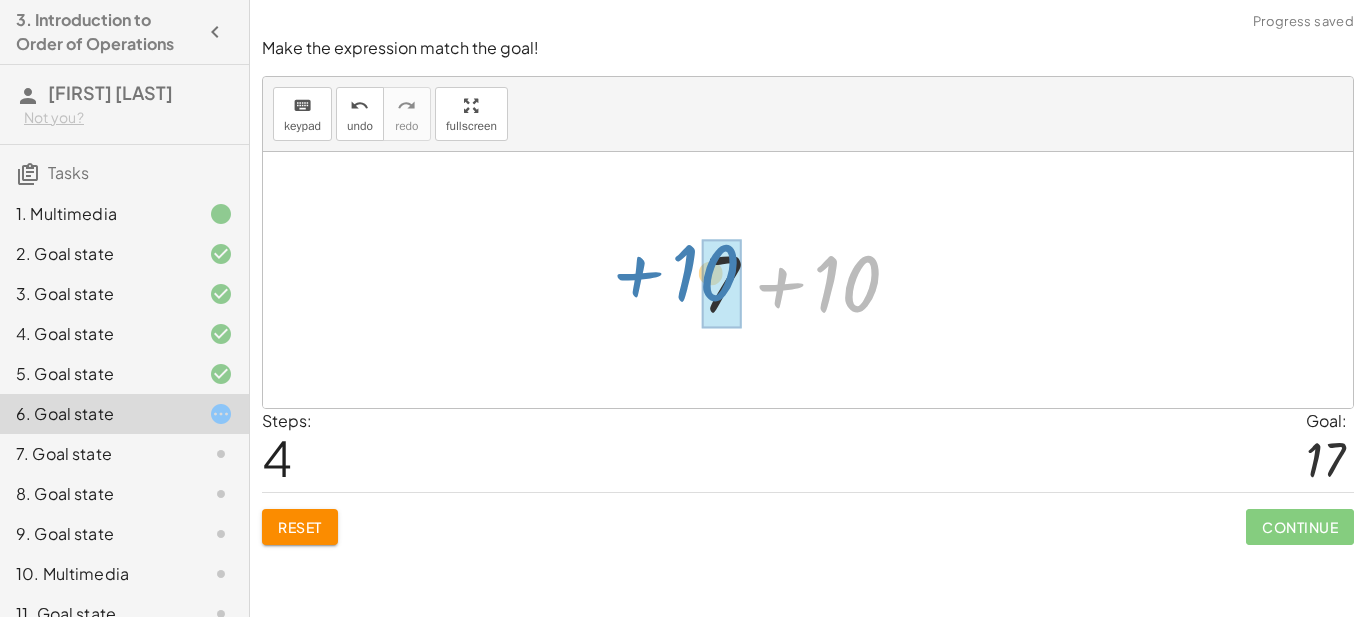 drag, startPoint x: 833, startPoint y: 304, endPoint x: 692, endPoint y: 294, distance: 141.35417 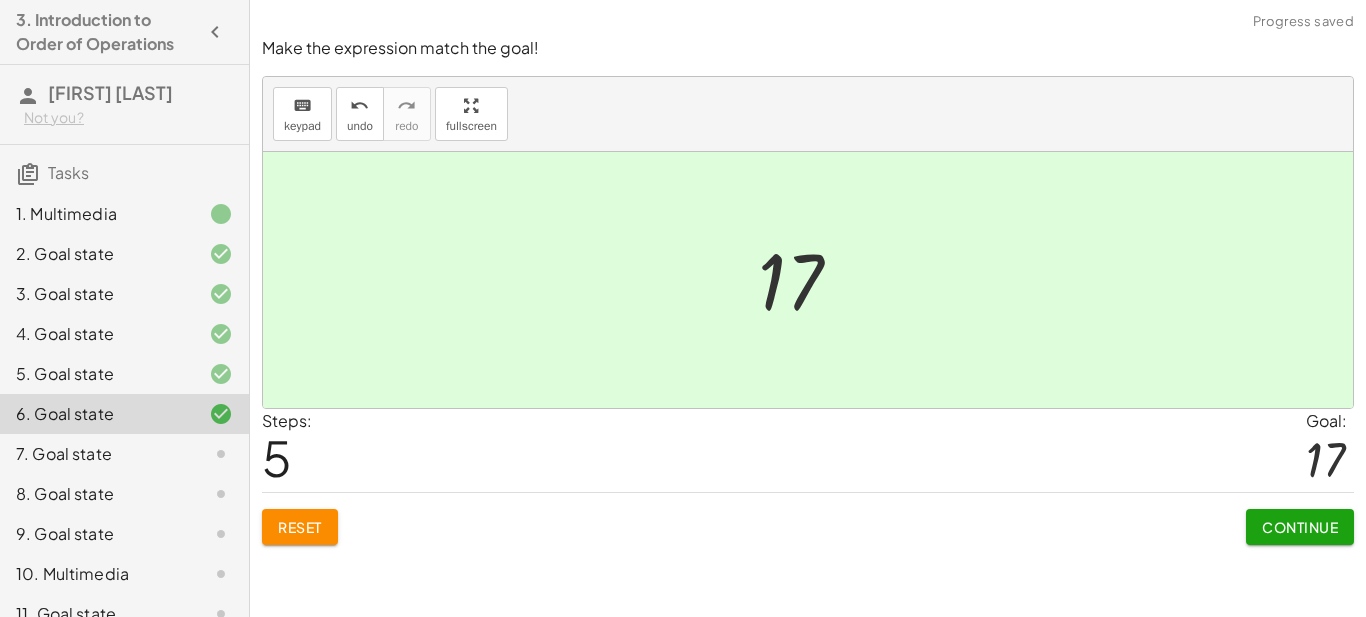 click on "Continue" 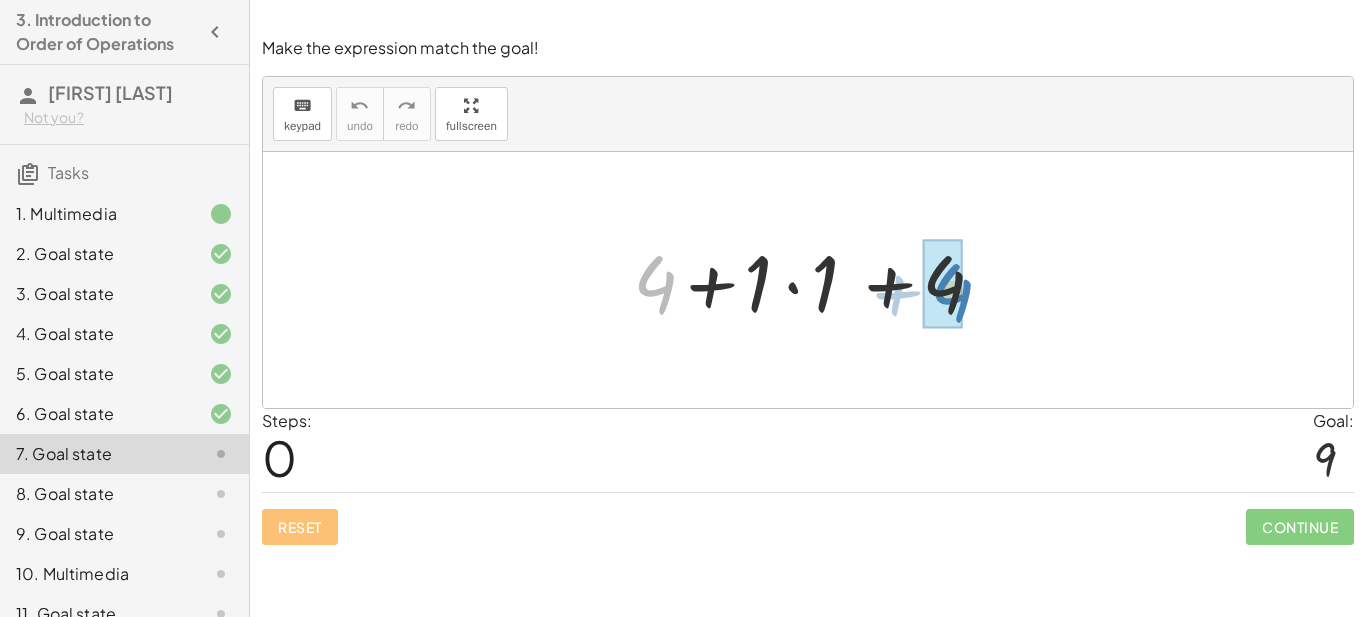 drag, startPoint x: 652, startPoint y: 293, endPoint x: 950, endPoint y: 301, distance: 298.10736 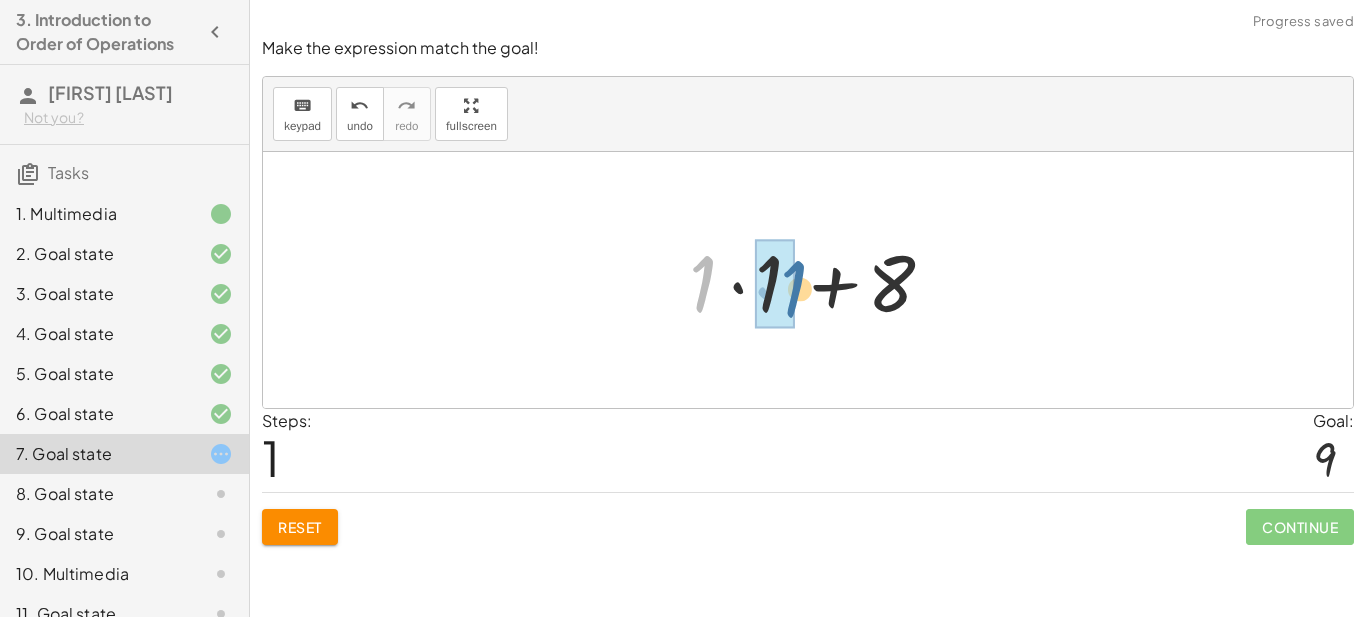 drag, startPoint x: 702, startPoint y: 295, endPoint x: 793, endPoint y: 298, distance: 91.04944 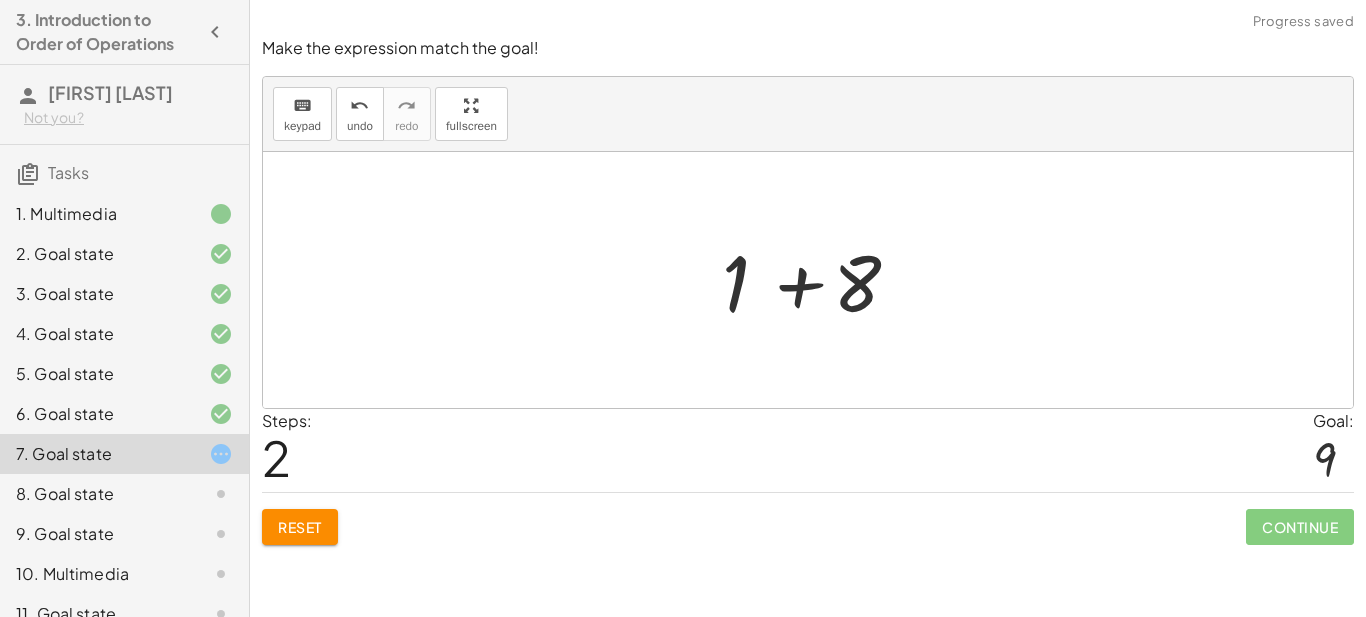 click at bounding box center (815, 280) 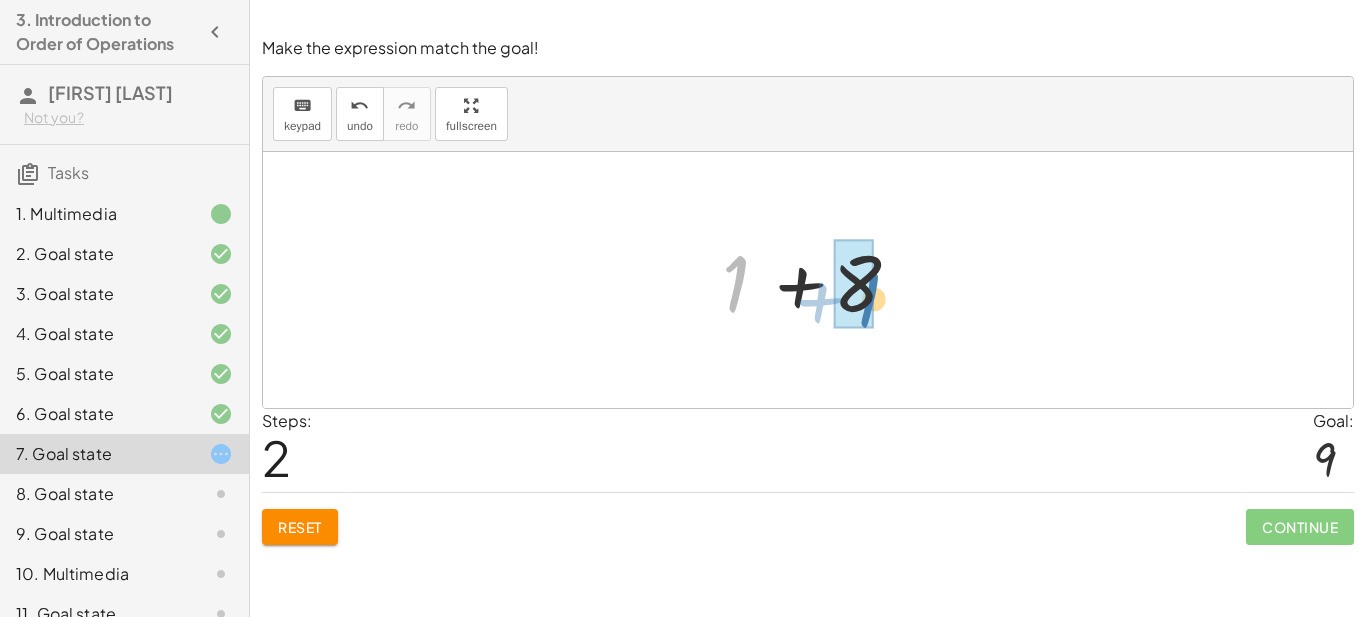 drag, startPoint x: 735, startPoint y: 289, endPoint x: 867, endPoint y: 304, distance: 132.84953 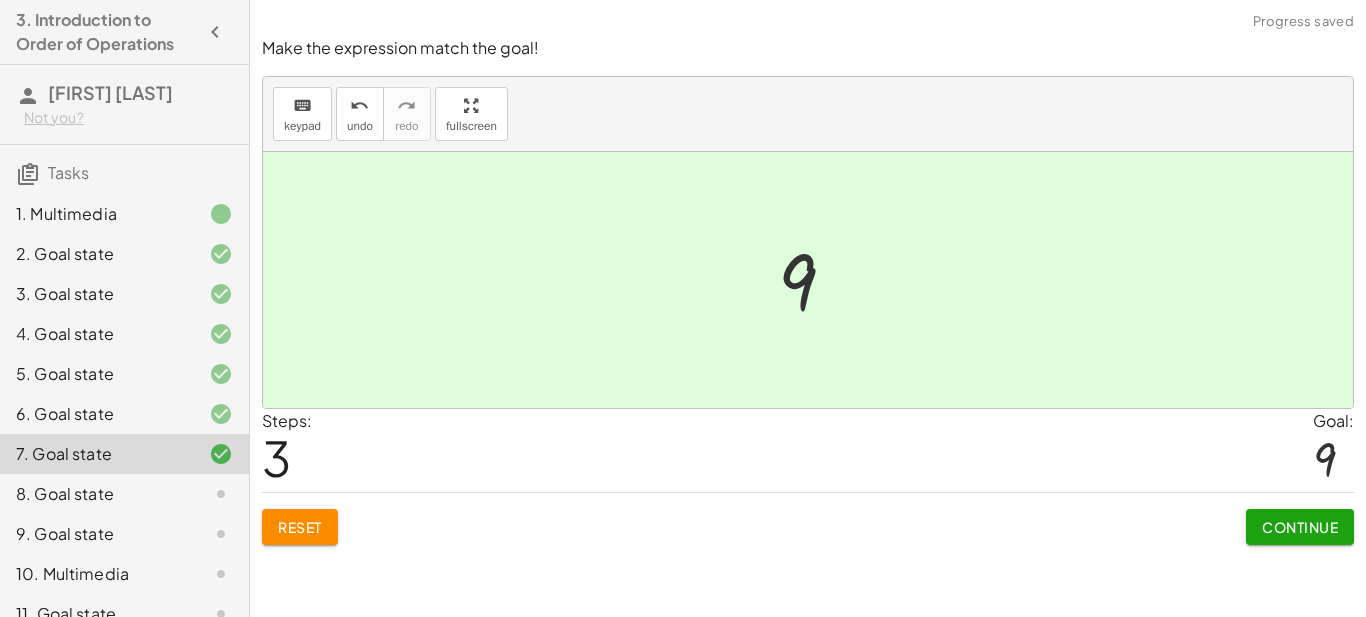 click on "Continue" at bounding box center [1300, 527] 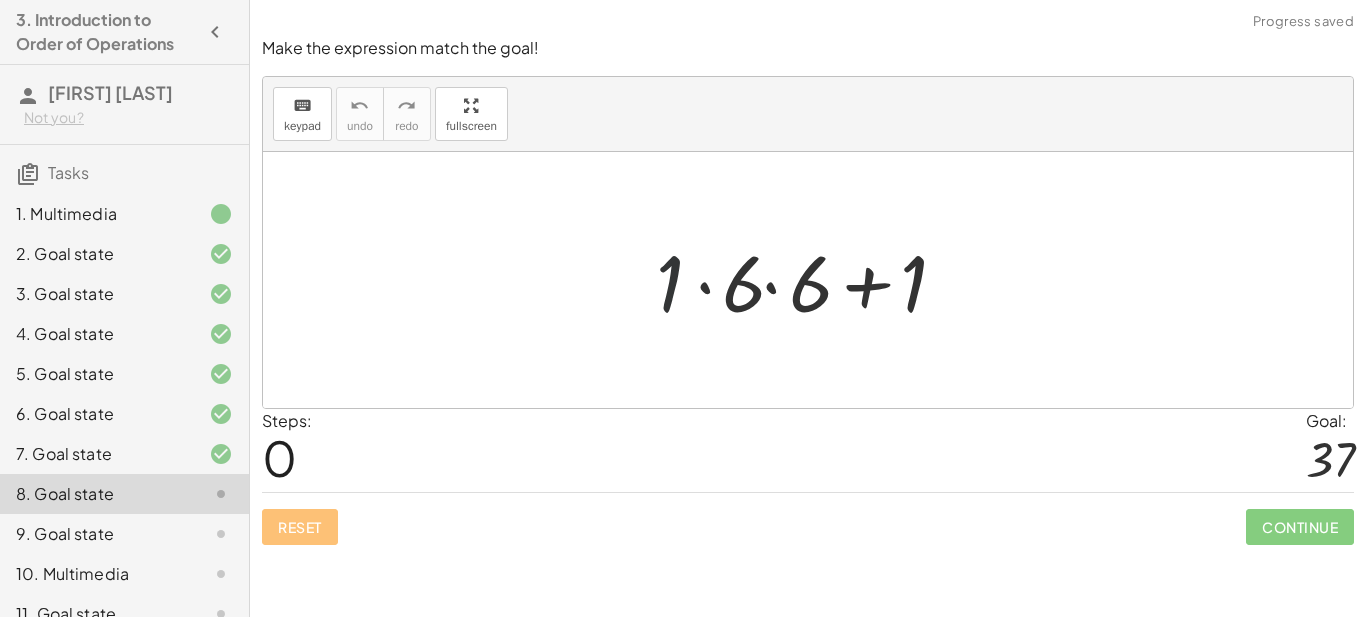 drag, startPoint x: 670, startPoint y: 305, endPoint x: 762, endPoint y: 301, distance: 92.086914 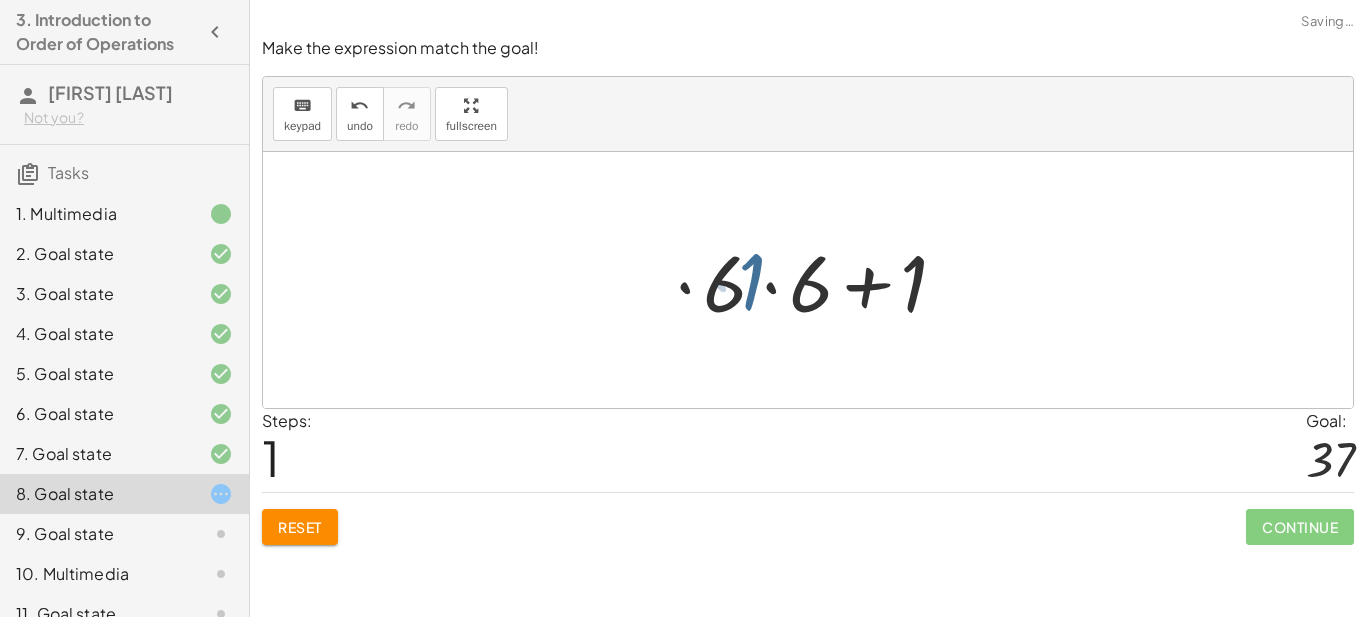 click at bounding box center [815, 280] 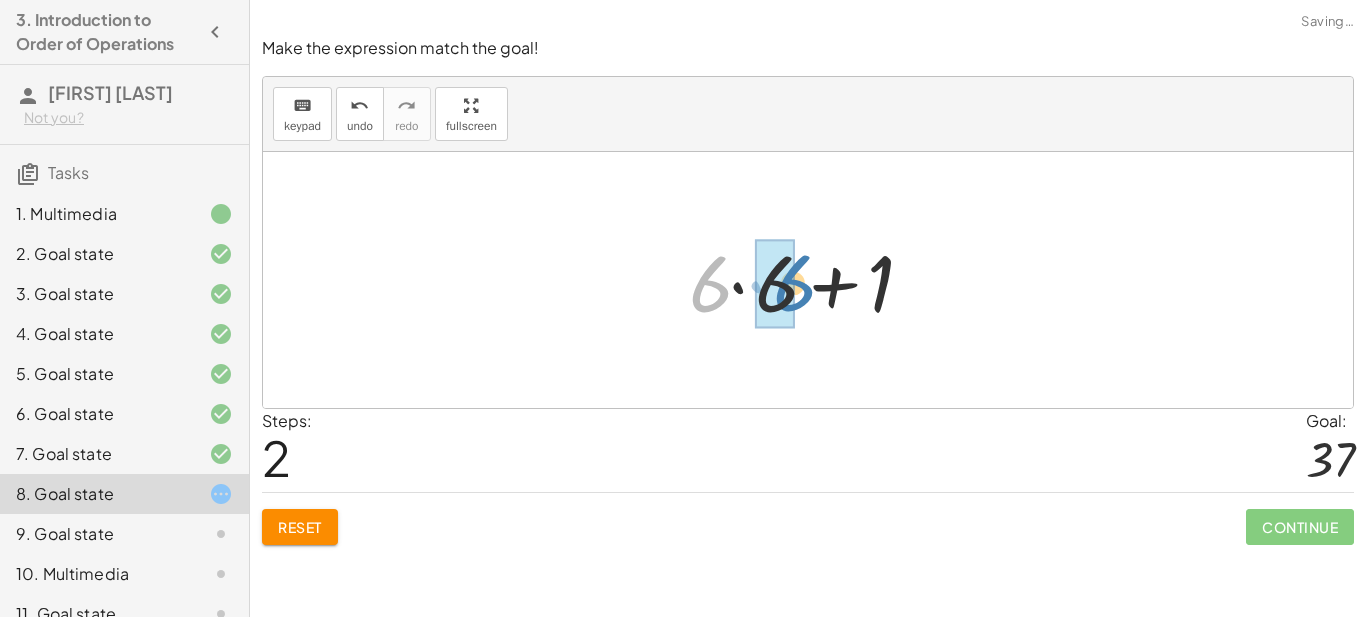 drag, startPoint x: 712, startPoint y: 304, endPoint x: 793, endPoint y: 303, distance: 81.00617 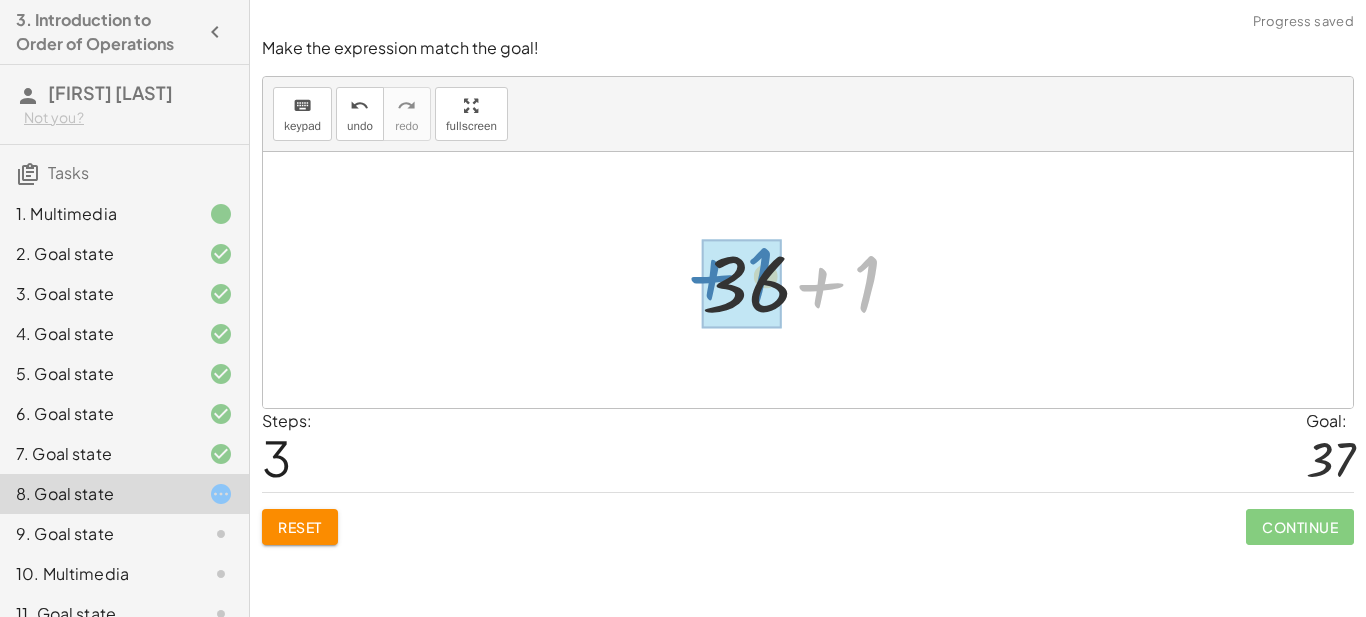 drag, startPoint x: 860, startPoint y: 304, endPoint x: 771, endPoint y: 296, distance: 89.358826 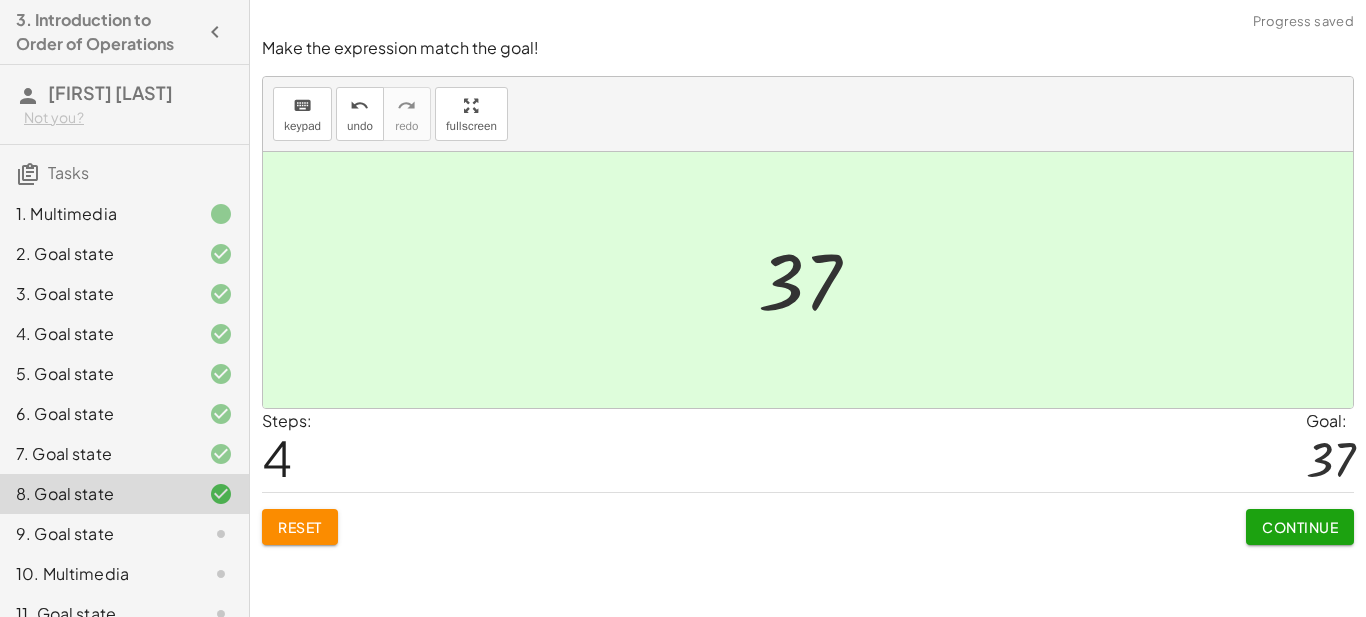 click on "Continue" 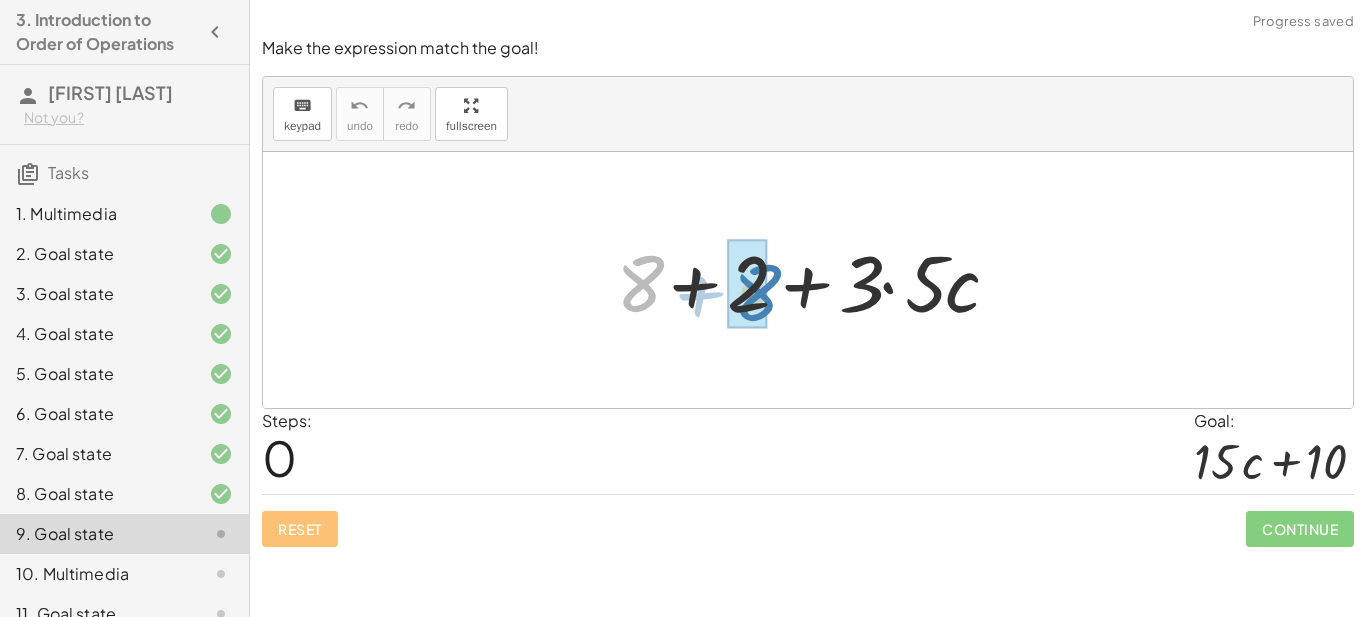 drag, startPoint x: 629, startPoint y: 286, endPoint x: 745, endPoint y: 295, distance: 116.34862 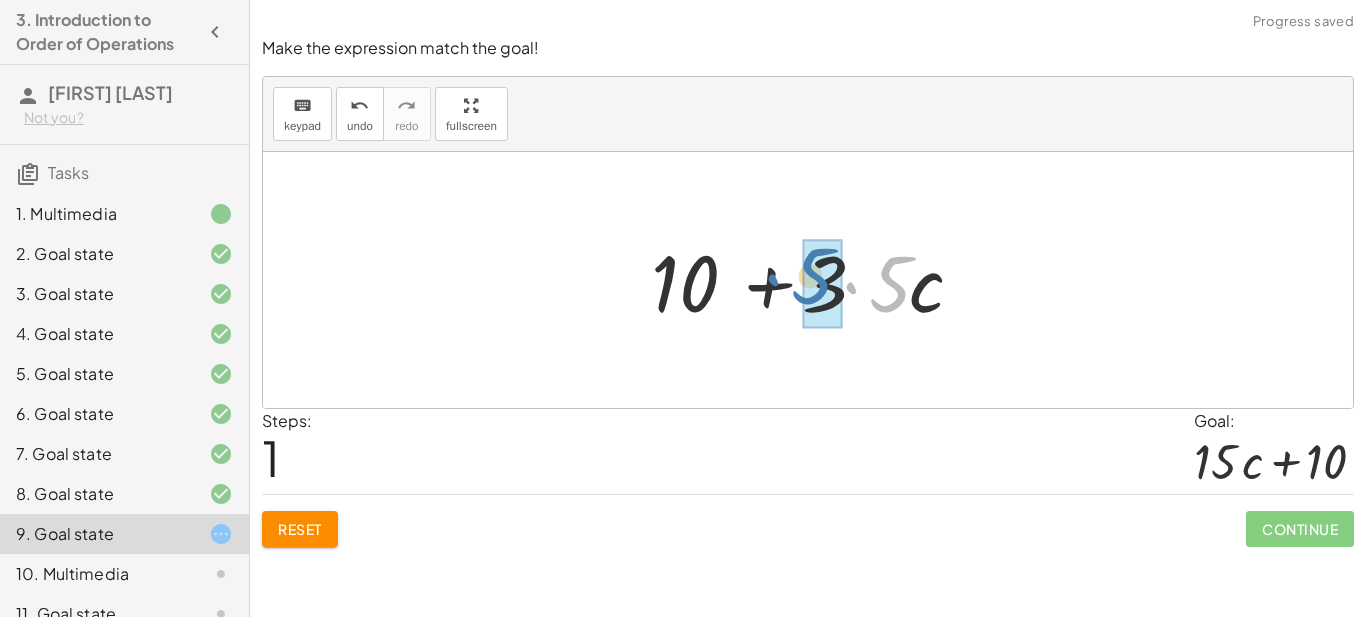drag, startPoint x: 894, startPoint y: 304, endPoint x: 834, endPoint y: 301, distance: 60.074955 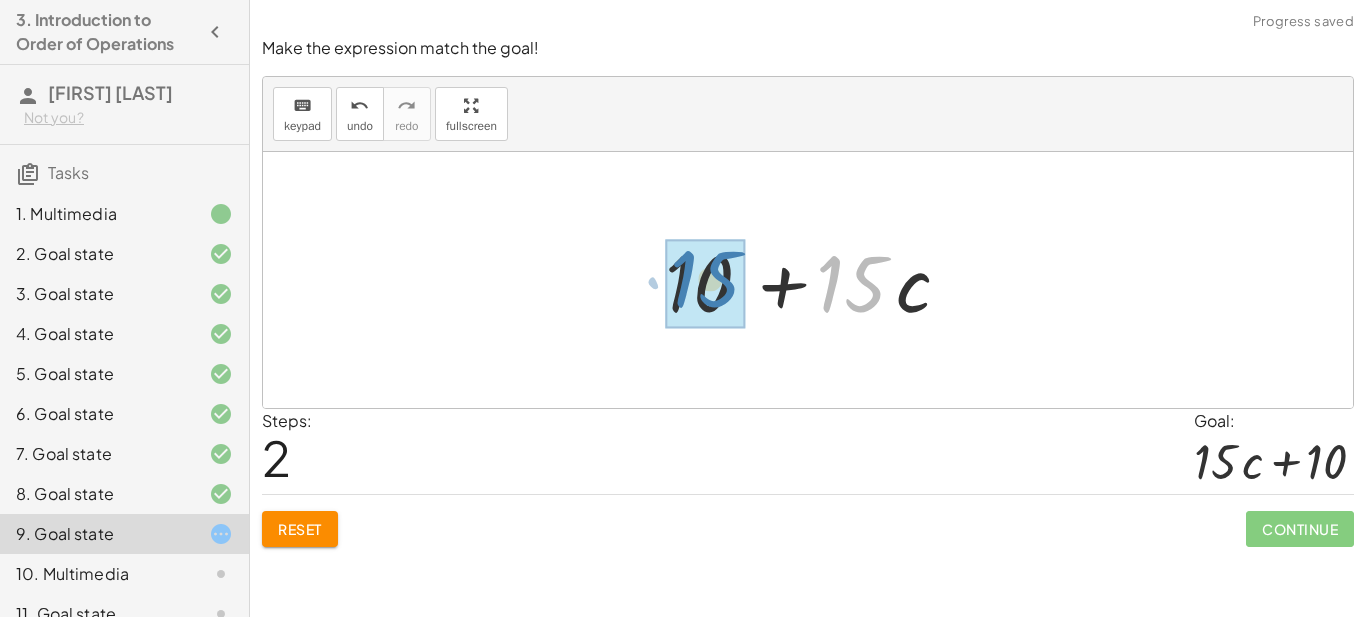 drag, startPoint x: 842, startPoint y: 302, endPoint x: 696, endPoint y: 297, distance: 146.08559 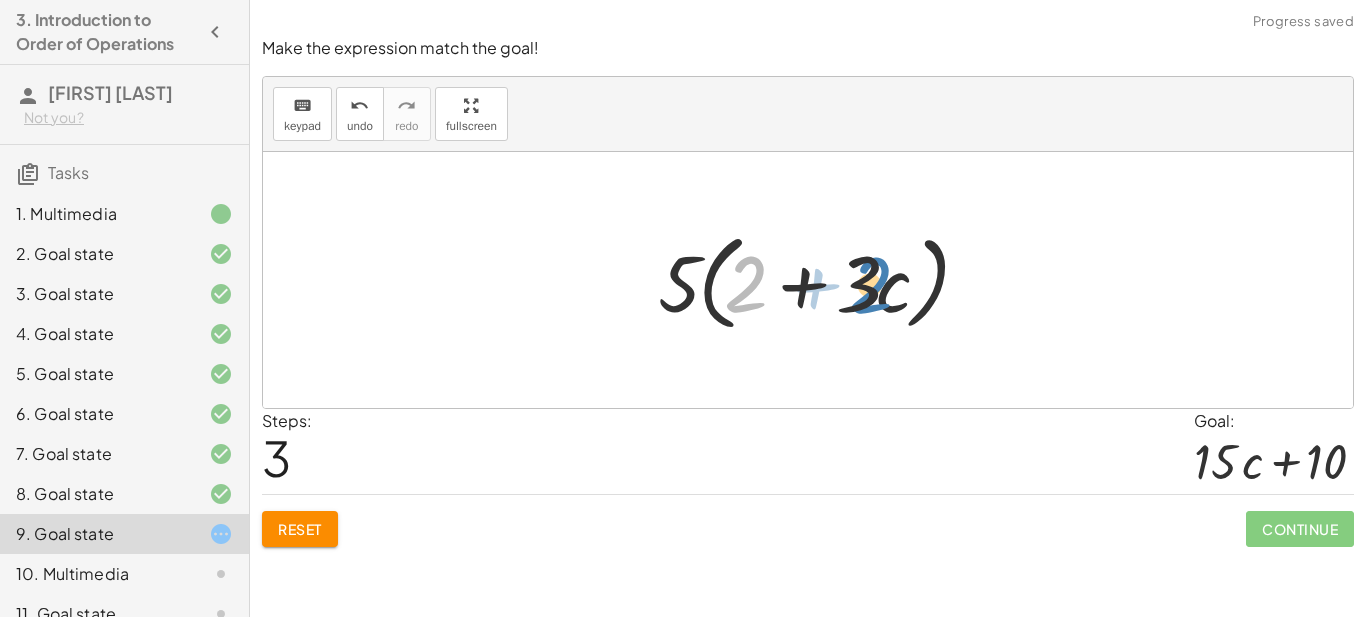 drag, startPoint x: 761, startPoint y: 303, endPoint x: 886, endPoint y: 304, distance: 125.004 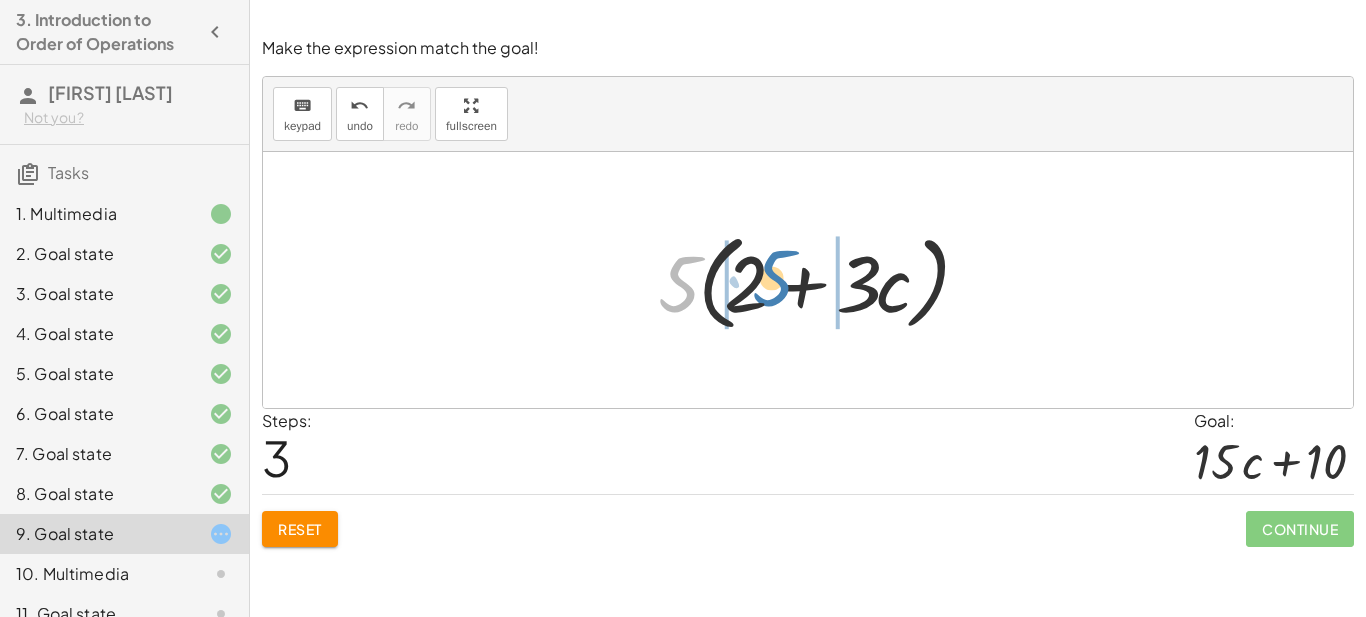 drag, startPoint x: 666, startPoint y: 300, endPoint x: 759, endPoint y: 294, distance: 93.193344 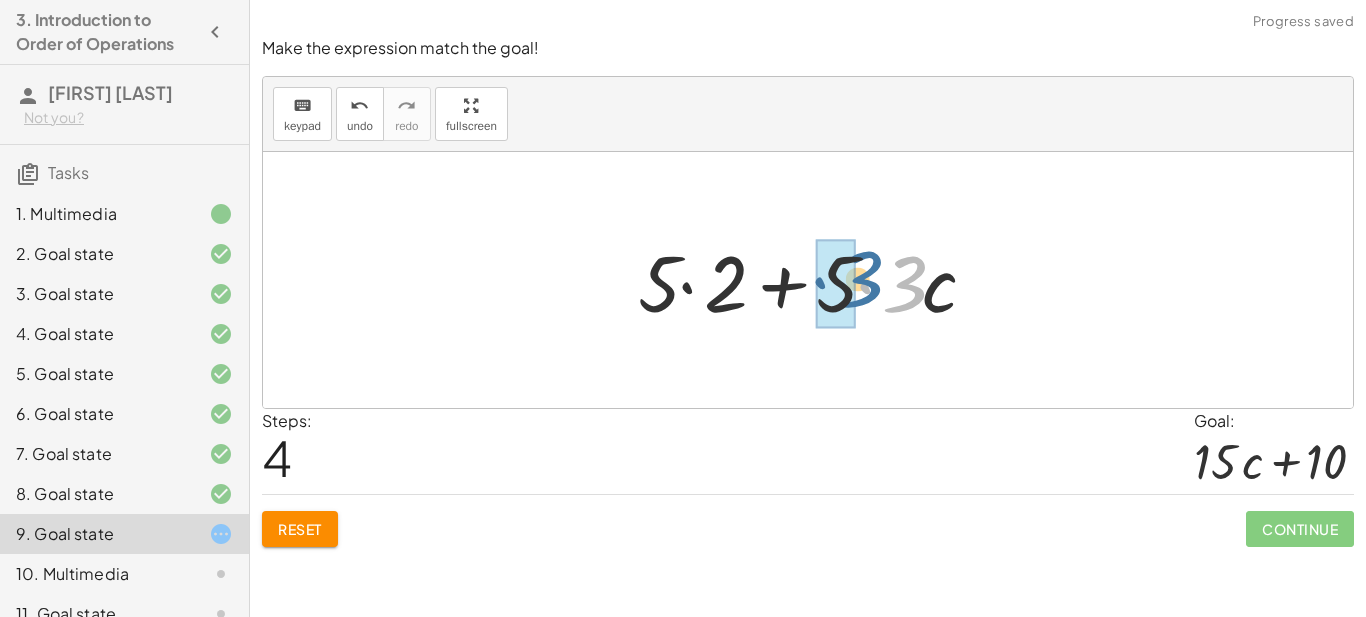 drag, startPoint x: 918, startPoint y: 304, endPoint x: 864, endPoint y: 299, distance: 54.230988 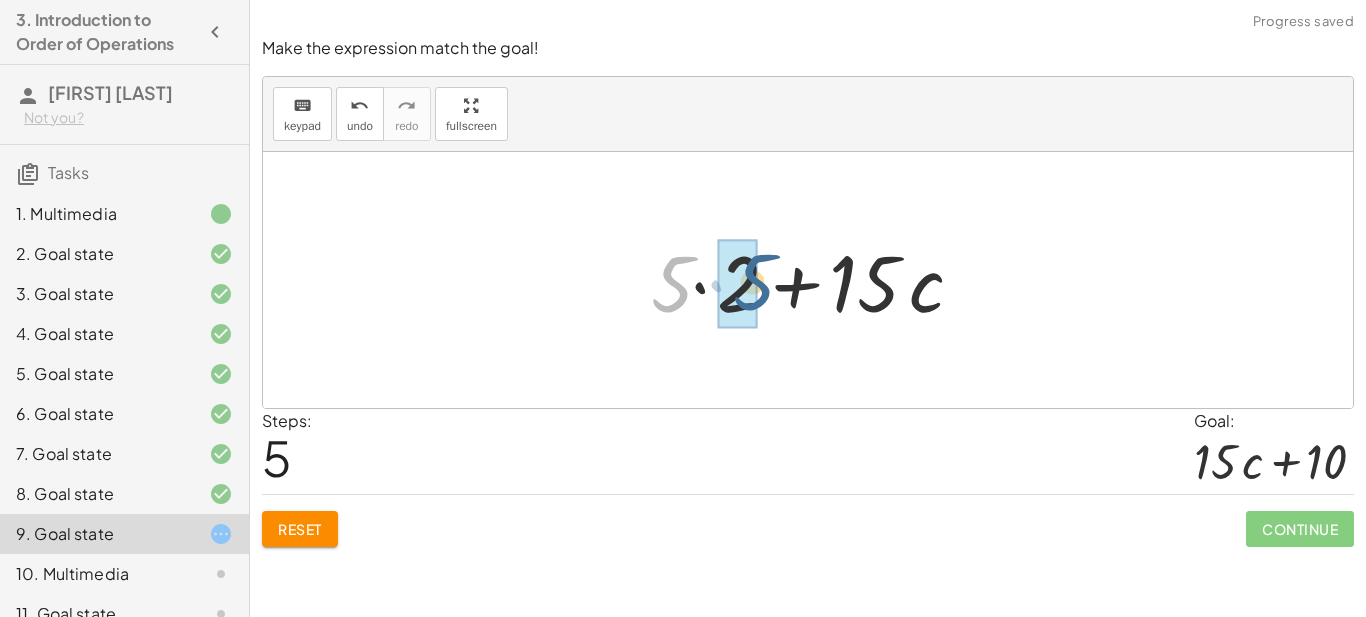 drag, startPoint x: 673, startPoint y: 290, endPoint x: 755, endPoint y: 288, distance: 82.02438 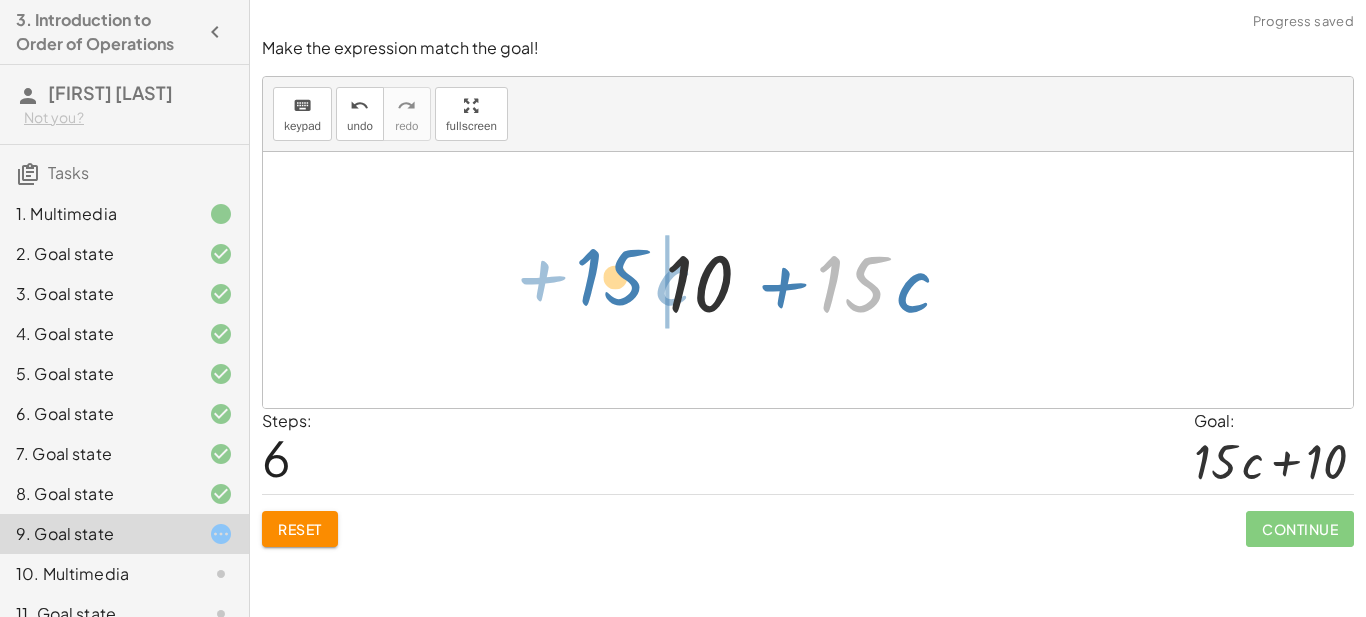 drag, startPoint x: 860, startPoint y: 297, endPoint x: 619, endPoint y: 290, distance: 241.10164 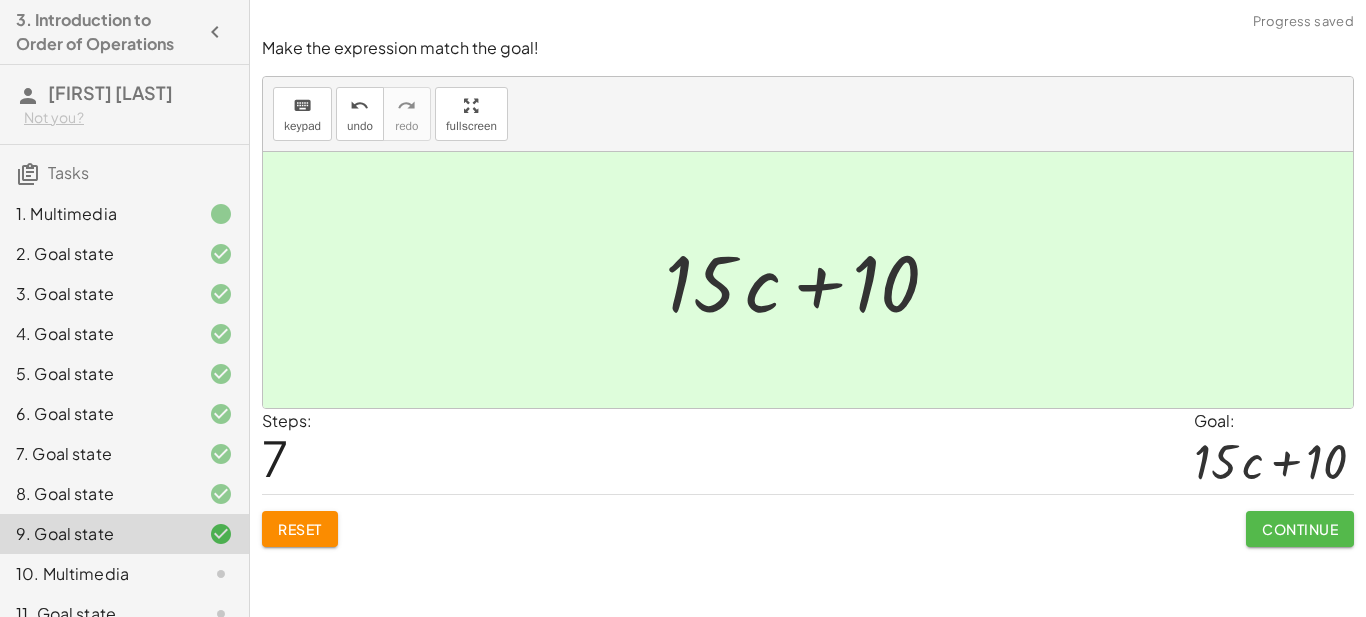 click on "Continue" 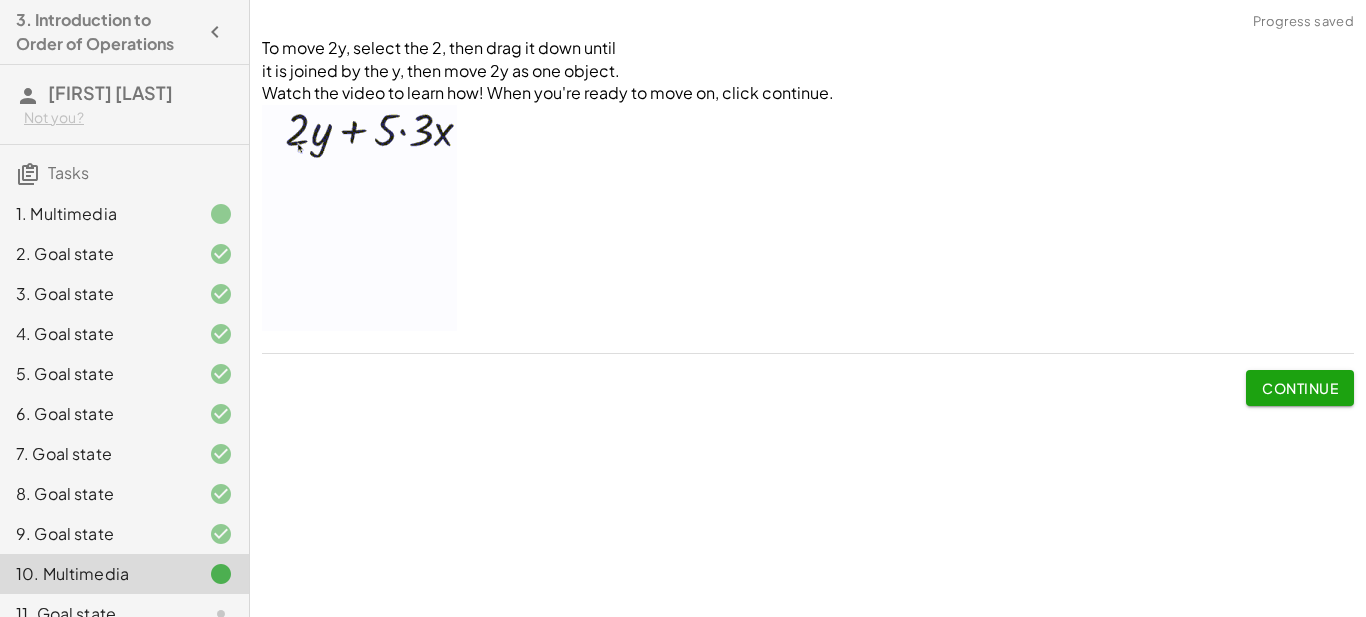 click on "To move 2y, select the 2, then drag it down until it is joined by the y, then move 2y as one object. Watch the video to learn how! When you're ready to move on, click continue. ﻿ Continue" 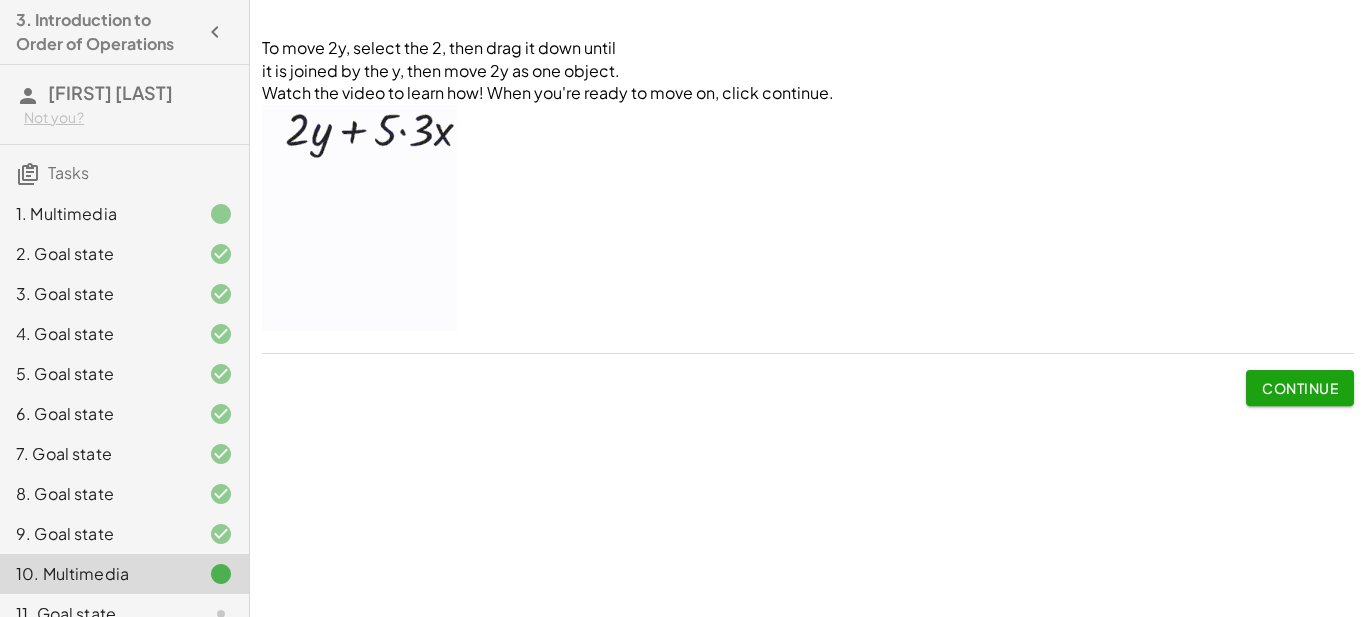 click on "Continue" at bounding box center (1300, 388) 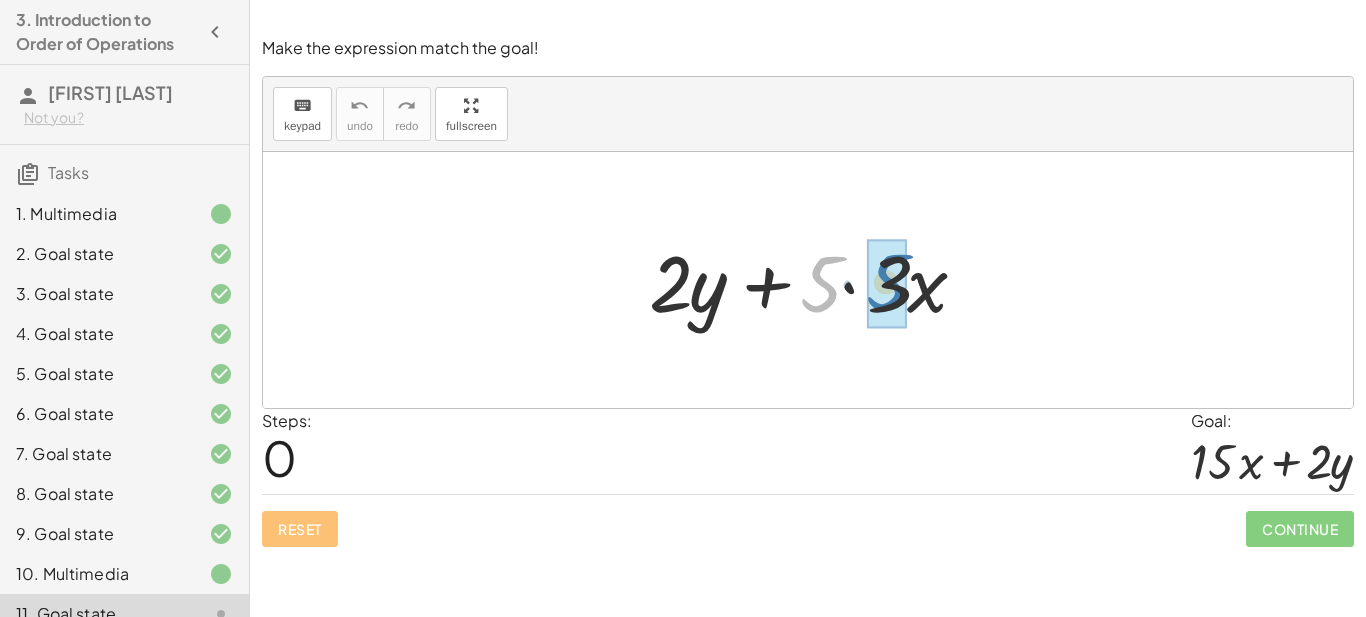 drag, startPoint x: 832, startPoint y: 307, endPoint x: 899, endPoint y: 305, distance: 67.02985 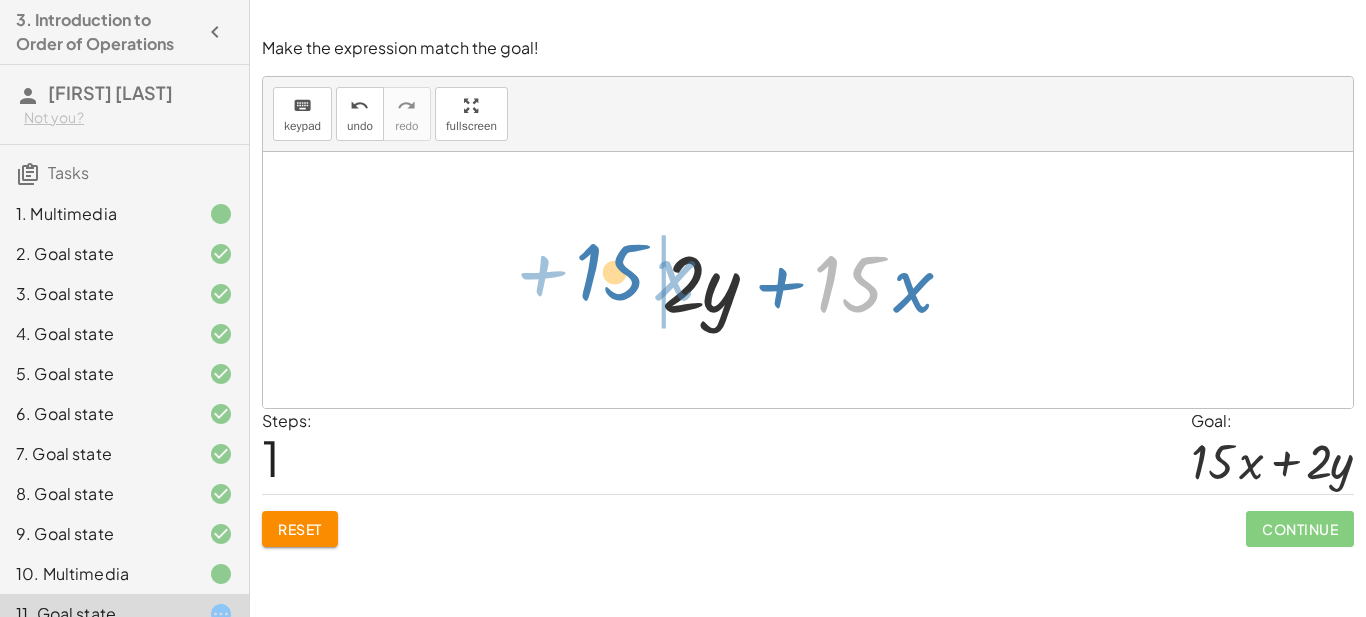 click on "+ · 2 · y + · 5 · 3 · x · 15 + · x + · 2 · y + · · x 15" at bounding box center [808, 280] 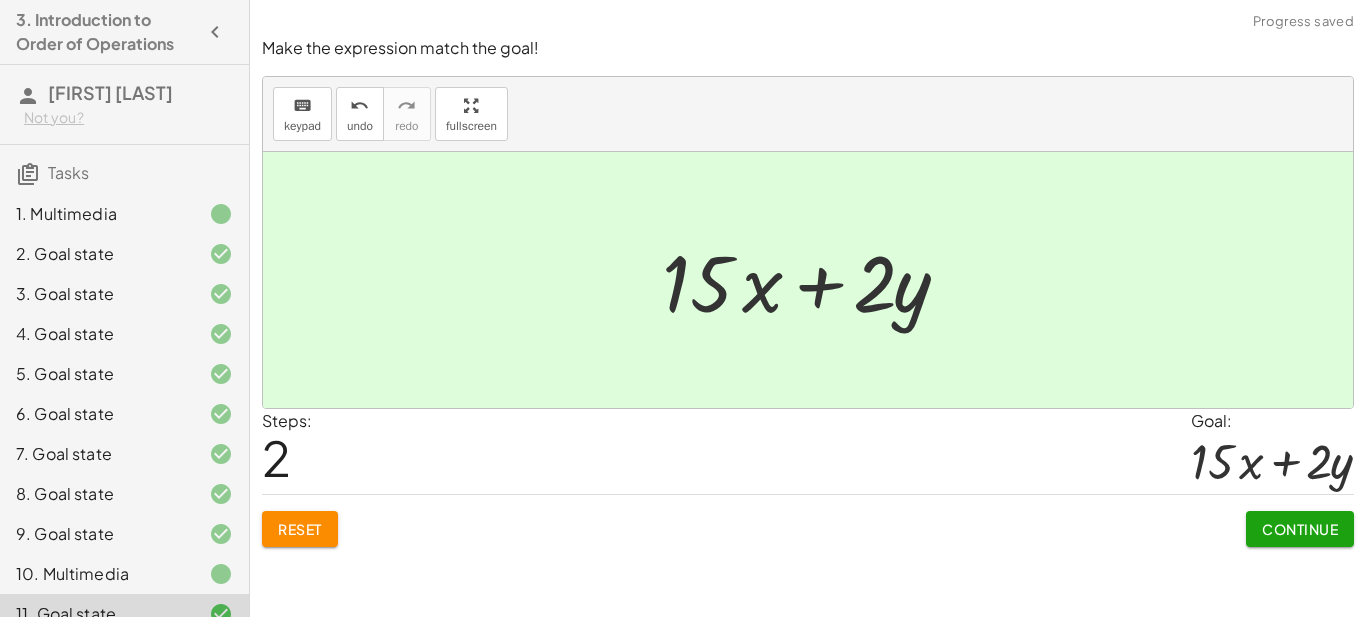 click on "Make the expression match the goal! keyboard keypad undo undo redo redo fullscreen + · 2 · y + · 5 · 3 · x + · 2 · y + · 15 · x + · 2 · y + · · x 15 × Steps:  2 Goal: + · 15 · x + · 2 · y Reset   Continue" 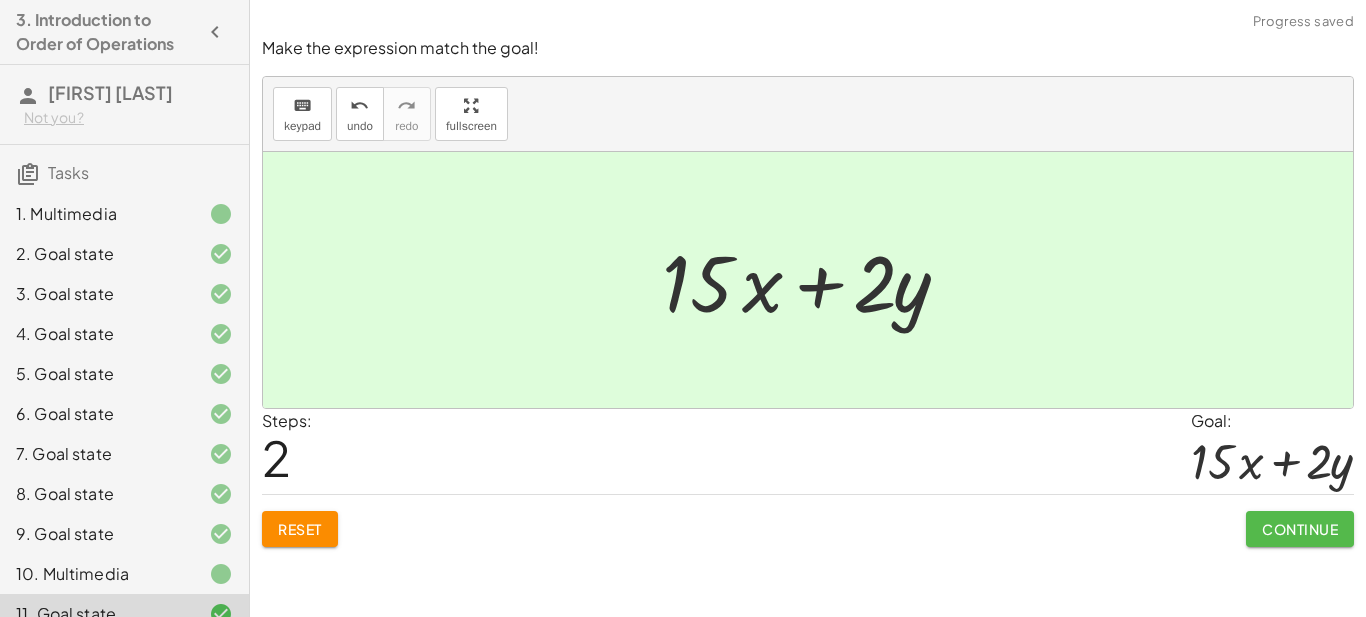 click on "Continue" 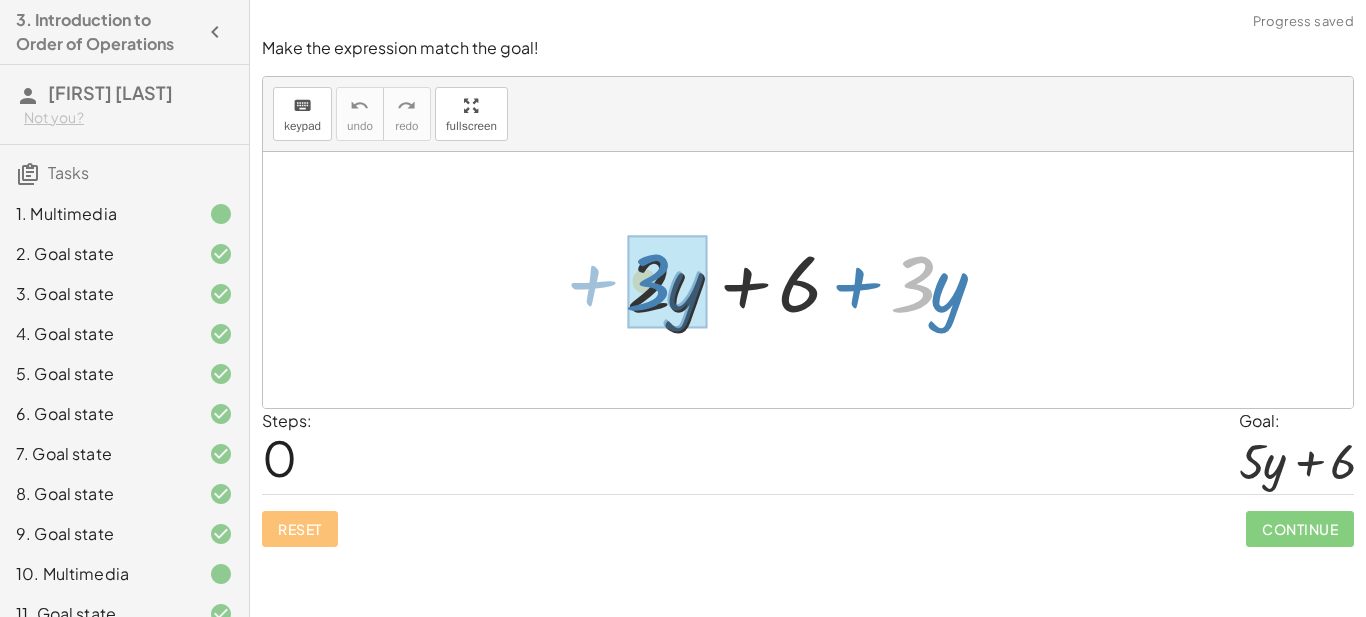 drag, startPoint x: 914, startPoint y: 293, endPoint x: 650, endPoint y: 291, distance: 264.00757 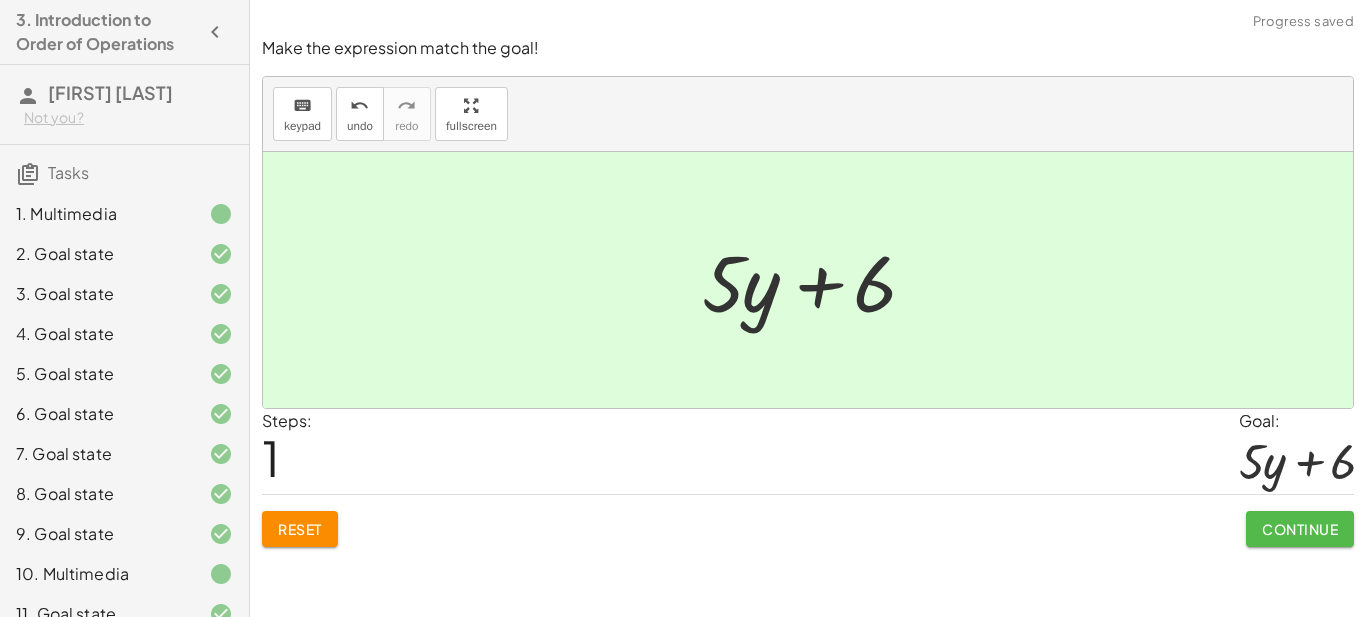 click on "Continue" 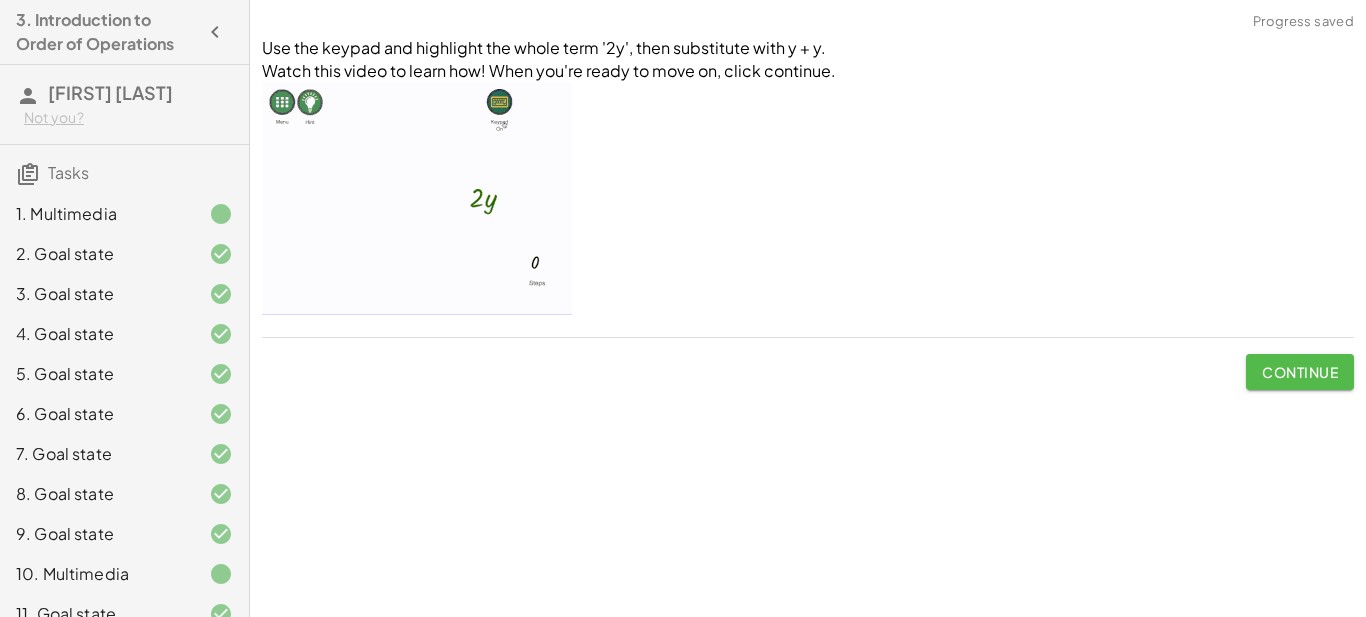 click on "Continue" 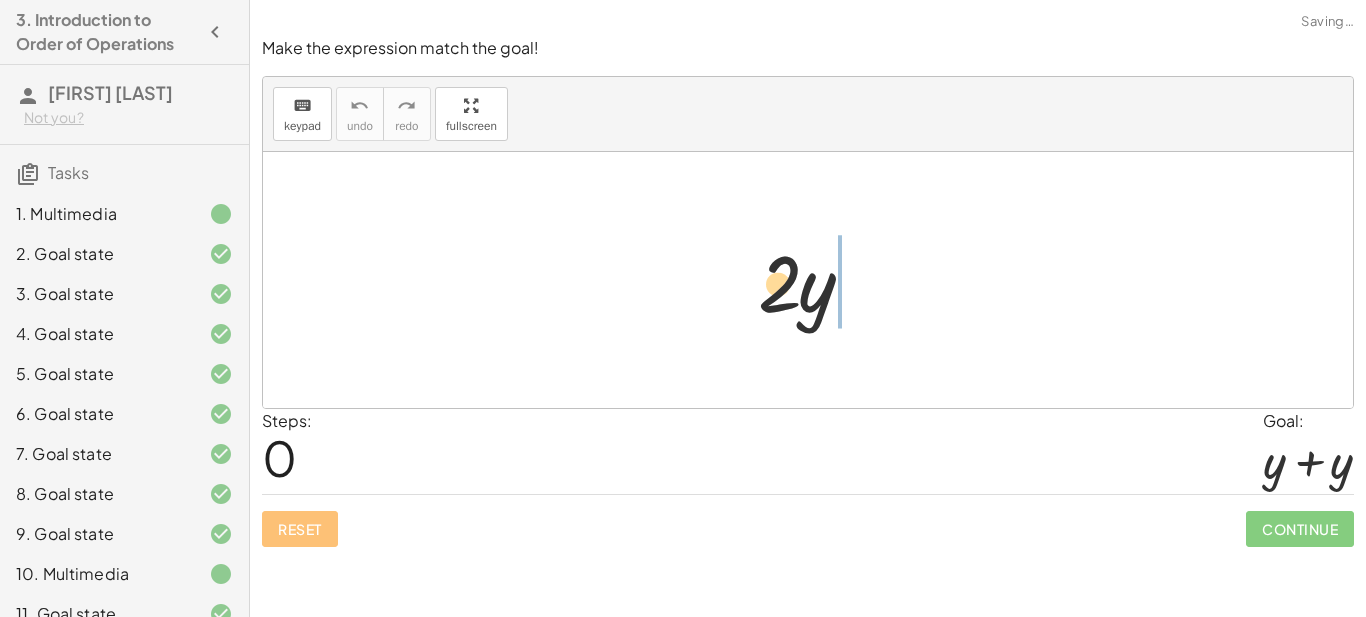 click at bounding box center (815, 280) 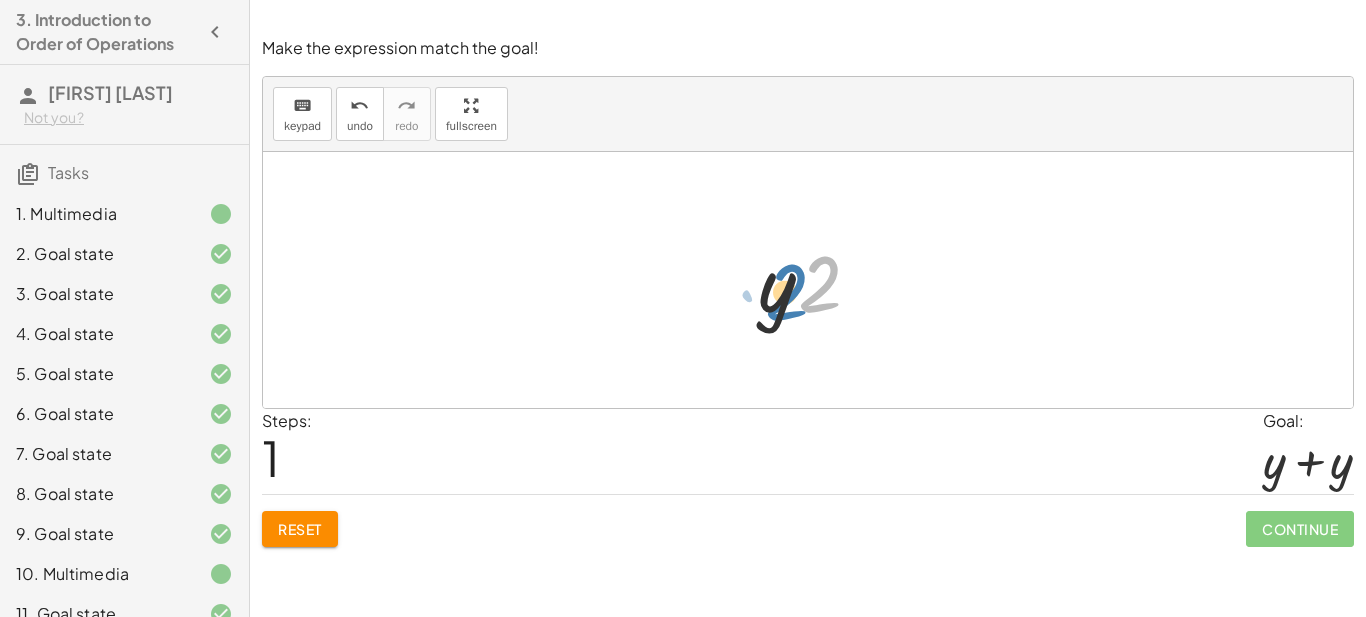 drag, startPoint x: 812, startPoint y: 298, endPoint x: 778, endPoint y: 308, distance: 35.44009 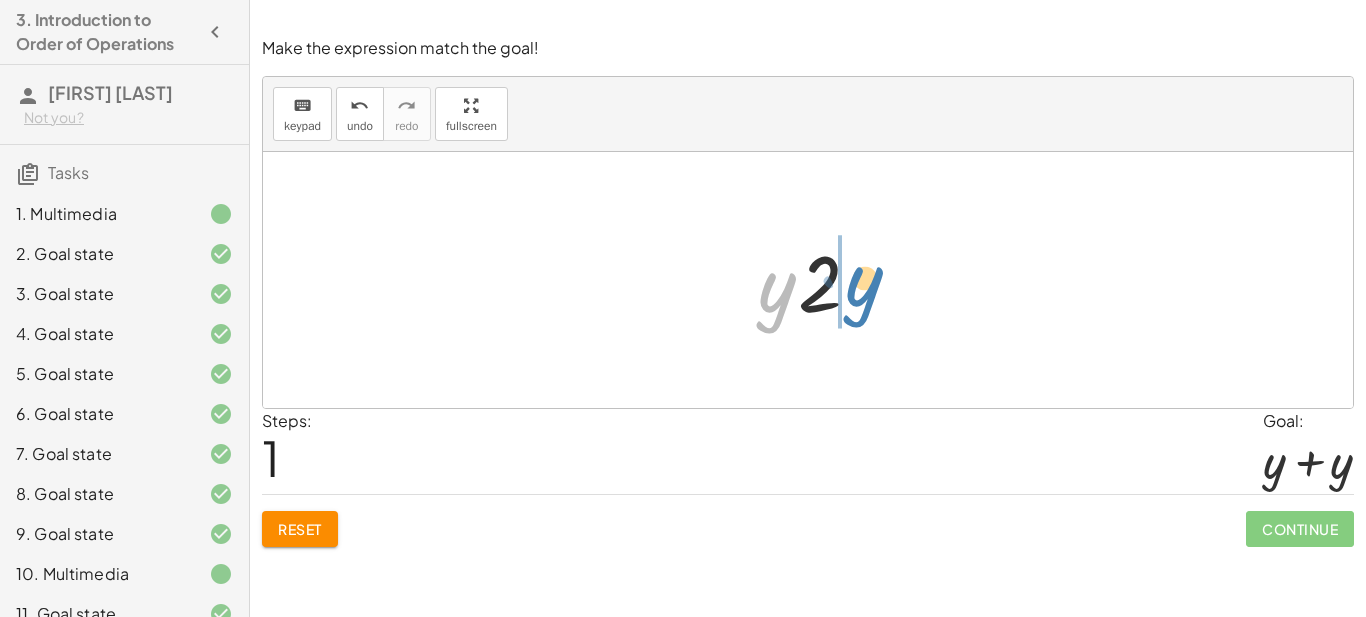 drag, startPoint x: 778, startPoint y: 308, endPoint x: 865, endPoint y: 302, distance: 87.20665 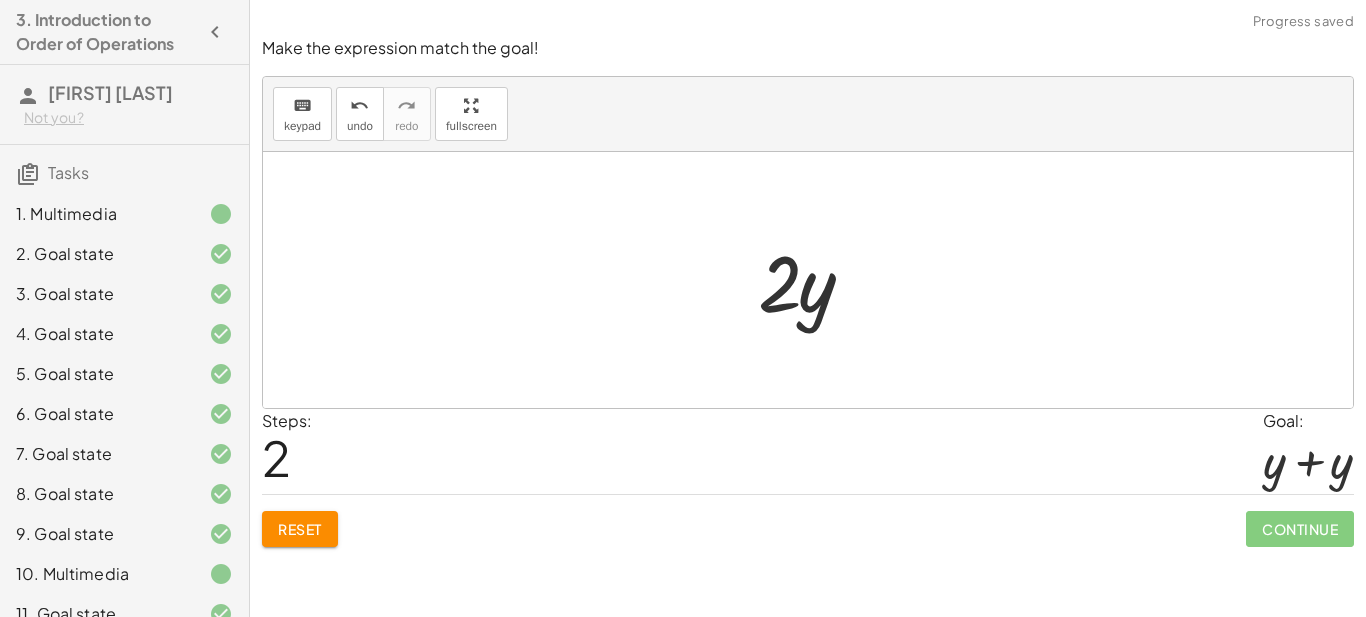 click on "Reset" at bounding box center (300, 529) 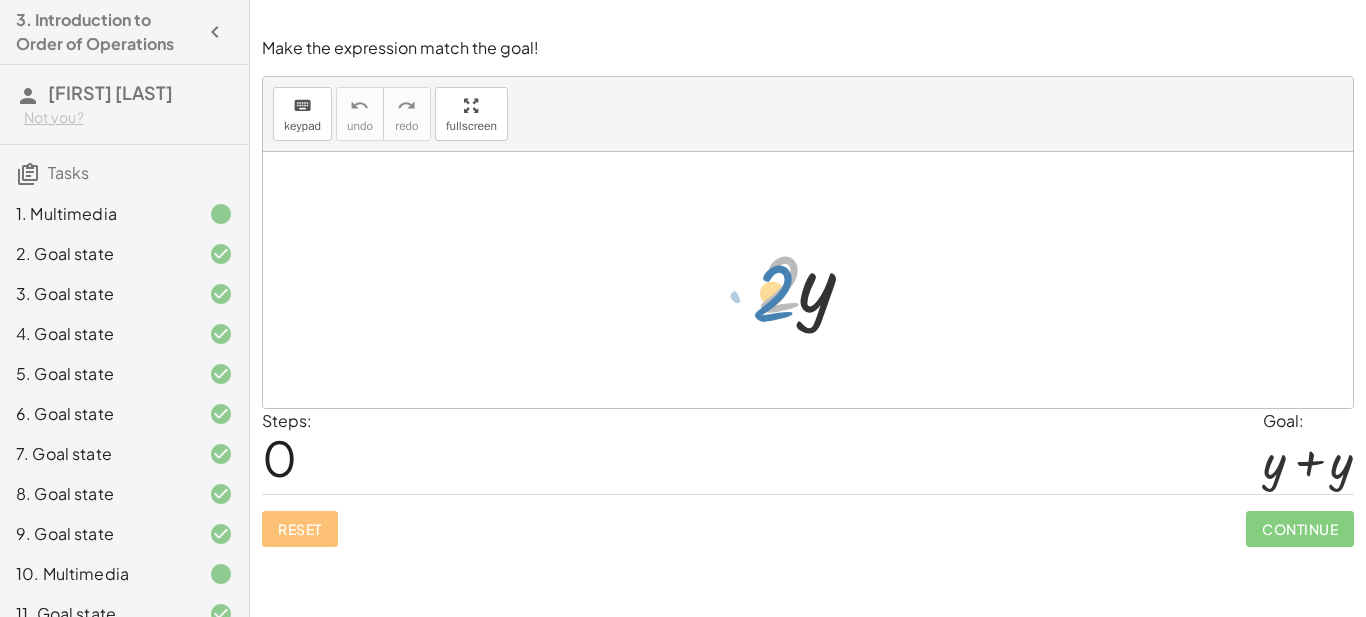 click at bounding box center (815, 280) 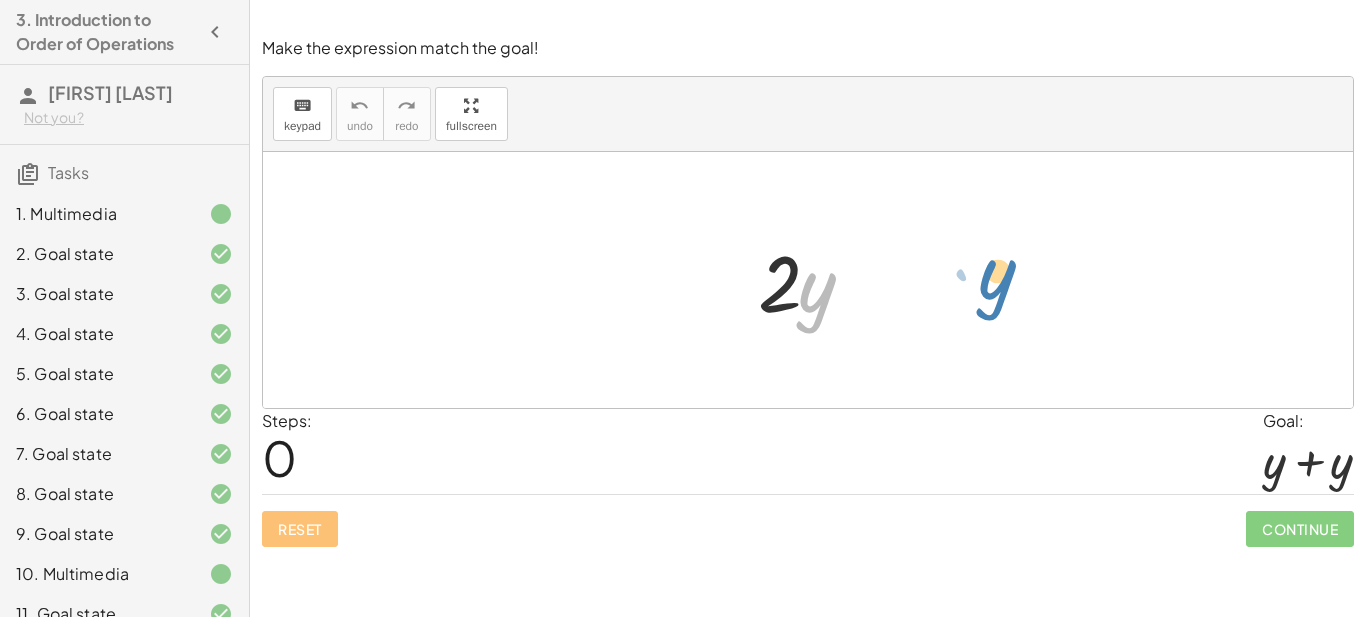 drag, startPoint x: 832, startPoint y: 301, endPoint x: 1012, endPoint y: 288, distance: 180.46883 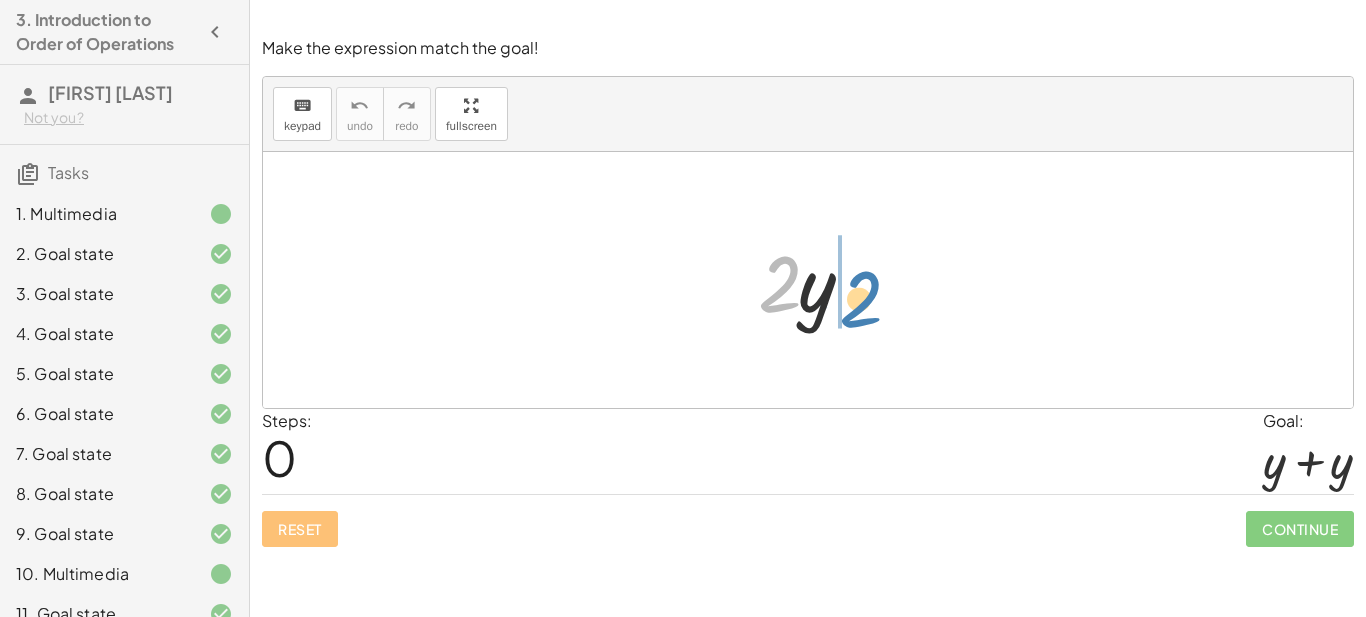 drag, startPoint x: 782, startPoint y: 303, endPoint x: 863, endPoint y: 318, distance: 82.37718 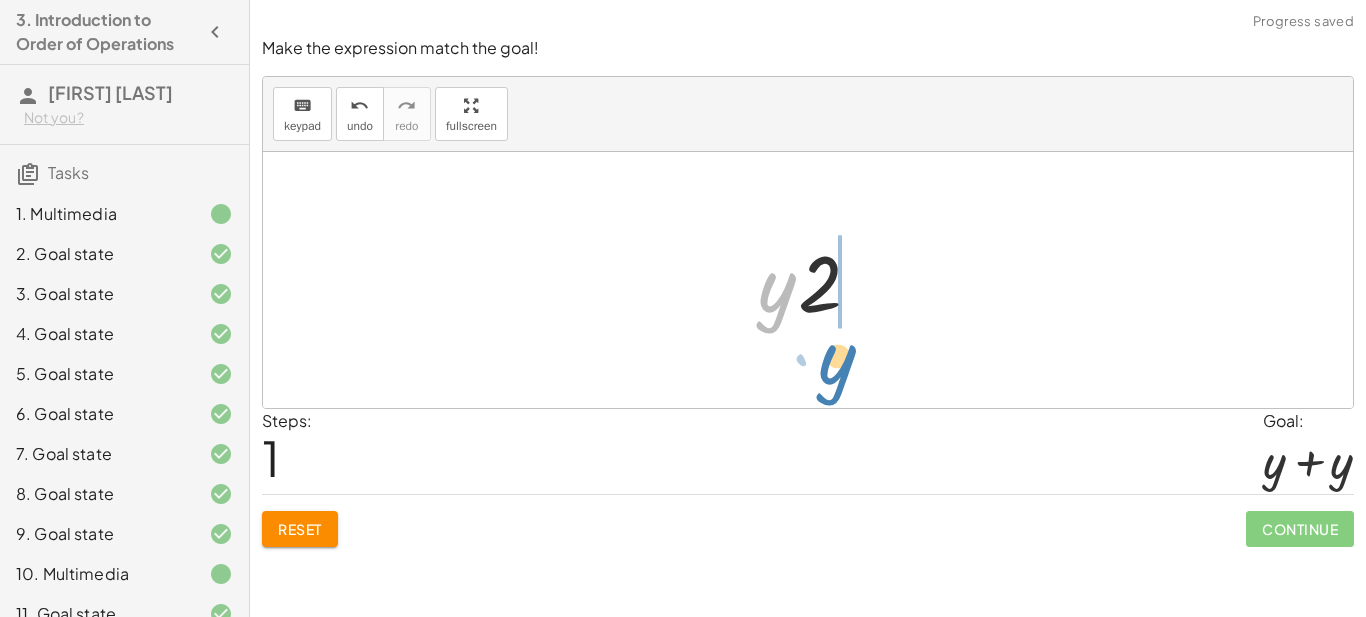 drag, startPoint x: 761, startPoint y: 319, endPoint x: 820, endPoint y: 392, distance: 93.8616 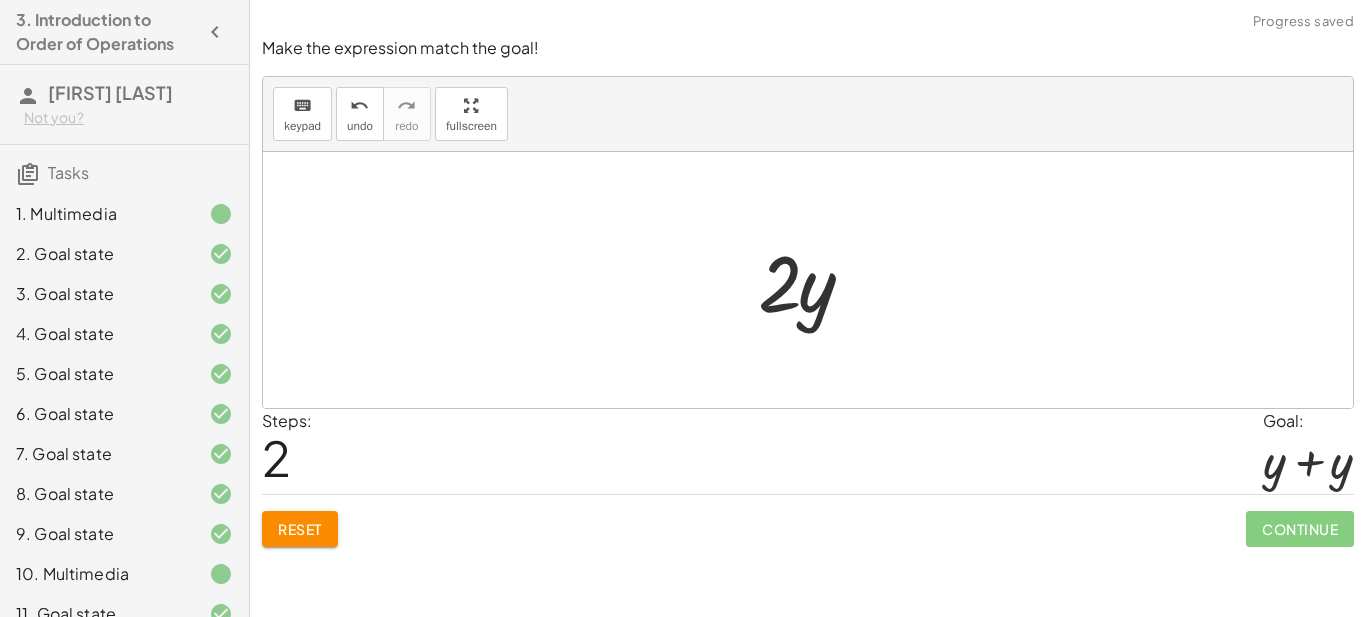 click on "Reset" at bounding box center (300, 529) 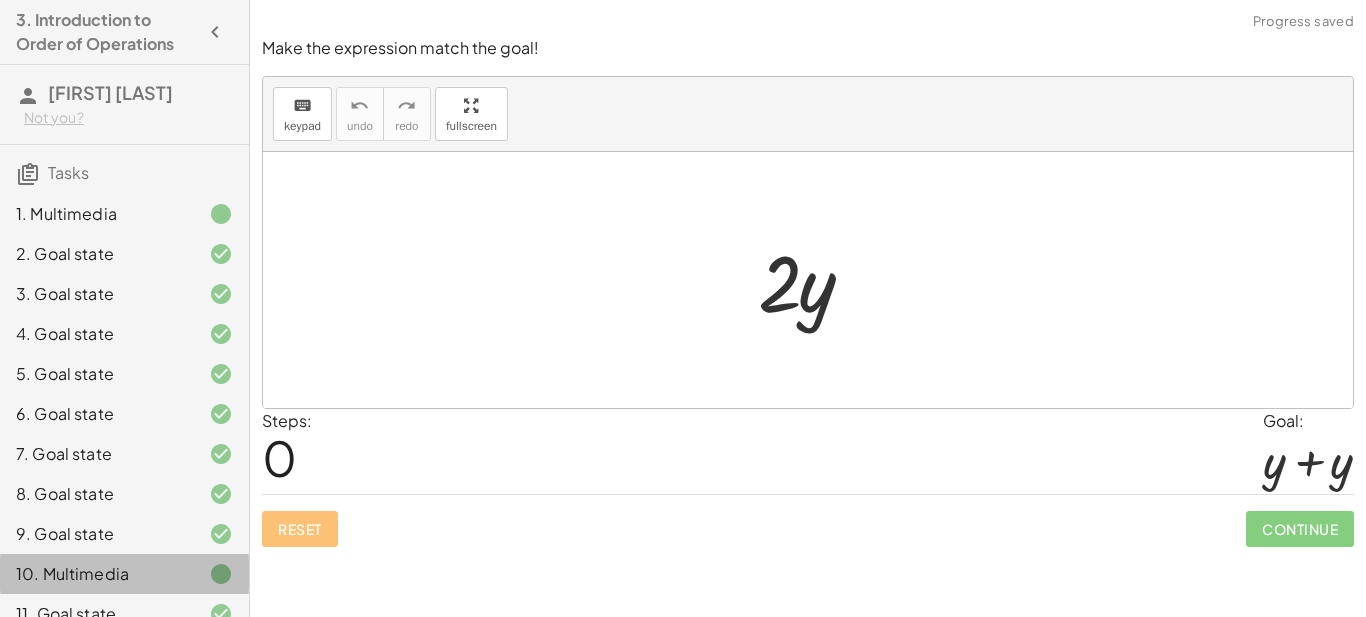 click on "10. Multimedia" 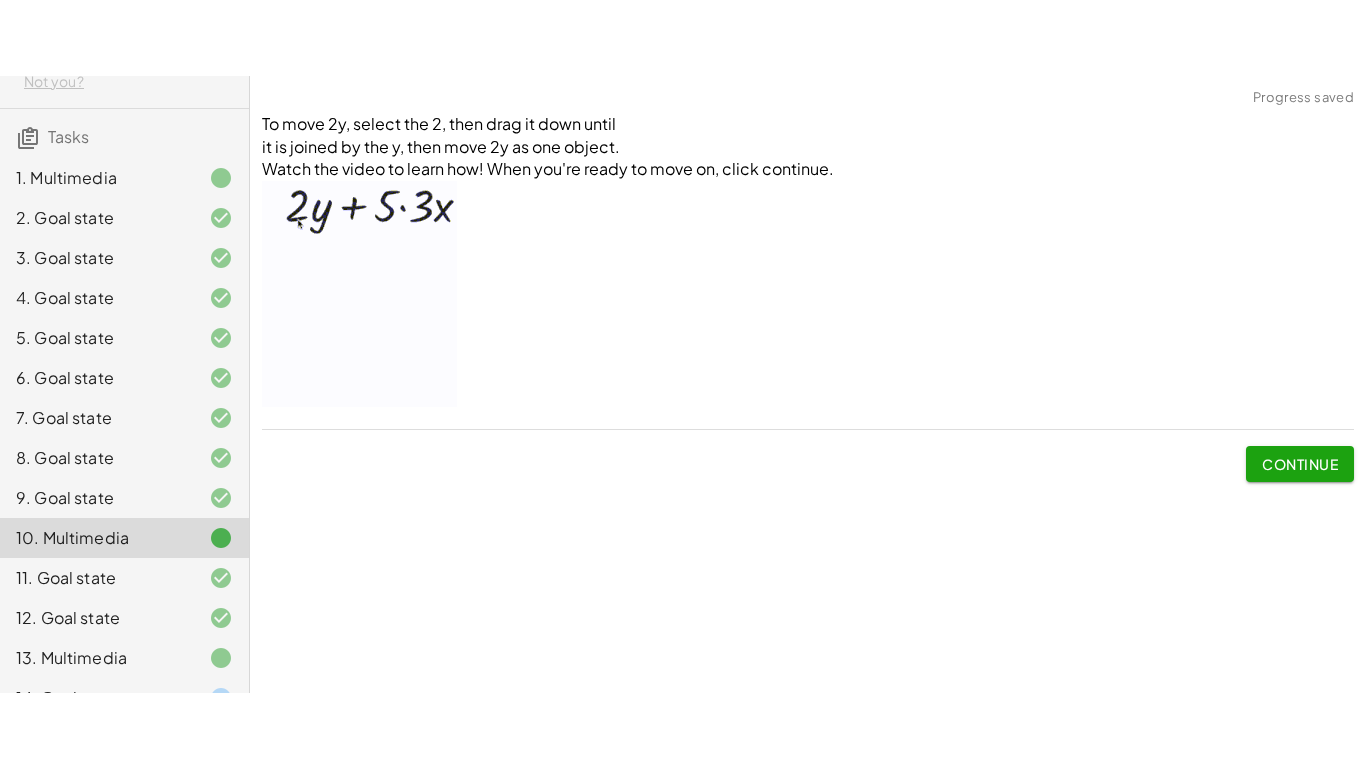 scroll, scrollTop: 330, scrollLeft: 0, axis: vertical 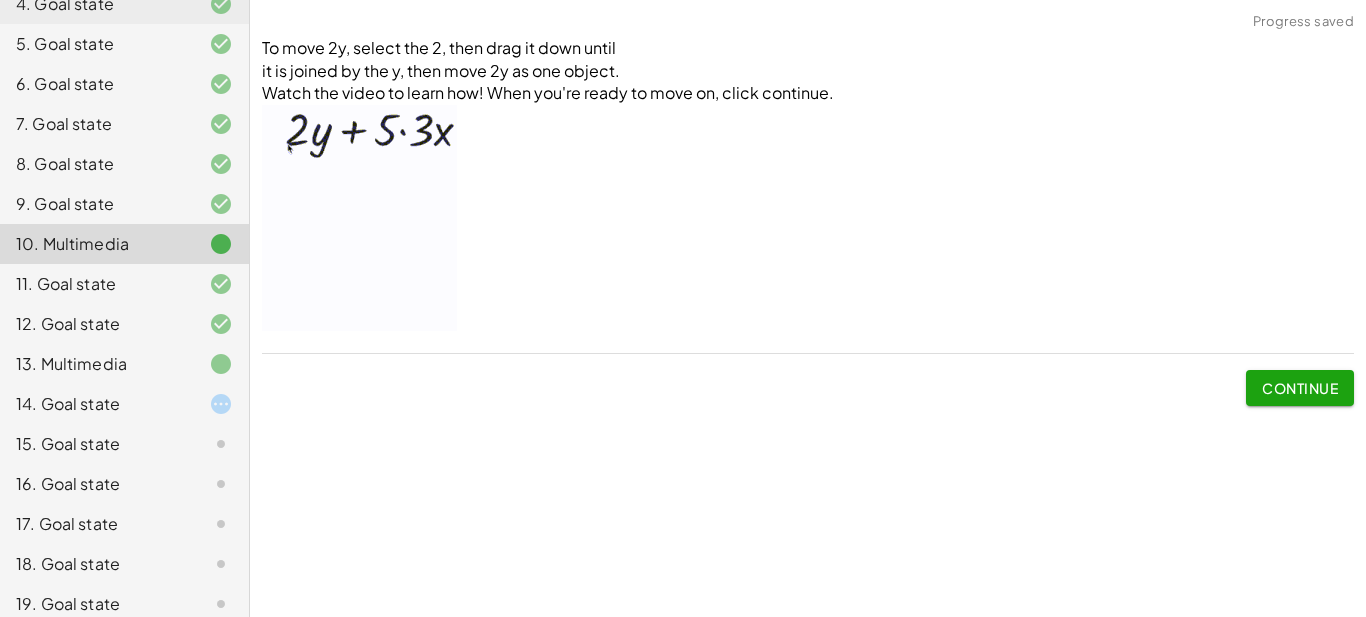 click on "14. Goal state" 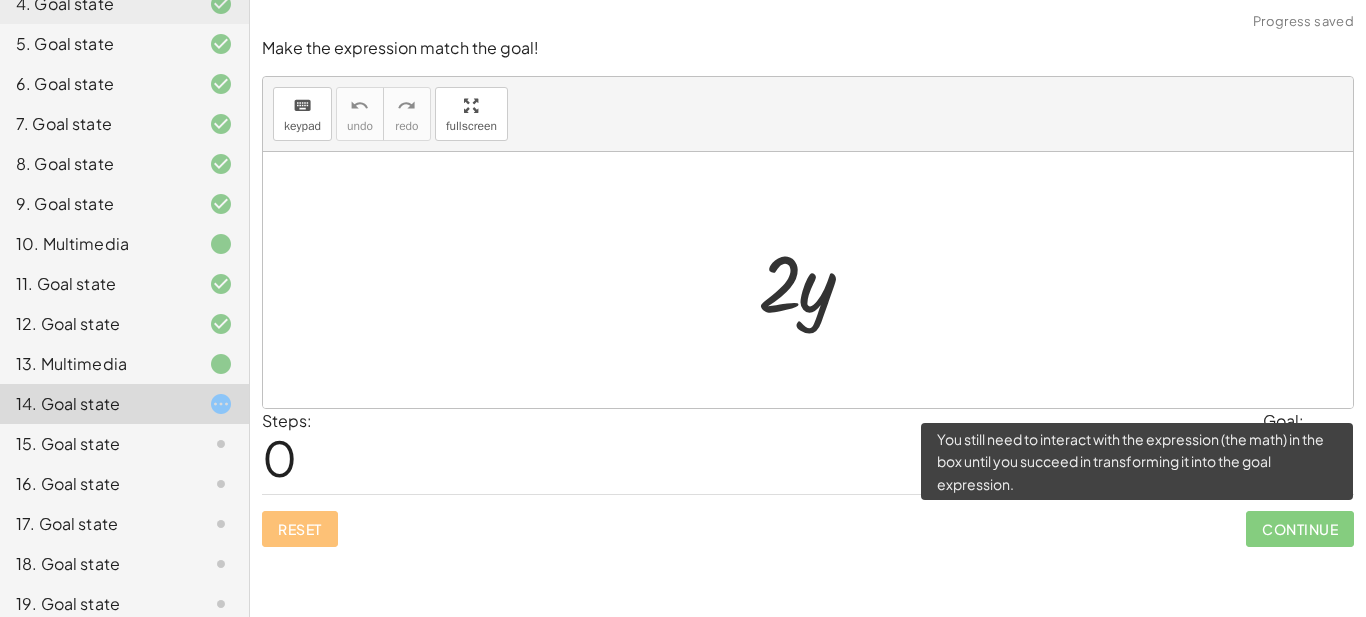 click on "Continue" 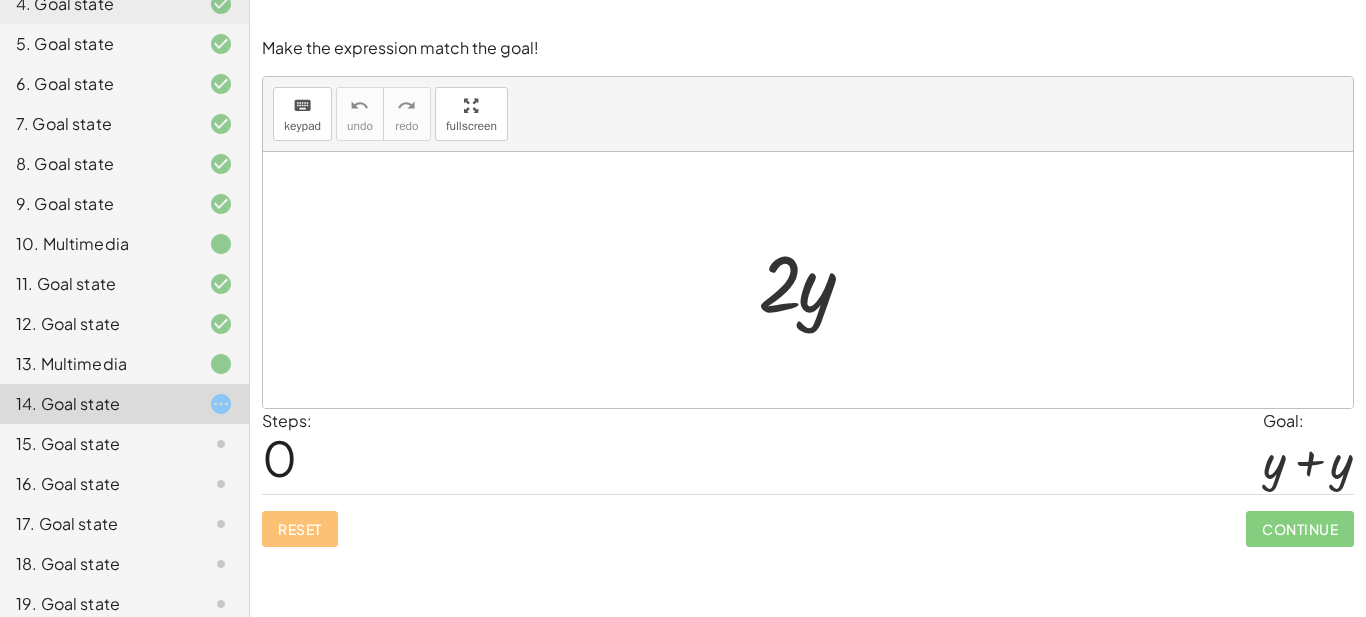 click on "Steps:  0 Goal: + y + y" at bounding box center [808, 452] 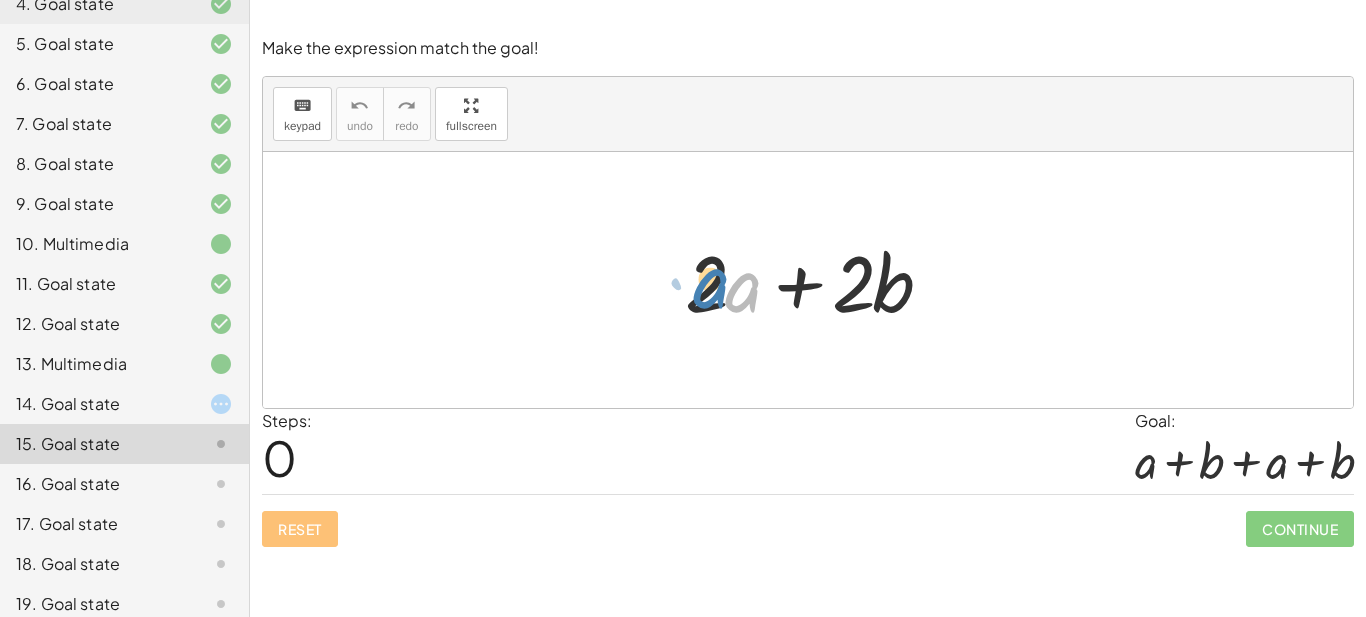 drag, startPoint x: 752, startPoint y: 296, endPoint x: 755, endPoint y: 308, distance: 12.369317 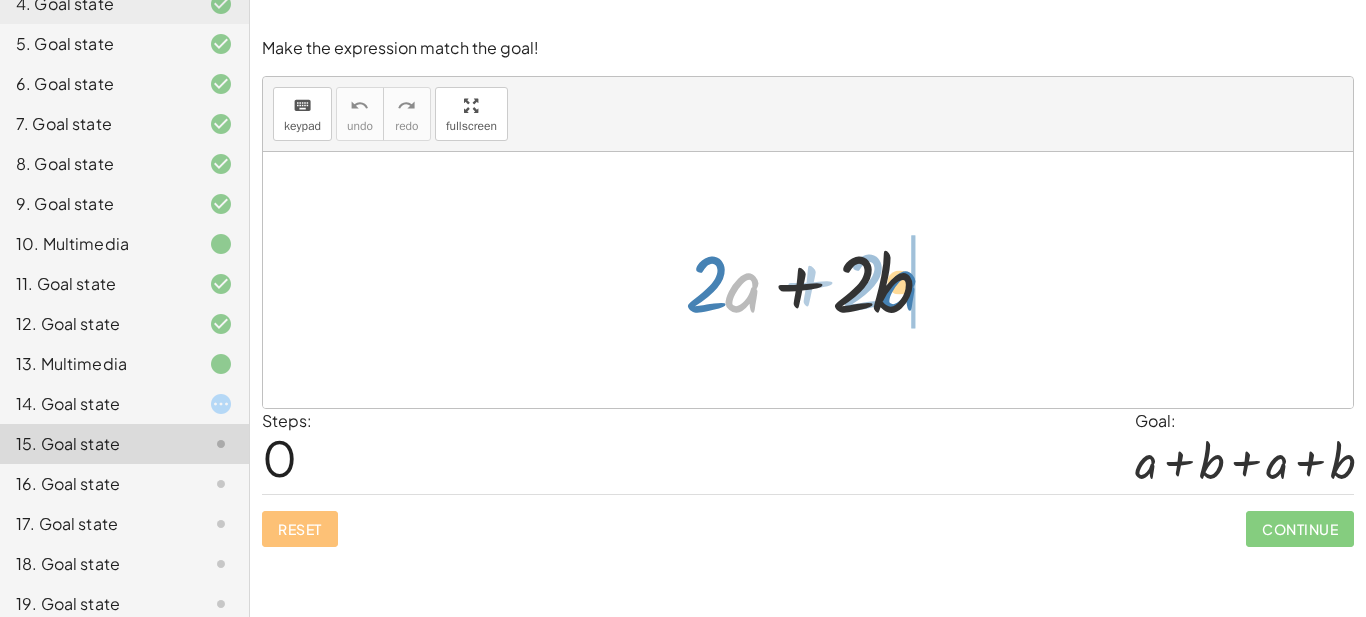 drag, startPoint x: 735, startPoint y: 289, endPoint x: 889, endPoint y: 287, distance: 154.01299 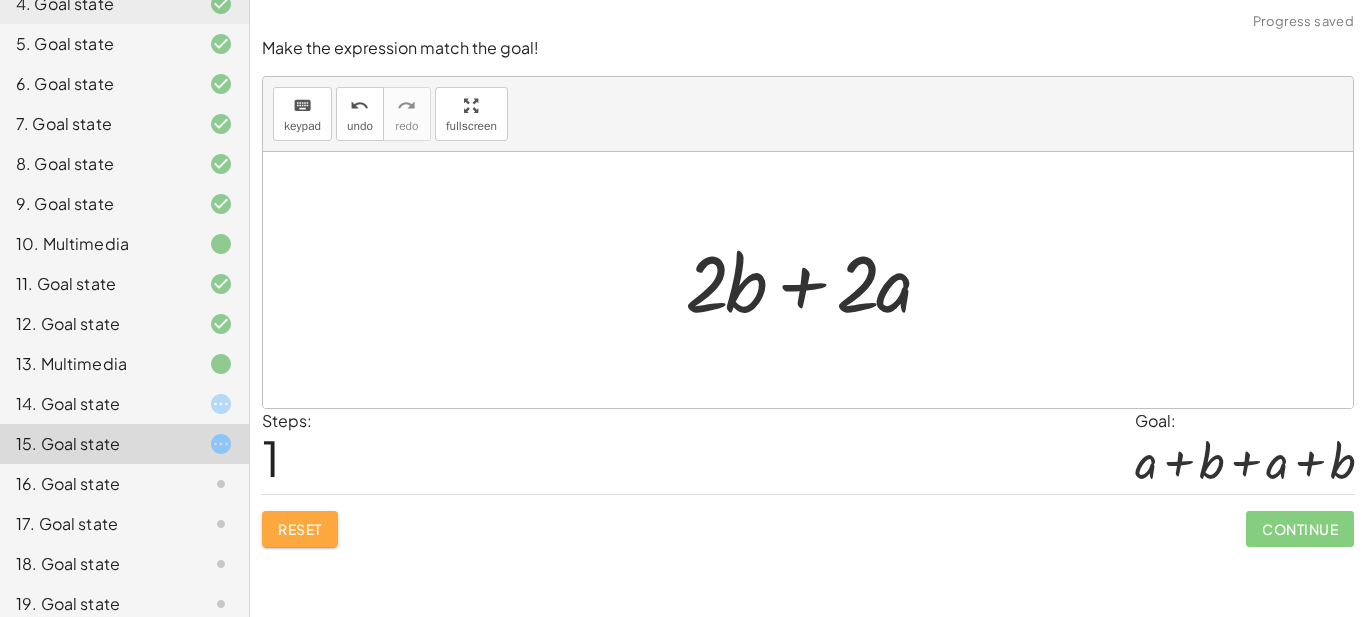 click on "Reset" 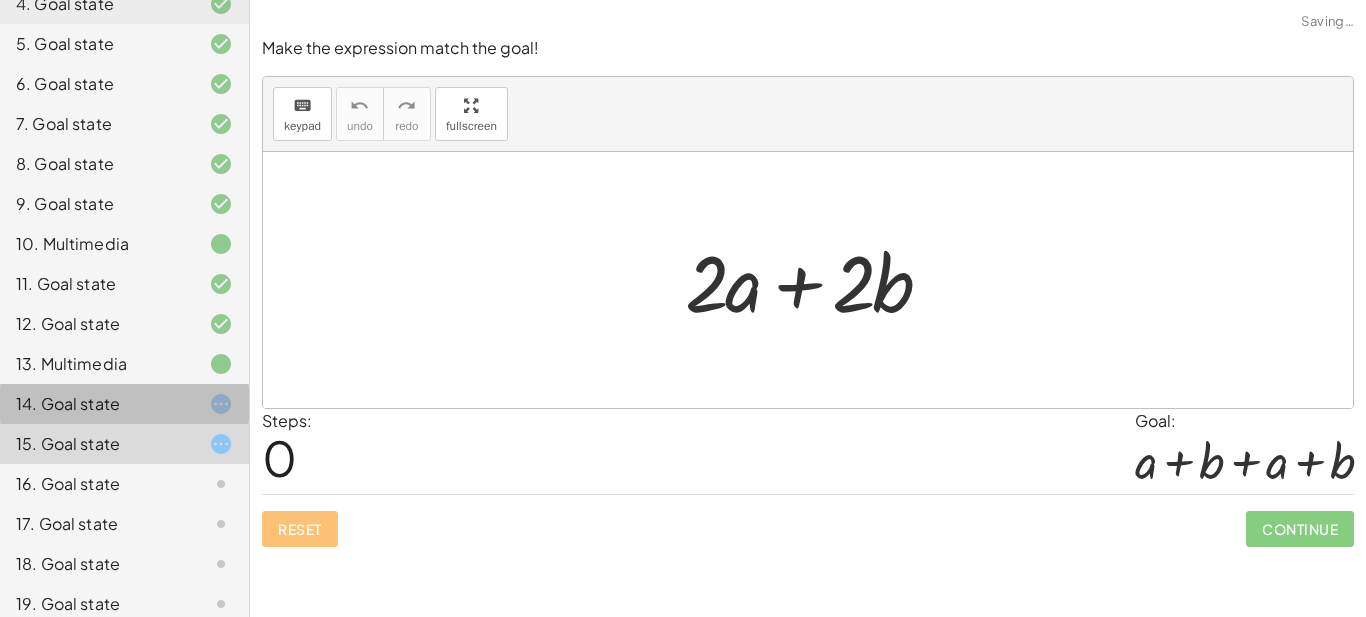 click 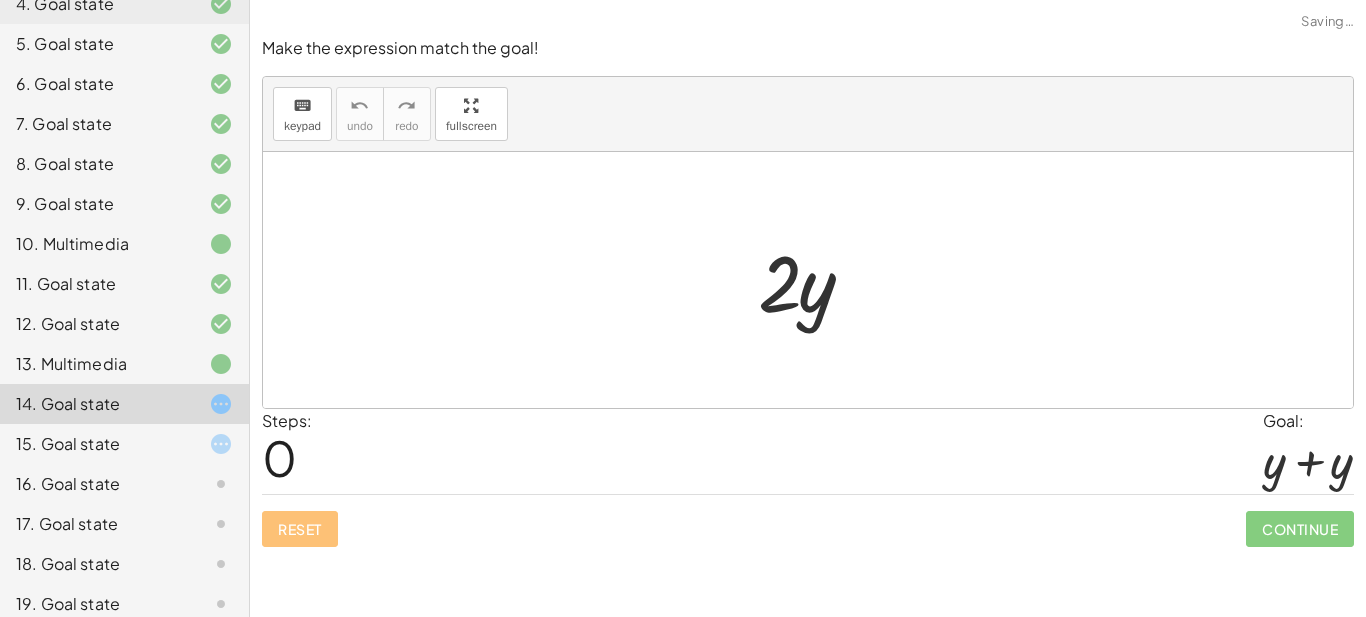click at bounding box center (815, 280) 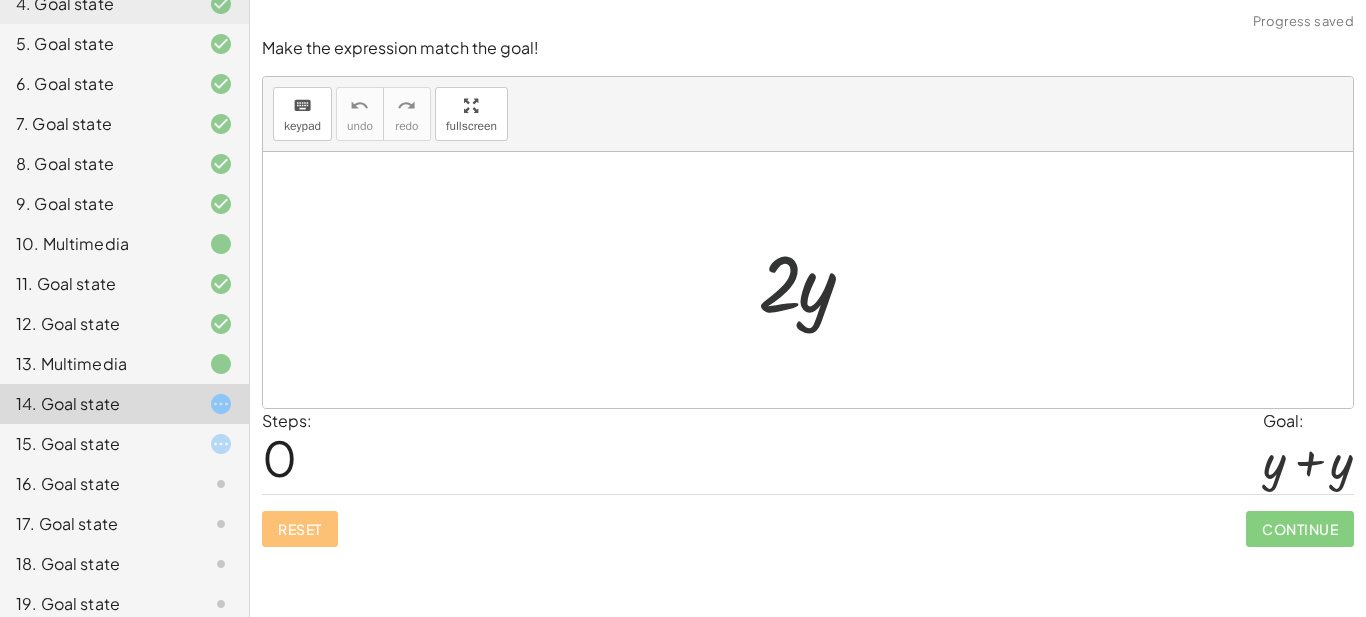 click at bounding box center (815, 280) 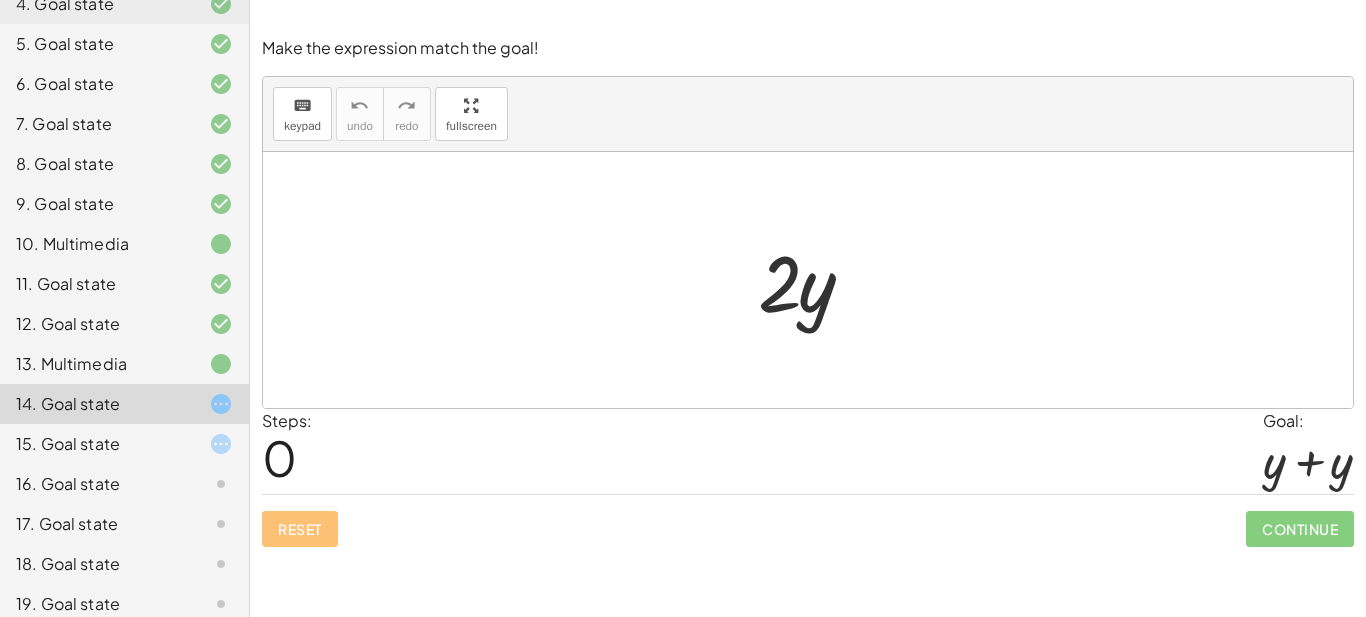 click at bounding box center (815, 280) 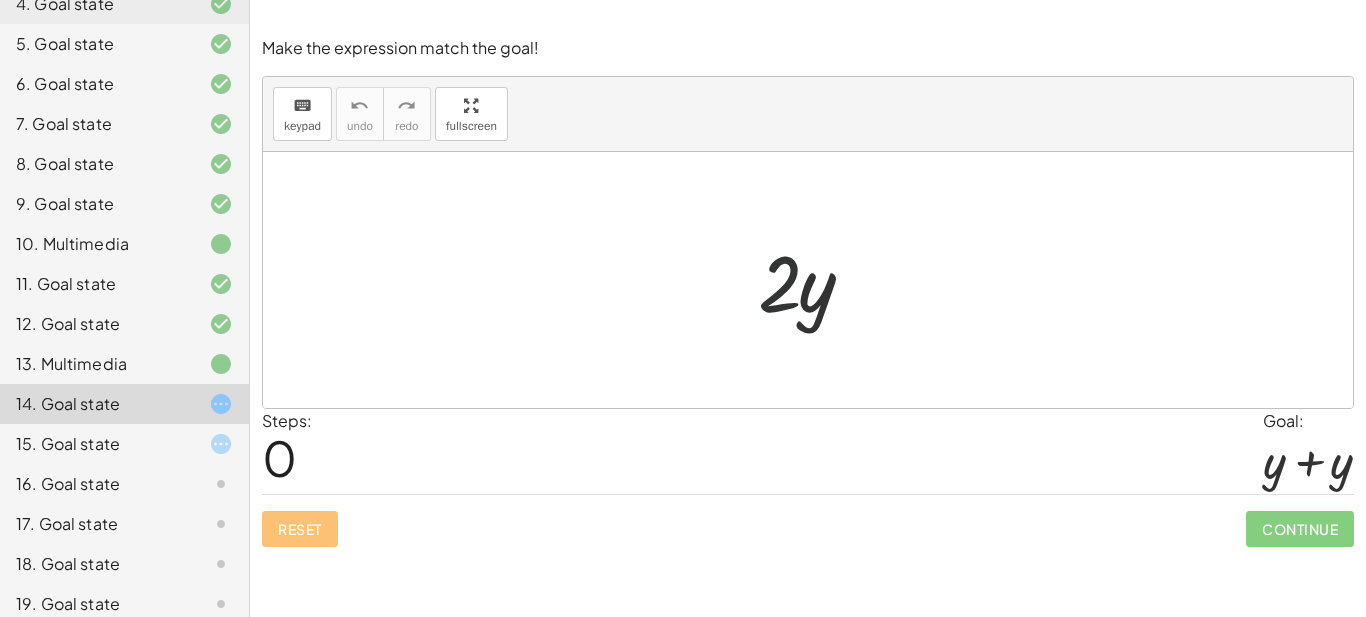 click at bounding box center (815, 280) 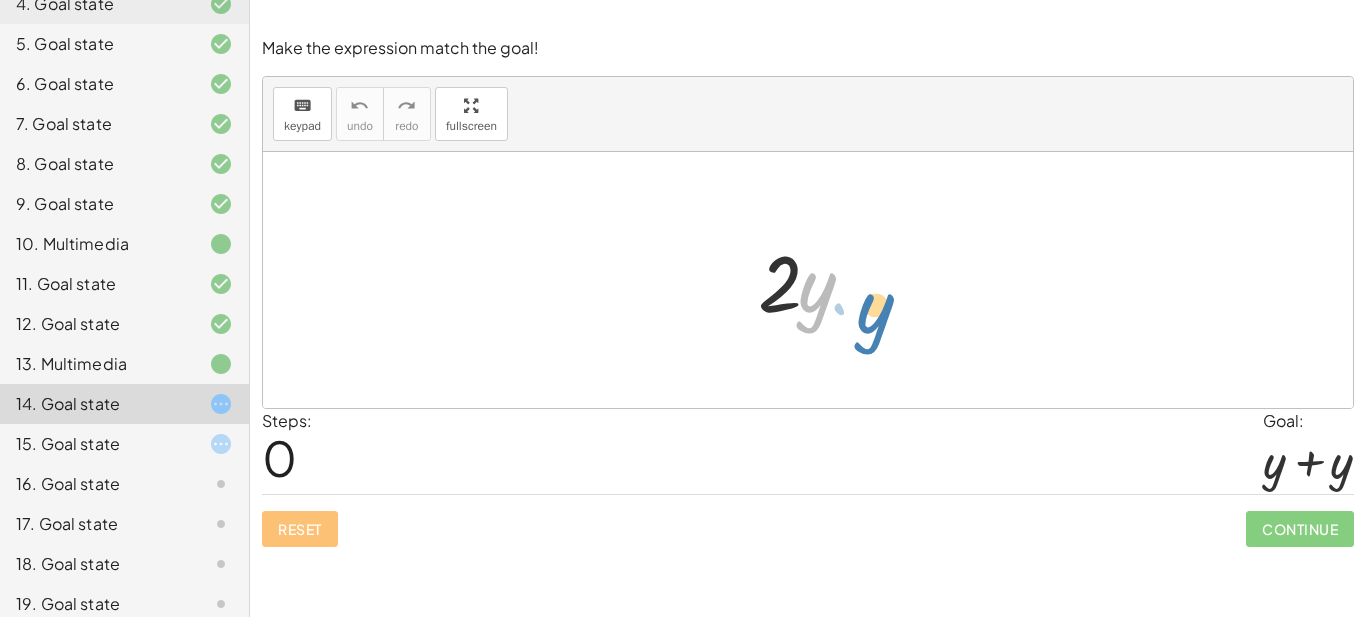 drag, startPoint x: 816, startPoint y: 300, endPoint x: 866, endPoint y: 319, distance: 53.488316 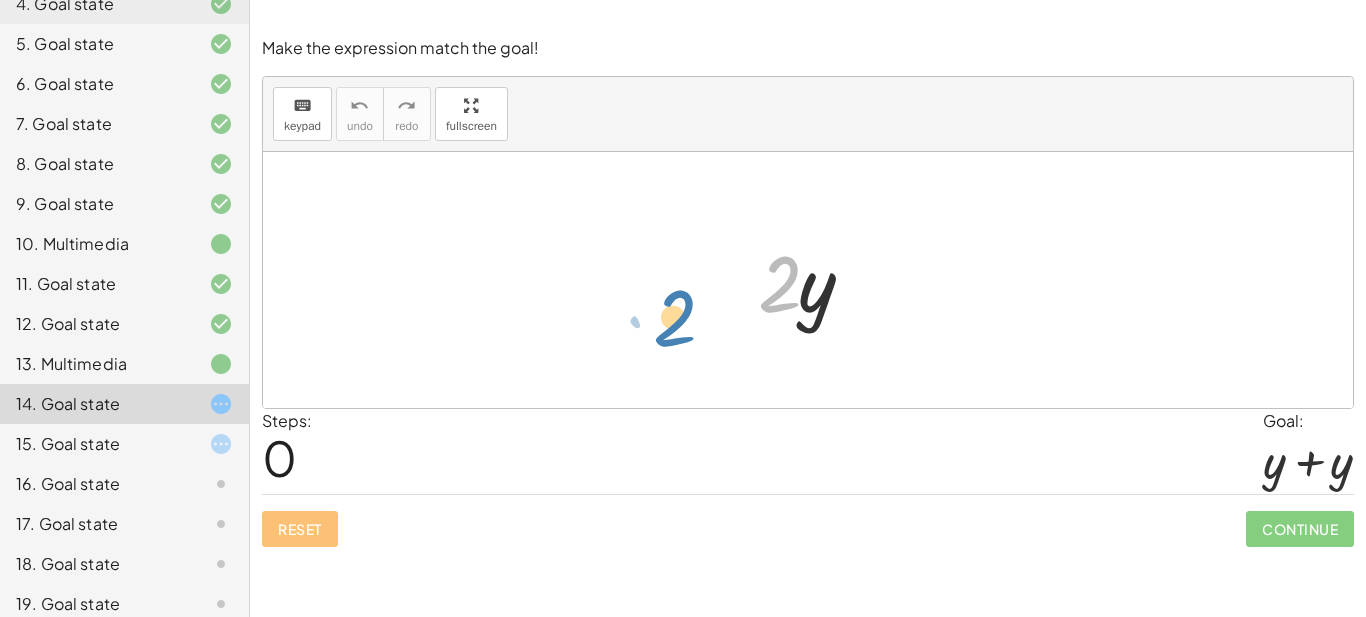 drag, startPoint x: 771, startPoint y: 265, endPoint x: 666, endPoint y: 299, distance: 110.36757 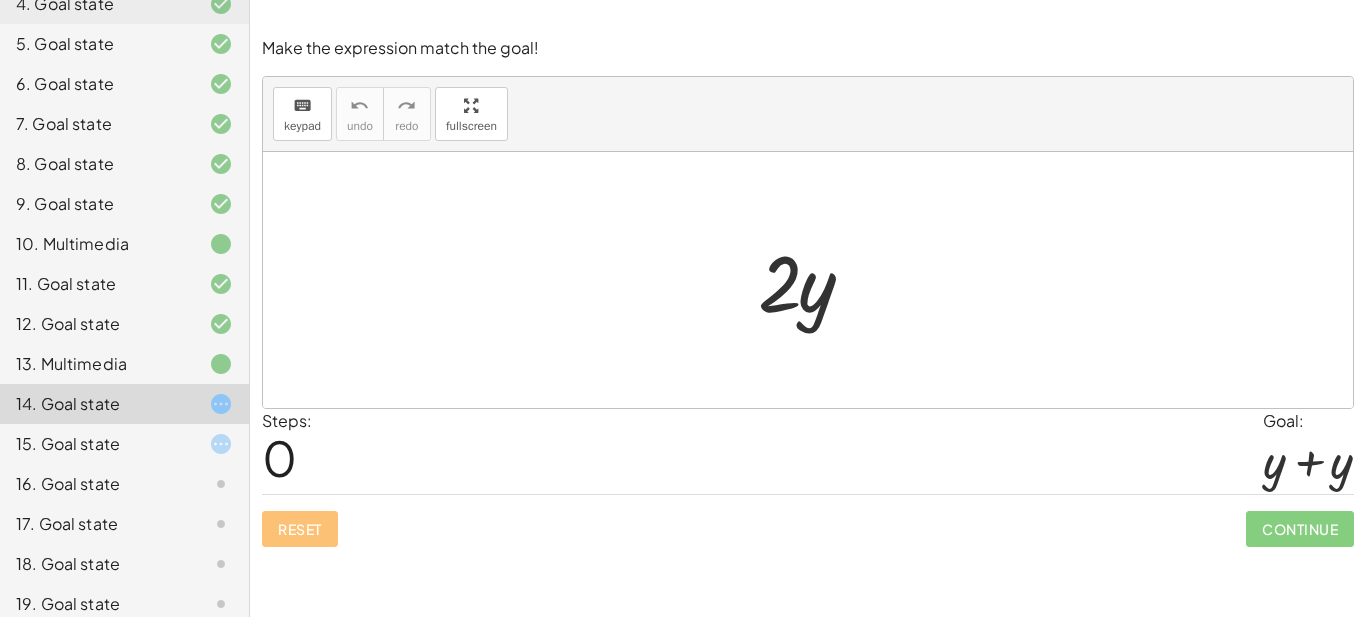 click at bounding box center [815, 280] 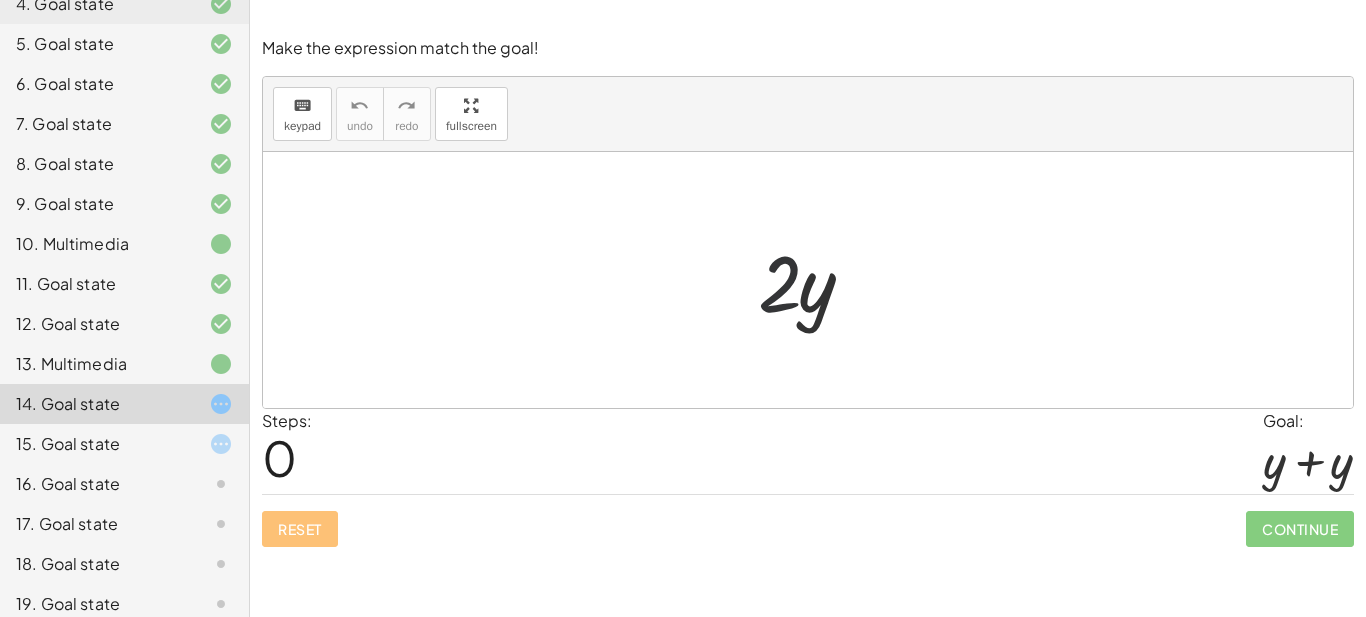 click at bounding box center (815, 280) 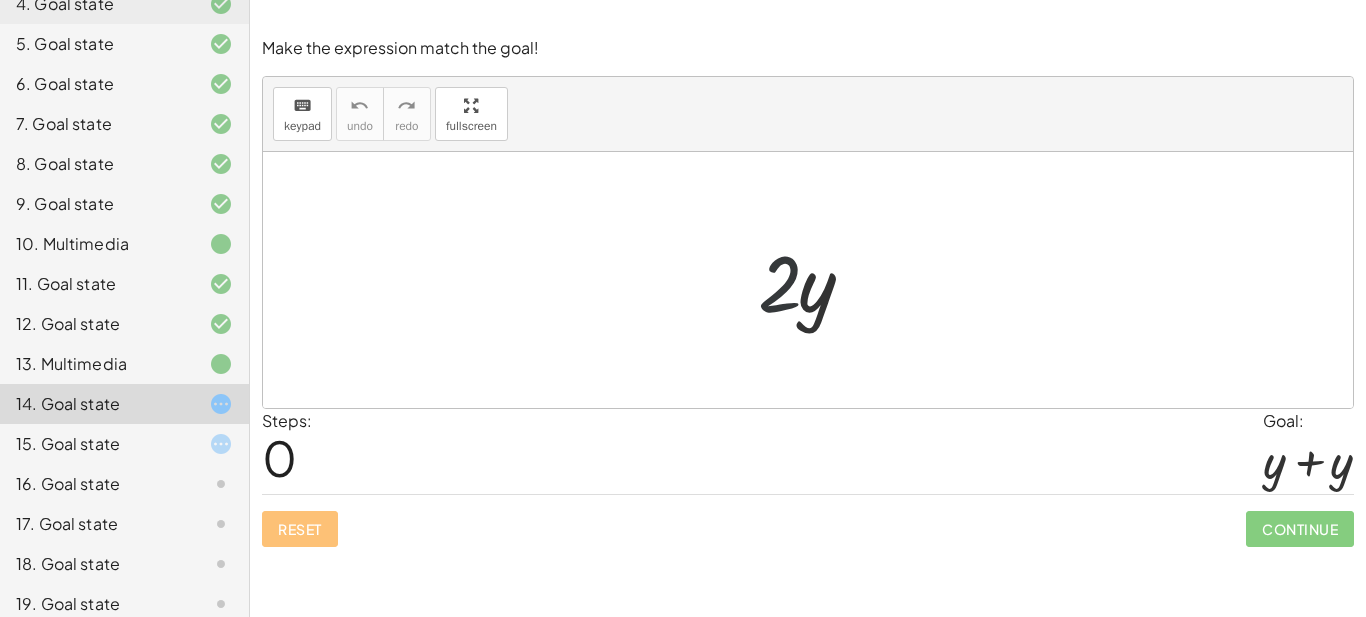 click at bounding box center (815, 280) 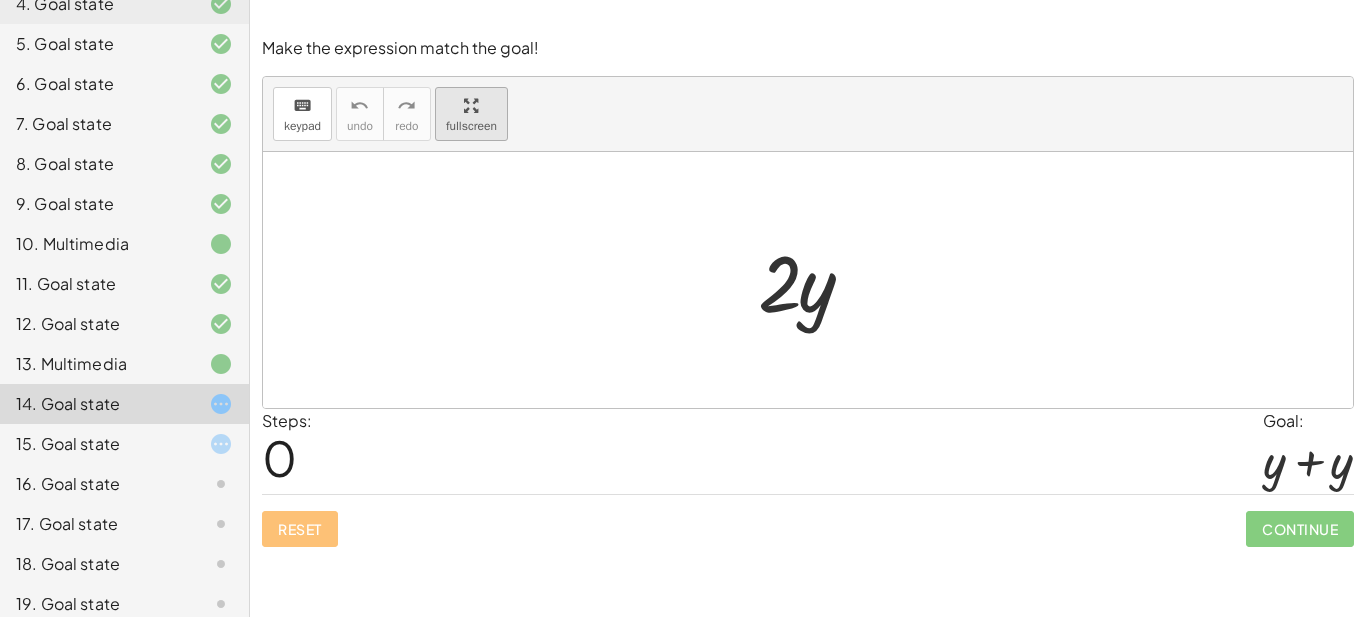 click on "Make the expression match the goal! keyboard keypad undo undo redo redo fullscreen · 2 · y × Steps:  0 Goal: + y + y Reset   Continue" 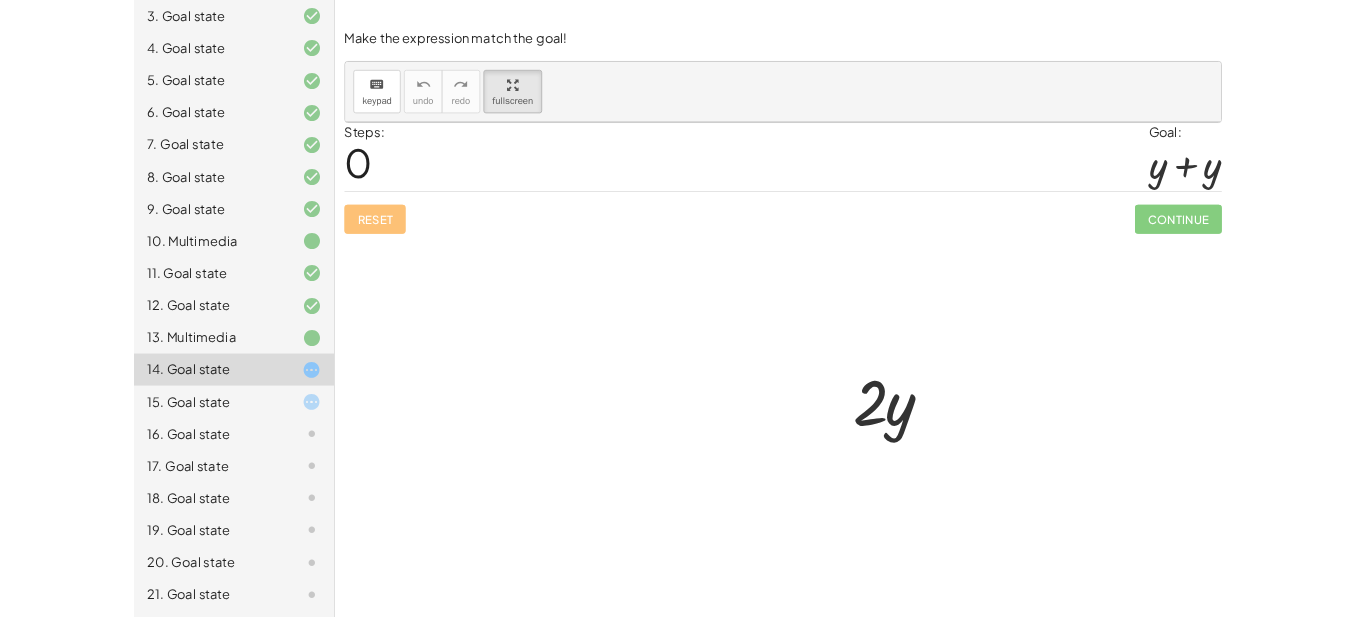 scroll, scrollTop: 274, scrollLeft: 0, axis: vertical 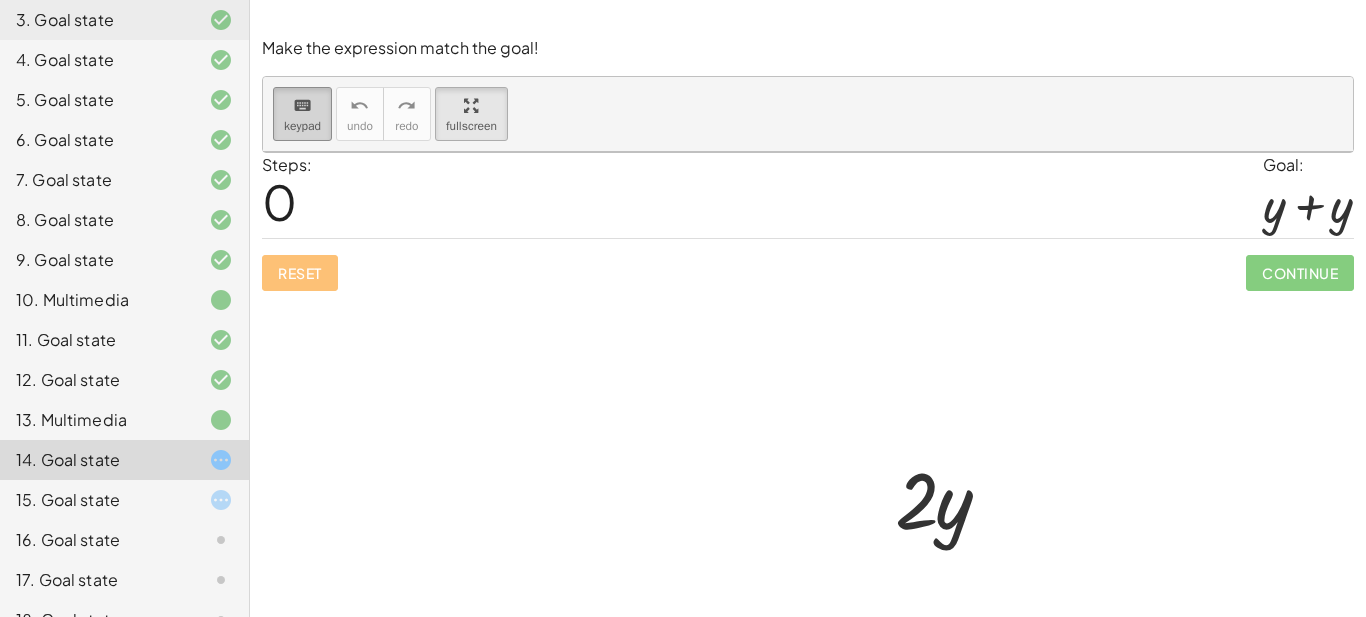 click on "keypad" at bounding box center [302, 126] 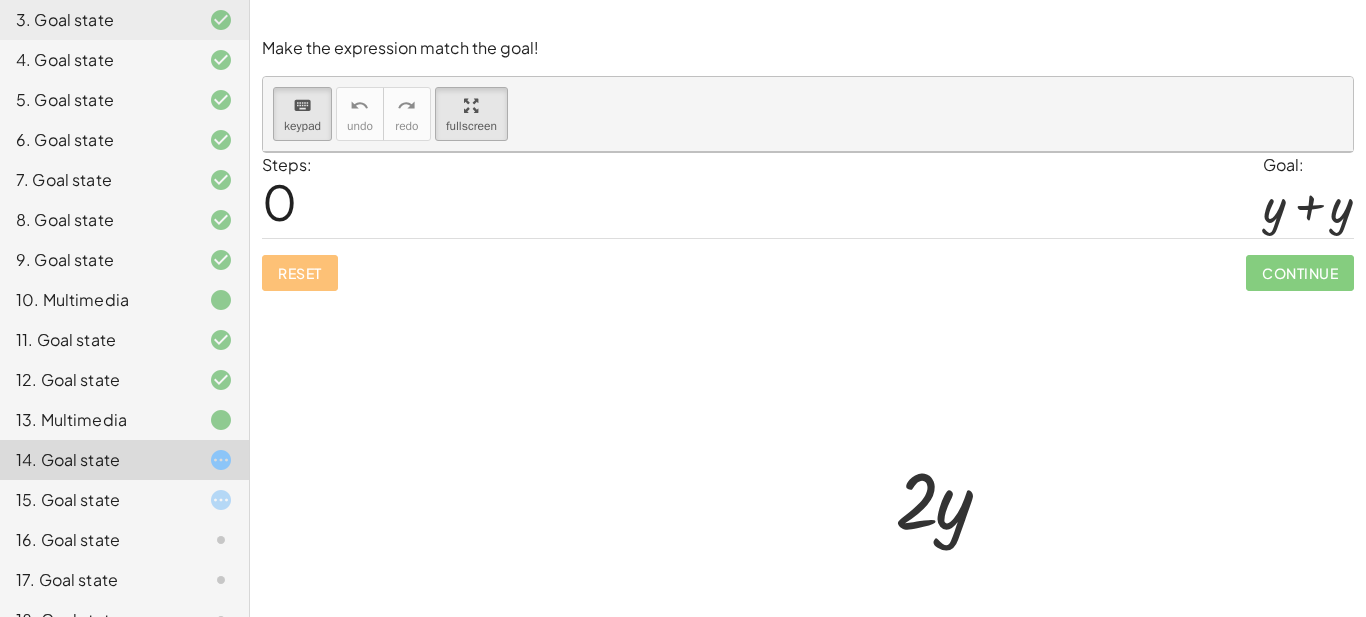 click at bounding box center [808, 438] 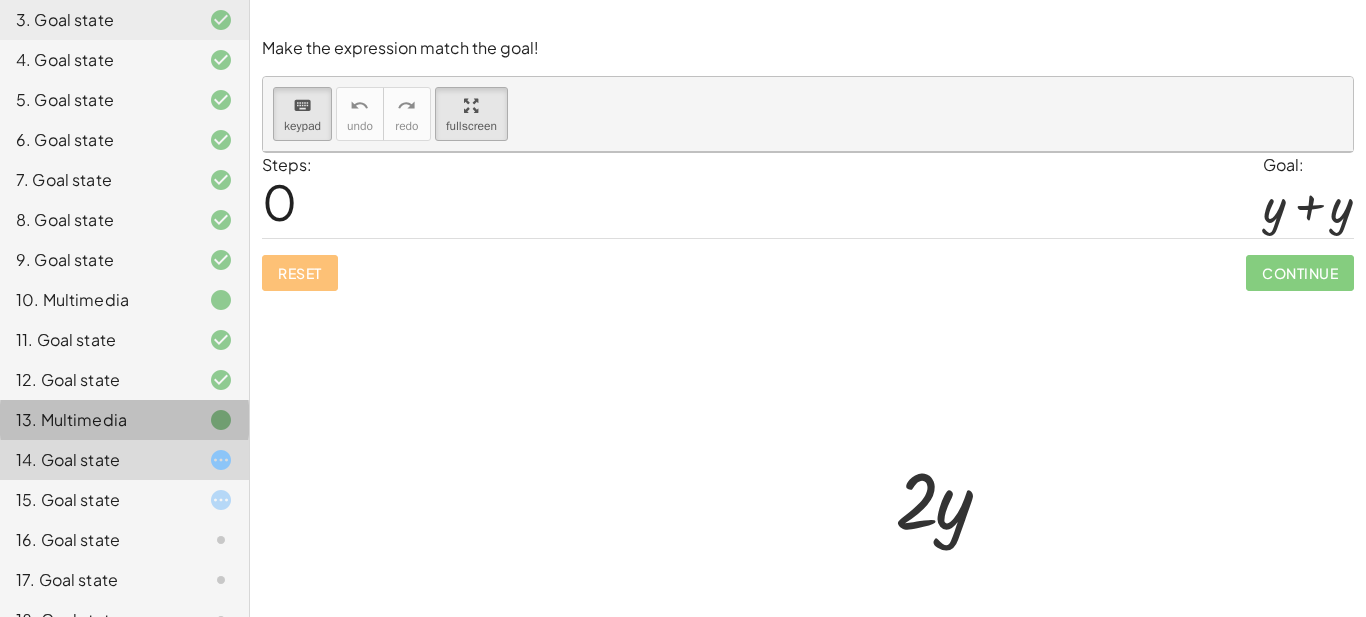 drag, startPoint x: 203, startPoint y: 409, endPoint x: 206, endPoint y: 395, distance: 14.3178215 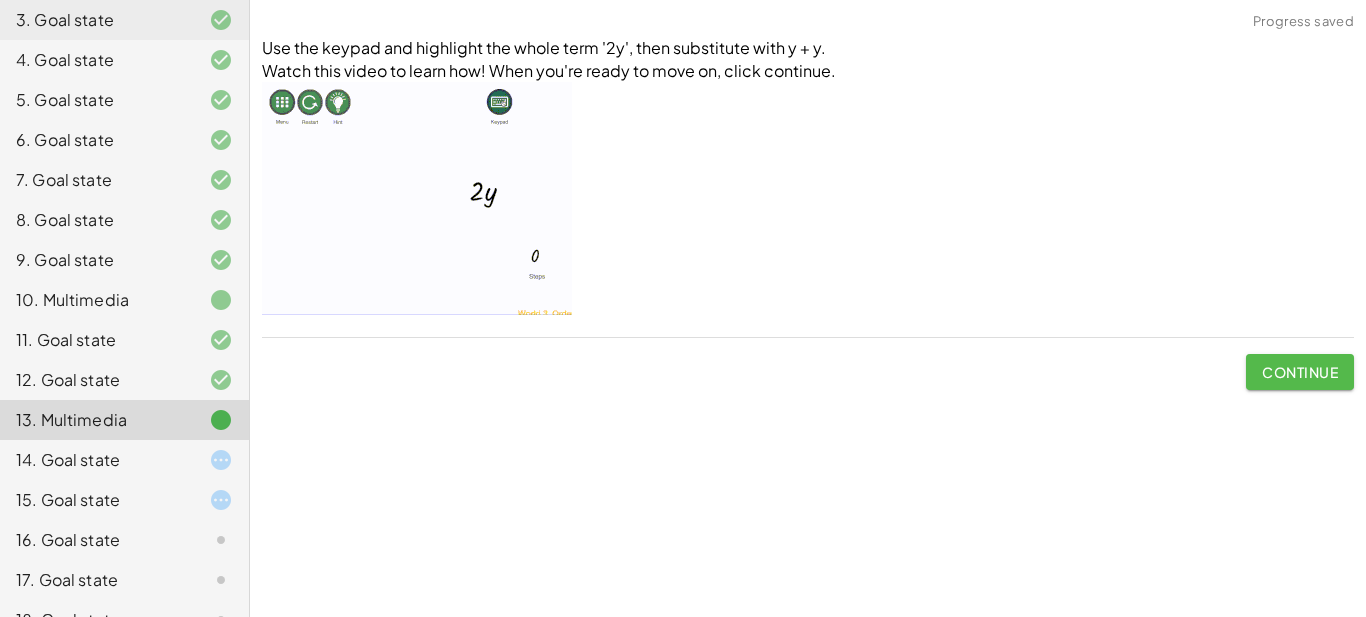click on "Continue" at bounding box center [1300, 372] 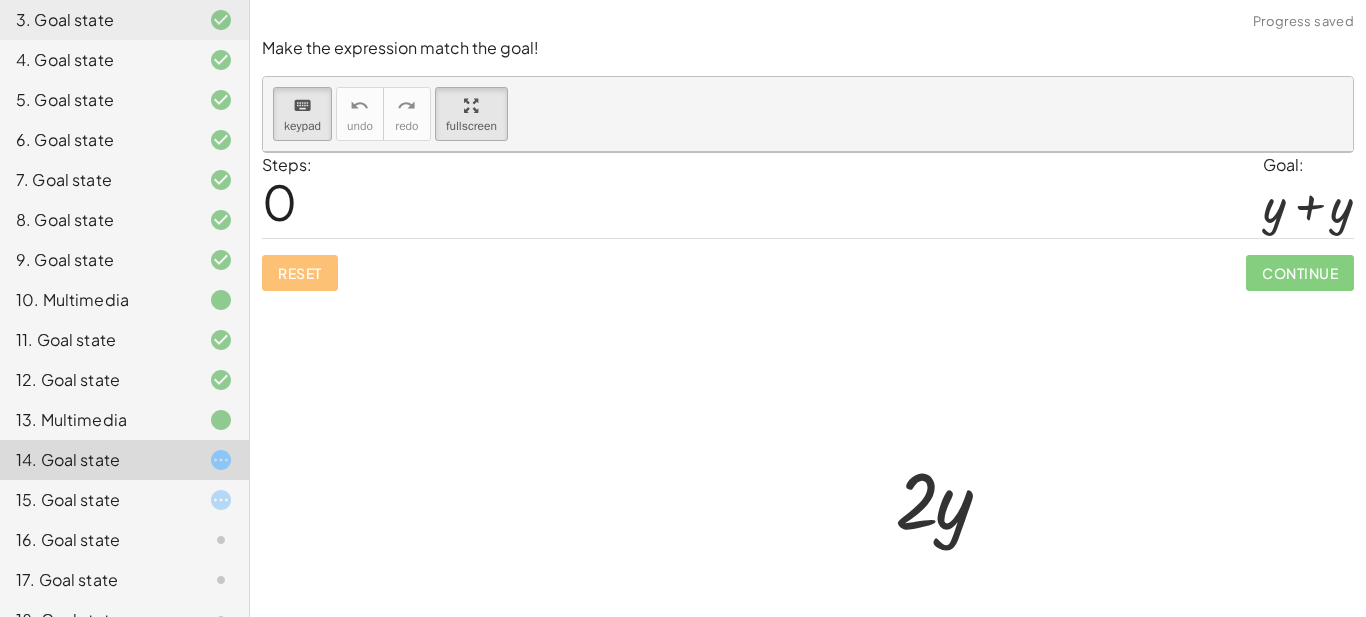 drag, startPoint x: 806, startPoint y: 401, endPoint x: 763, endPoint y: 13, distance: 390.37546 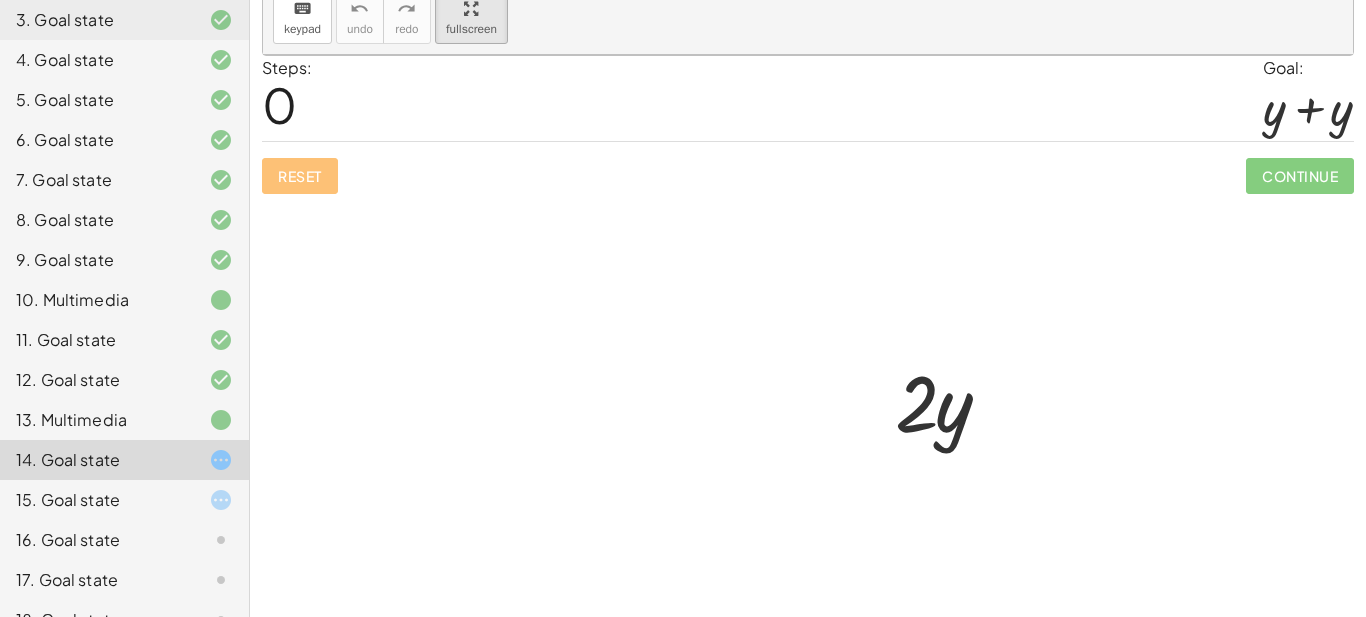scroll, scrollTop: 107, scrollLeft: 0, axis: vertical 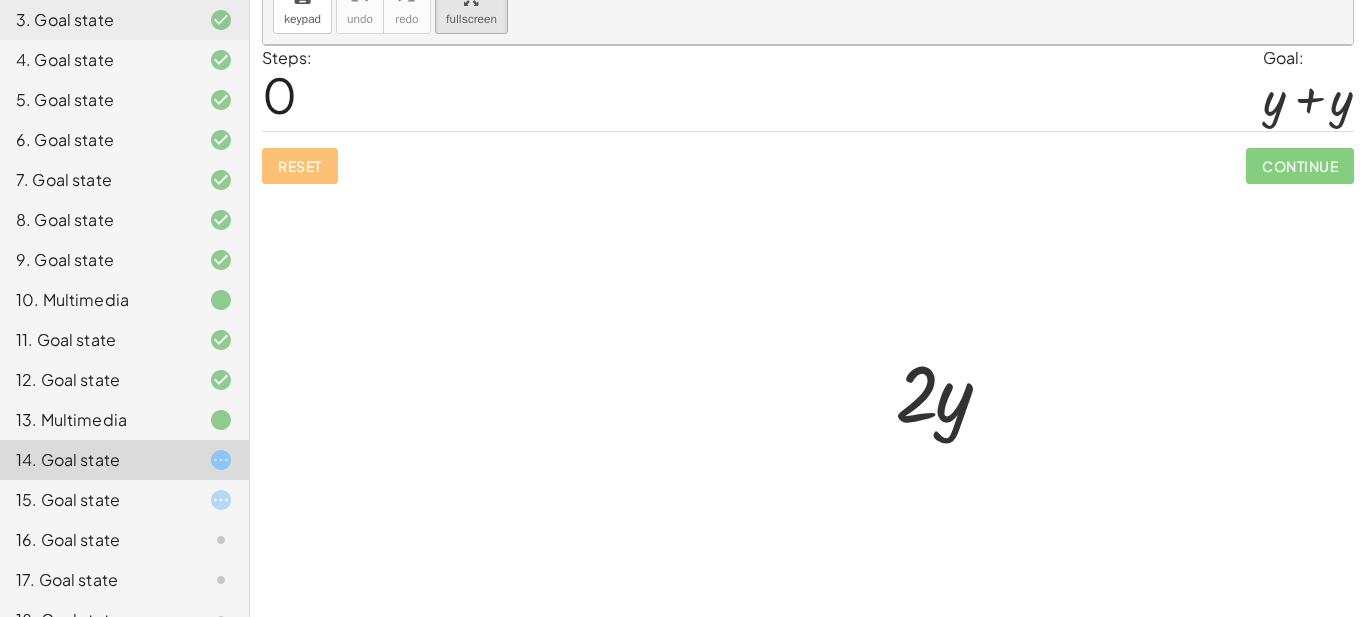 click at bounding box center (952, 390) 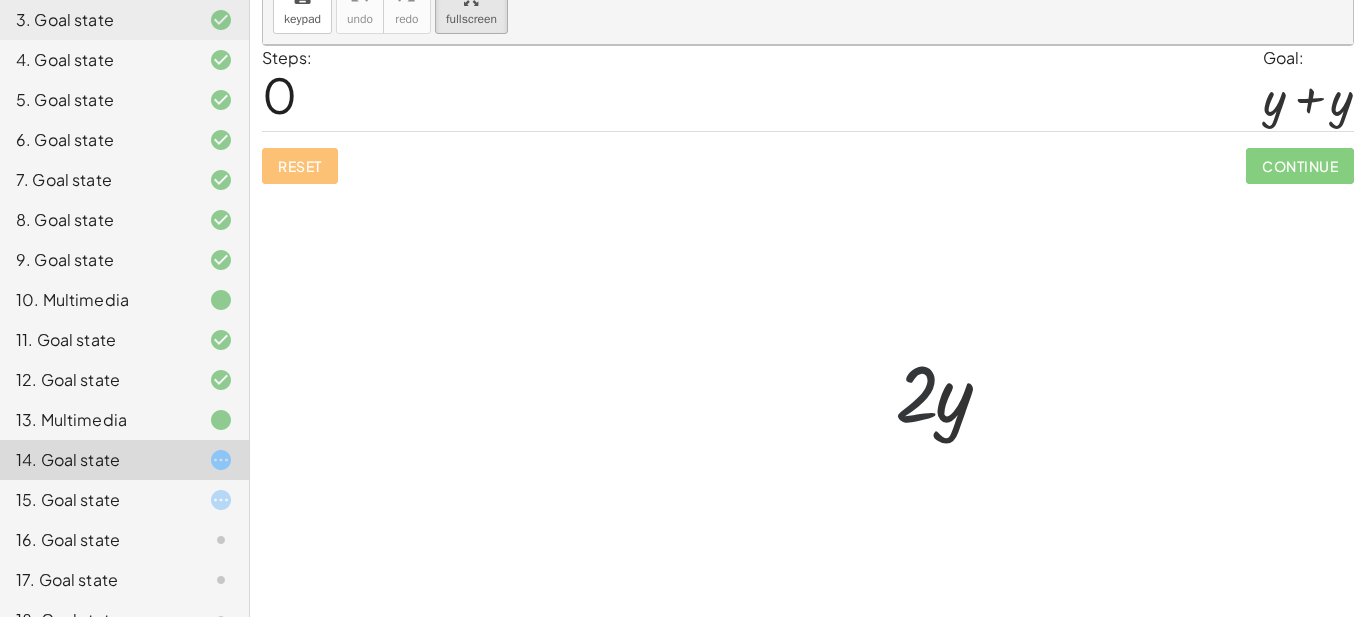 click at bounding box center (952, 390) 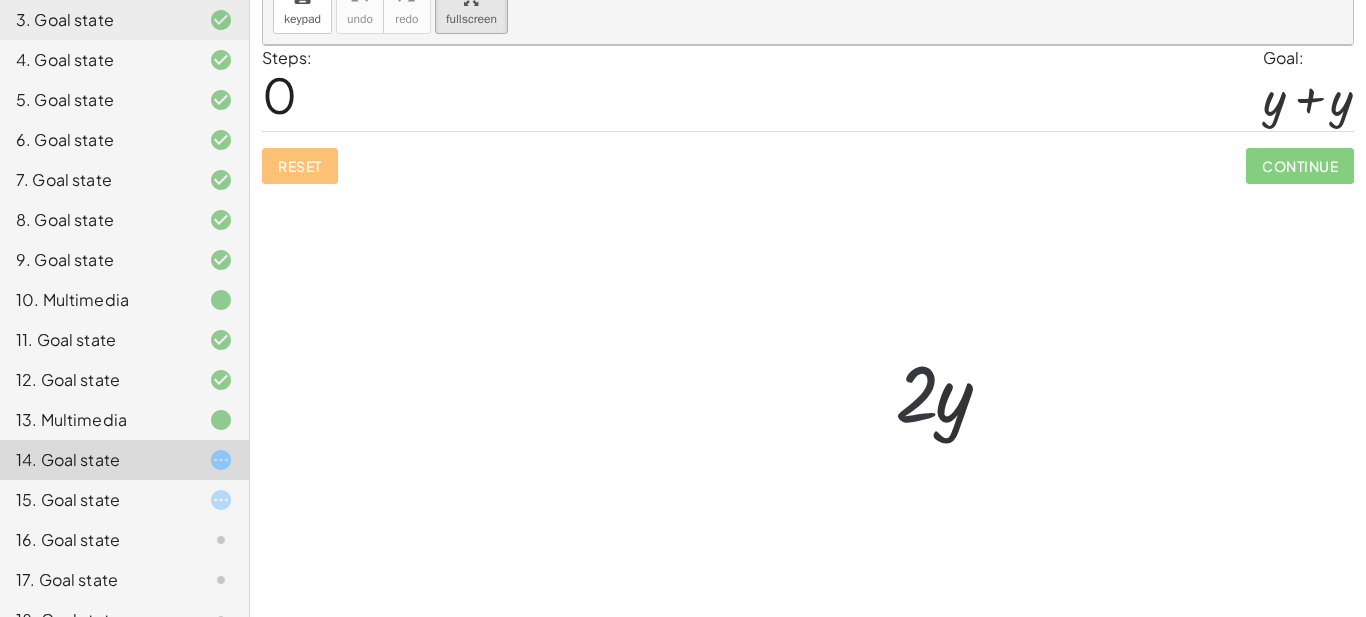 click at bounding box center [952, 390] 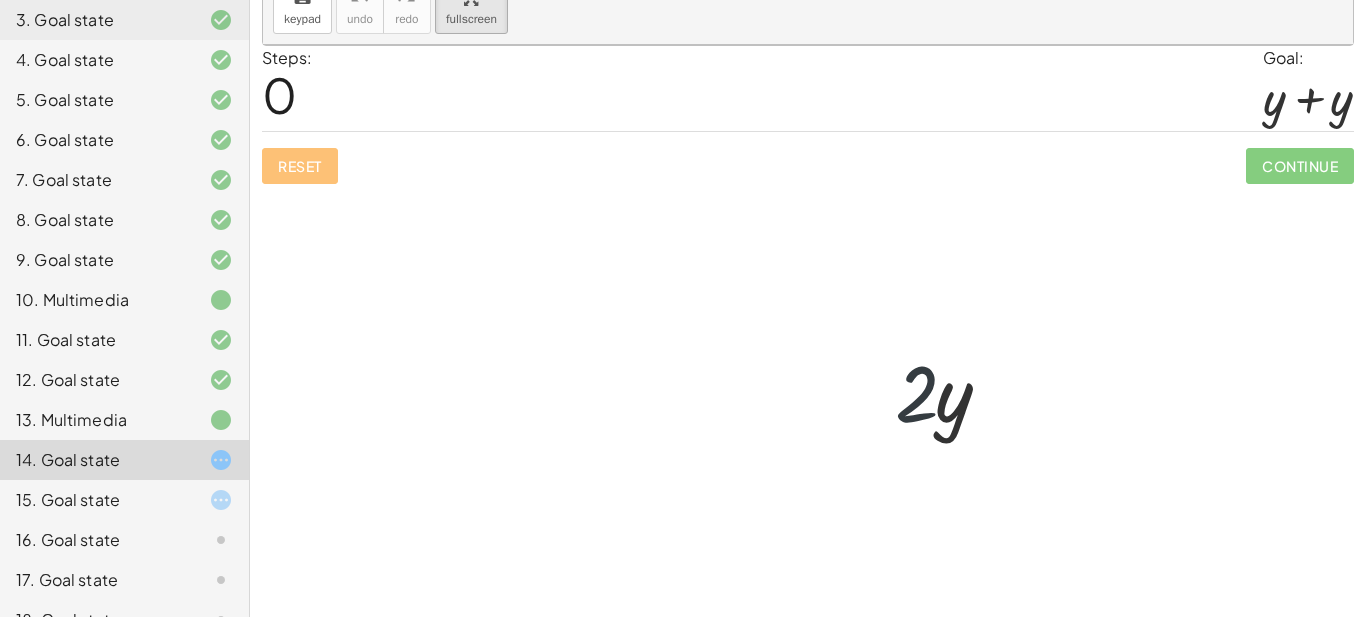 click at bounding box center [952, 390] 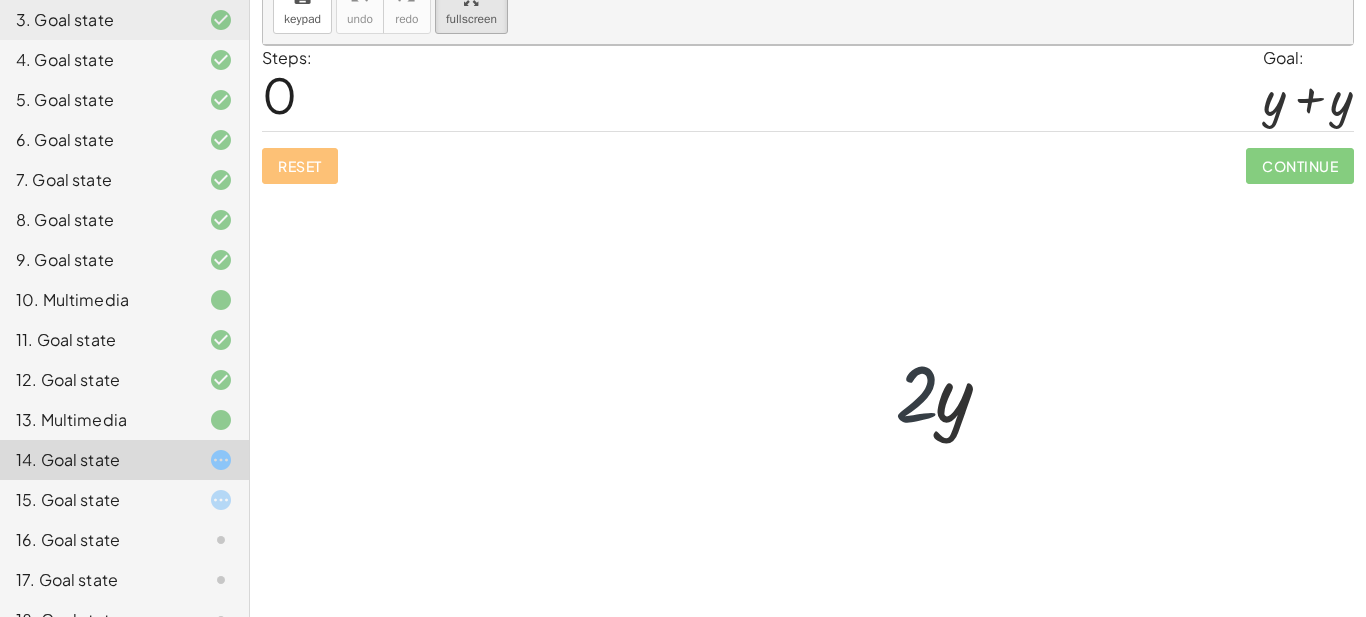 drag, startPoint x: 914, startPoint y: 367, endPoint x: 317, endPoint y: 394, distance: 597.6102 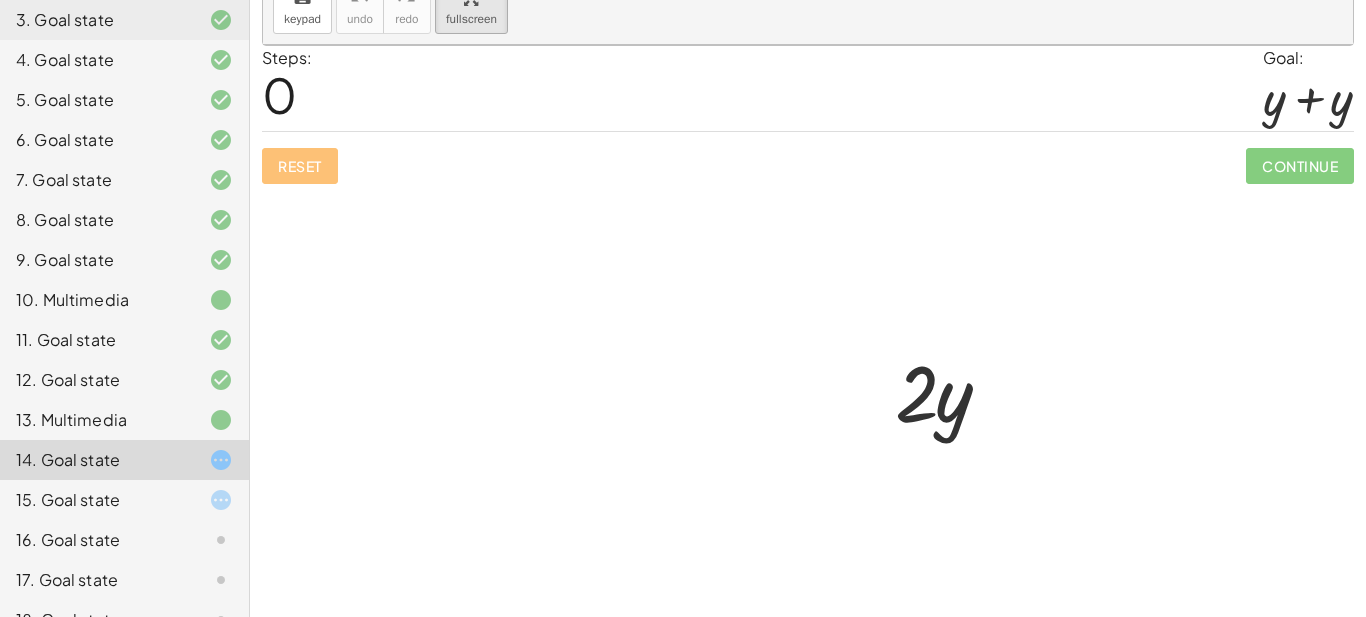 drag, startPoint x: 146, startPoint y: 486, endPoint x: 736, endPoint y: 391, distance: 597.59937 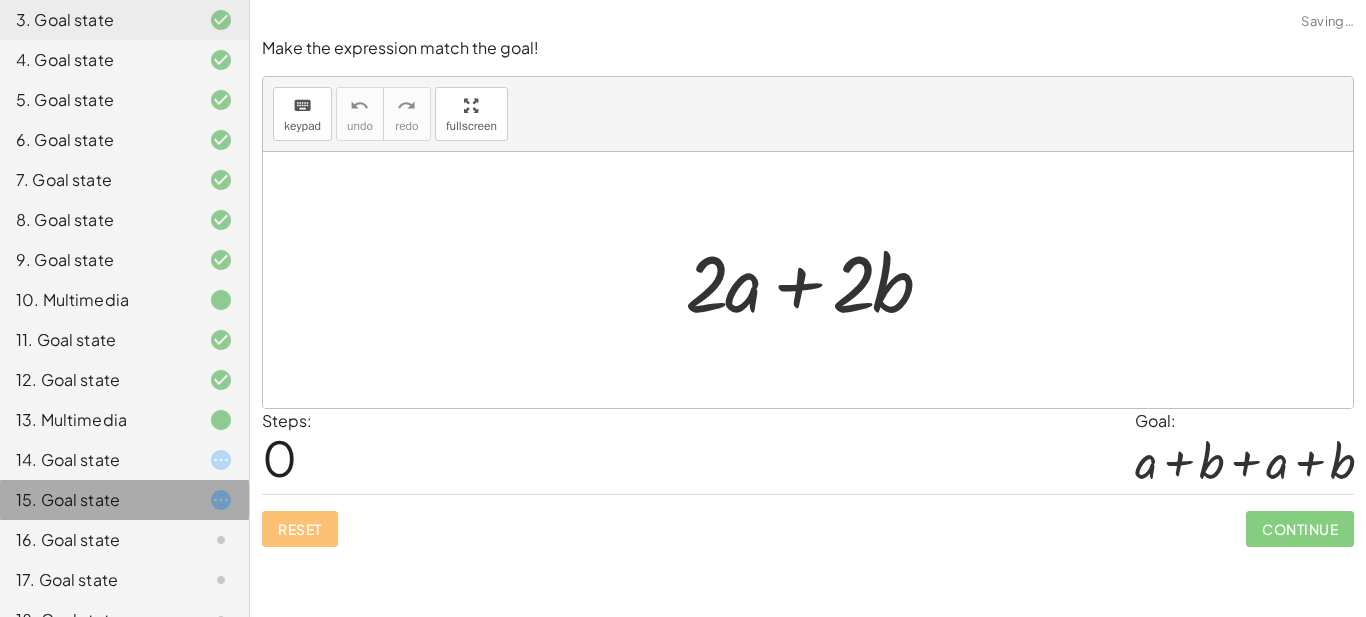 scroll, scrollTop: 0, scrollLeft: 0, axis: both 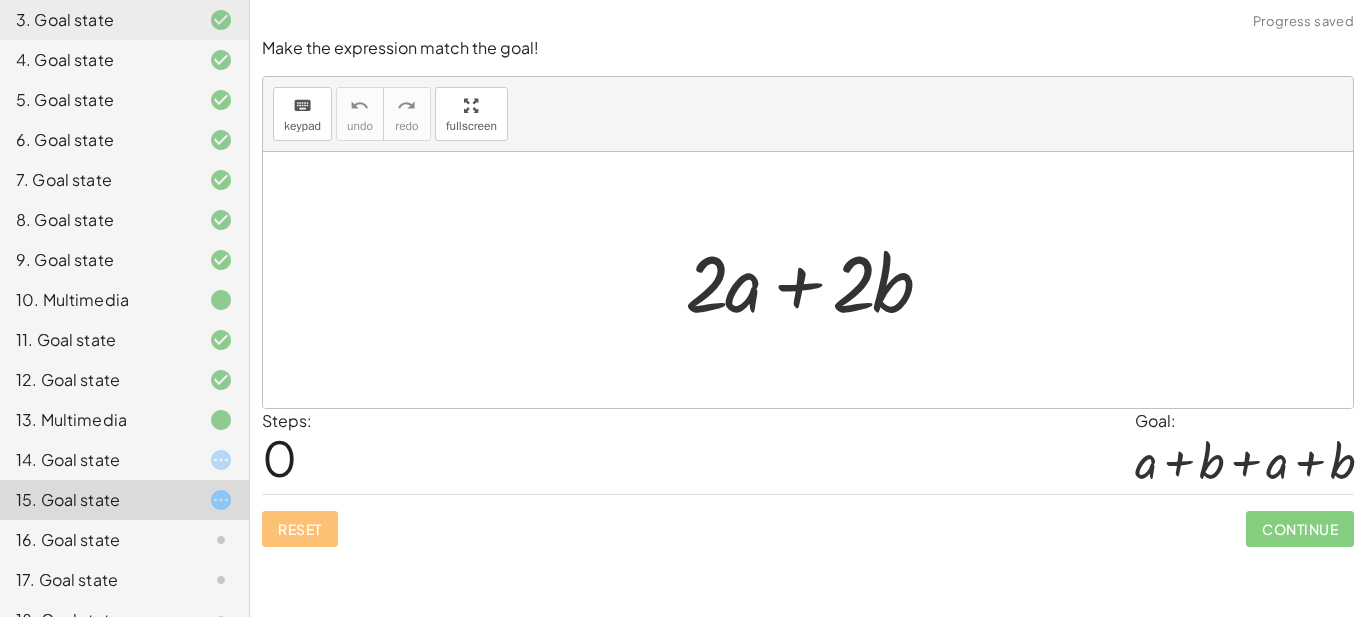 click 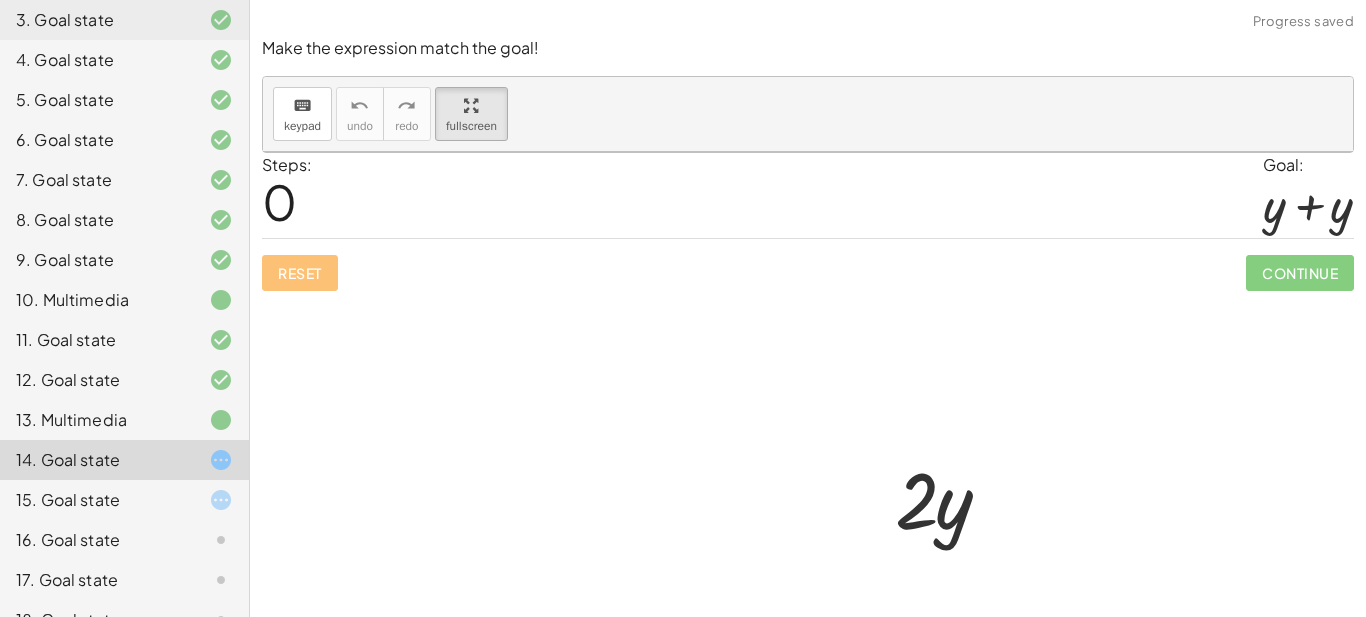 click 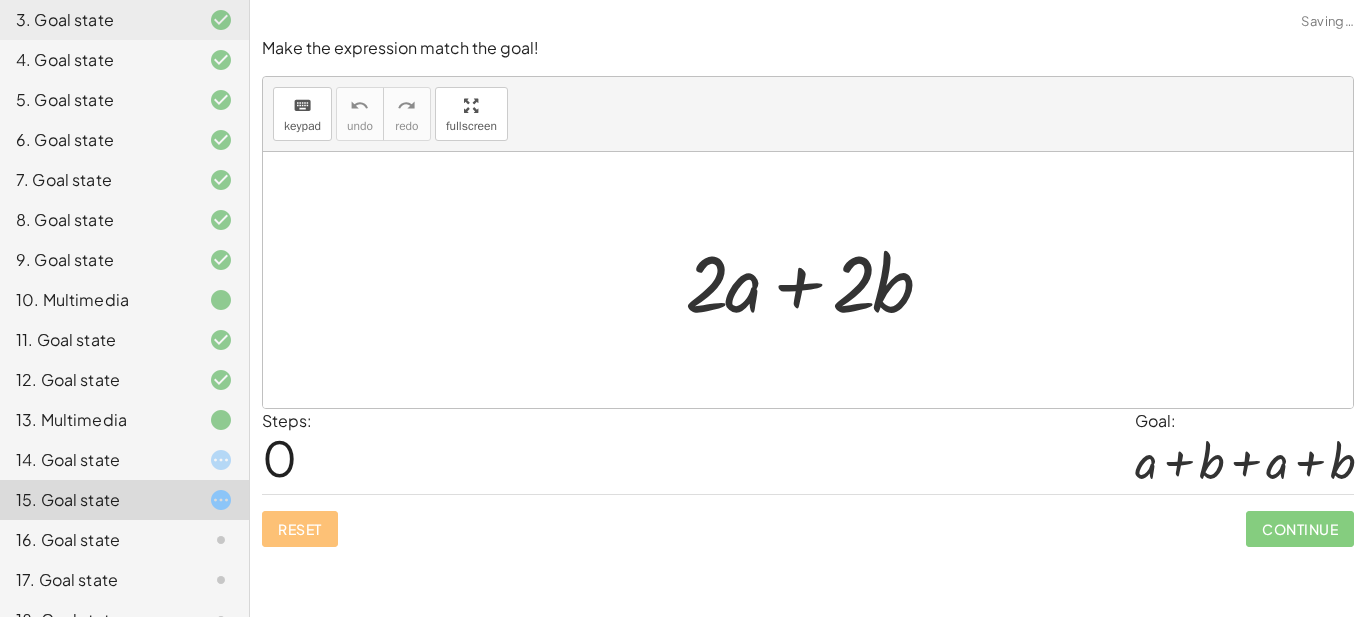 click at bounding box center (816, 280) 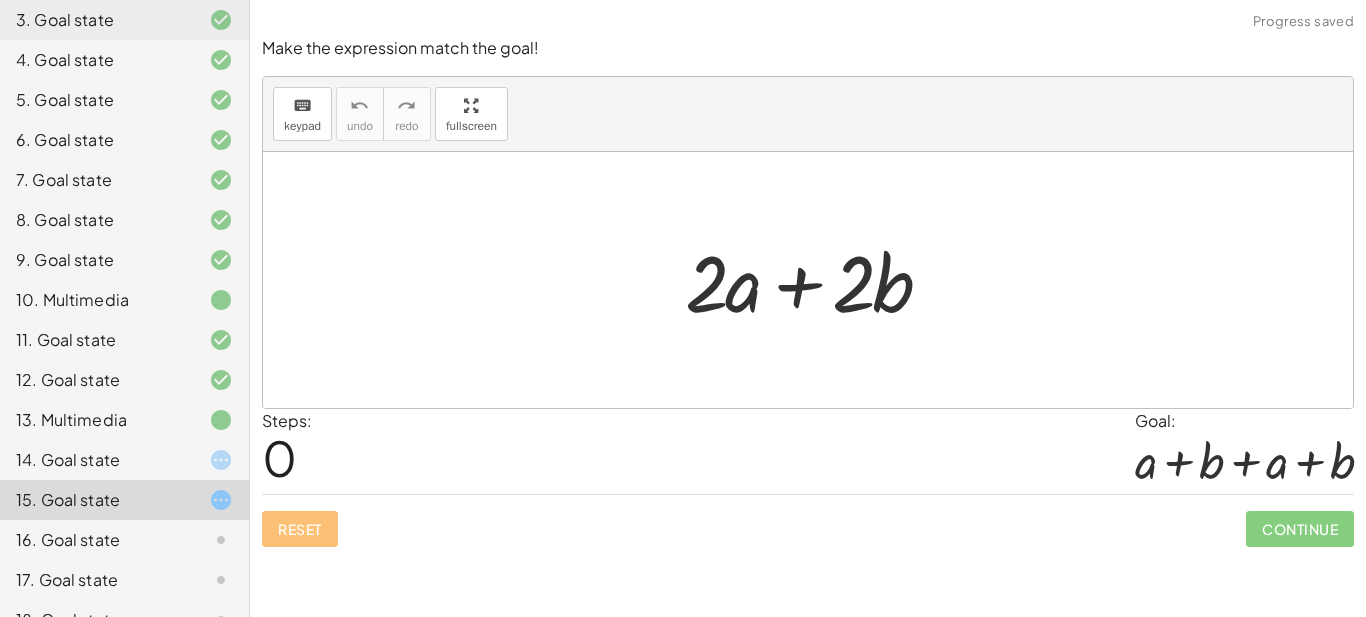 click at bounding box center [816, 280] 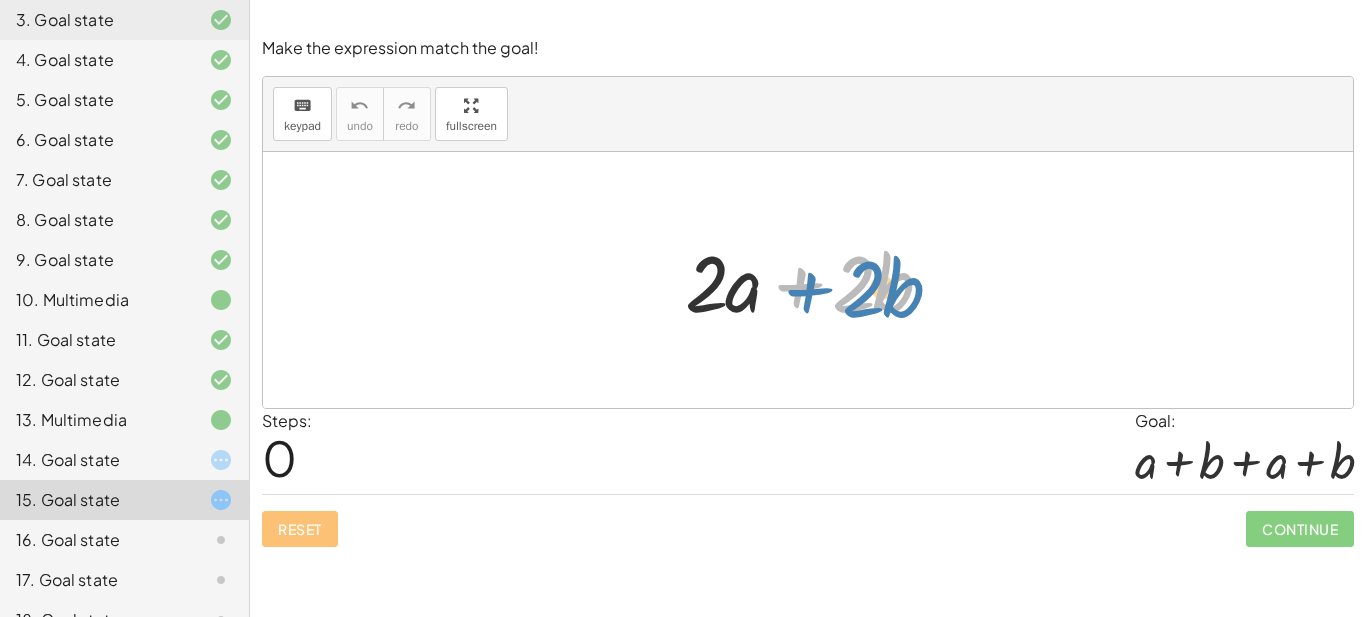 drag, startPoint x: 781, startPoint y: 294, endPoint x: 799, endPoint y: 300, distance: 18.973665 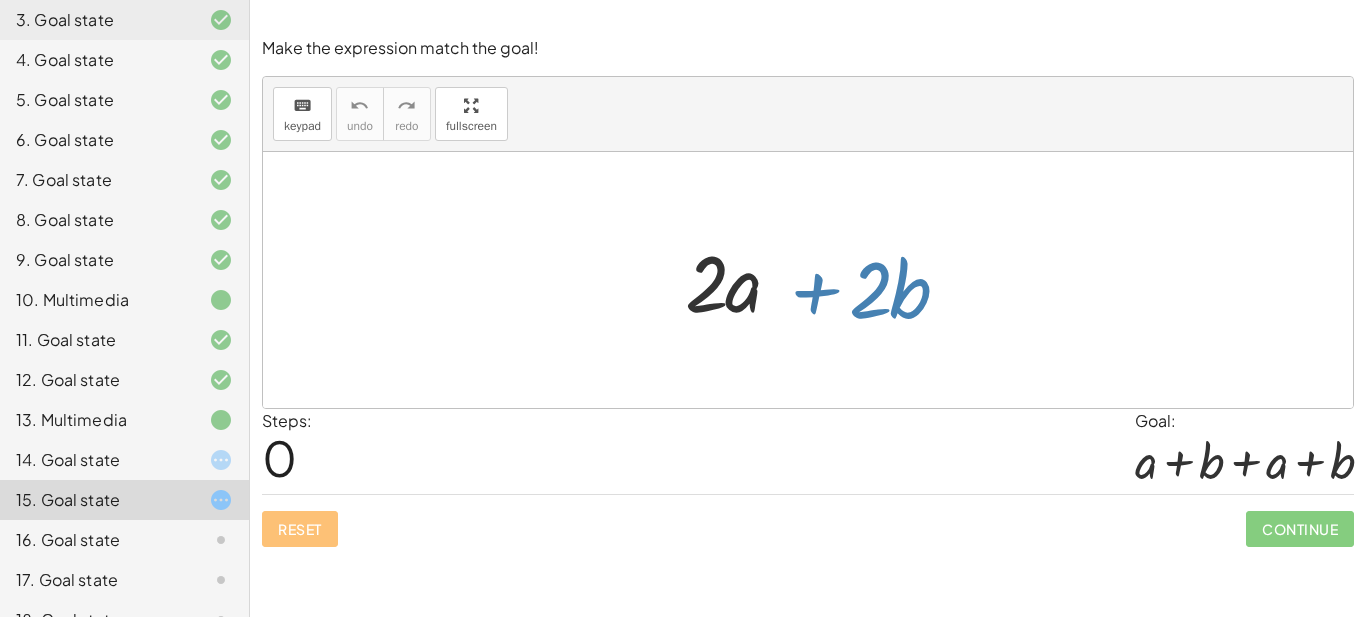 click at bounding box center (816, 280) 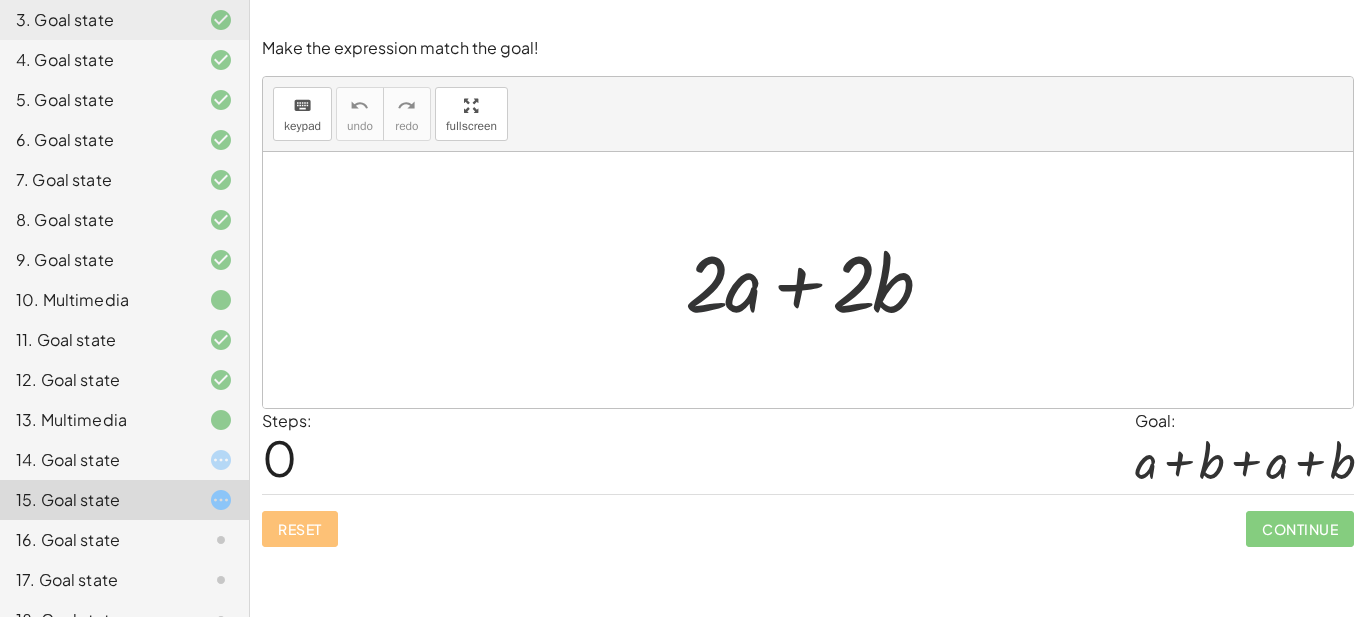 click at bounding box center (816, 280) 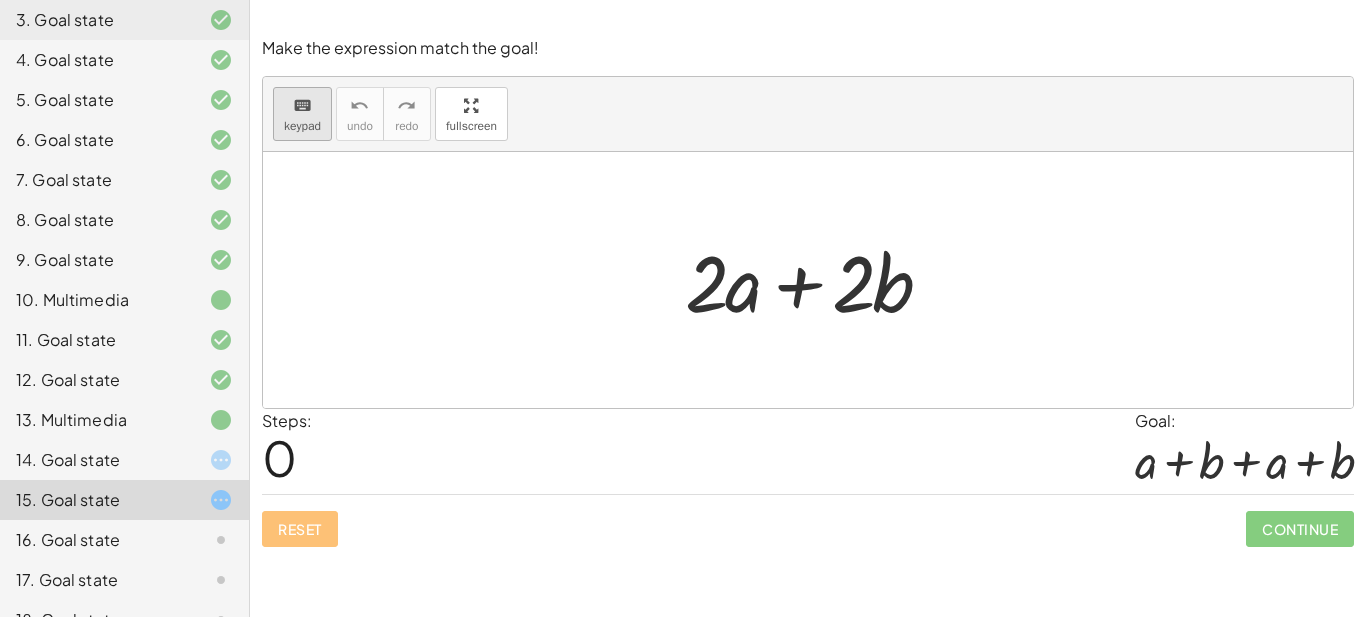 click on "keypad" at bounding box center (302, 126) 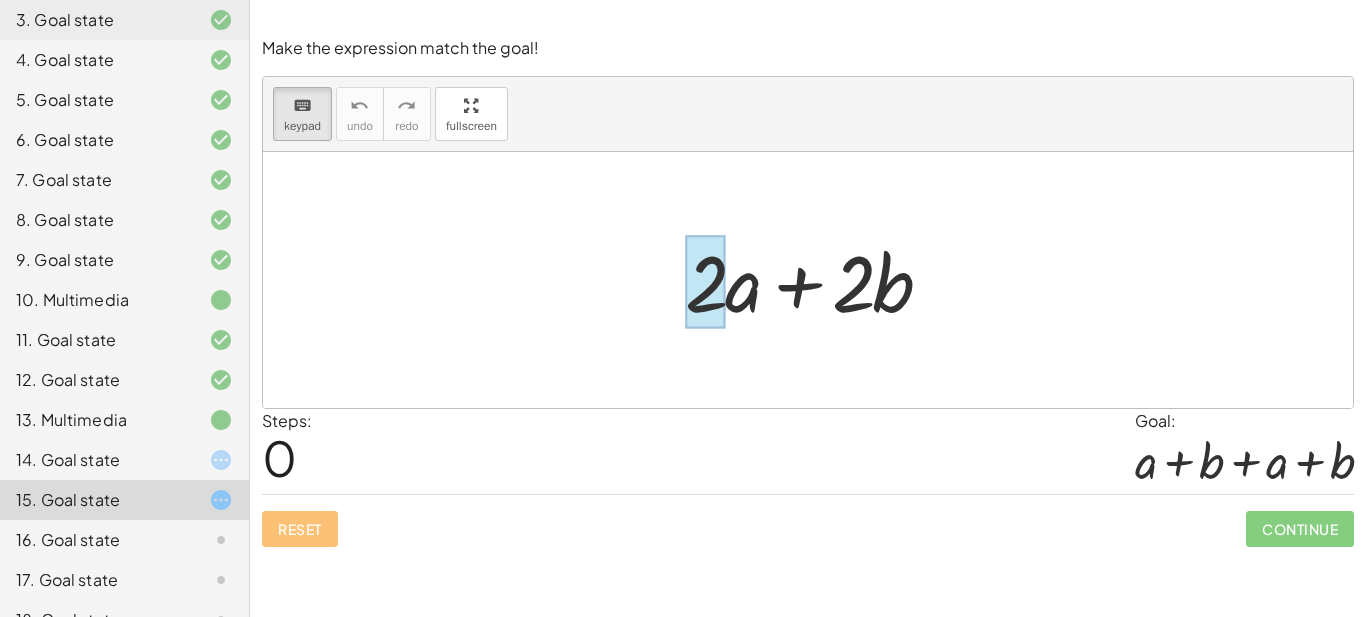 click at bounding box center [705, 282] 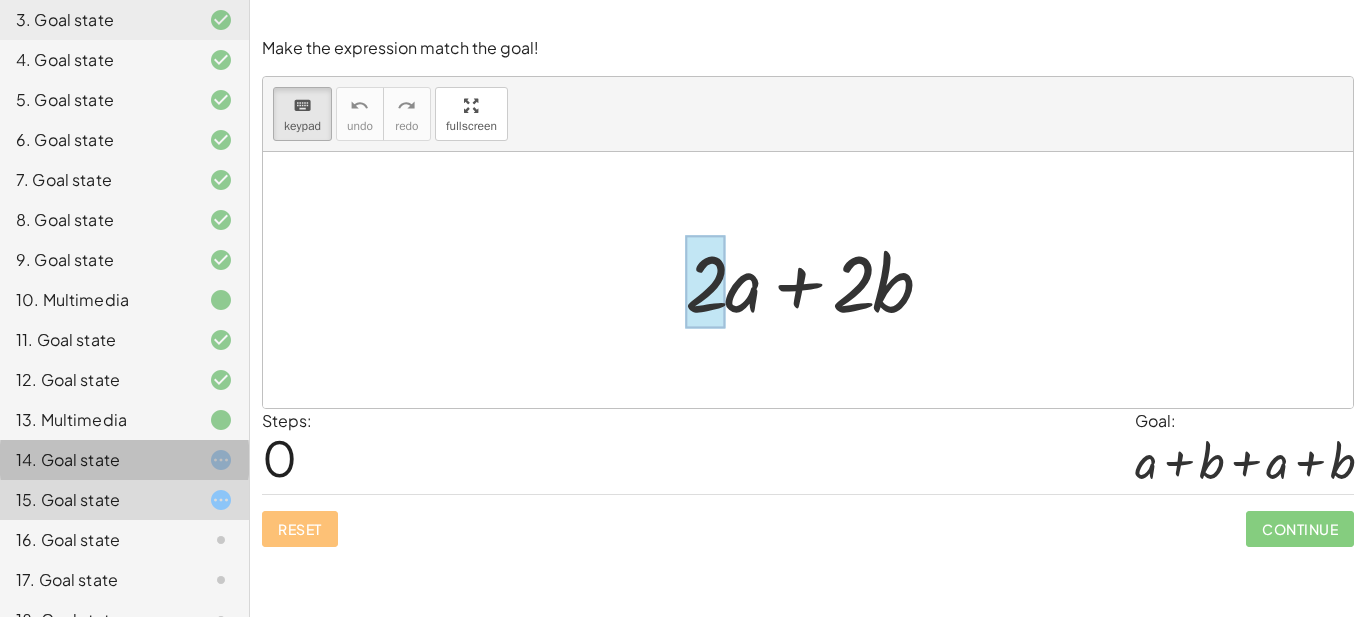 drag, startPoint x: 201, startPoint y: 453, endPoint x: 214, endPoint y: 405, distance: 49.729267 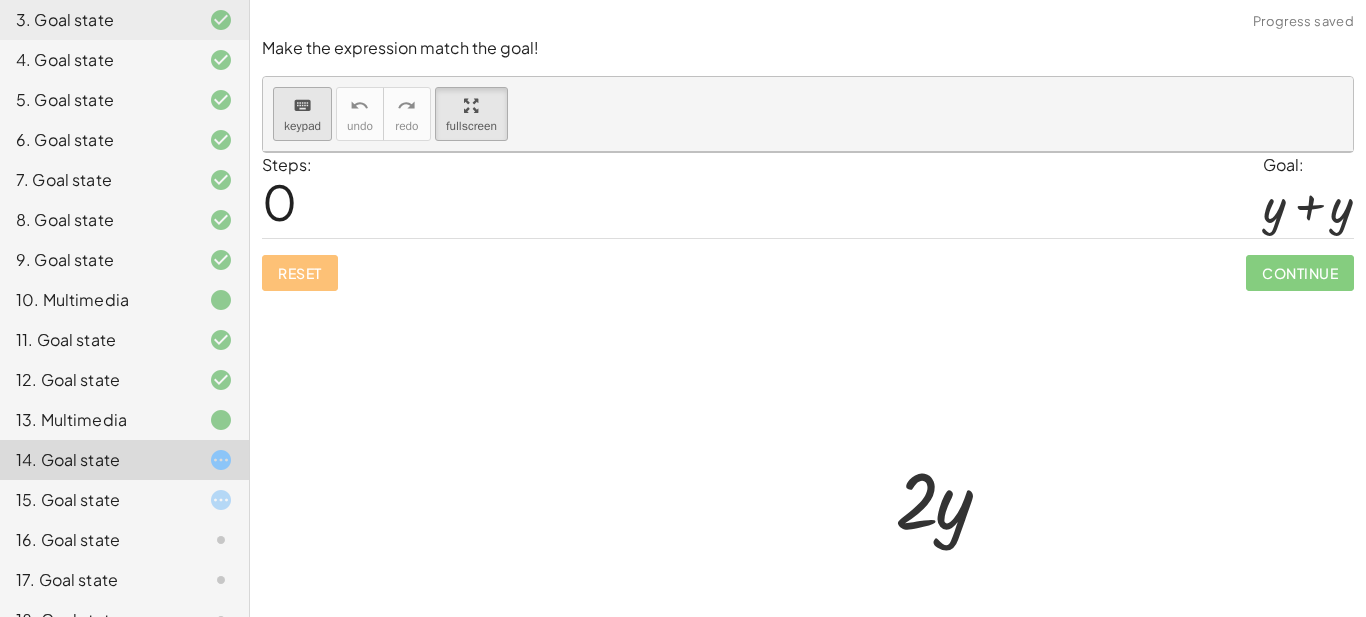 click on "keyboard" at bounding box center (302, 106) 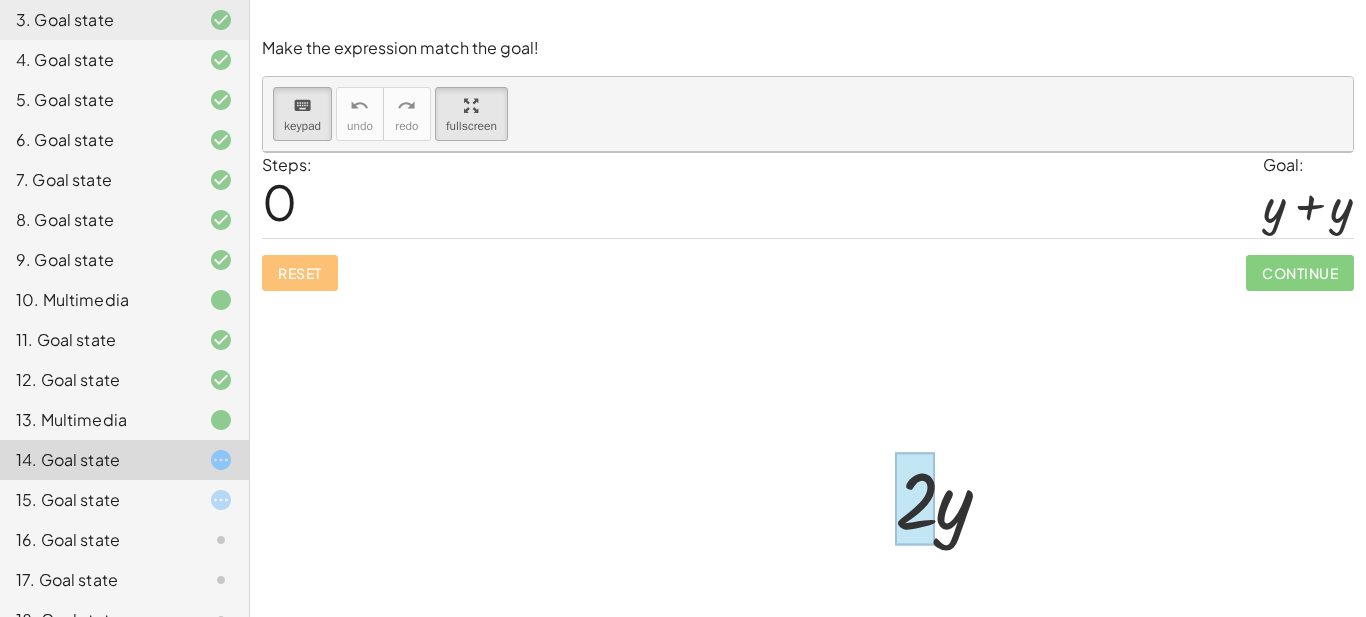 click at bounding box center [915, 499] 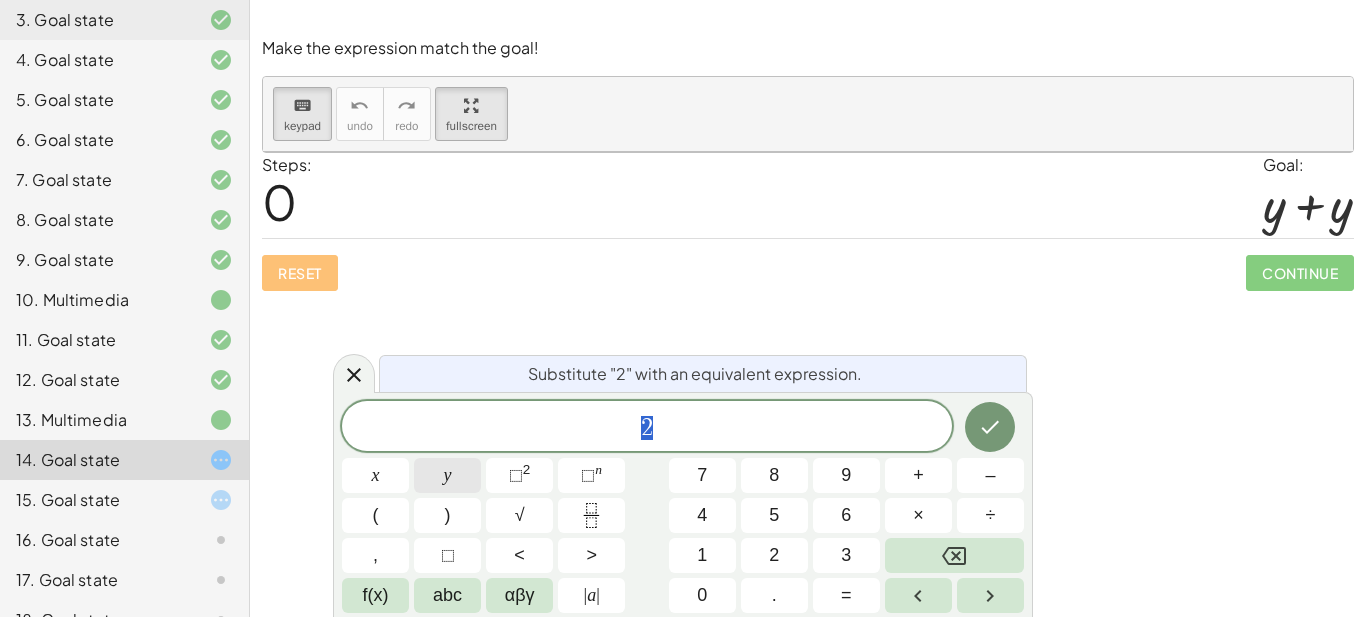 click on "y" at bounding box center [447, 475] 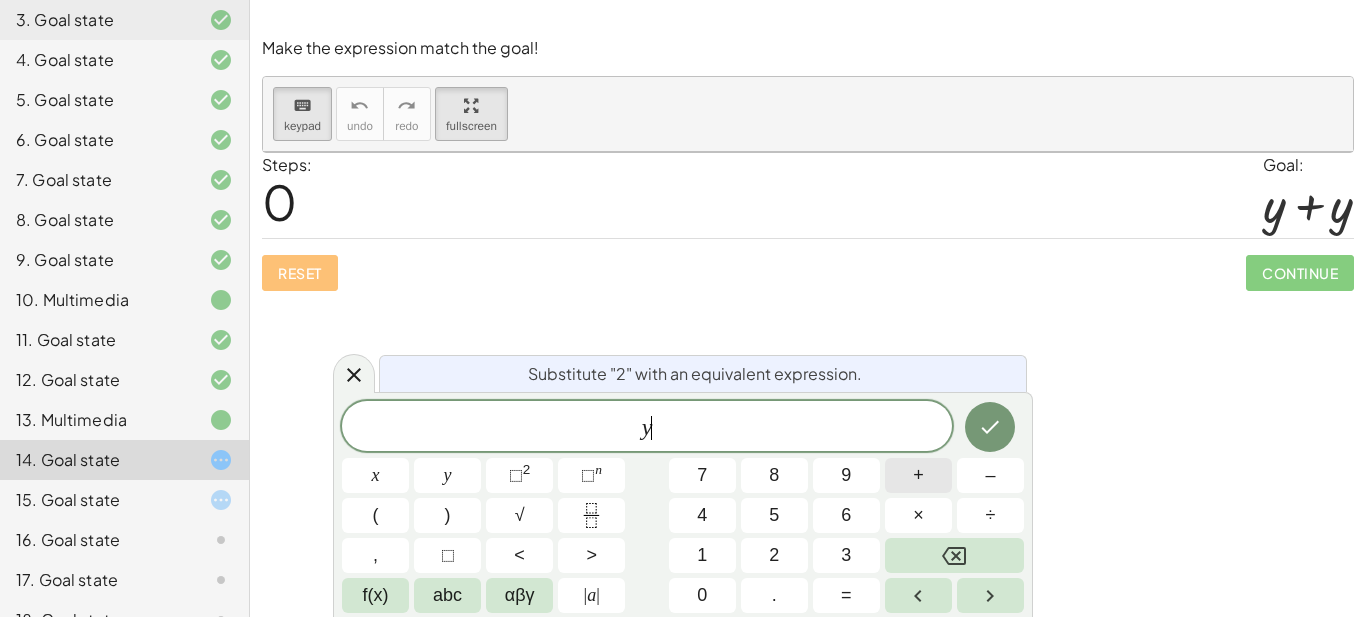 click on "+" at bounding box center [918, 475] 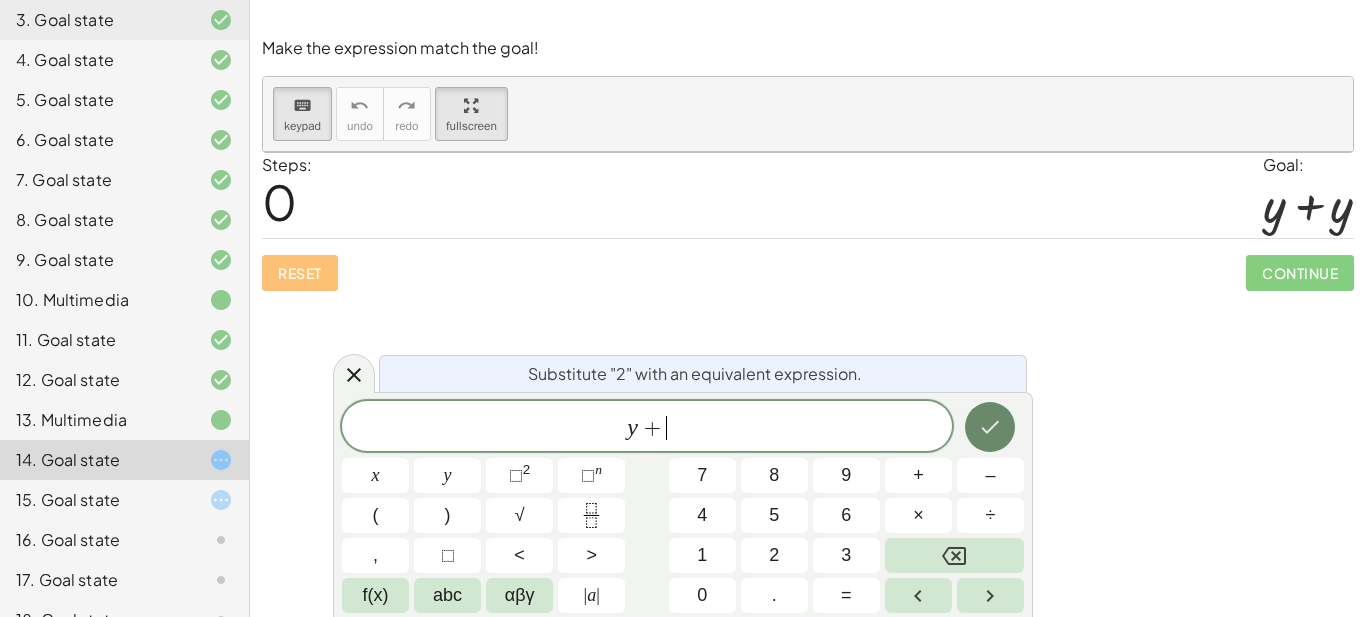 click at bounding box center (990, 427) 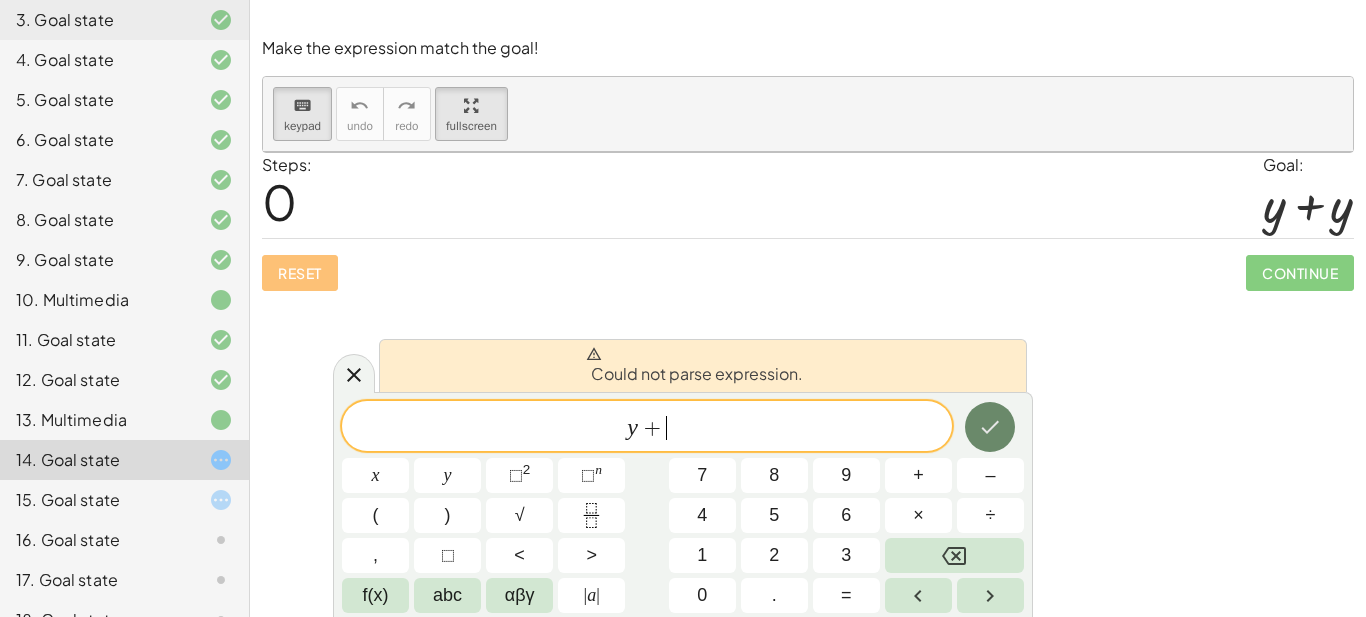 click at bounding box center (990, 427) 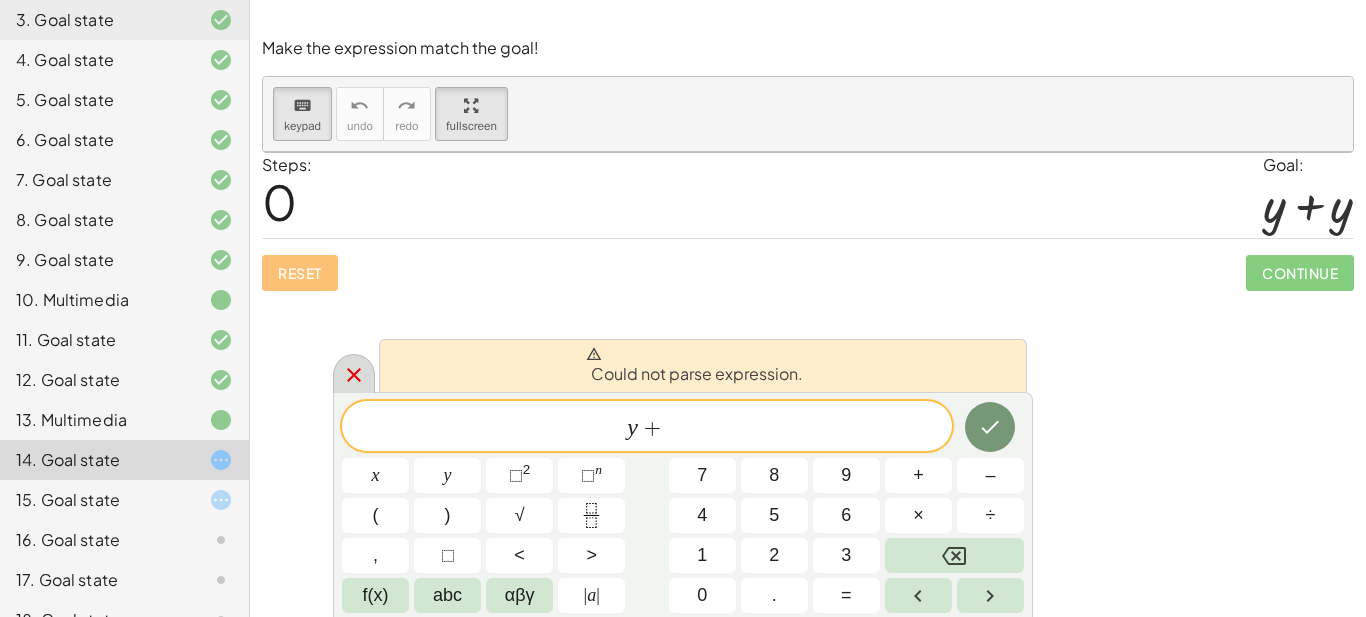 click 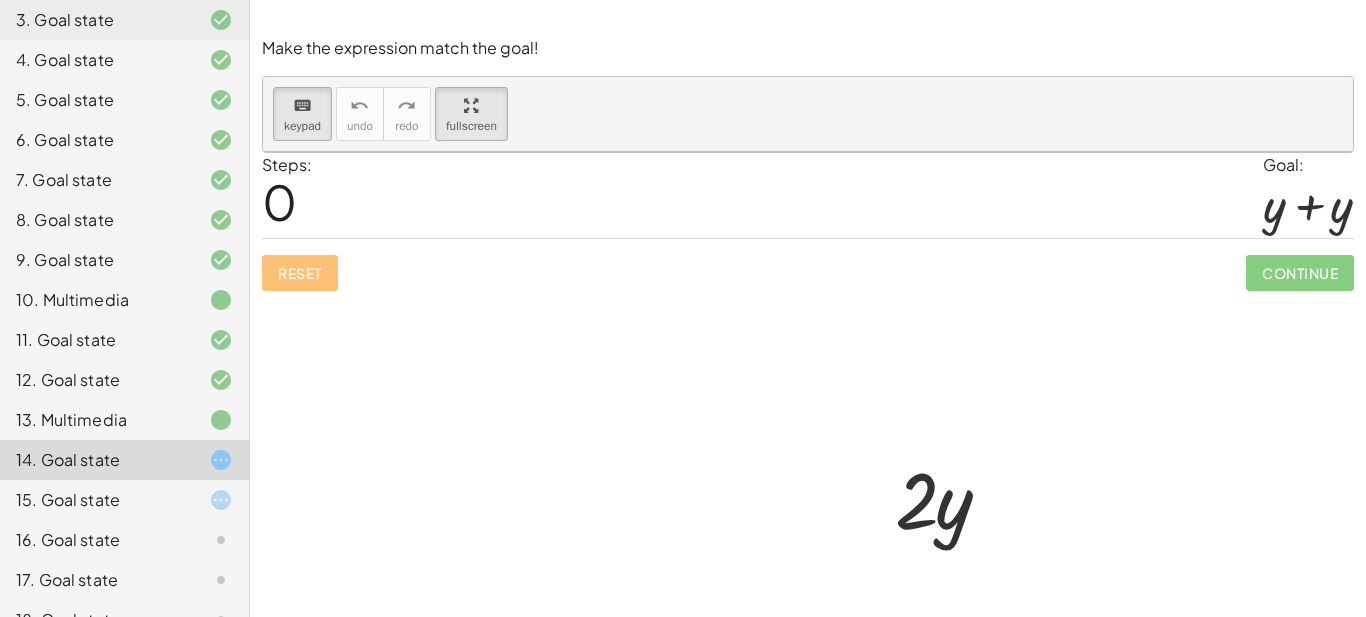 click at bounding box center [808, 438] 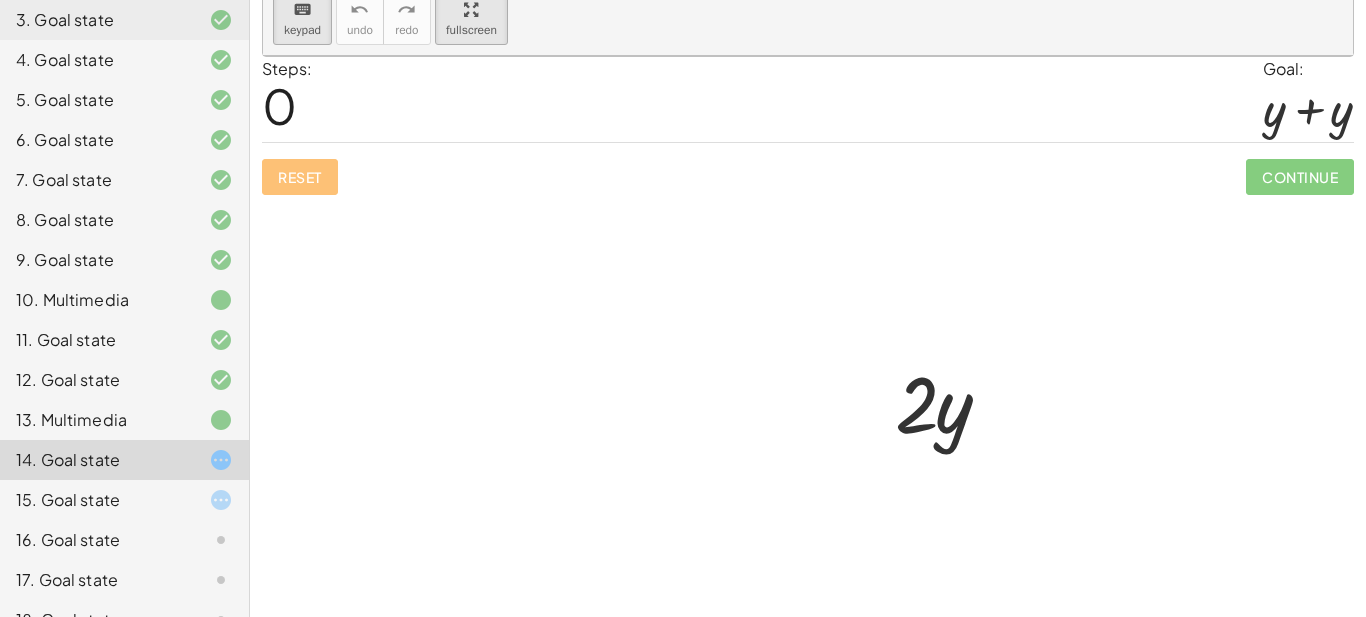 scroll, scrollTop: 107, scrollLeft: 0, axis: vertical 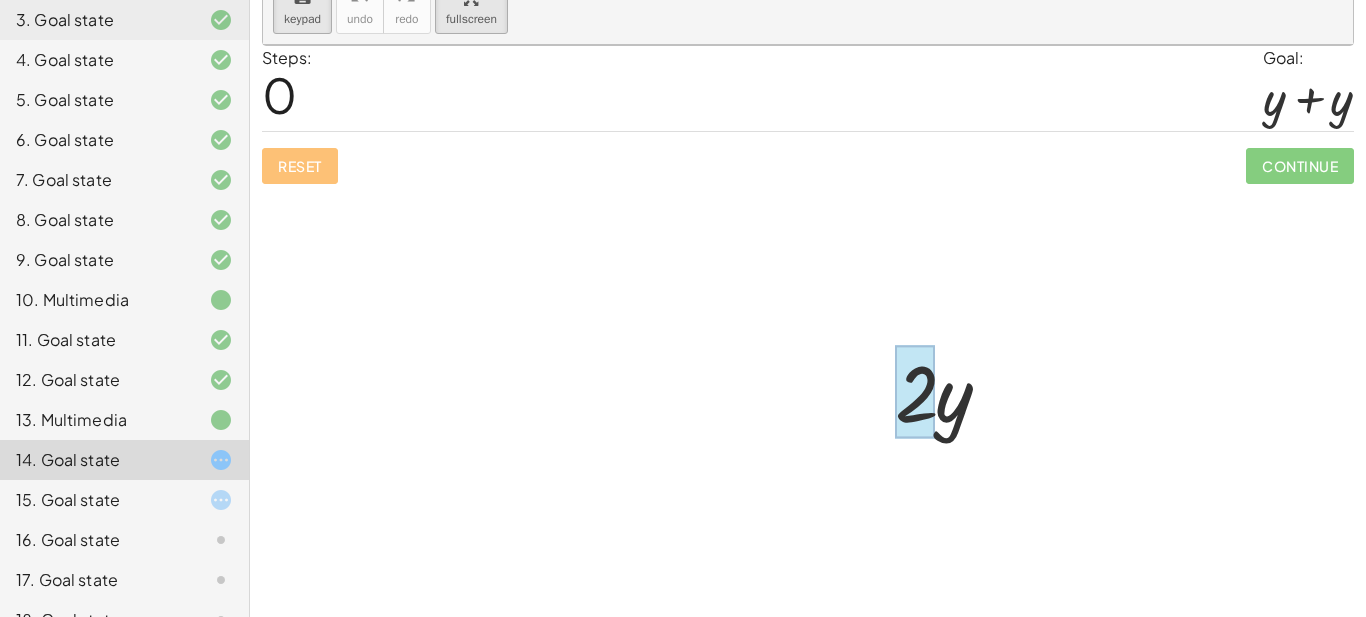 click at bounding box center [915, 392] 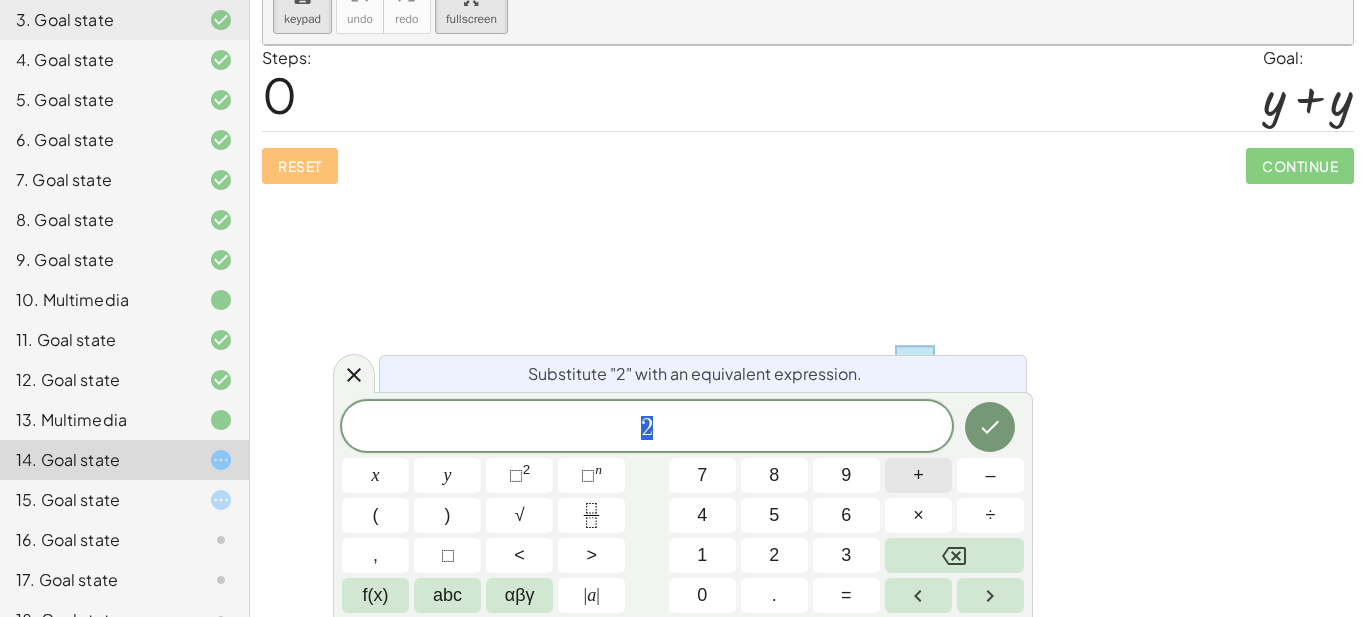 click on "+" at bounding box center [918, 475] 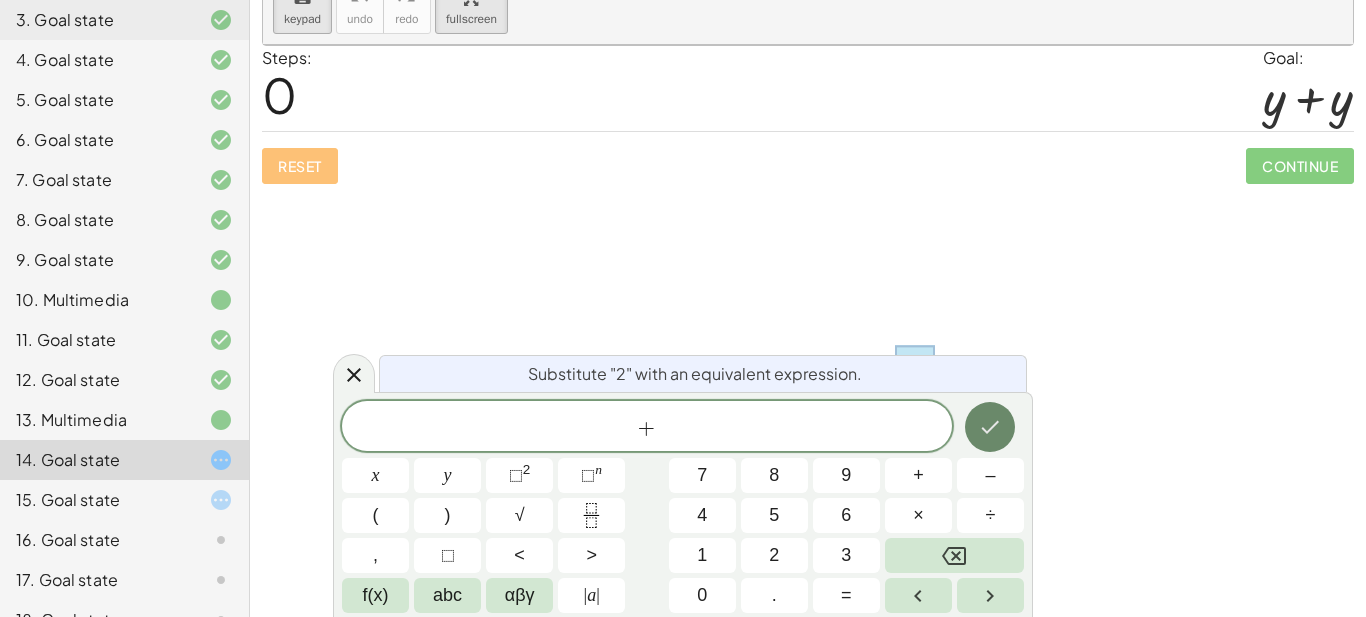 click at bounding box center (990, 427) 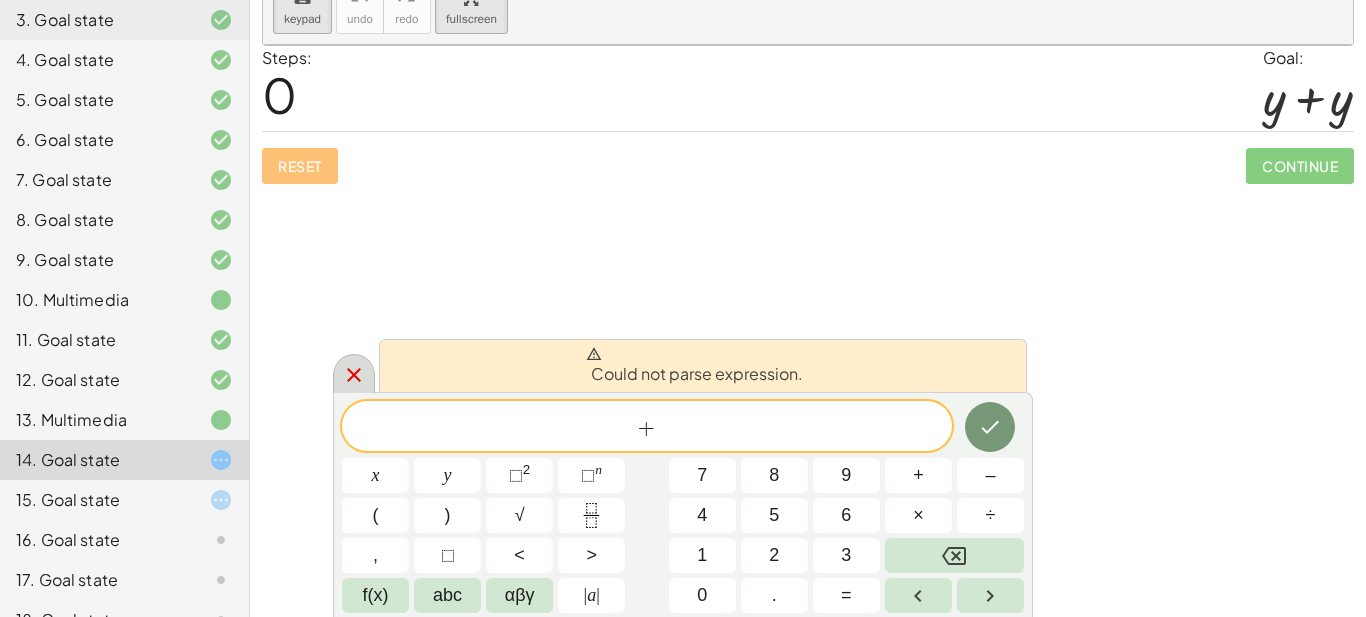click at bounding box center [354, 373] 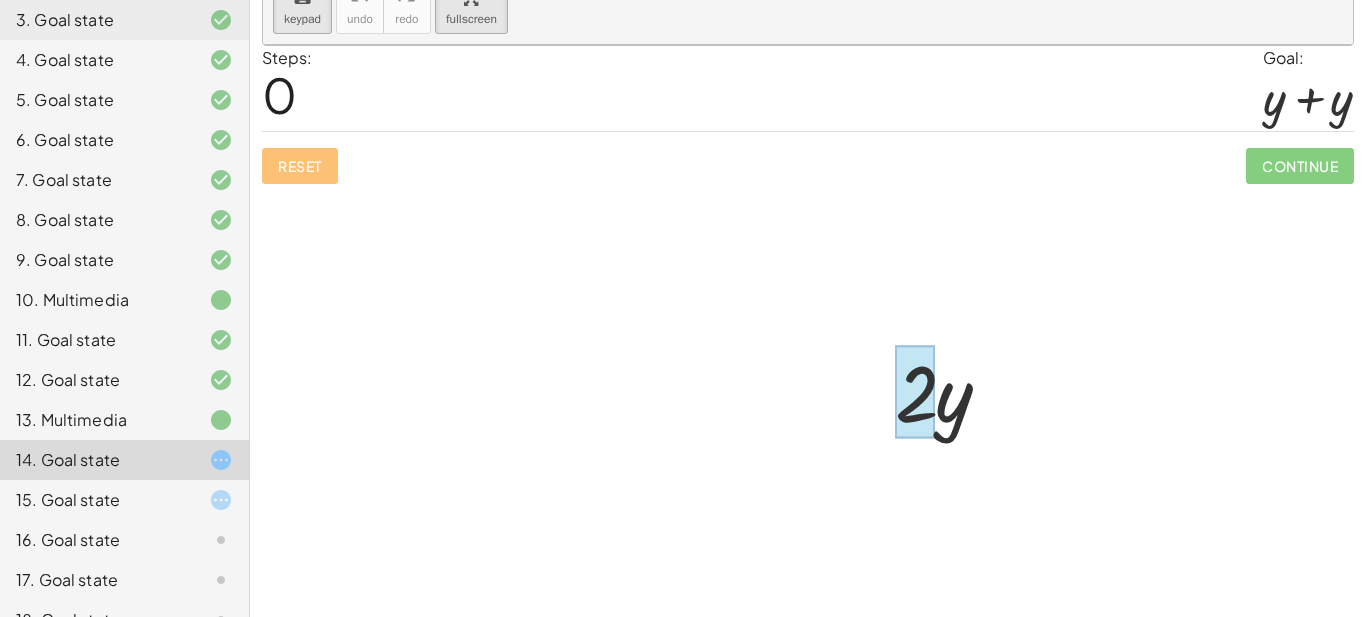 click at bounding box center [915, 392] 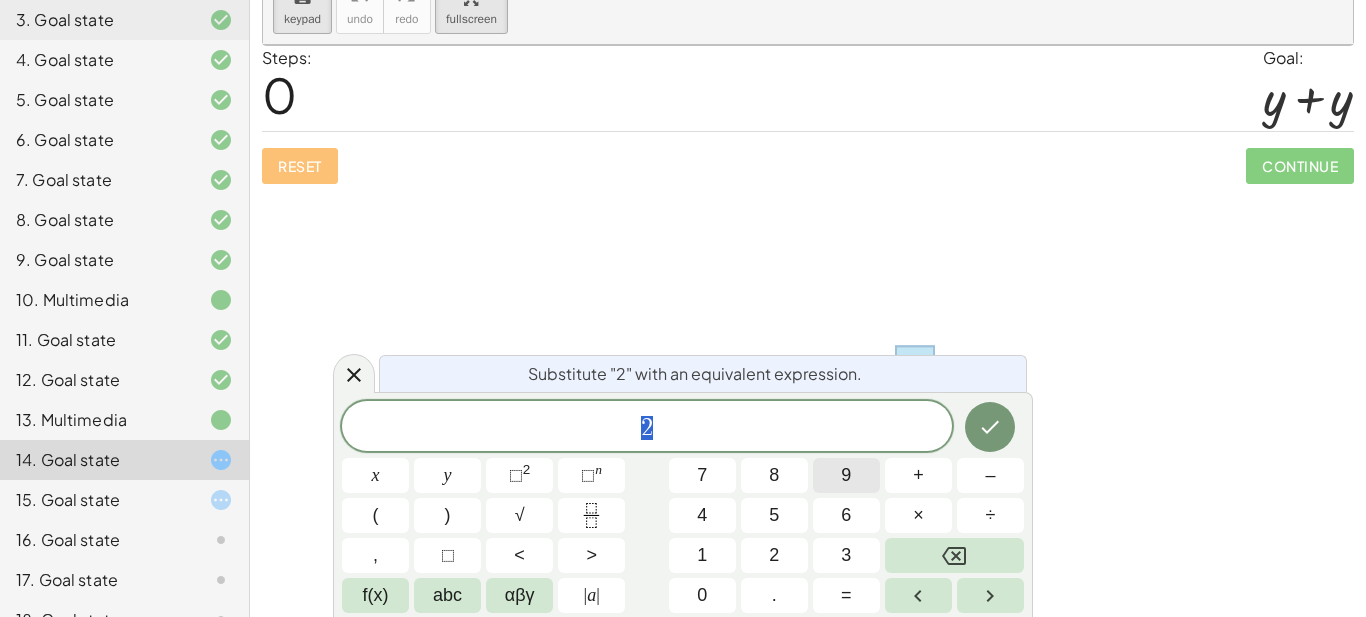 scroll, scrollTop: 2, scrollLeft: 0, axis: vertical 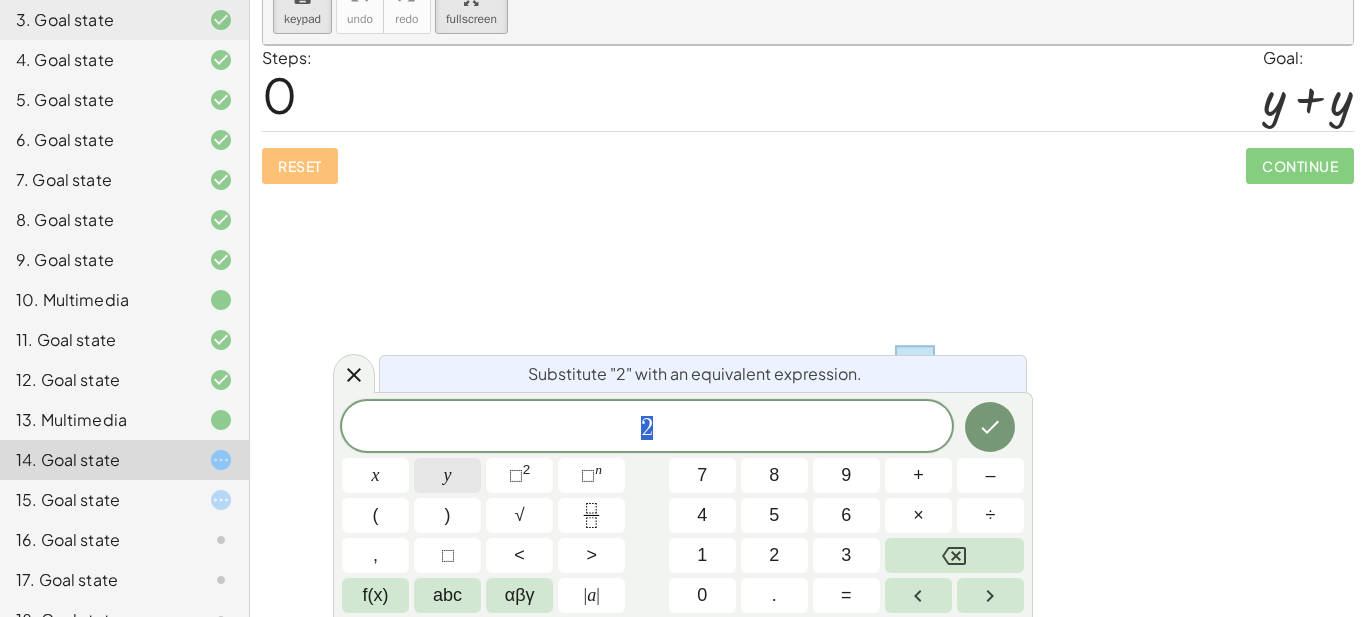 click on "y" at bounding box center [447, 475] 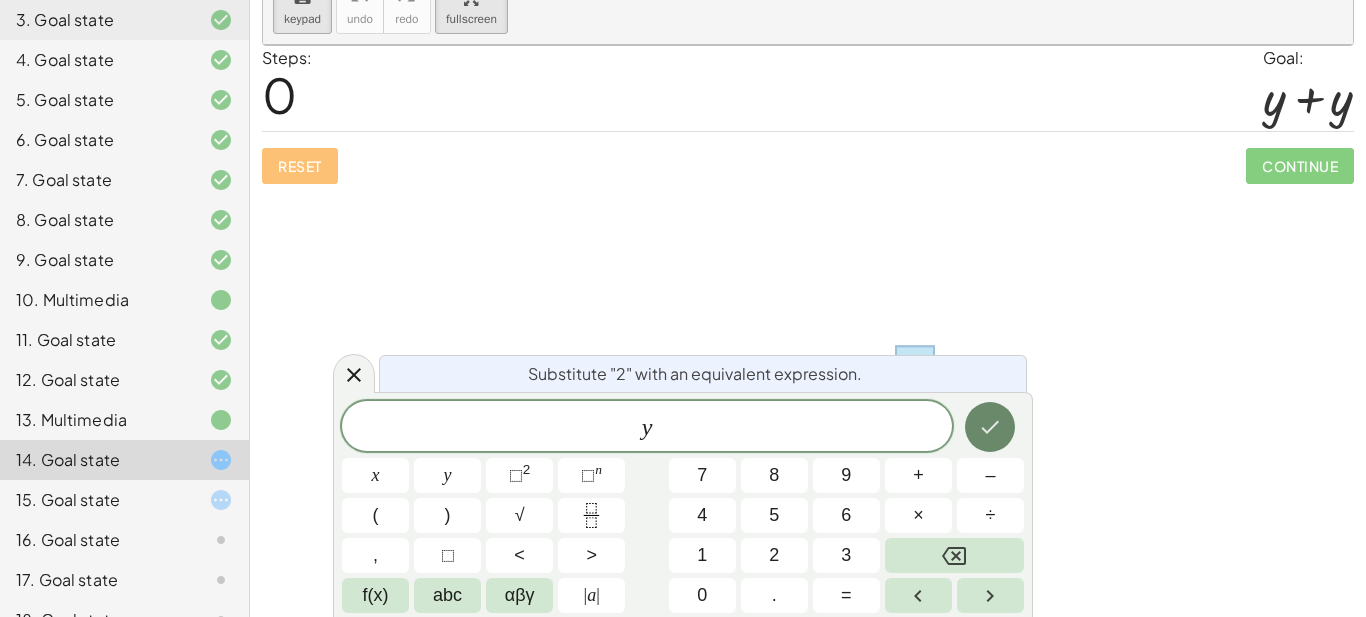 click 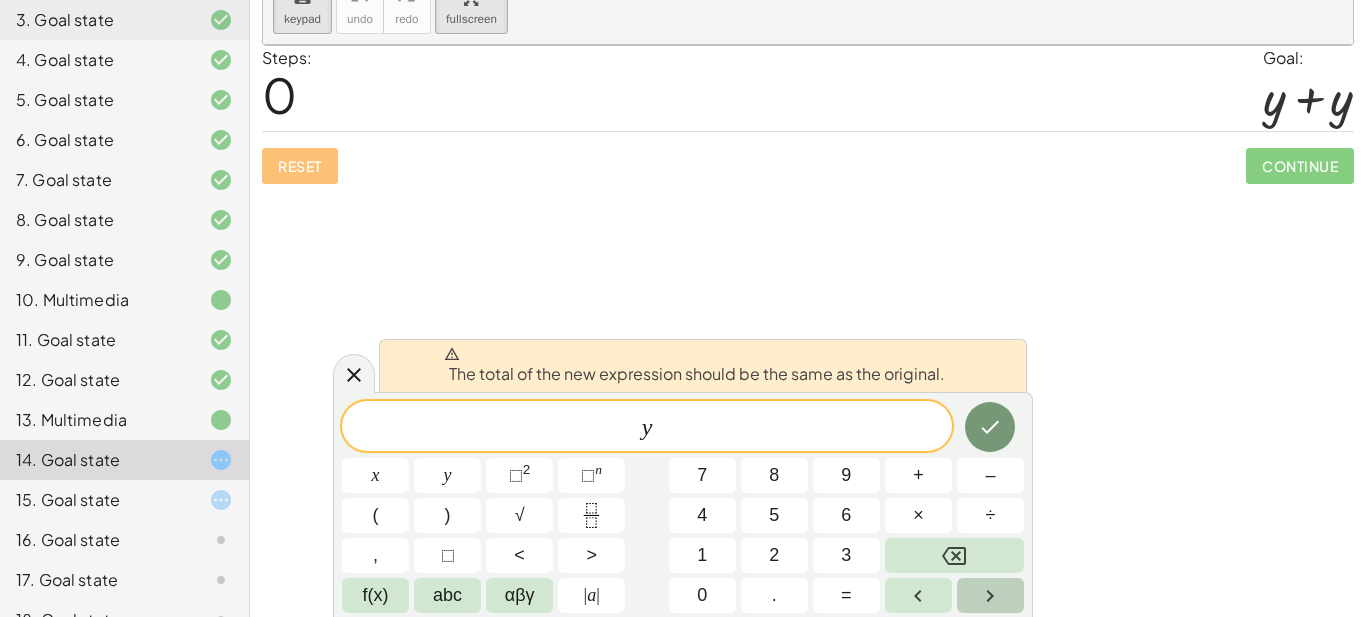click at bounding box center (990, 595) 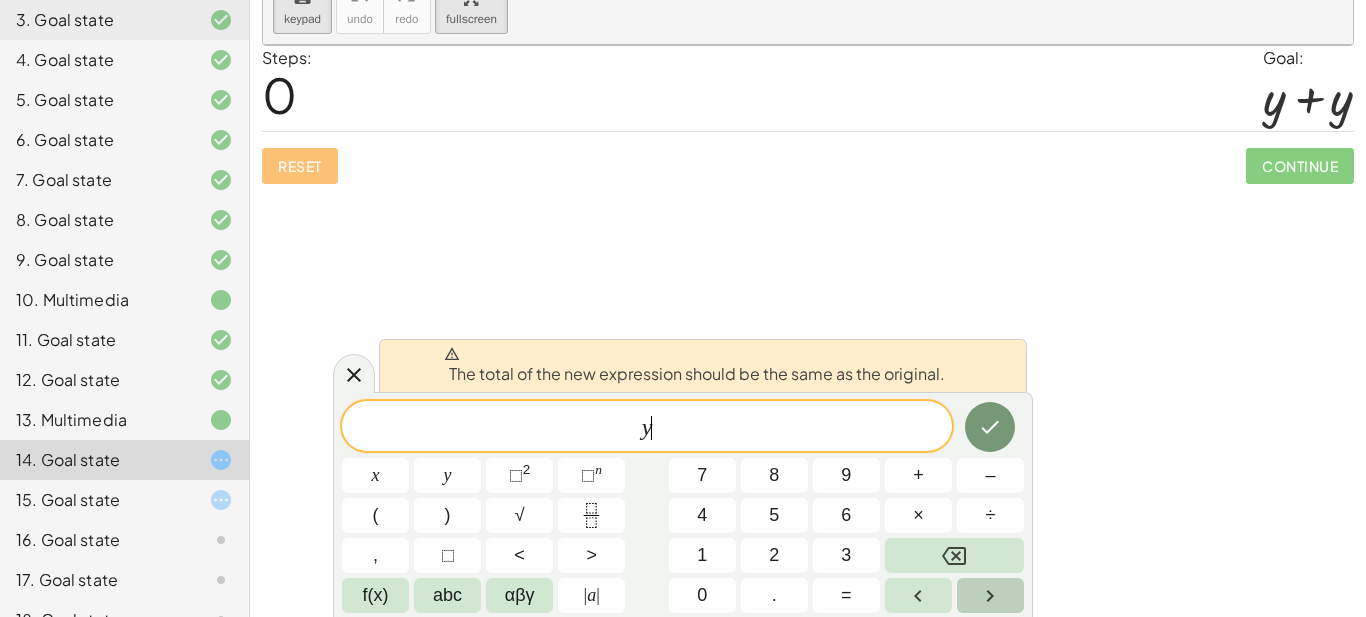 click on "y ​ x y ⬚ 2 ⬚ n 7 8 9 + – ( ) √ 4 5 6 × ÷ , ⬚ < > 1 2 3 f(x) abc αβγ | a | 0 . =" at bounding box center (683, 507) 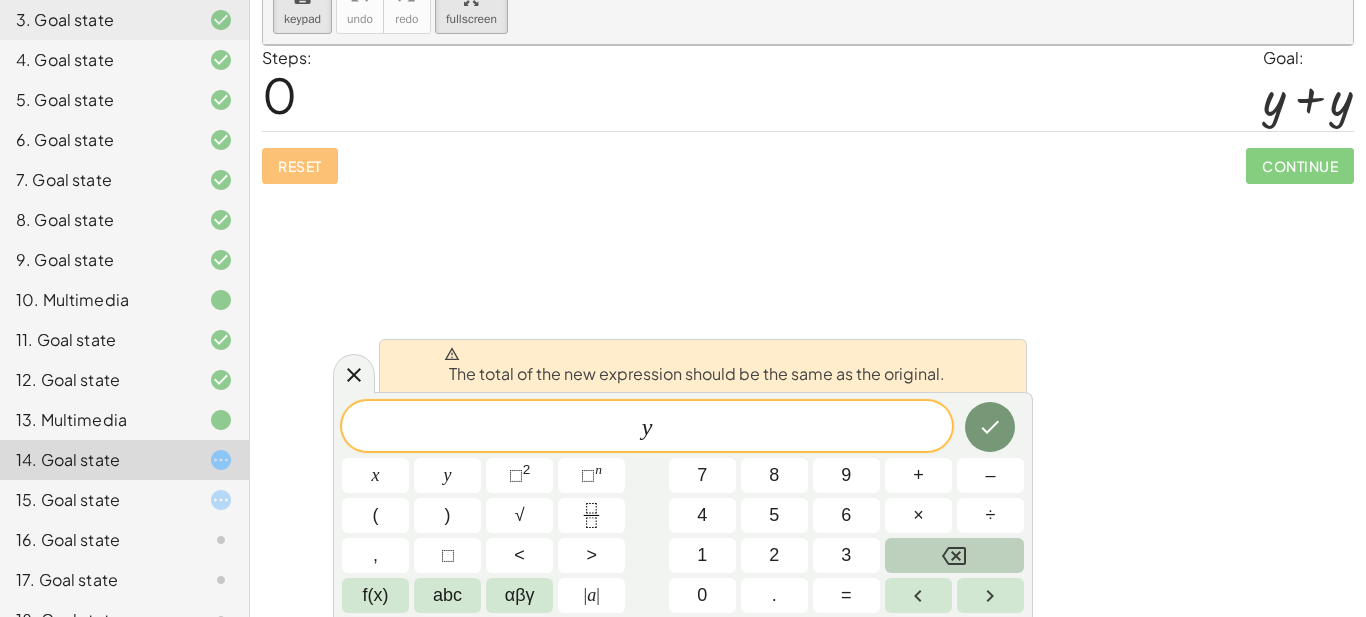 click at bounding box center (954, 555) 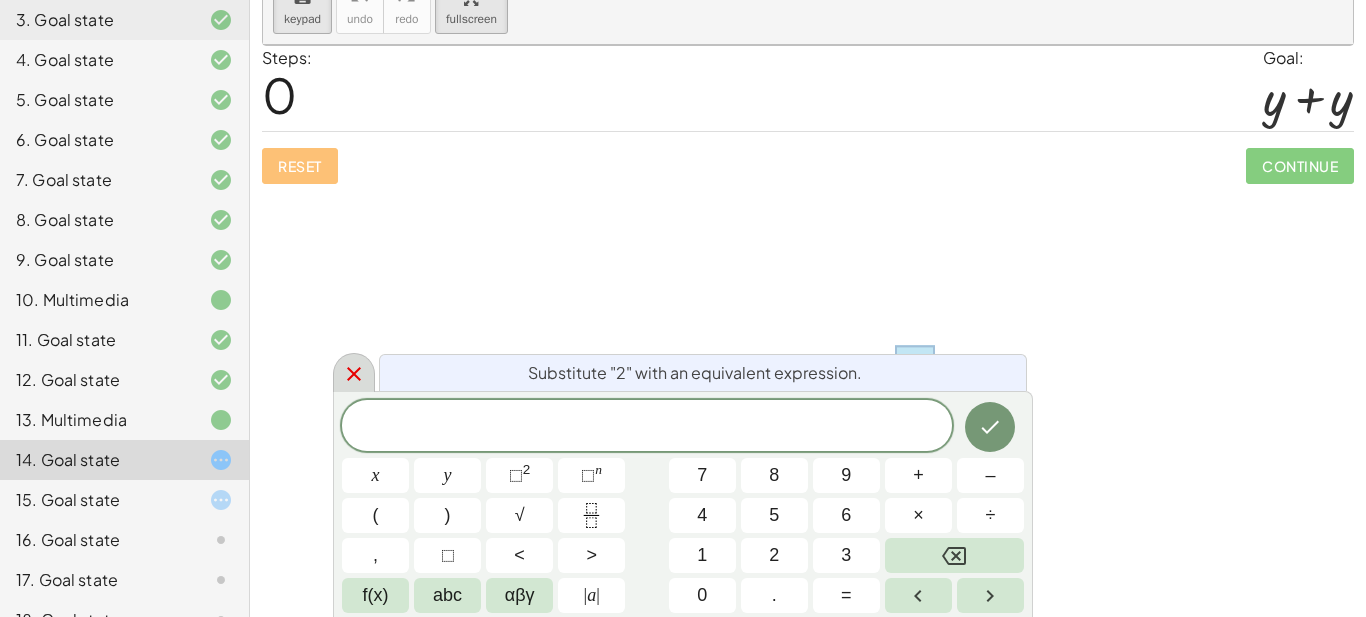 click at bounding box center [354, 372] 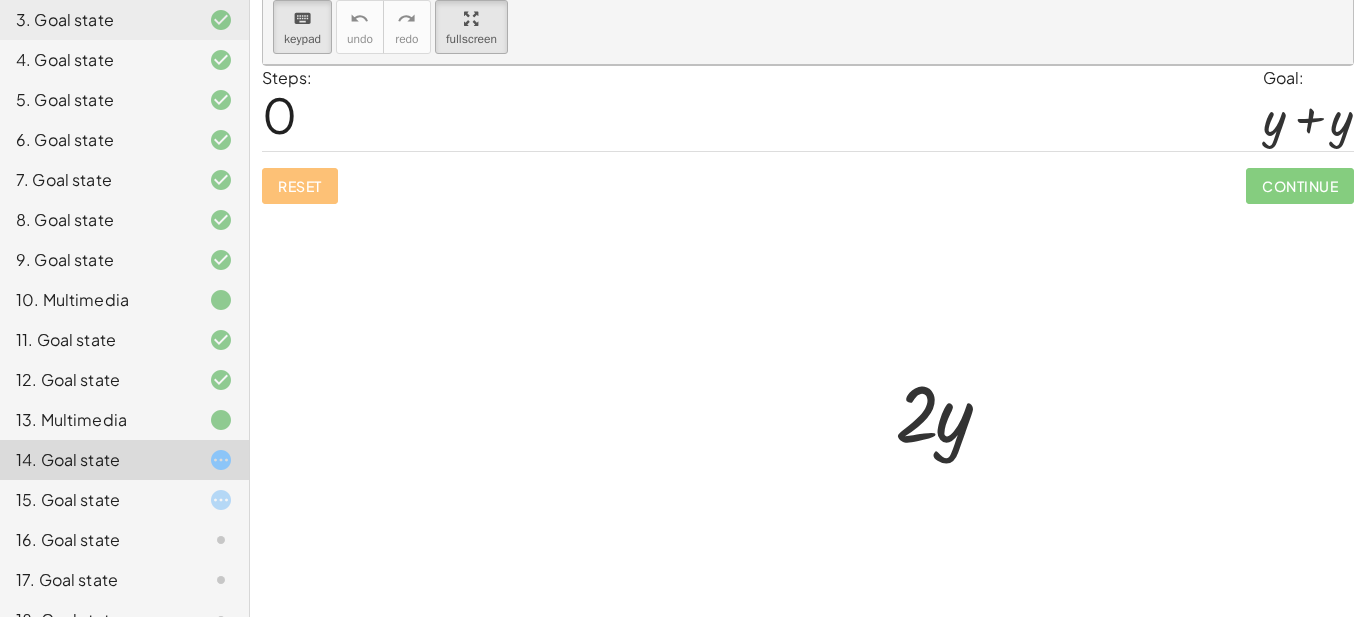 scroll, scrollTop: 66, scrollLeft: 0, axis: vertical 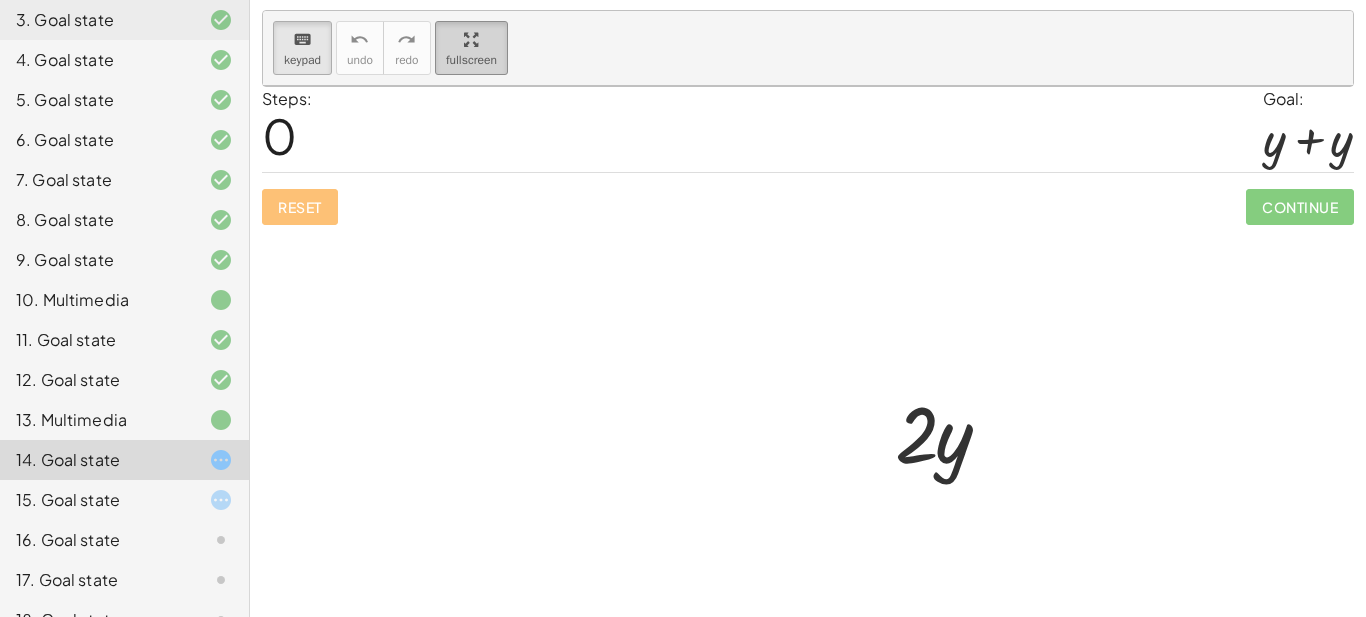 click on "fullscreen" at bounding box center [471, 60] 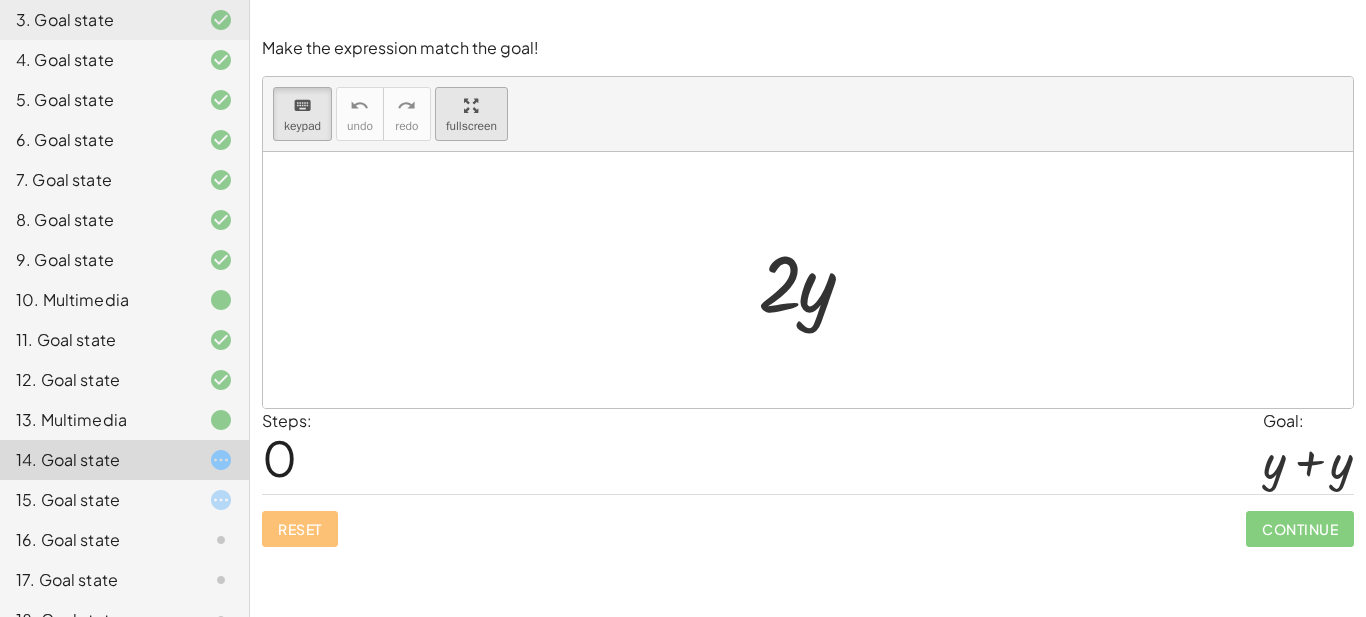scroll, scrollTop: 0, scrollLeft: 0, axis: both 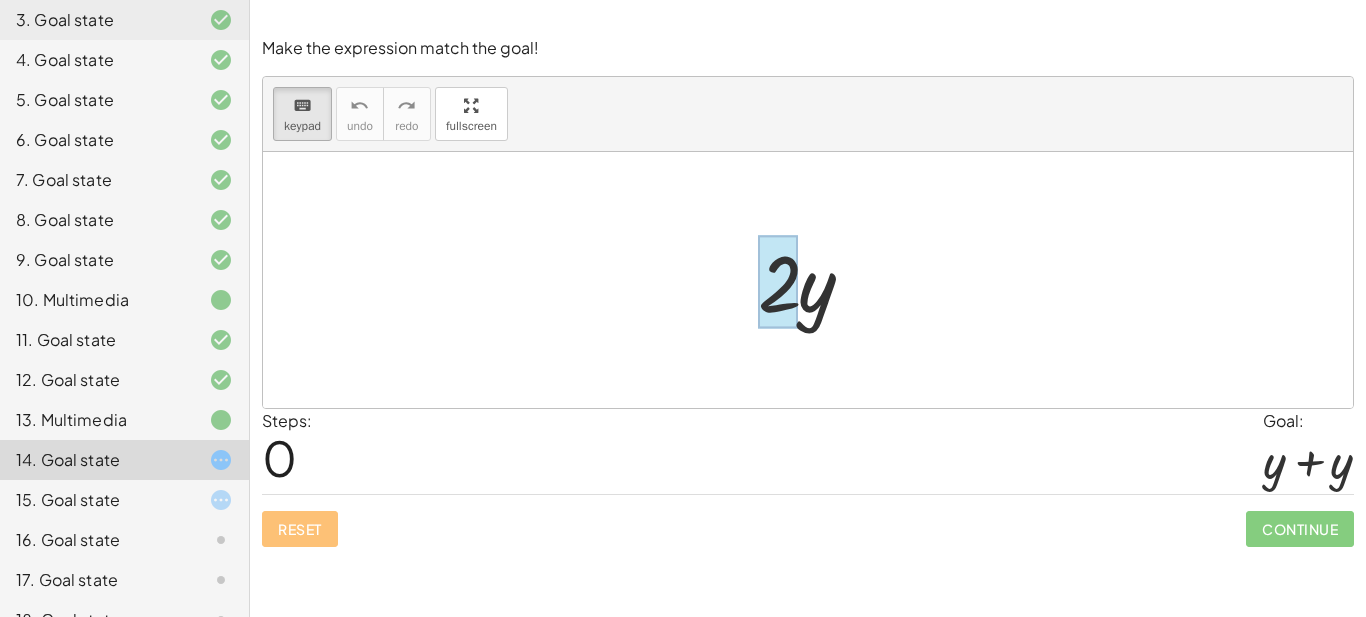 click at bounding box center (778, 282) 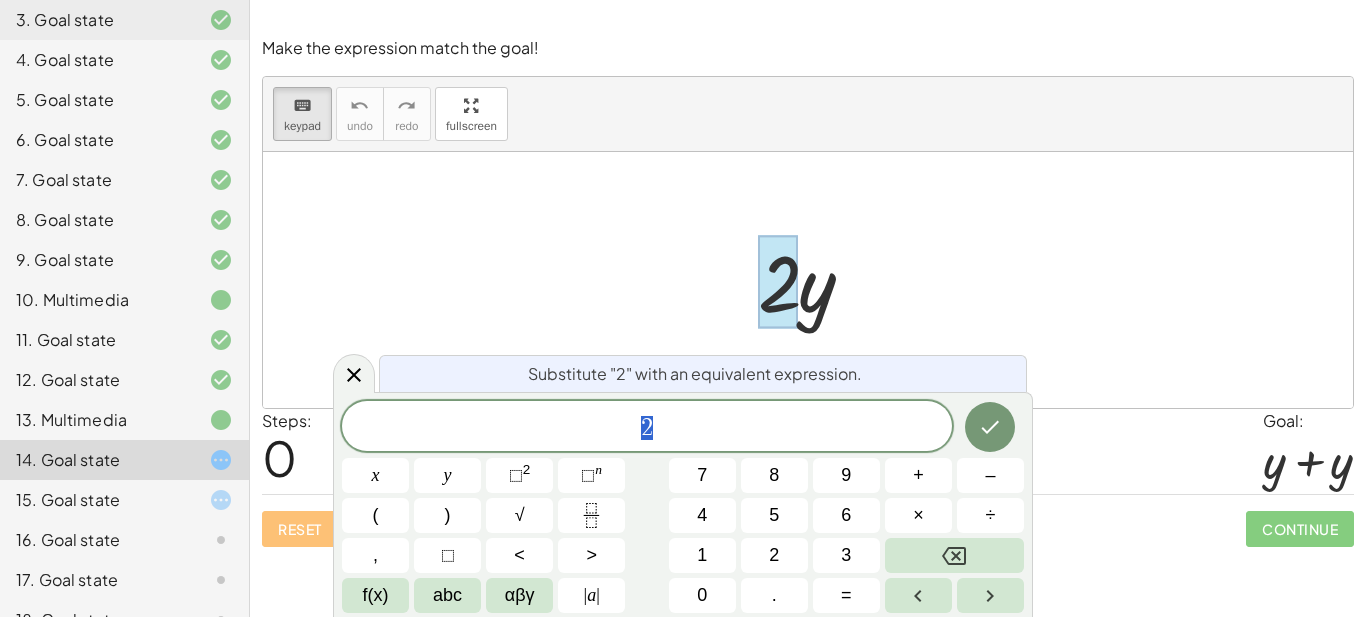 scroll, scrollTop: 1, scrollLeft: 0, axis: vertical 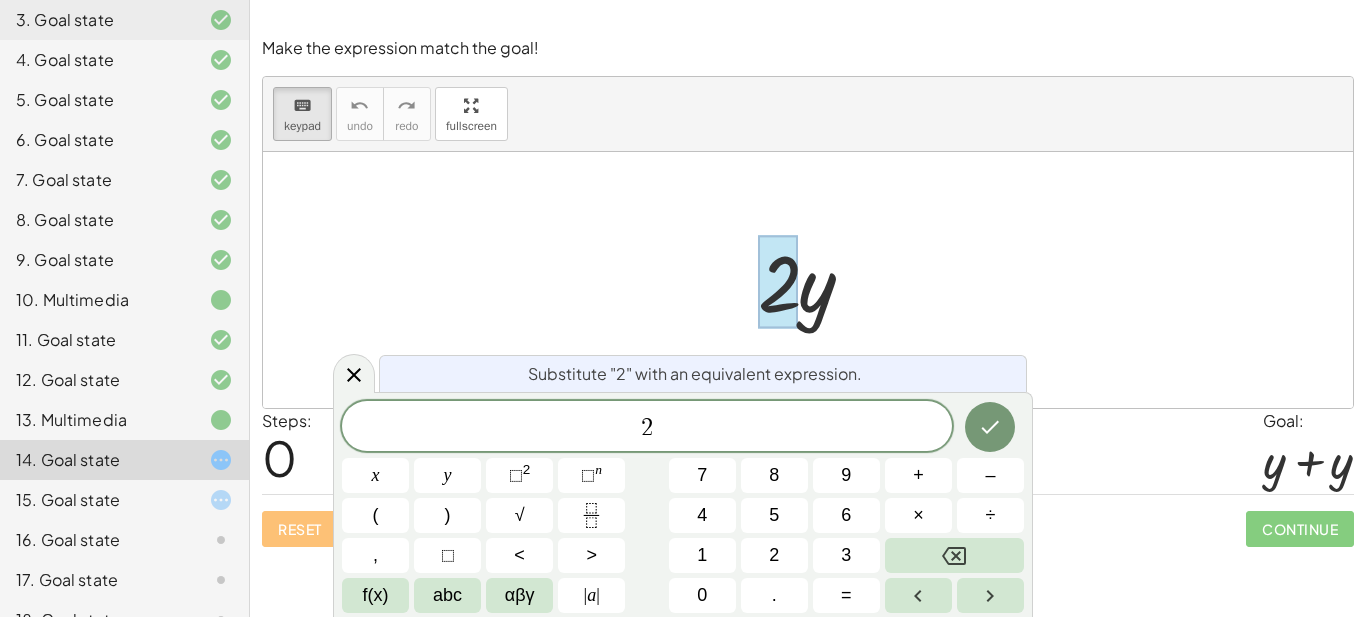 drag, startPoint x: 853, startPoint y: 354, endPoint x: 846, endPoint y: 379, distance: 25.96151 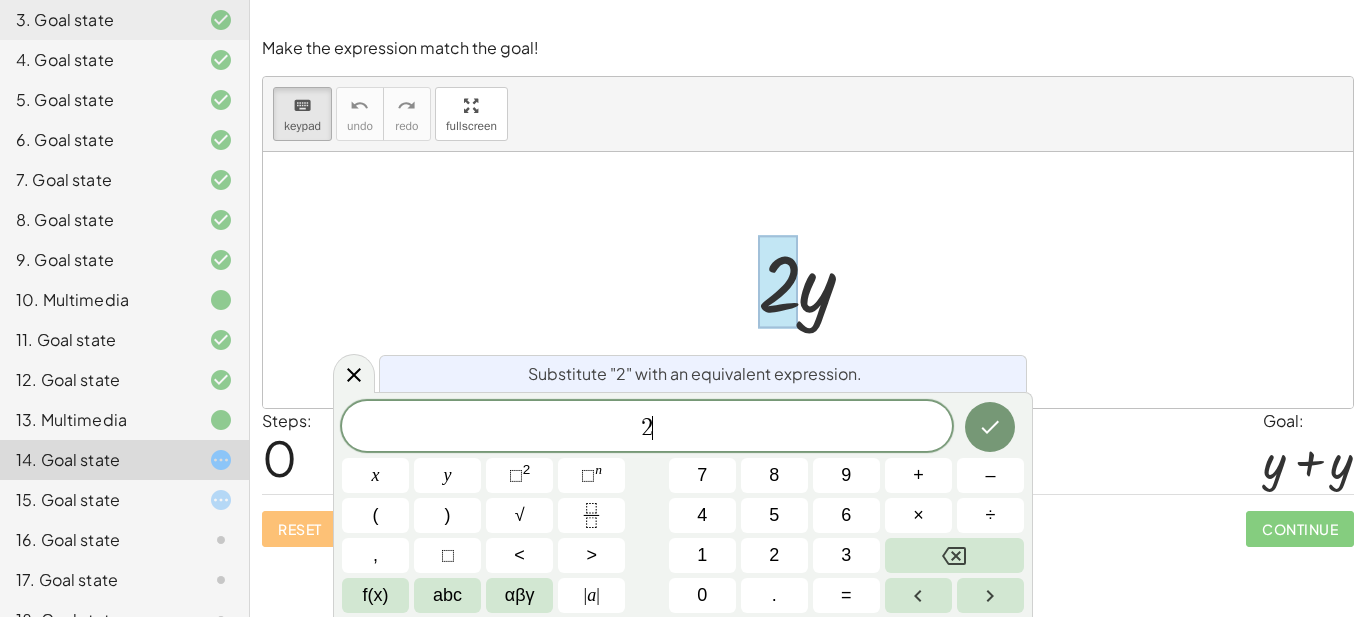 click on "2 ​" at bounding box center (647, 428) 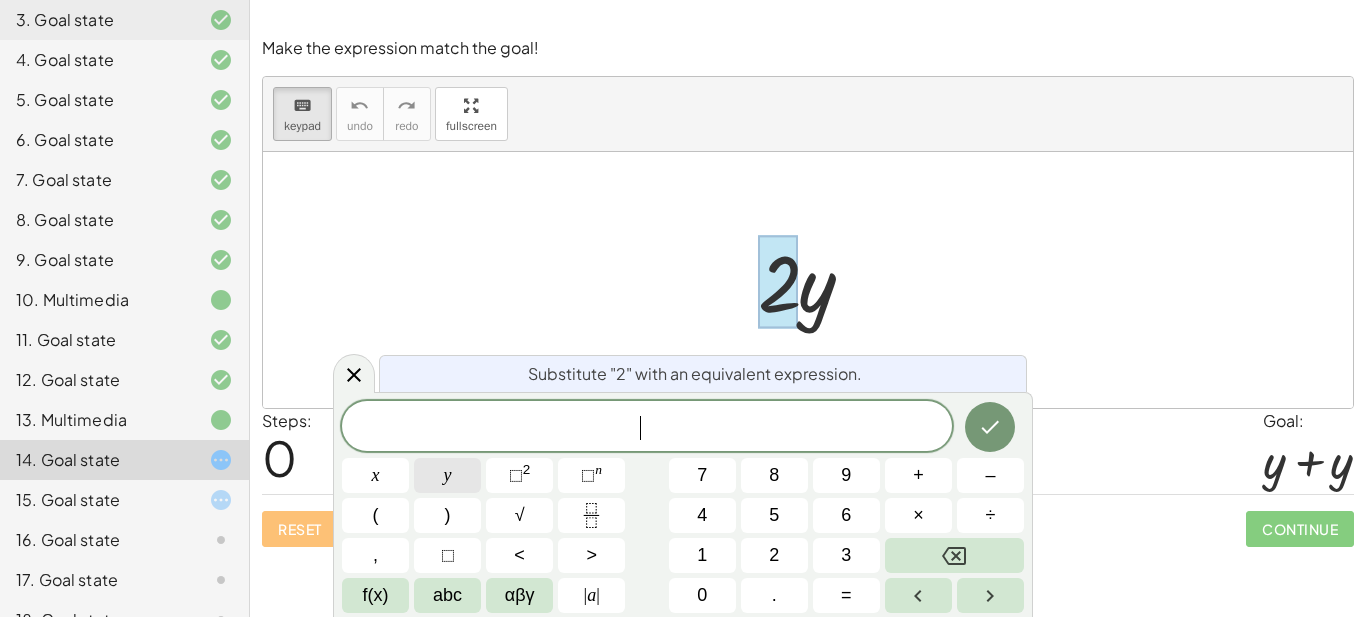 click on "y" at bounding box center [447, 475] 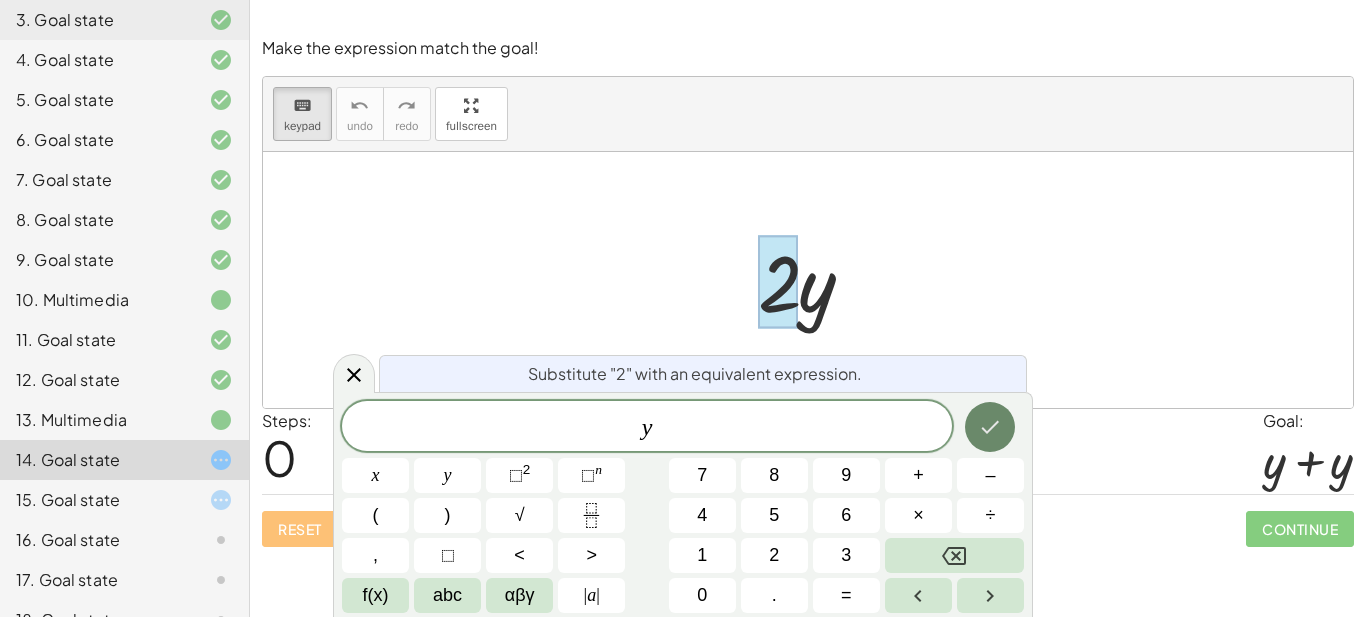 click 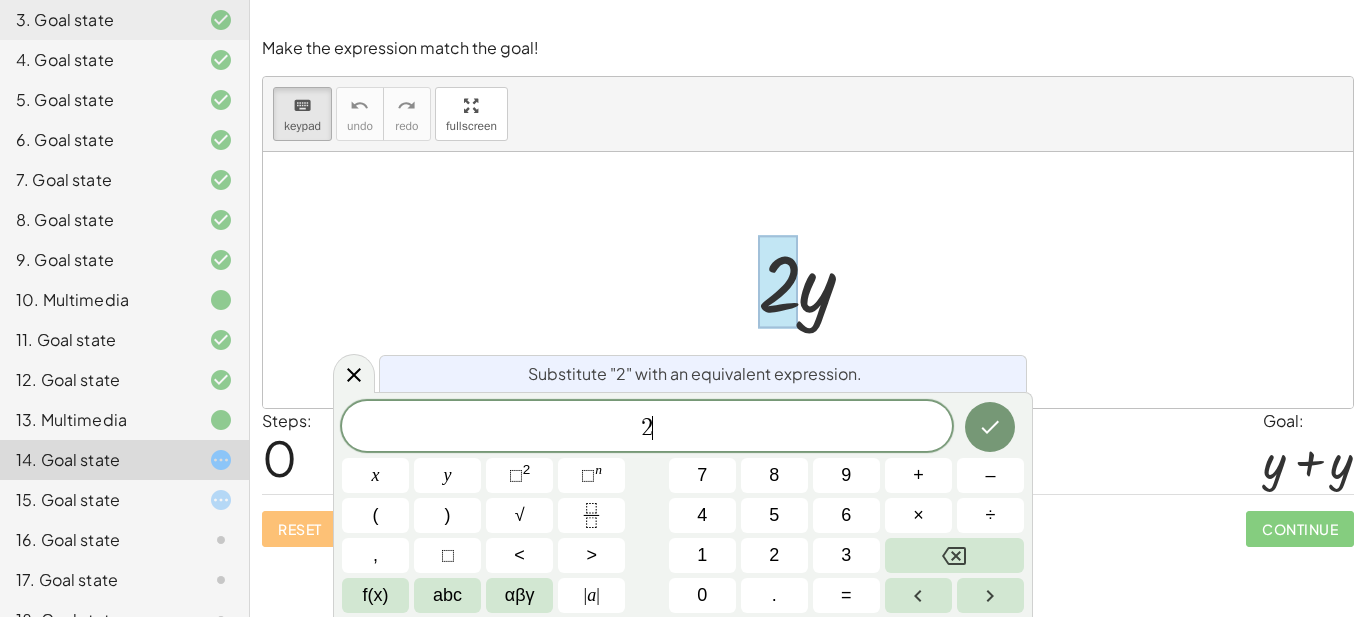 scroll, scrollTop: 4, scrollLeft: 0, axis: vertical 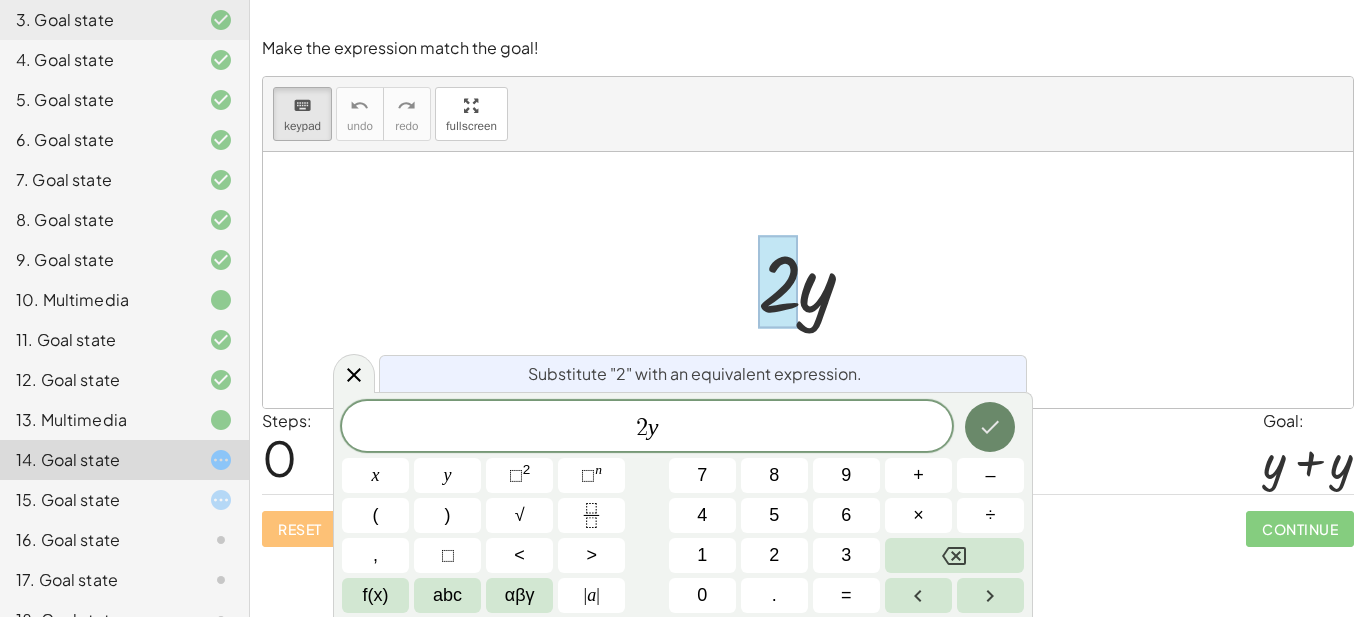 click 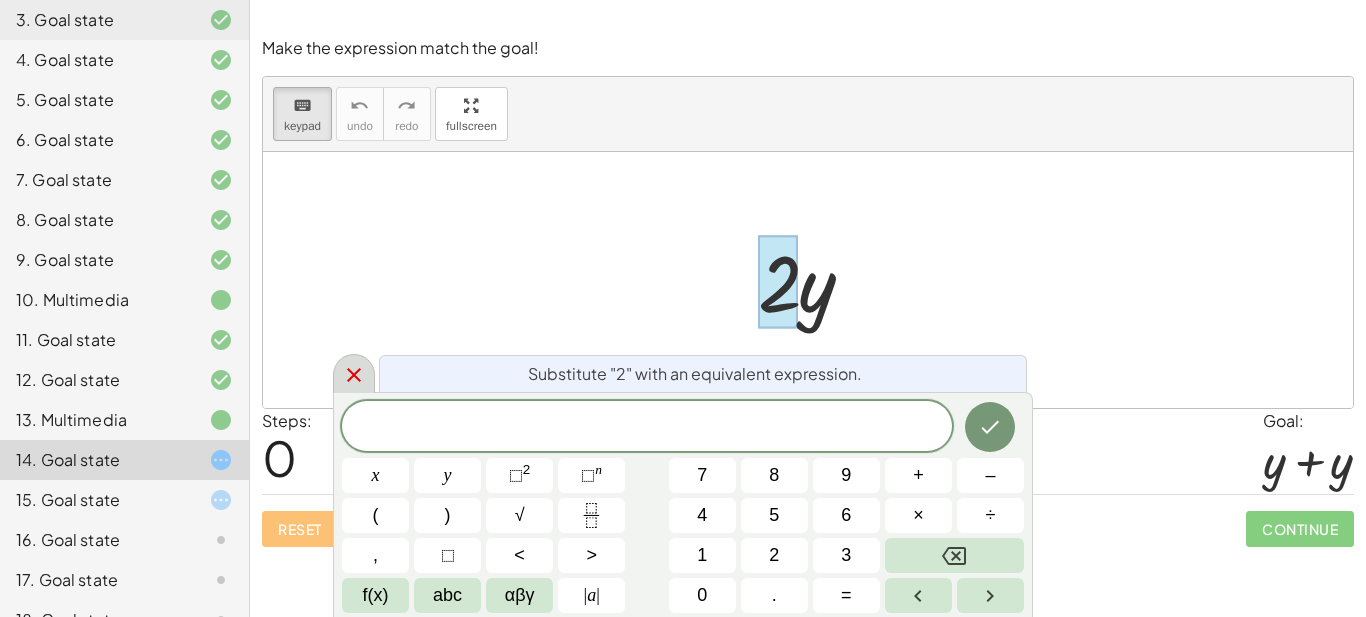 click at bounding box center (354, 373) 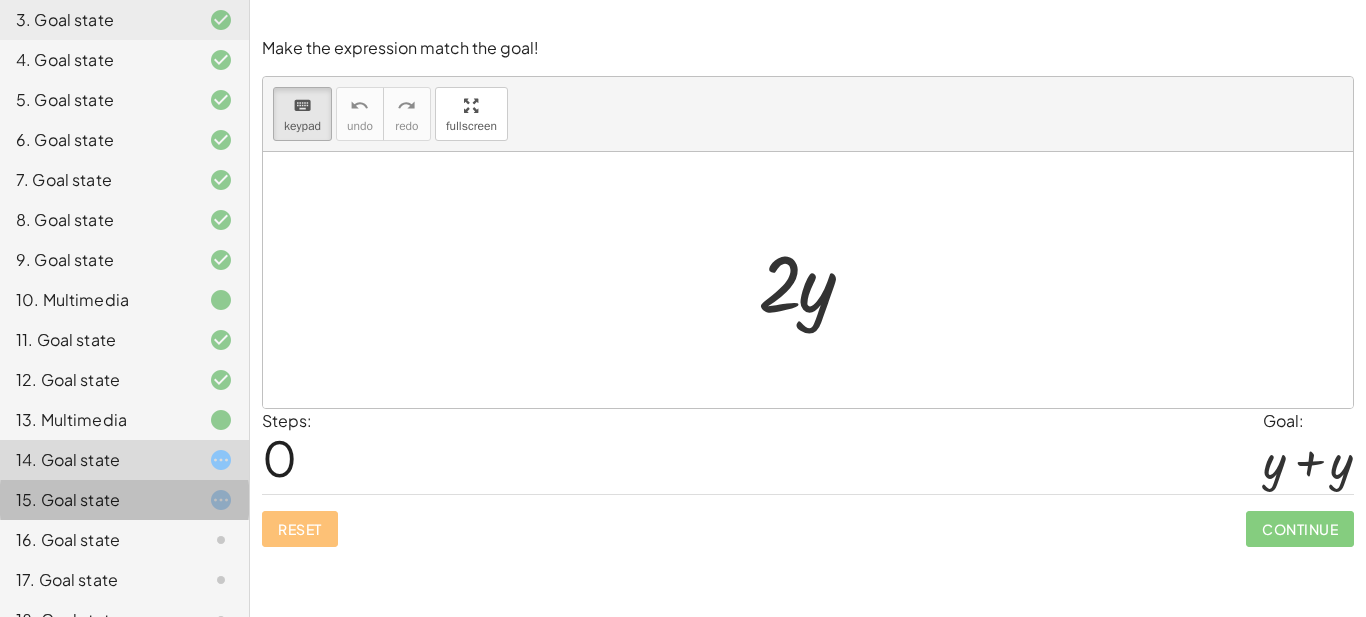 click 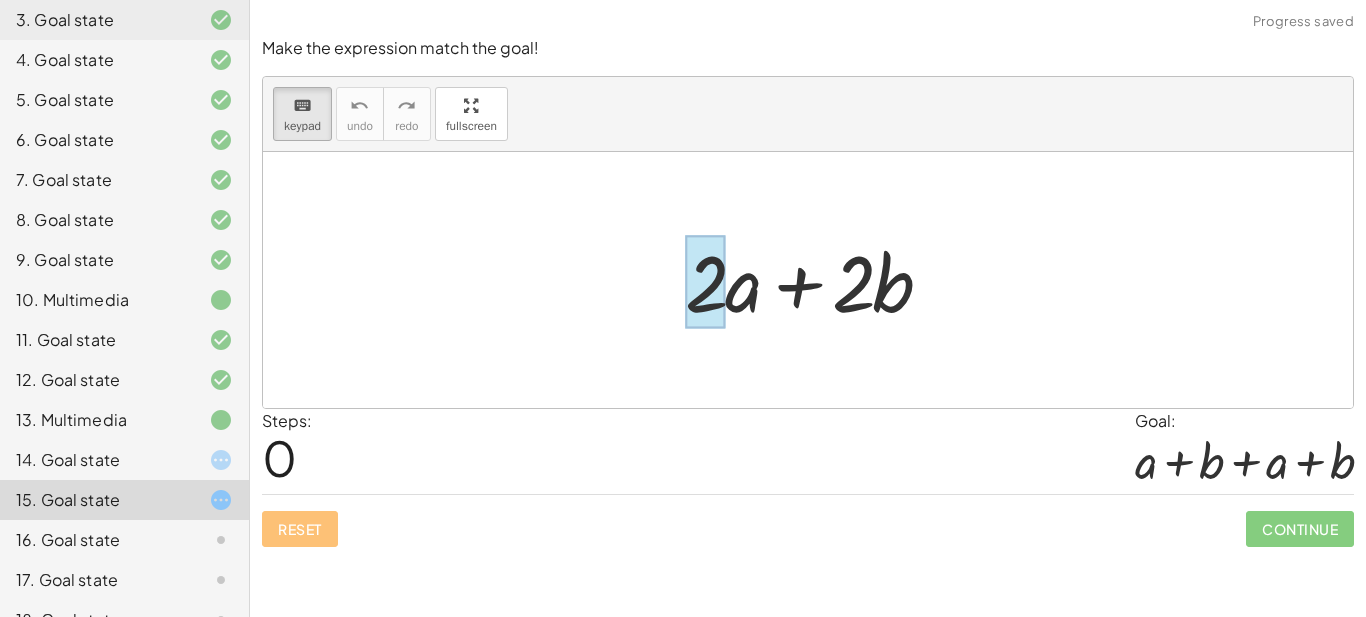 click at bounding box center [705, 282] 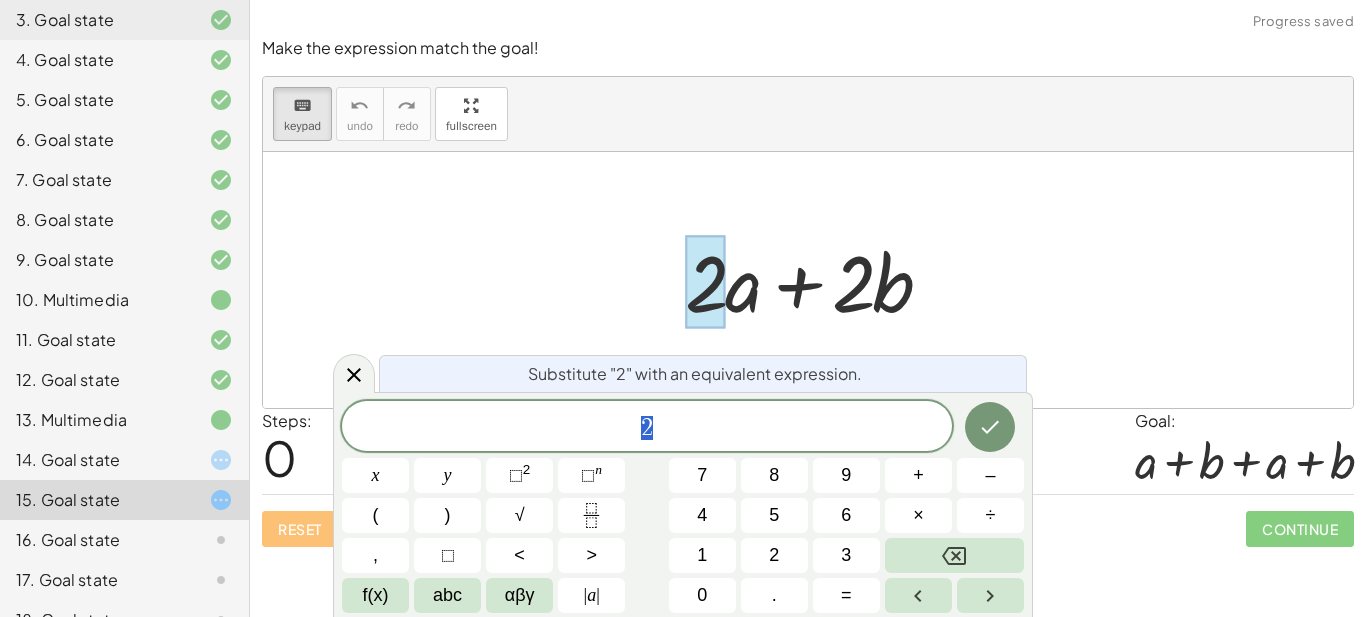 scroll, scrollTop: 5, scrollLeft: 0, axis: vertical 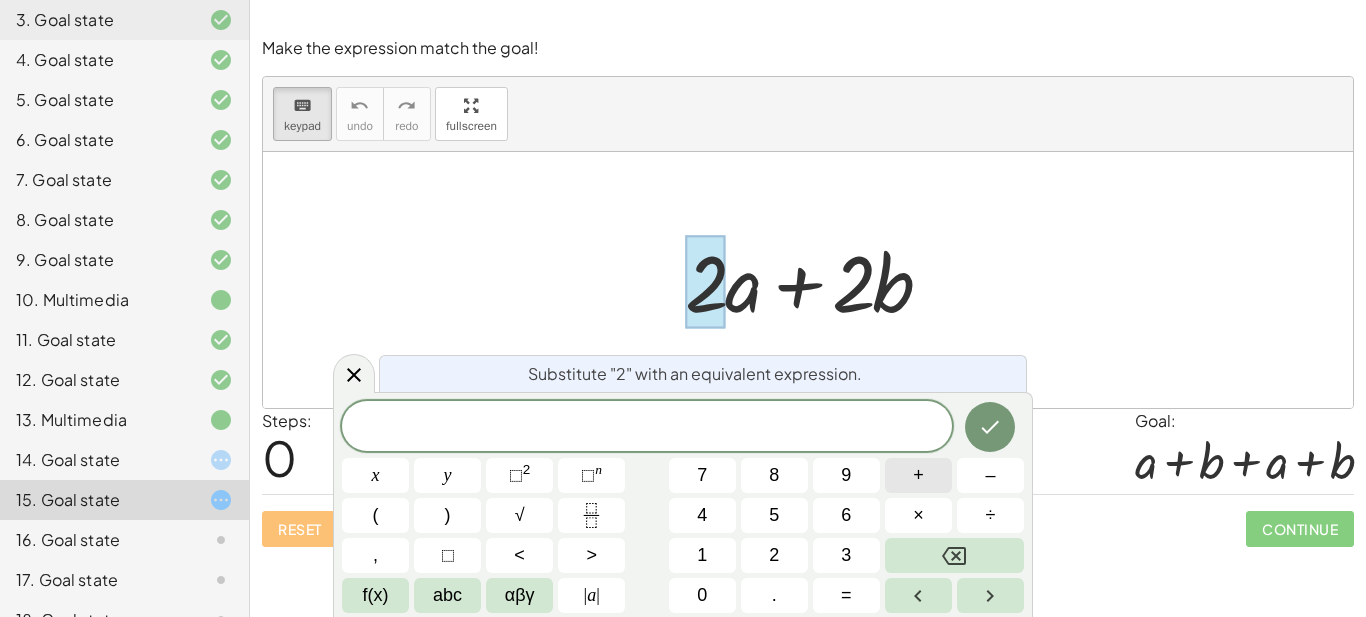 click on "+" at bounding box center [918, 475] 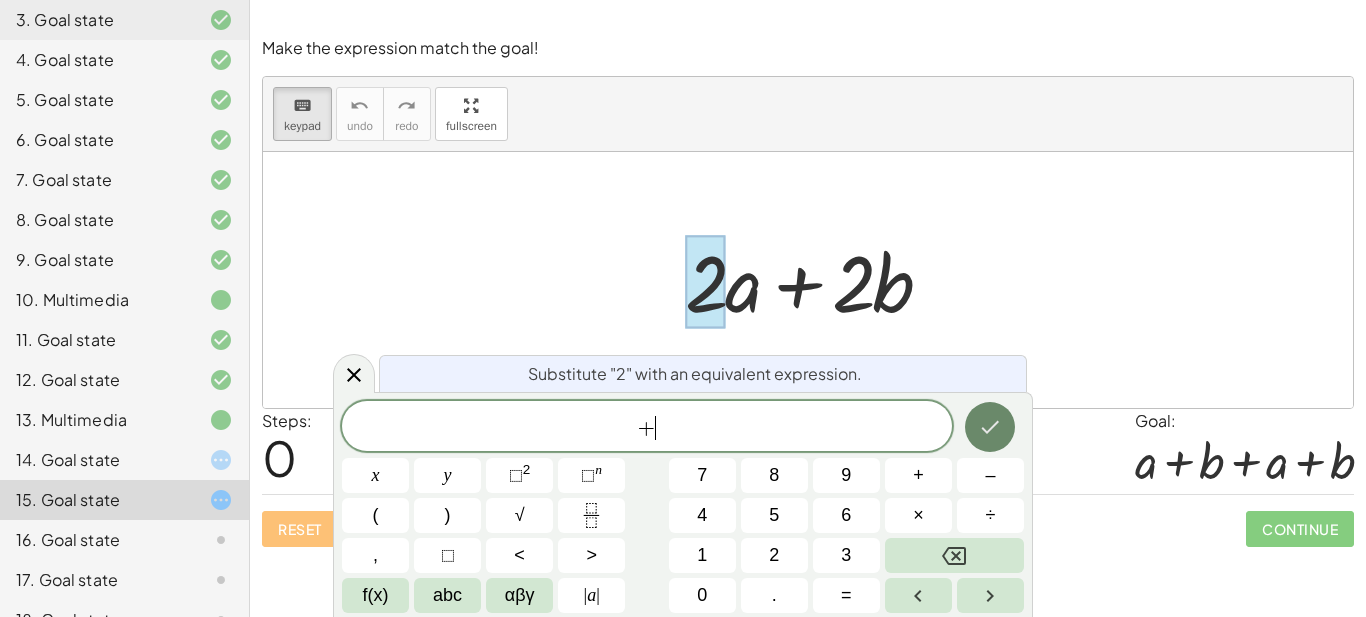 click on "Substitute "2" with an equivalent expression. + ​ x y ⬚ 2 ⬚ n 7 8 9 + – ( ) √ 4 5 6 × ÷ , ⬚ < > 1 2 3 f(x) abc αβγ | a | 0 . =" at bounding box center (683, 504) 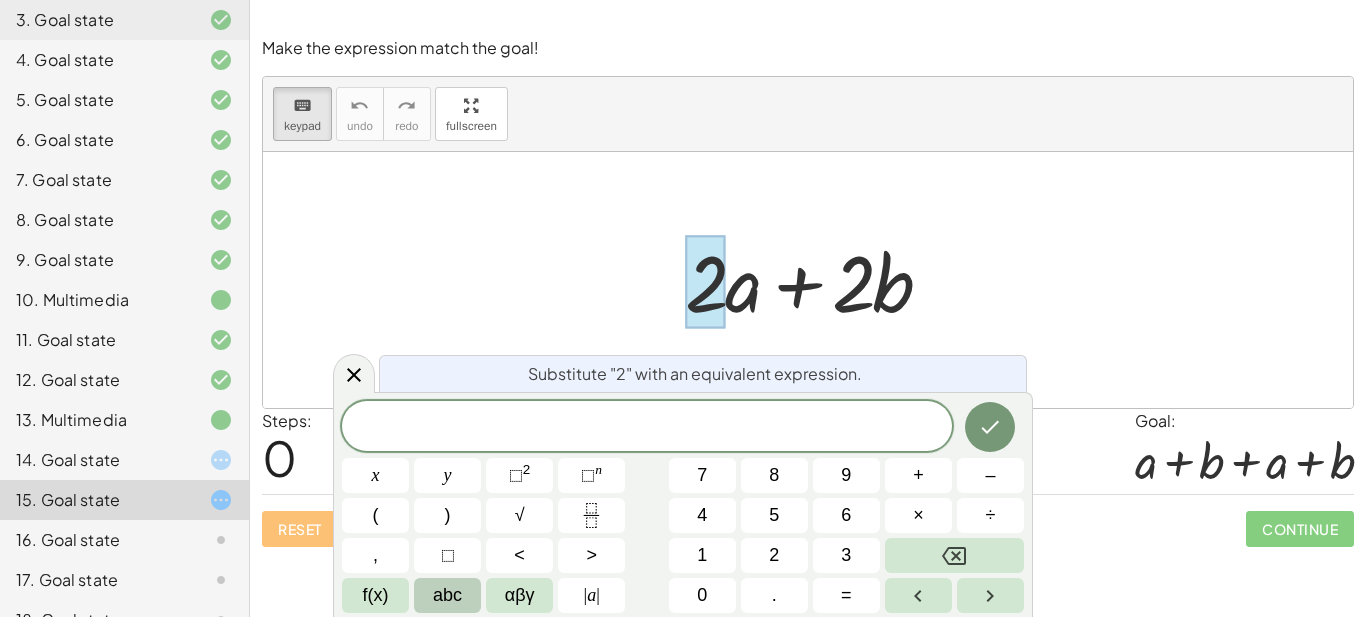 click on "abc" at bounding box center (447, 595) 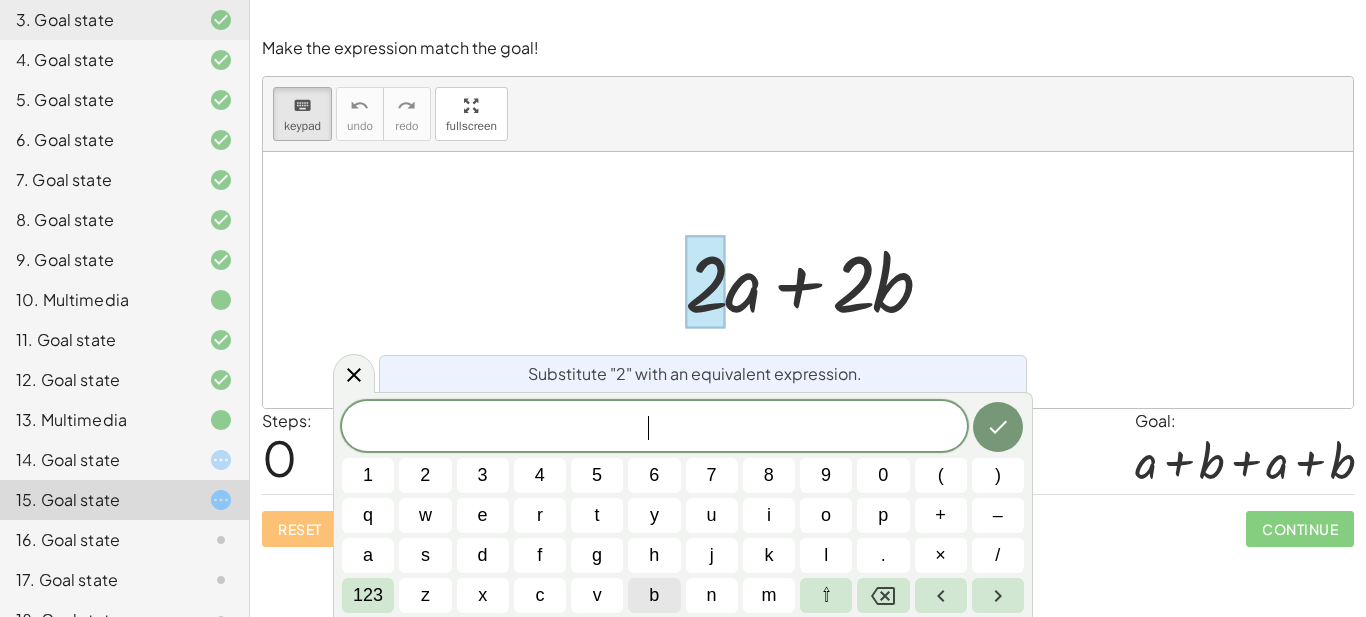 click on "b" at bounding box center (654, 595) 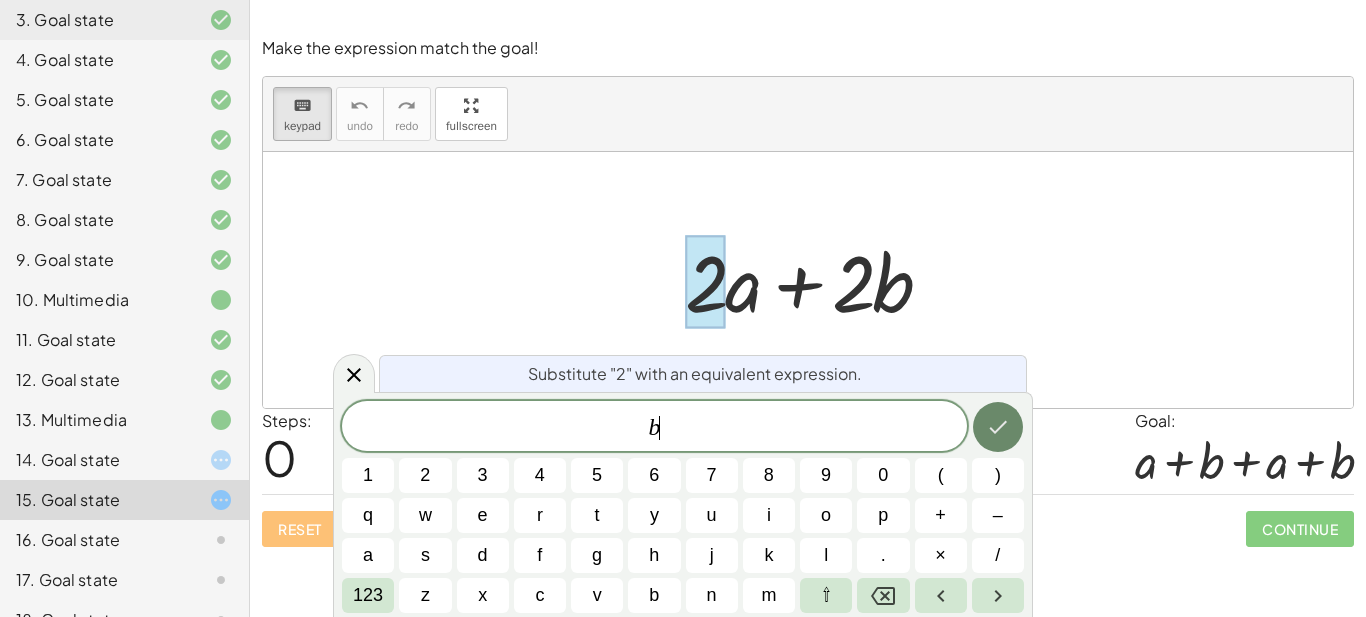click 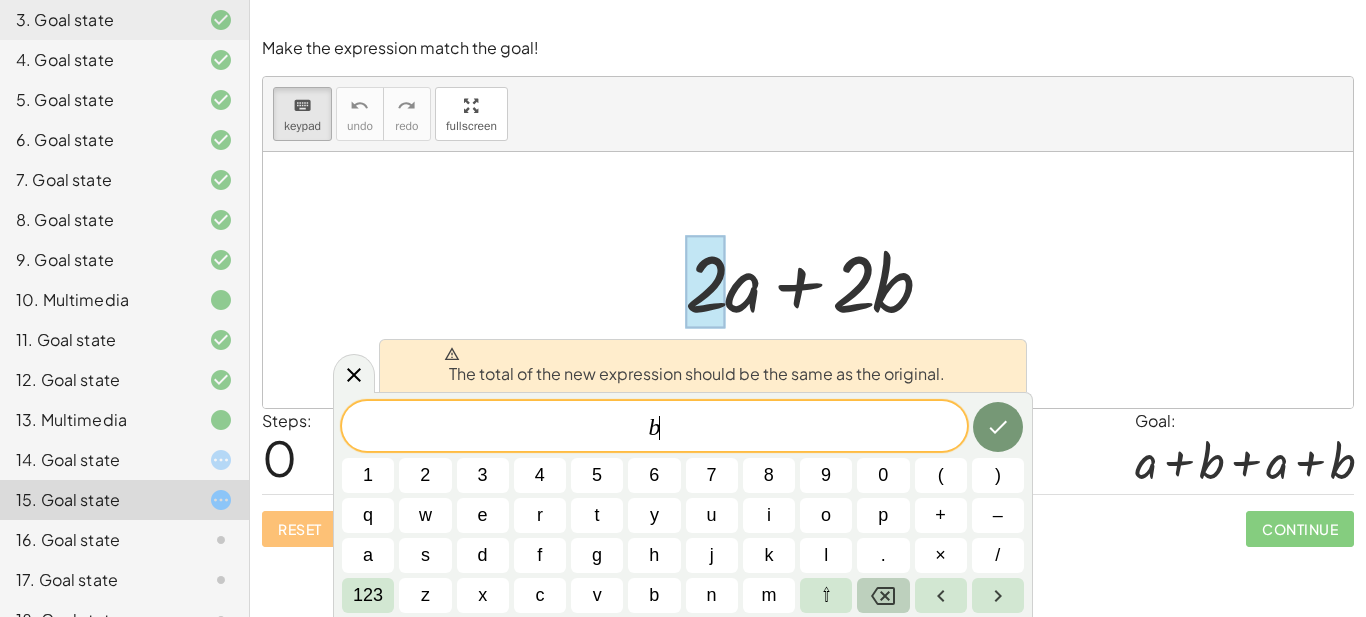 click 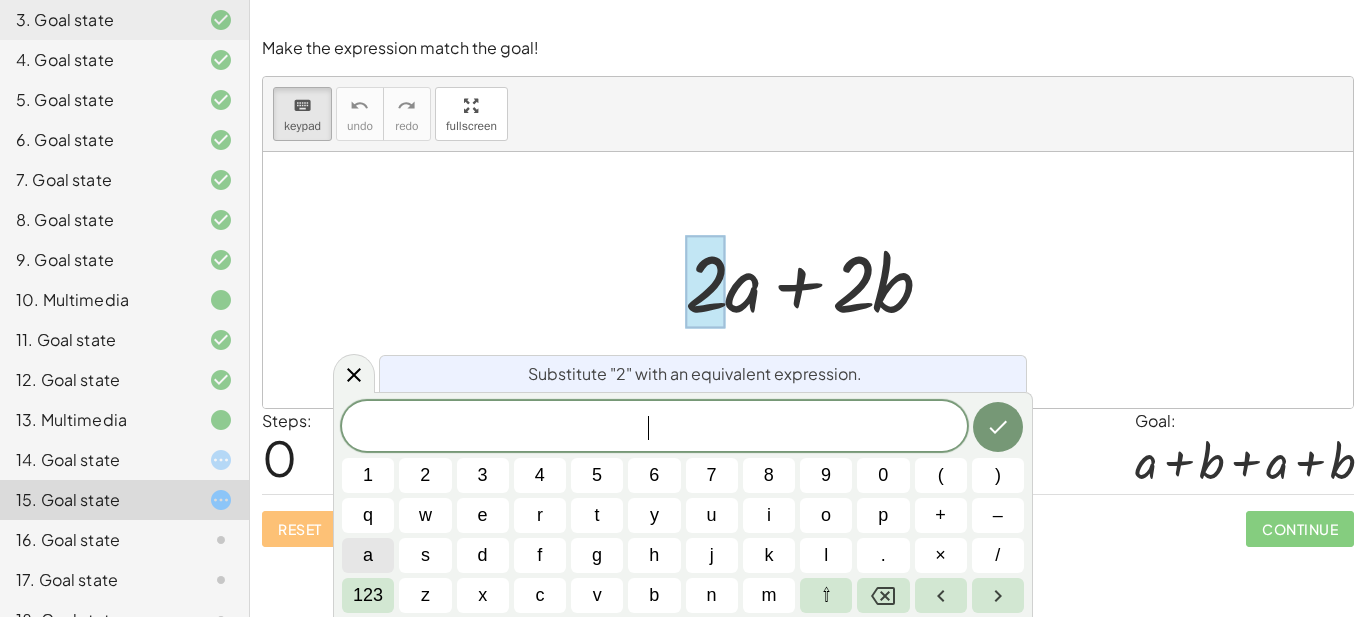 click on "a" at bounding box center [368, 555] 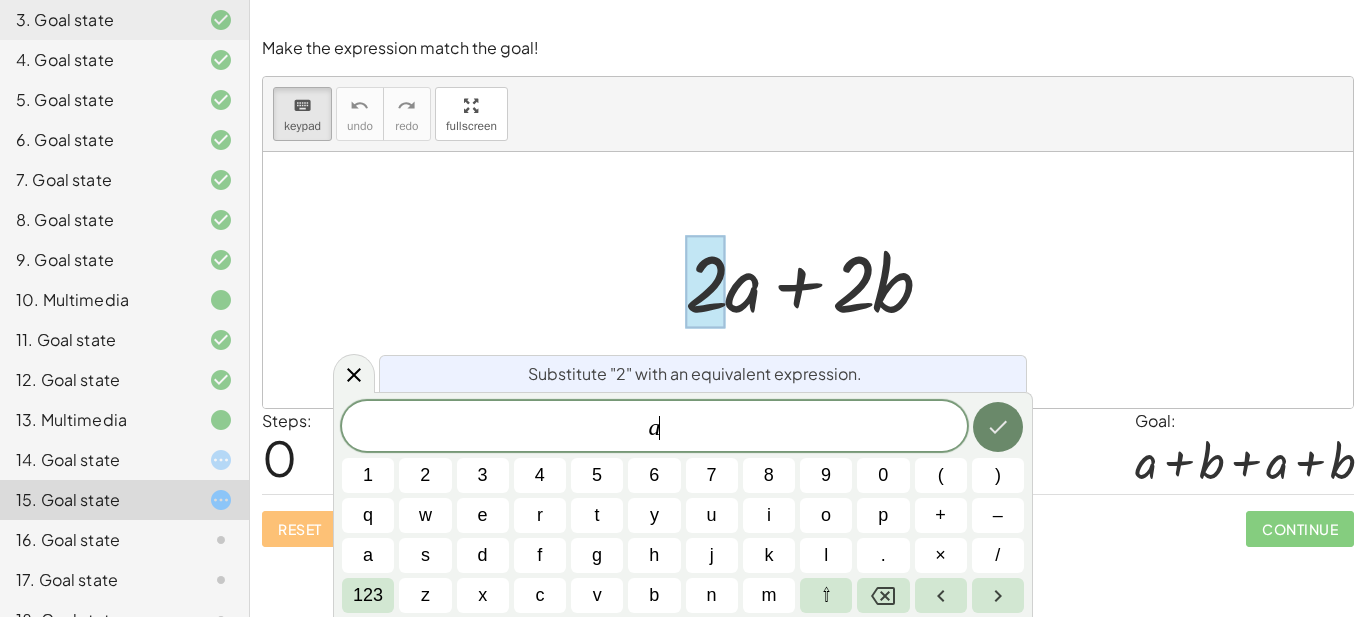 click 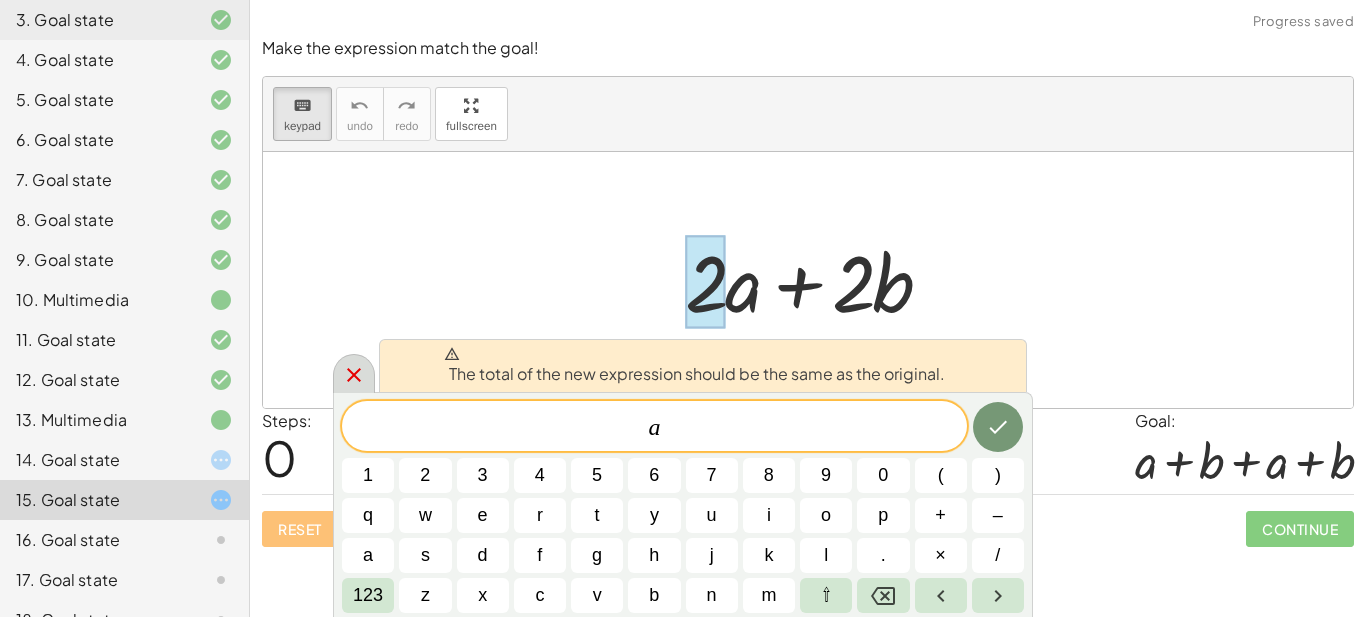 click 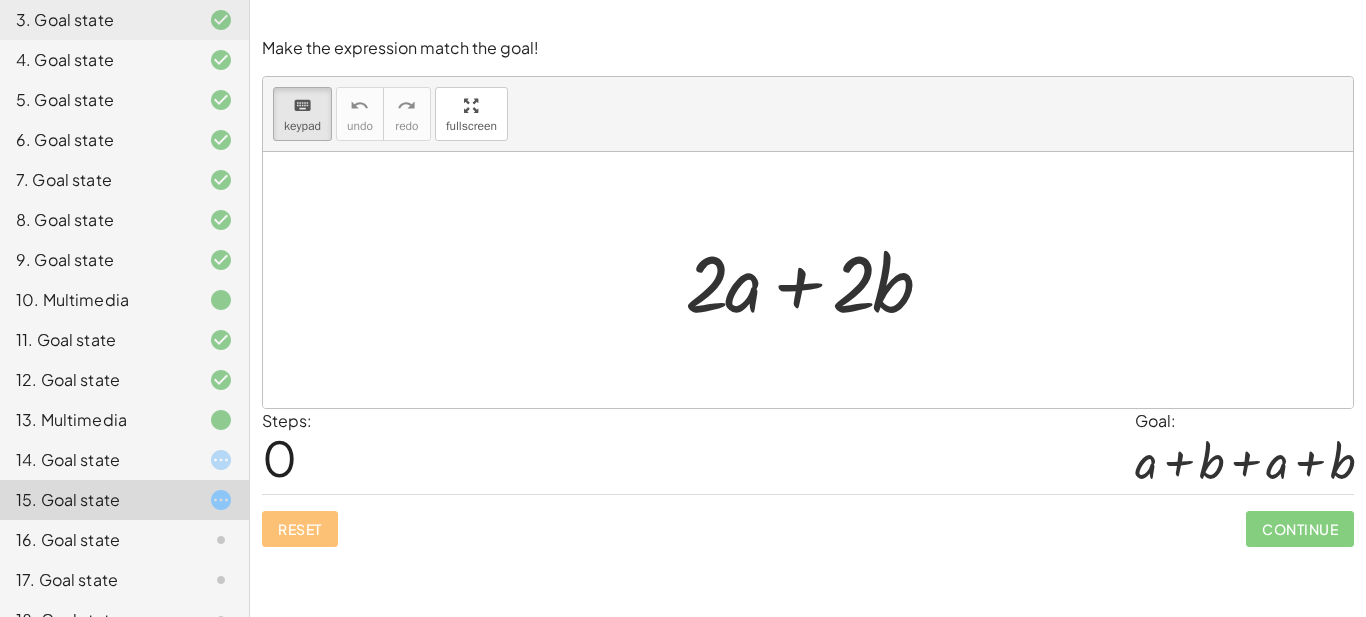 click on "14. Goal state" 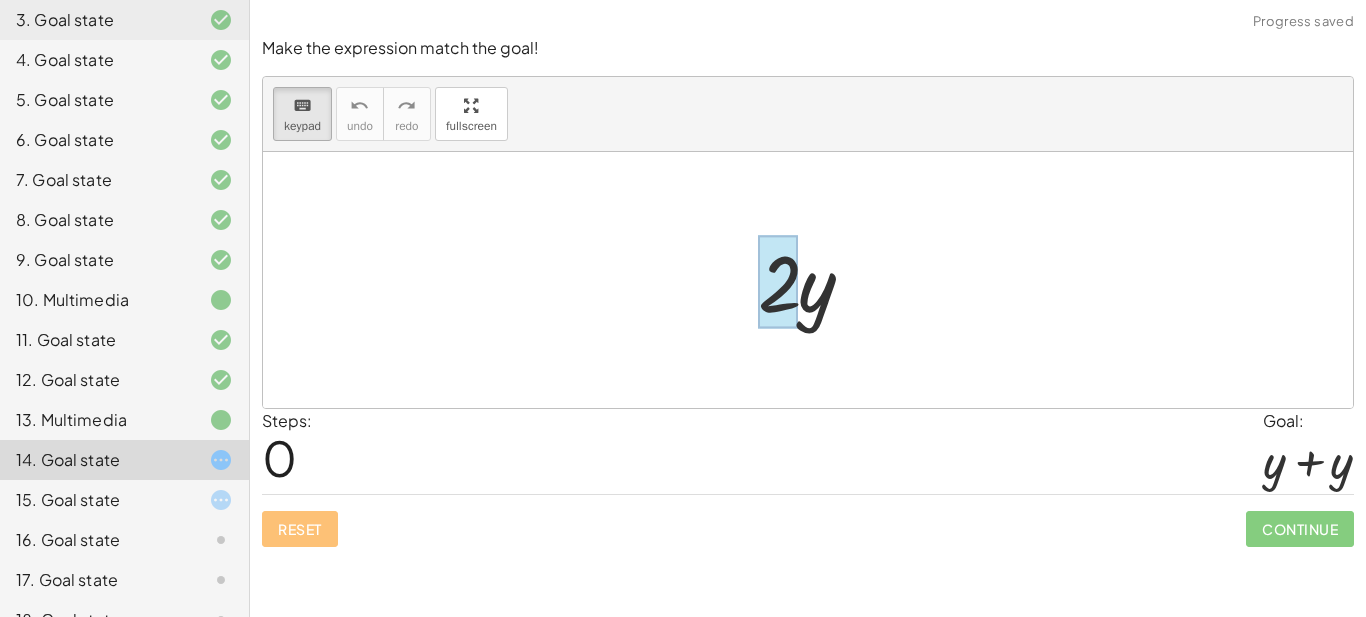 click at bounding box center [778, 282] 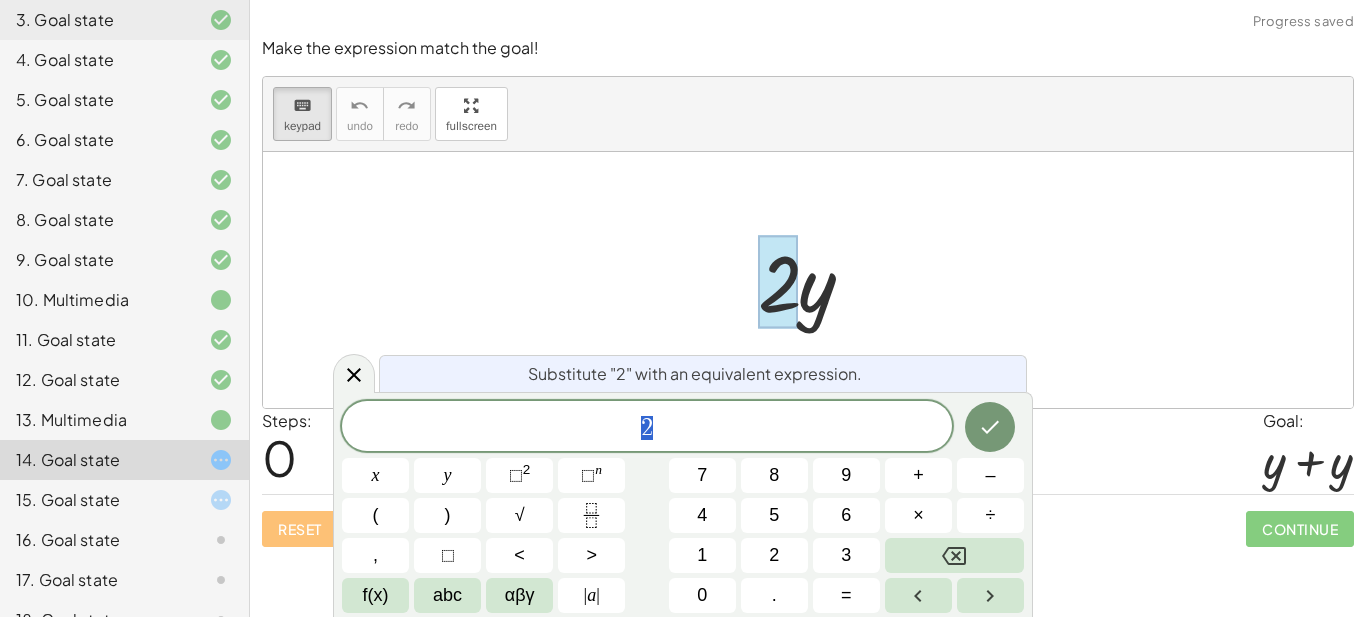 scroll, scrollTop: 6, scrollLeft: 0, axis: vertical 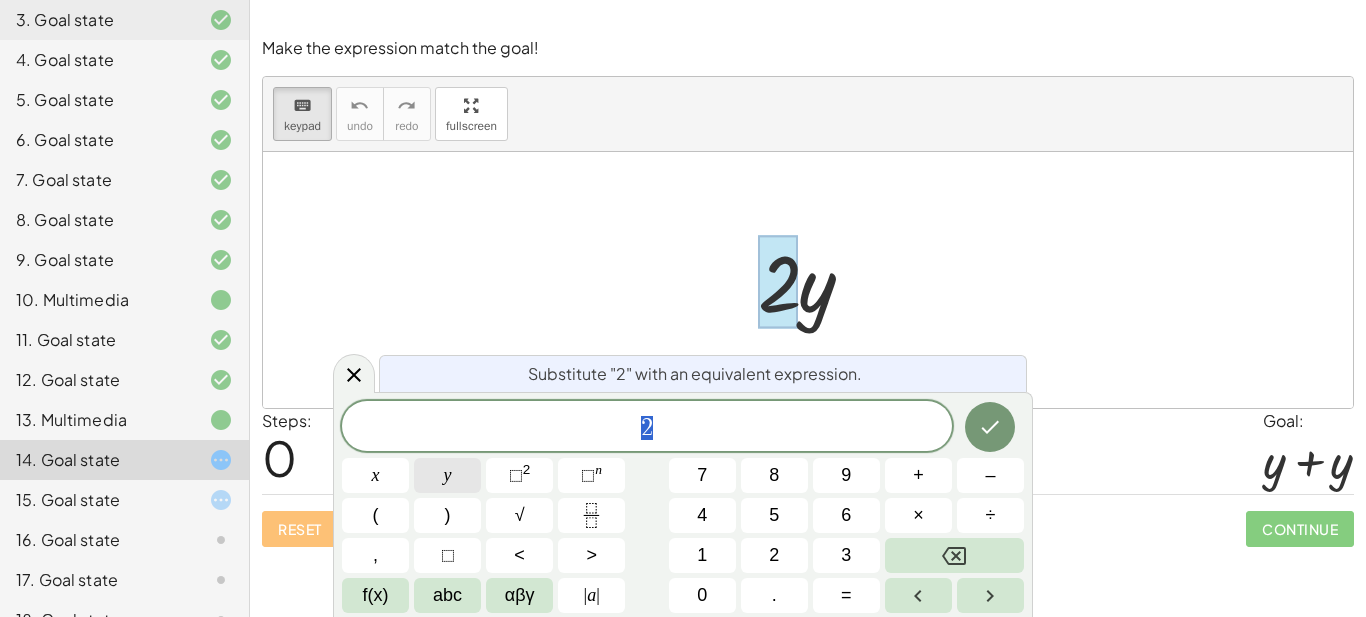 click on "y" at bounding box center (447, 475) 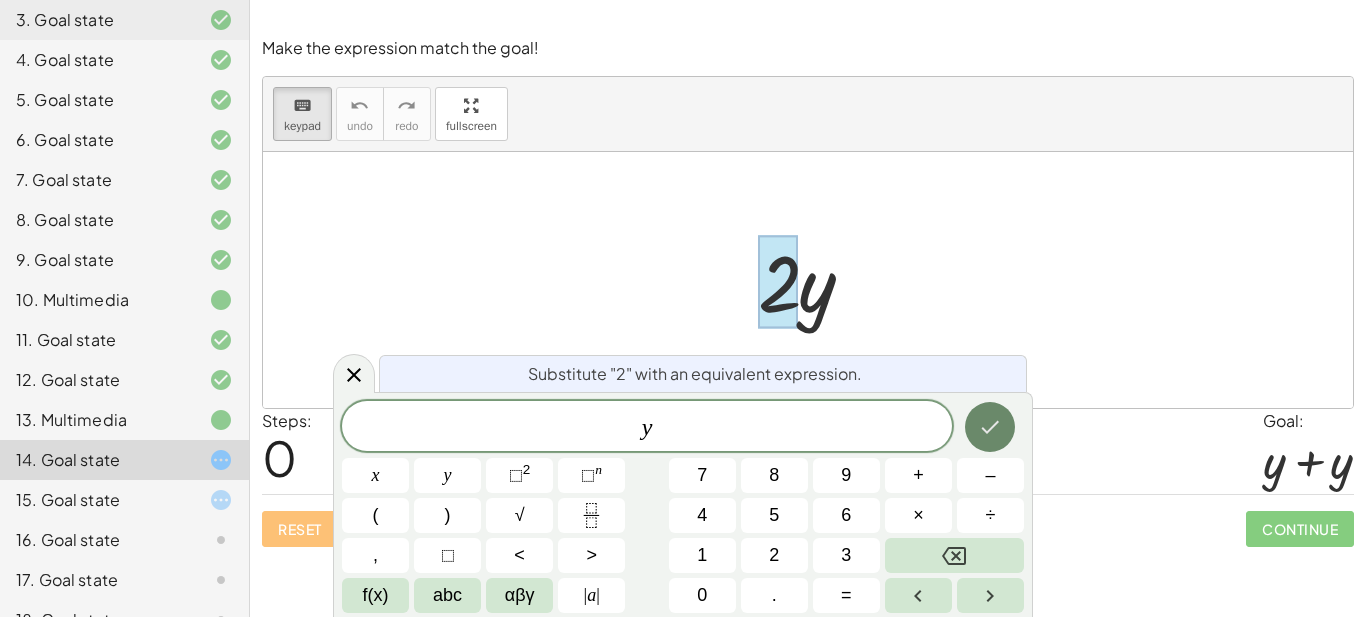 click 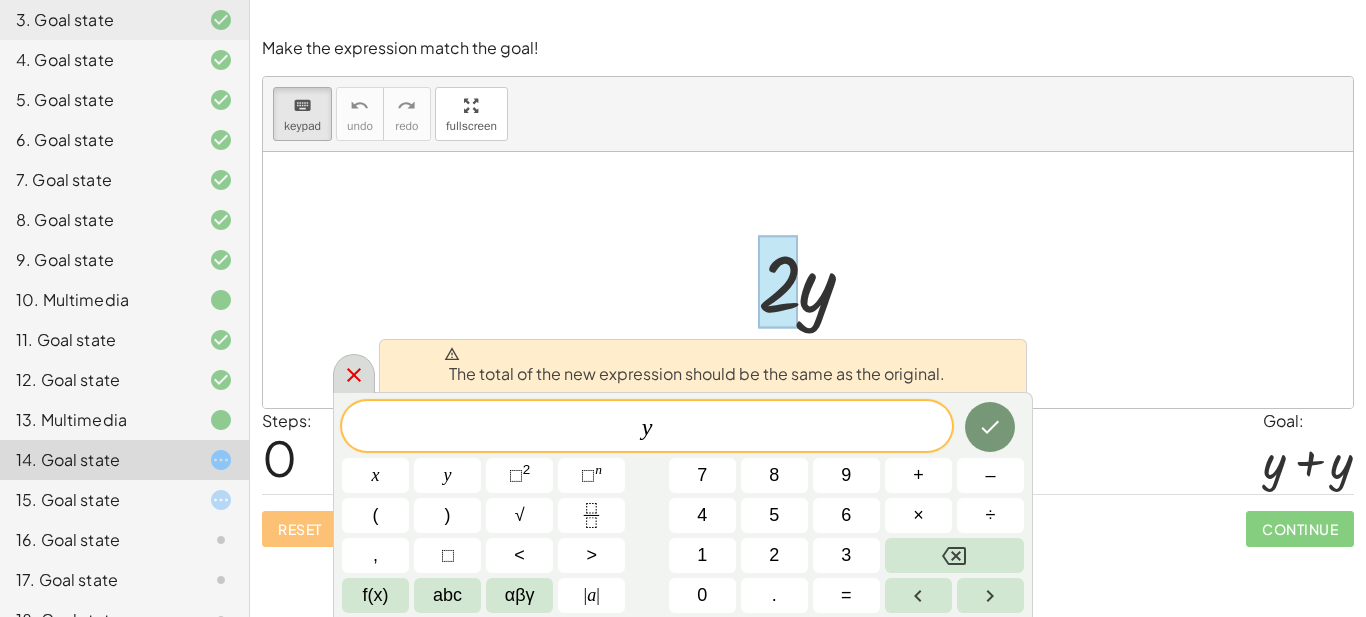 click at bounding box center [354, 373] 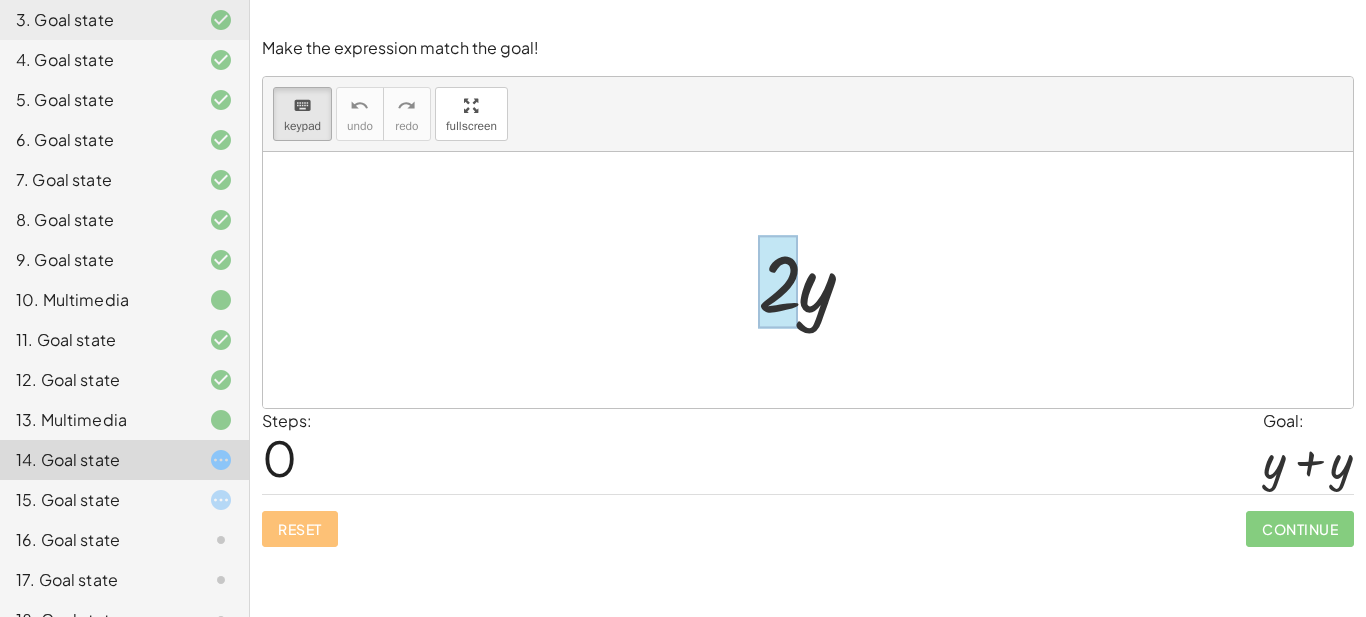 click at bounding box center [778, 282] 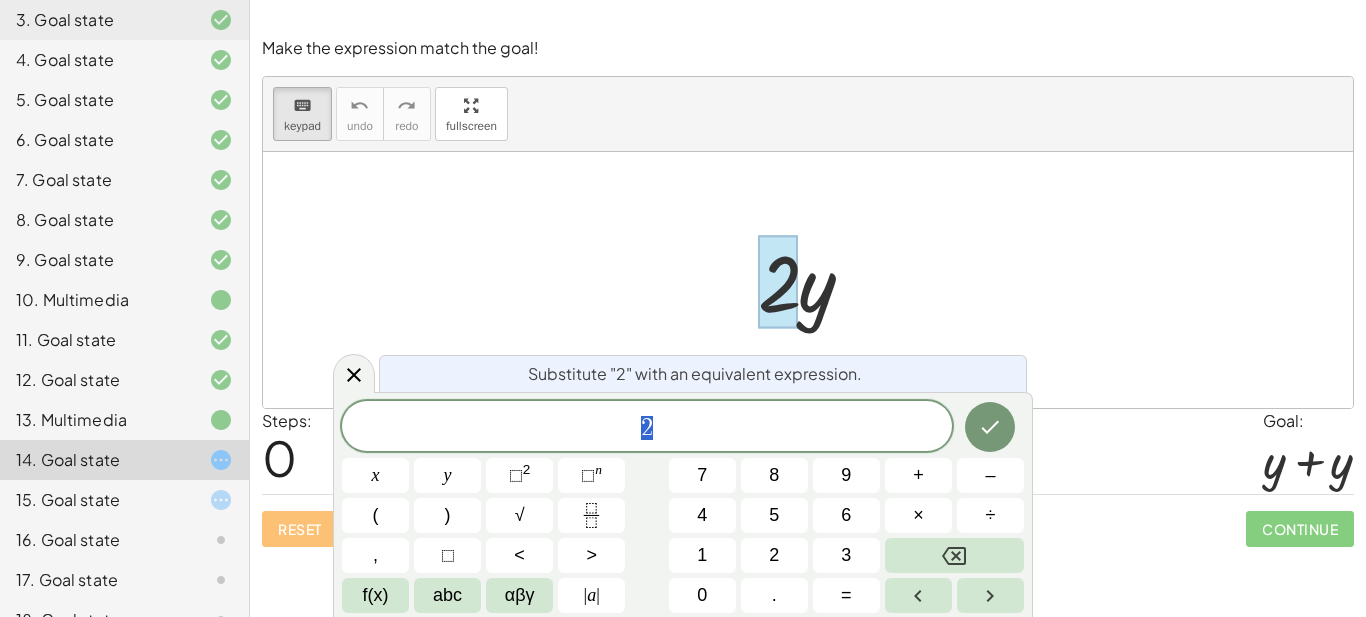 scroll, scrollTop: 7, scrollLeft: 0, axis: vertical 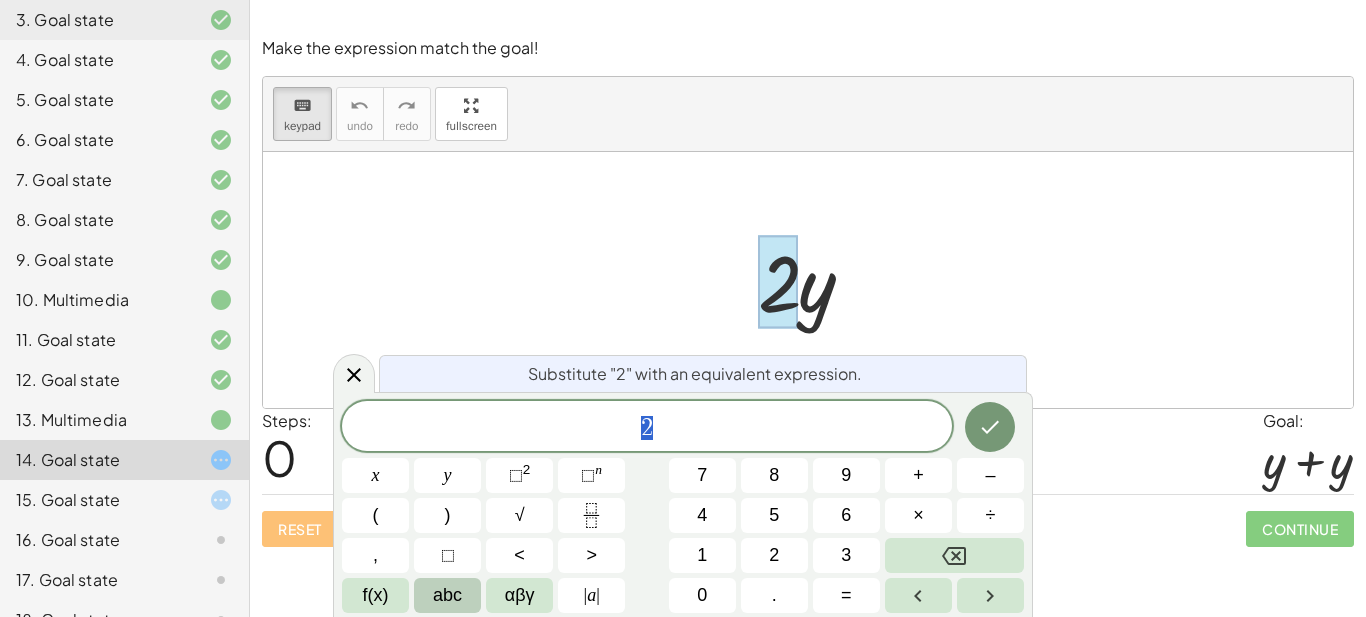 click on "abc" at bounding box center [447, 595] 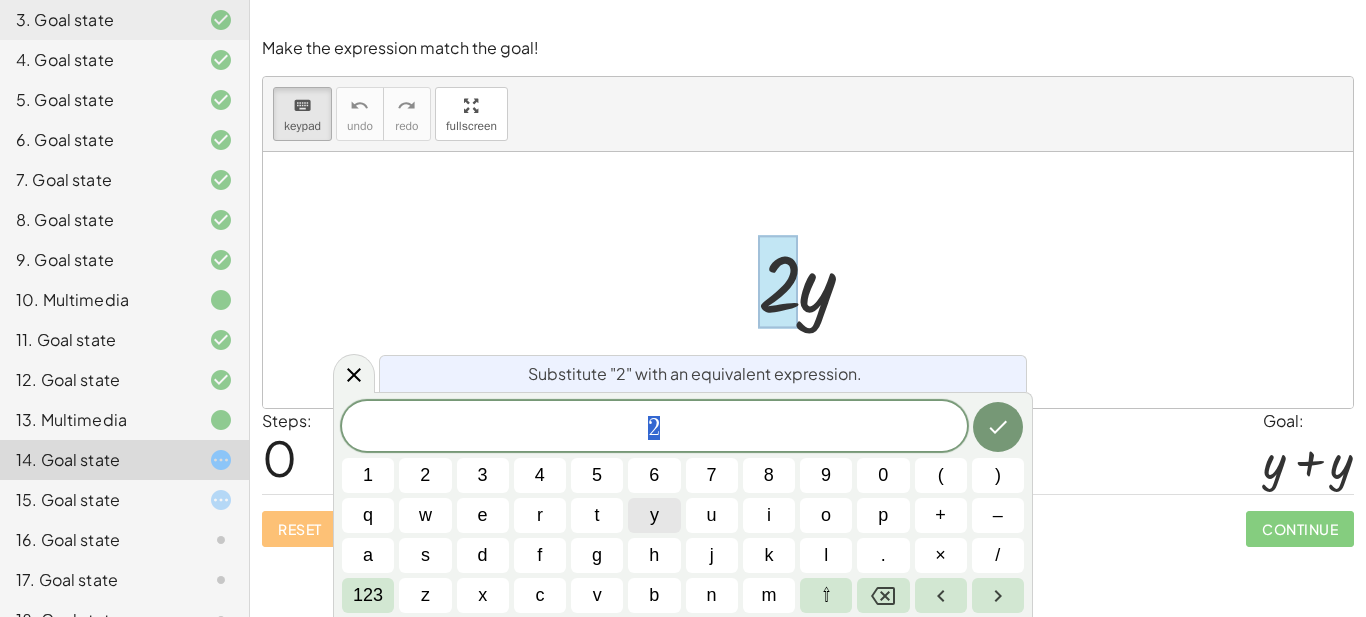 click on "y" at bounding box center (654, 515) 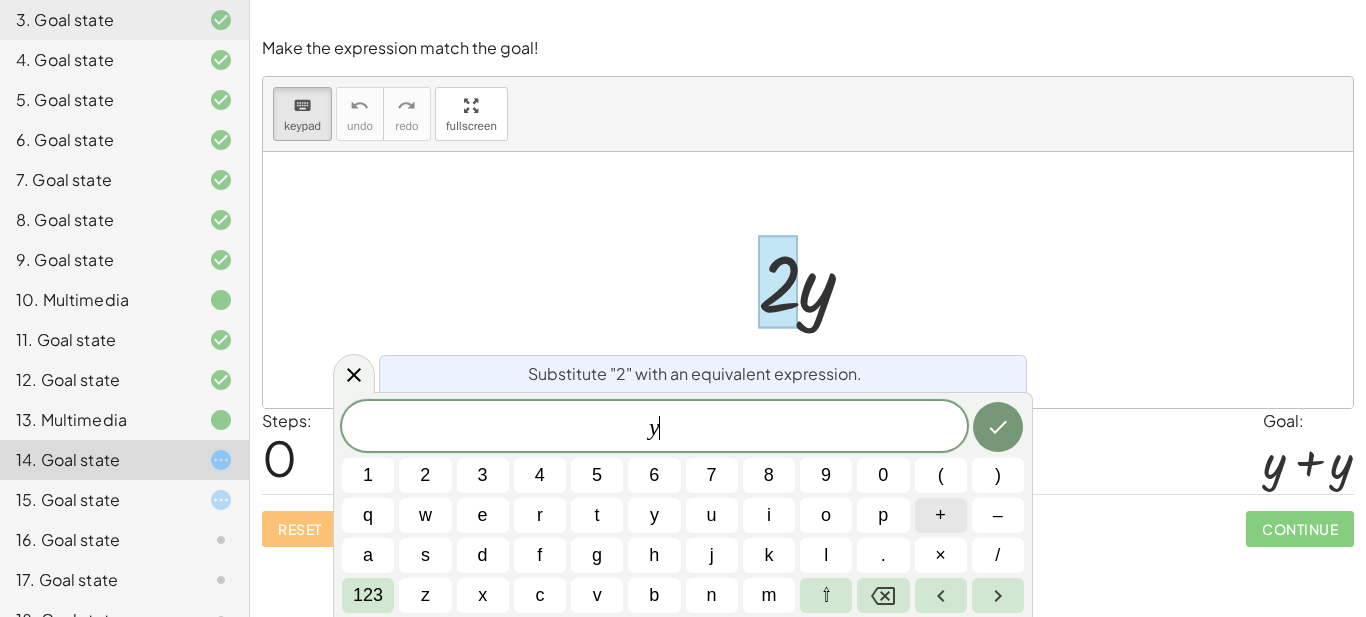 click on "+" at bounding box center [940, 515] 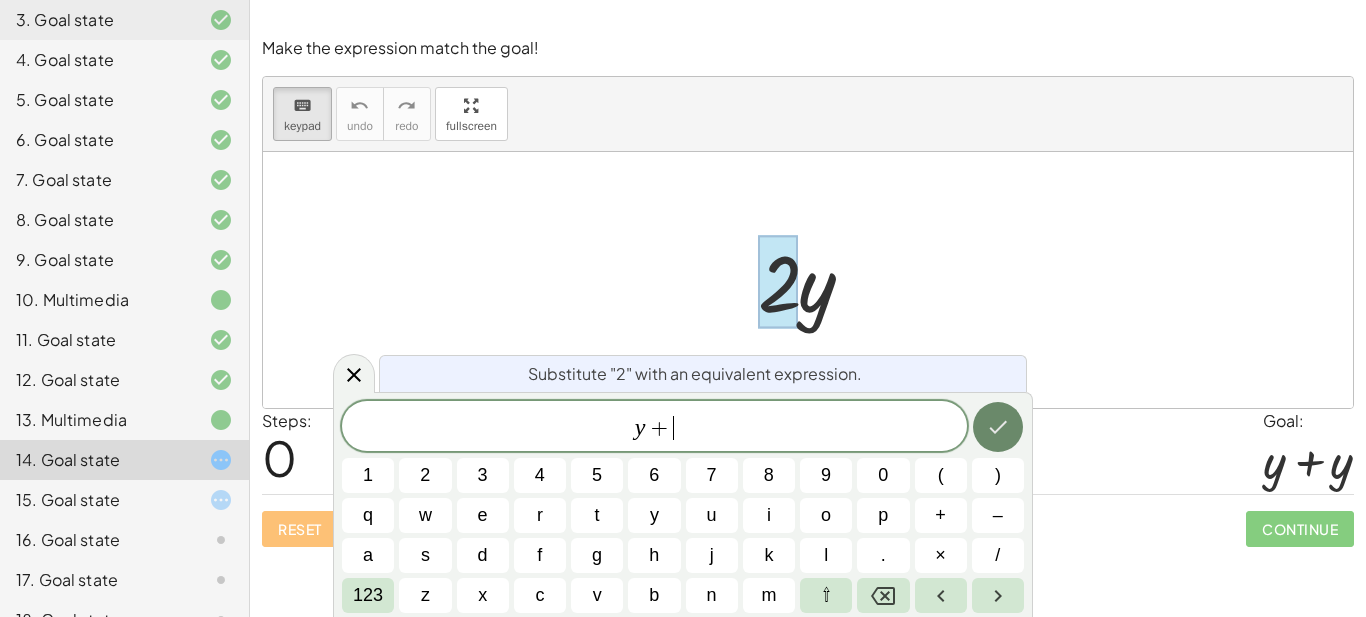 click 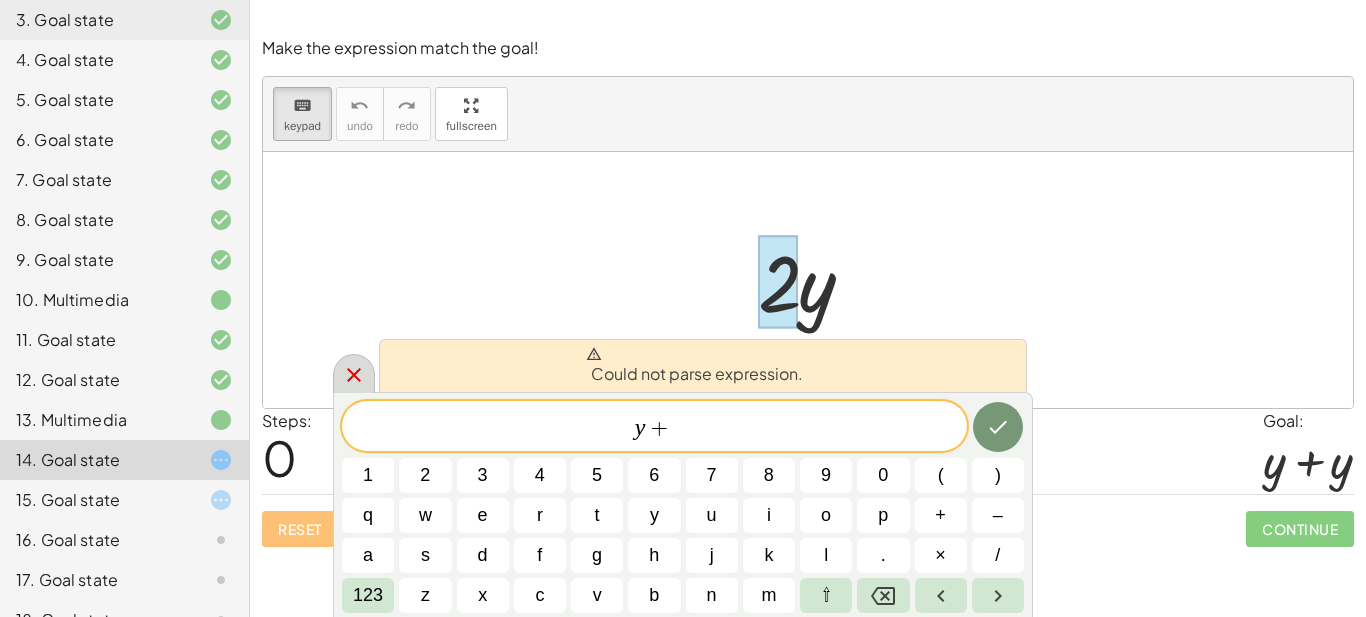 click 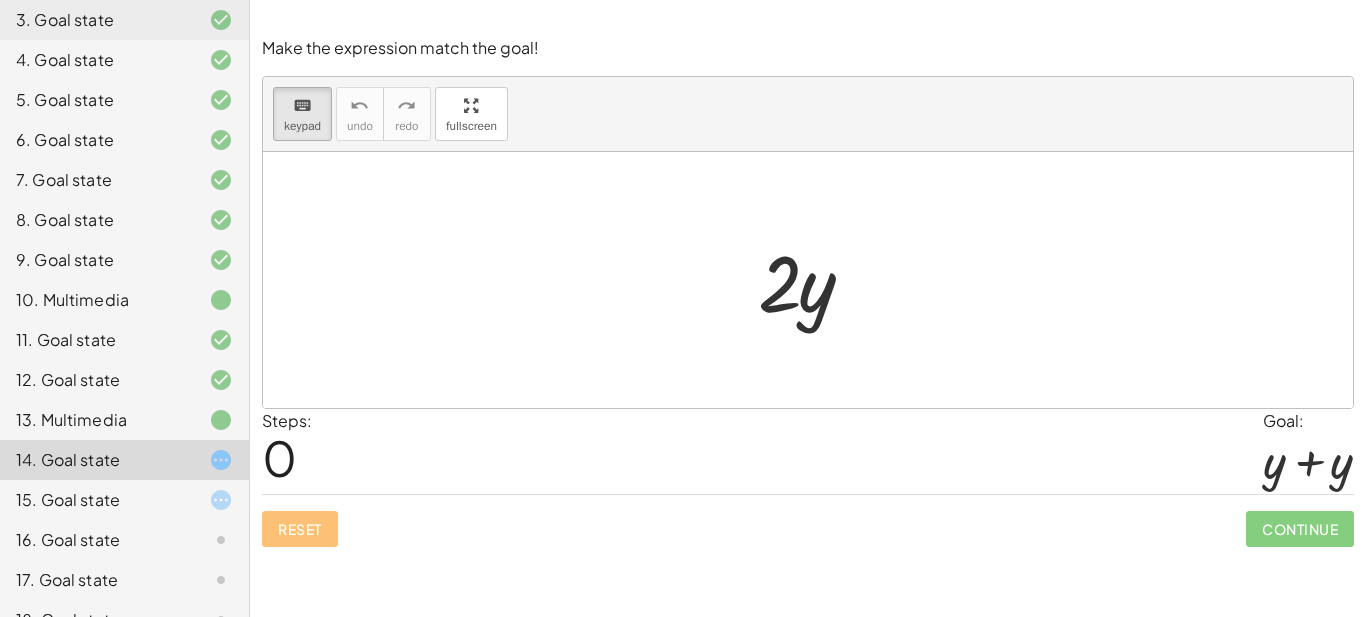click on "Reset   Continue" at bounding box center [808, 520] 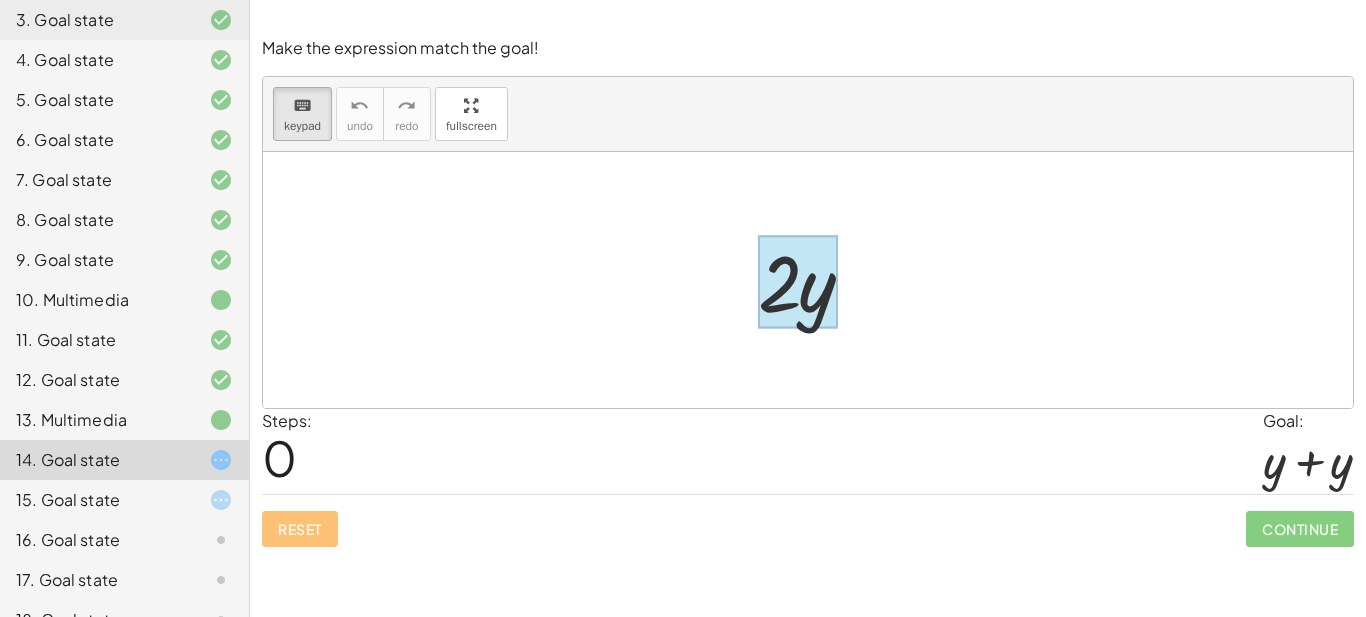 click at bounding box center (798, 282) 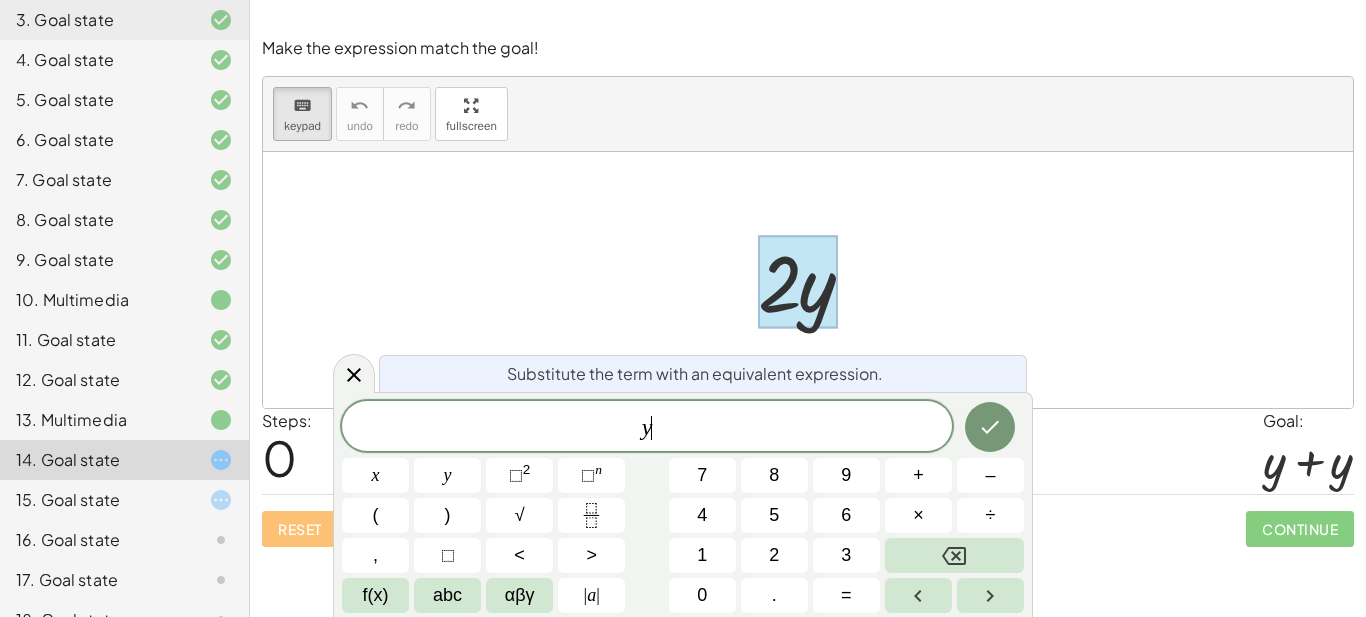 scroll, scrollTop: 9, scrollLeft: 0, axis: vertical 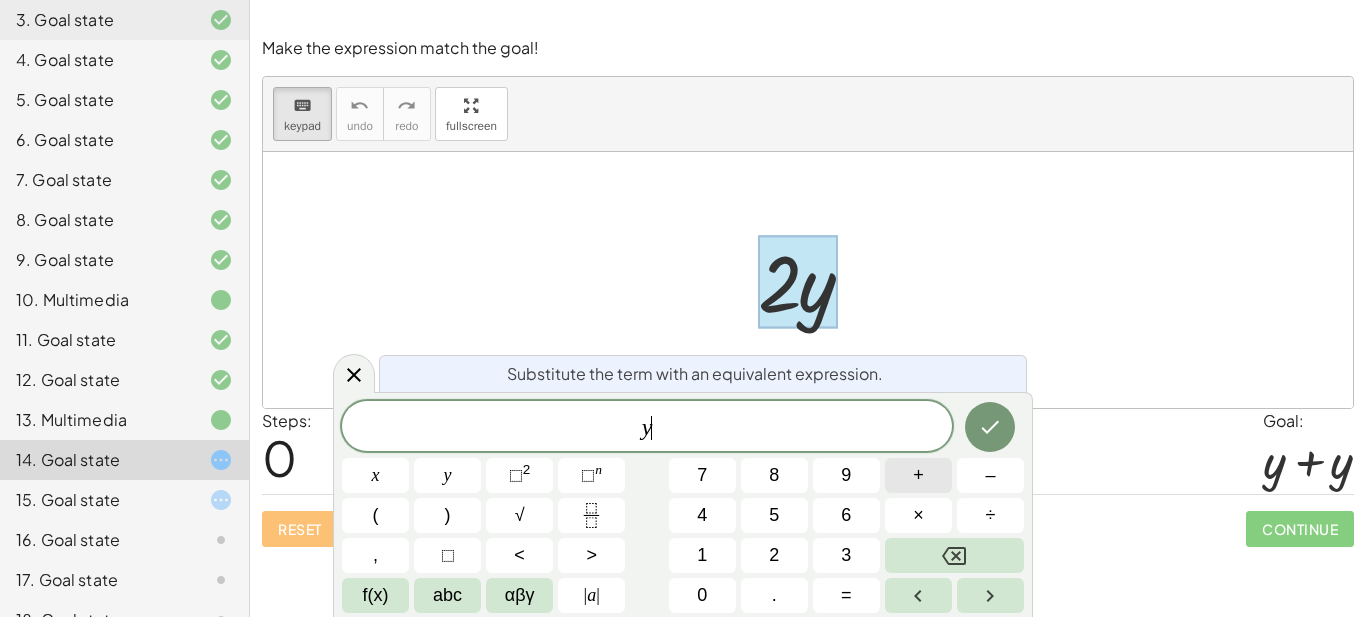 click on "+" at bounding box center [918, 475] 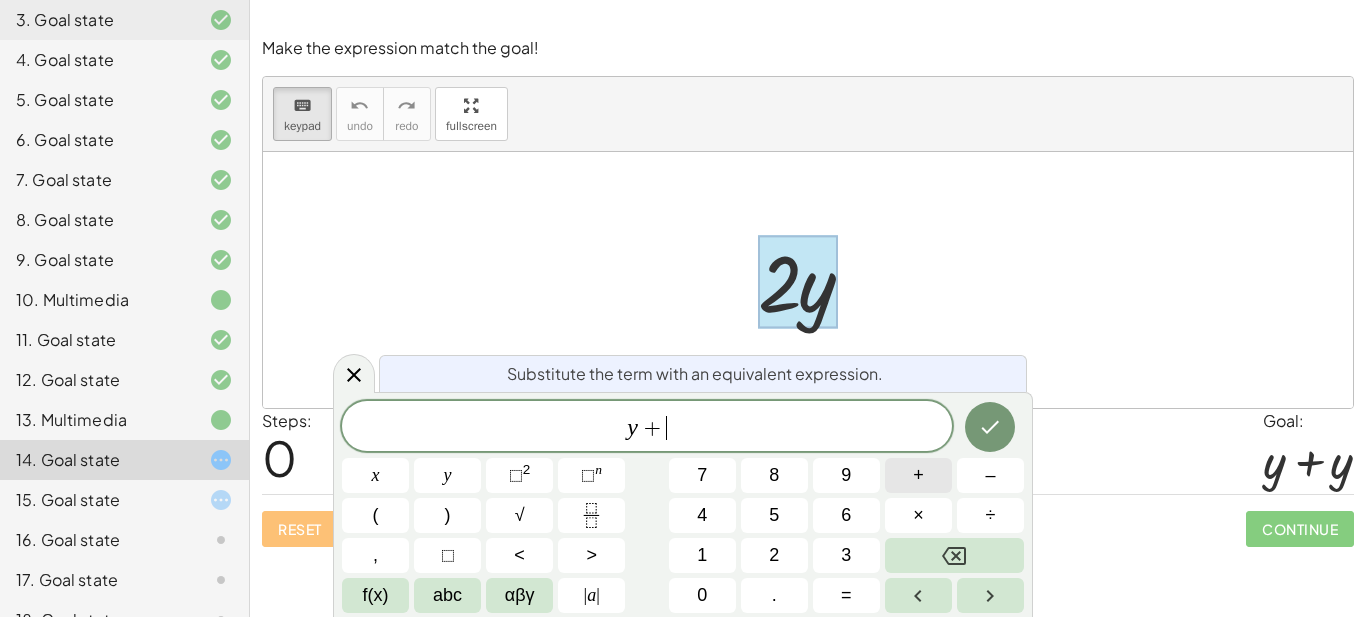 scroll, scrollTop: 10, scrollLeft: 0, axis: vertical 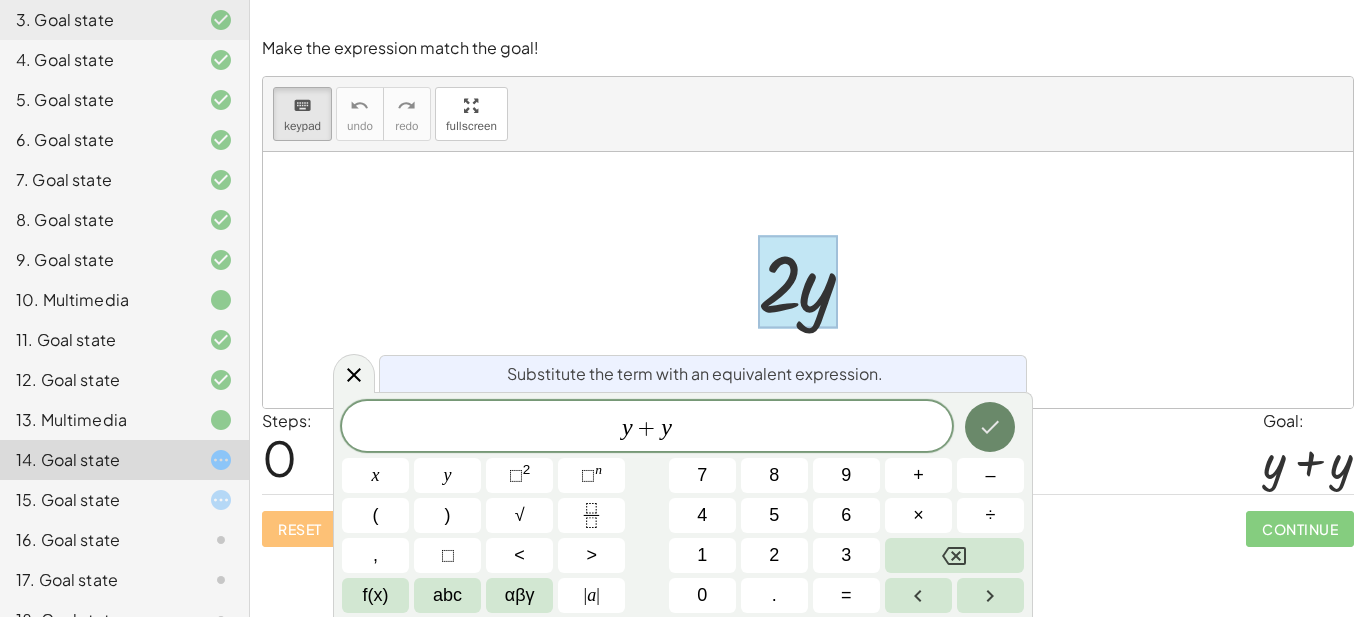 click at bounding box center [990, 427] 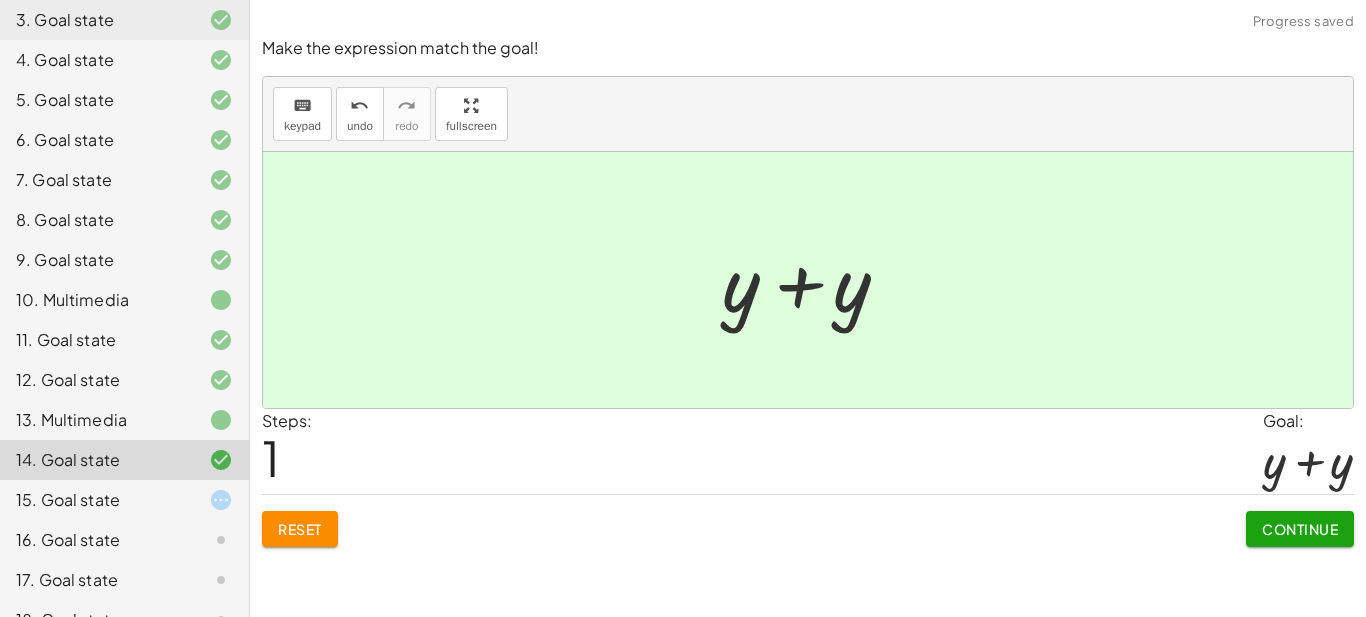 click on "Continue" 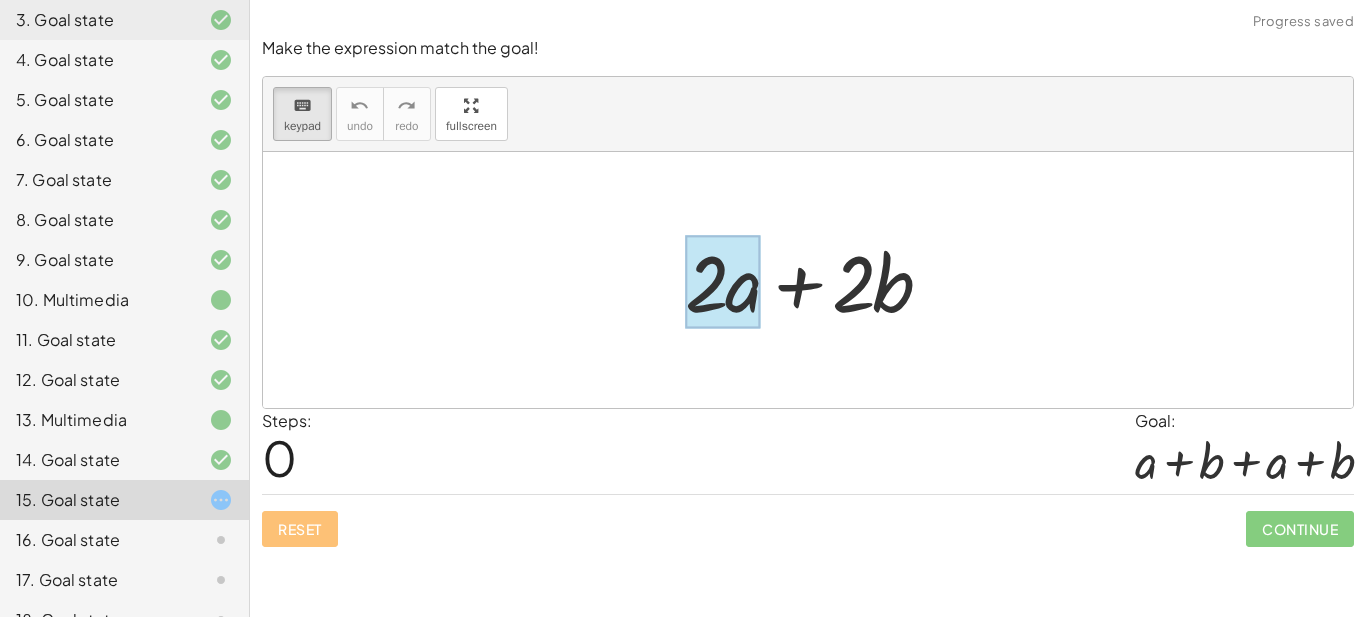 click at bounding box center (722, 282) 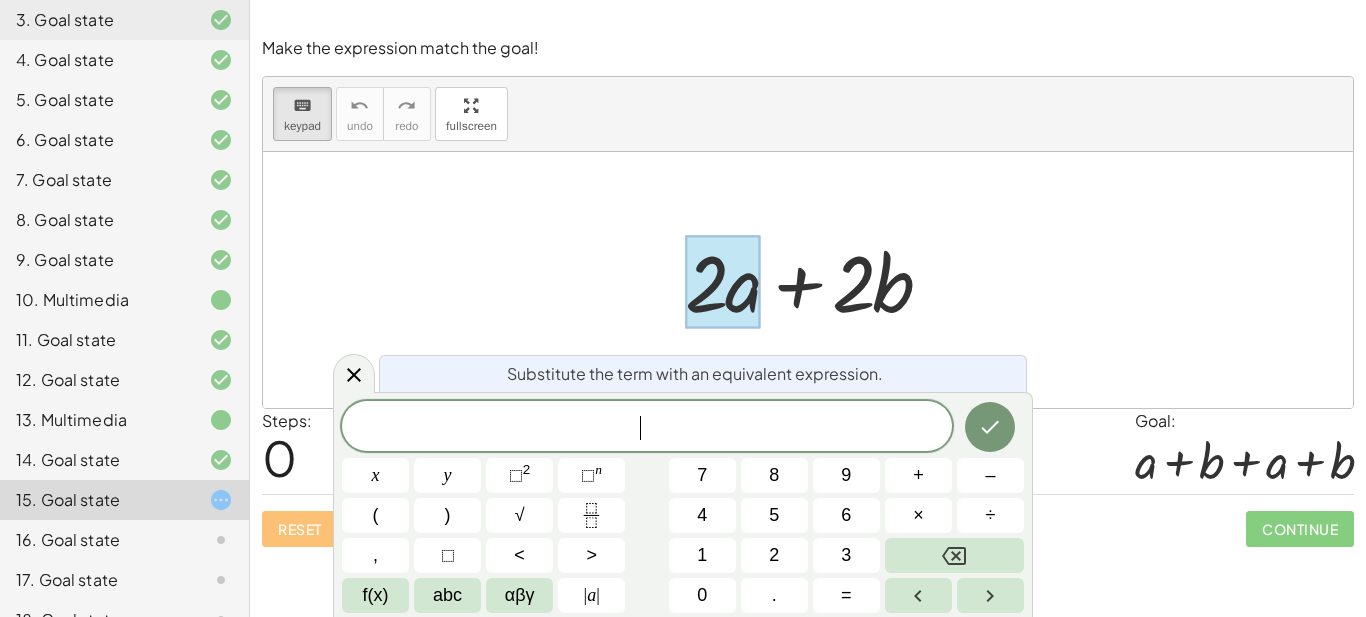 scroll, scrollTop: 12, scrollLeft: 0, axis: vertical 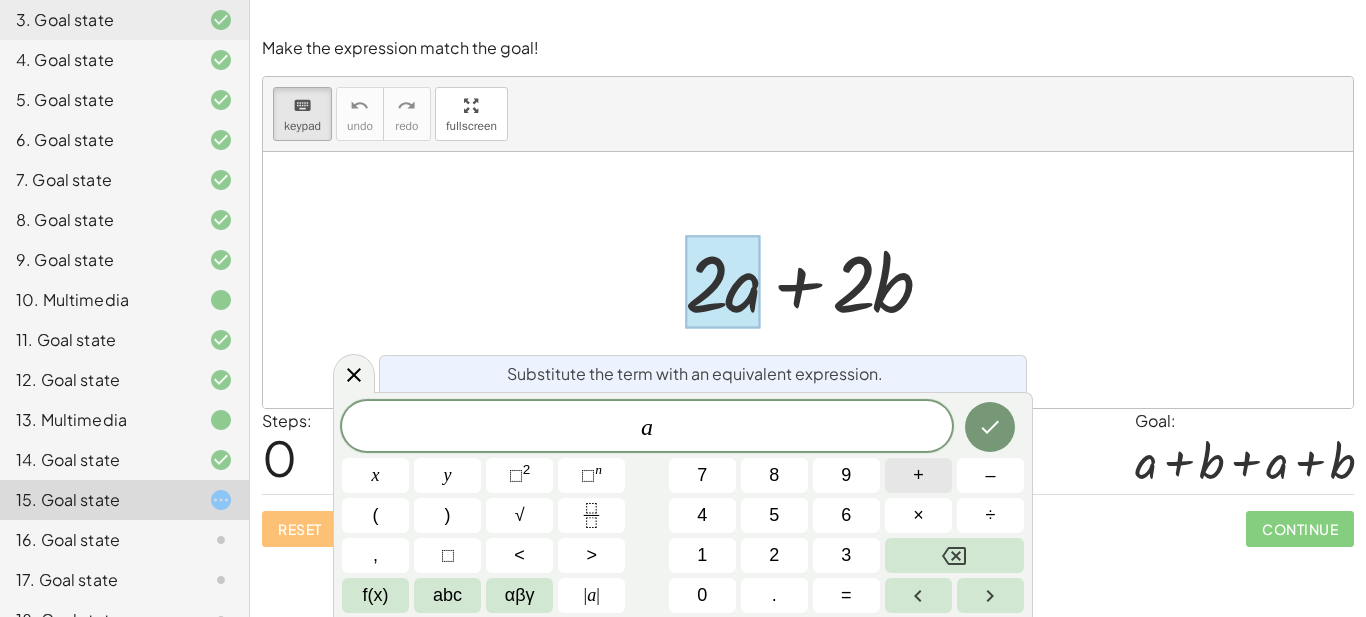 click on "a ​ x y ⬚ 2 ⬚ n 7 8 9 + – ( ) √ 4 5 6 × ÷ , ⬚ < > 1 2 3 f(x) abc αβγ | a | 0 . =" at bounding box center [683, 507] 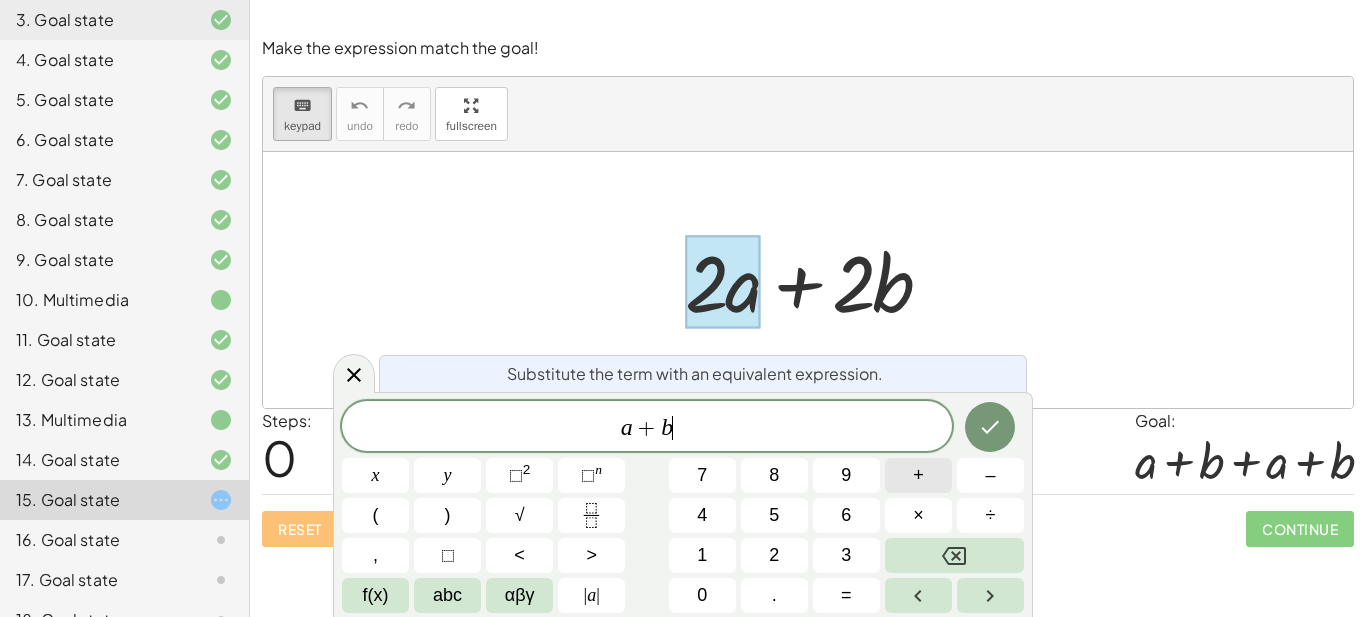 scroll, scrollTop: 13, scrollLeft: 0, axis: vertical 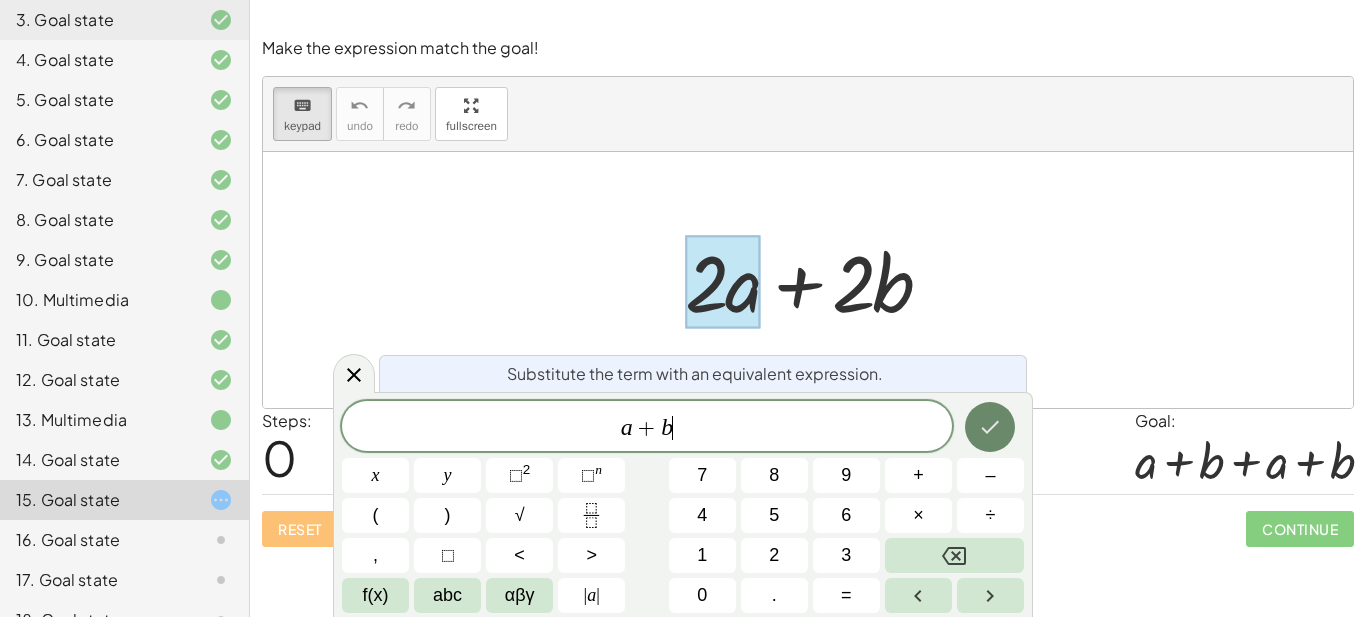 click at bounding box center [990, 427] 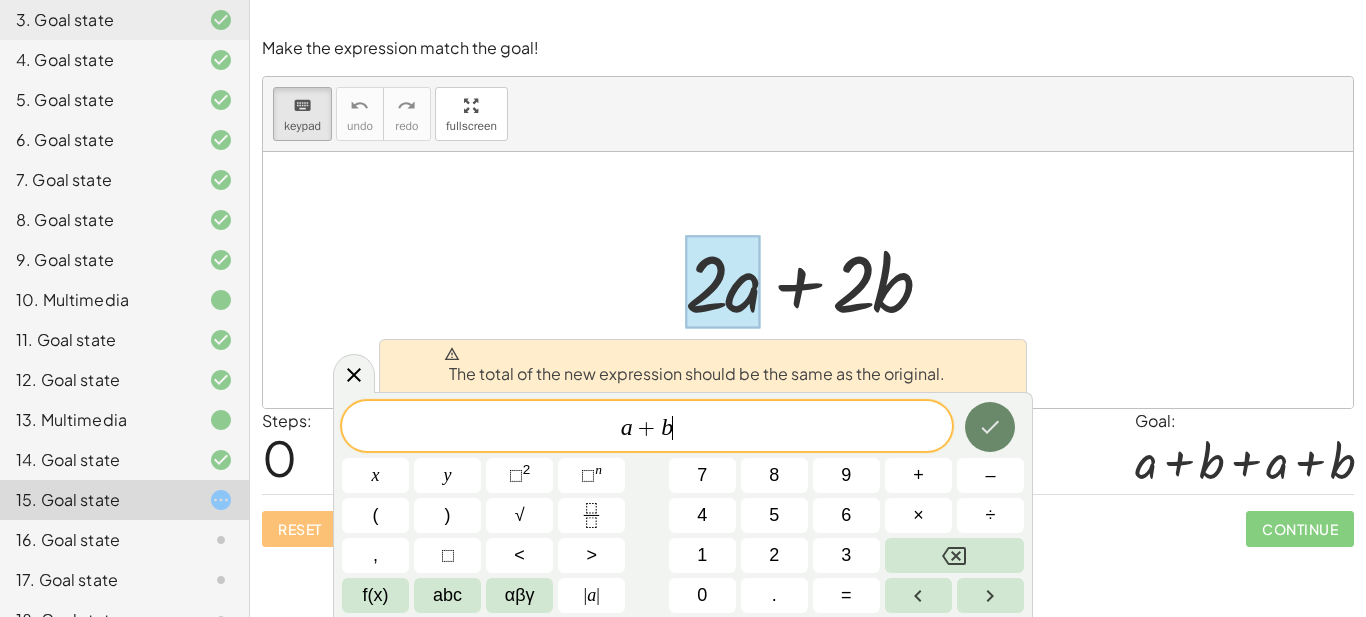 scroll, scrollTop: 14, scrollLeft: 0, axis: vertical 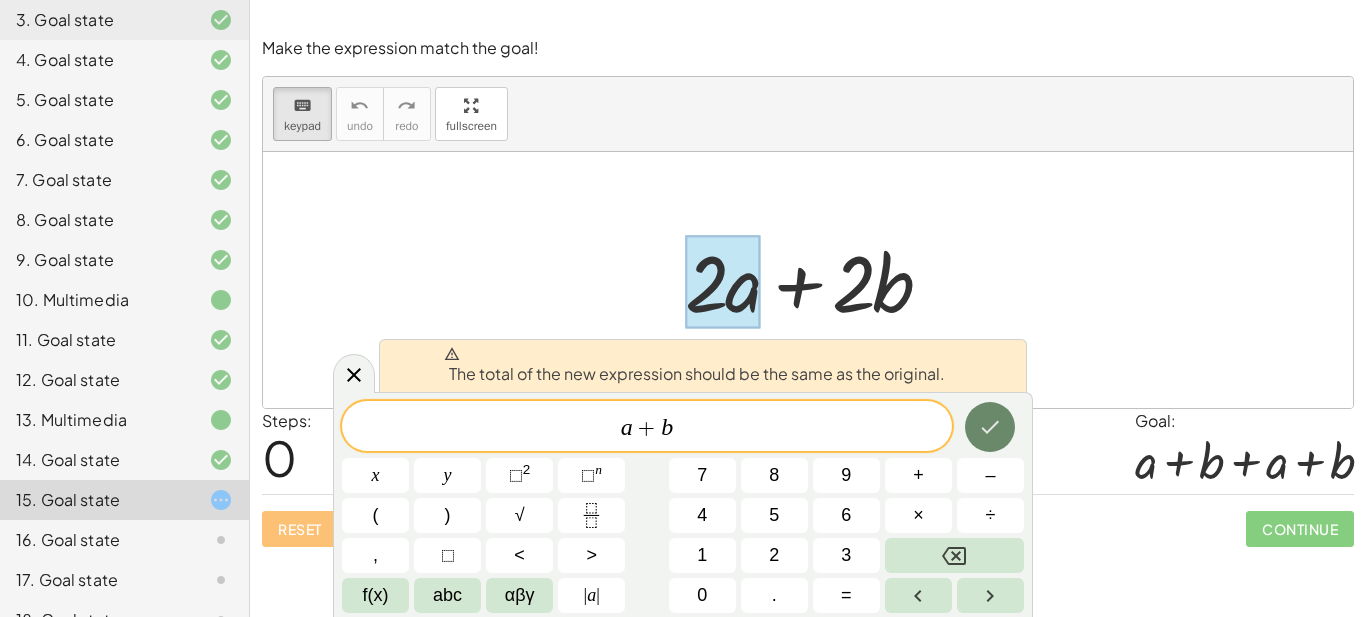 click 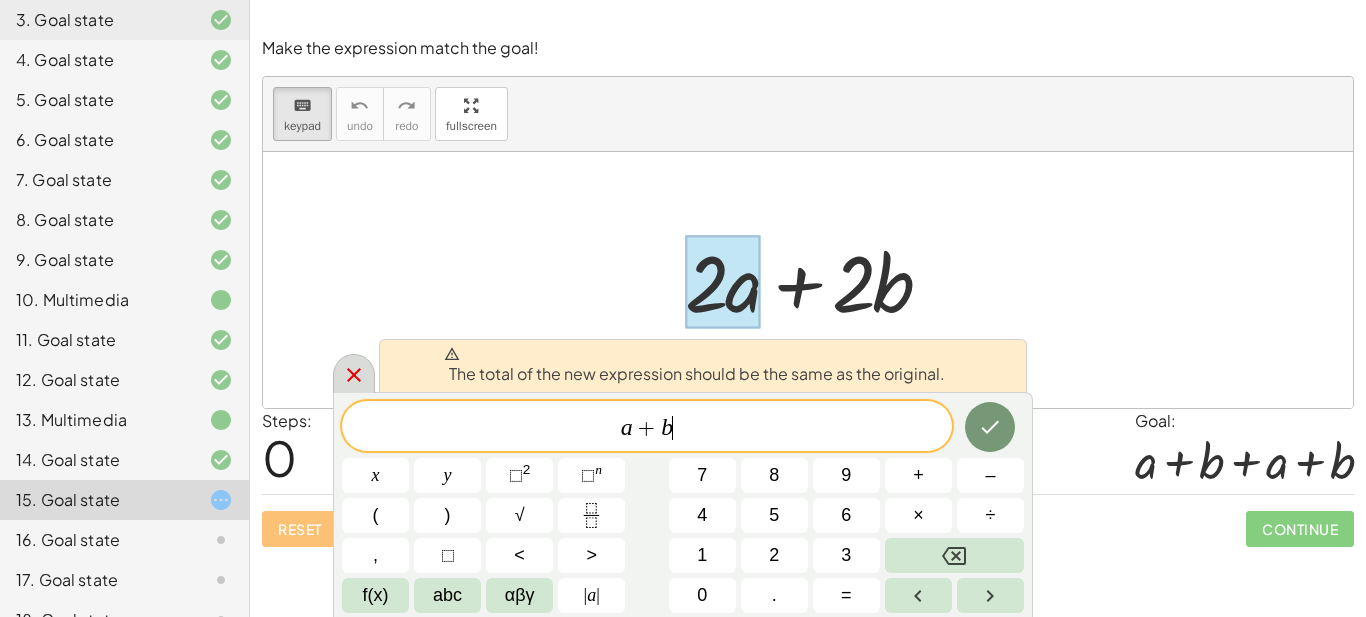 click 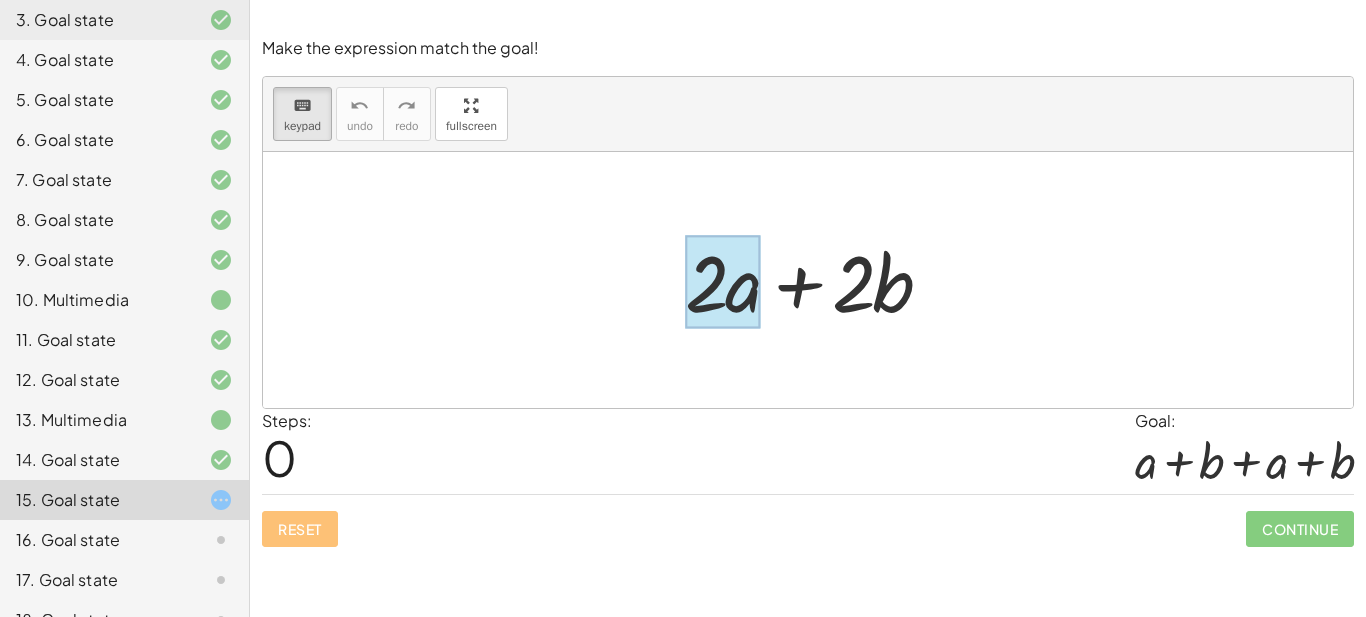 click at bounding box center [722, 282] 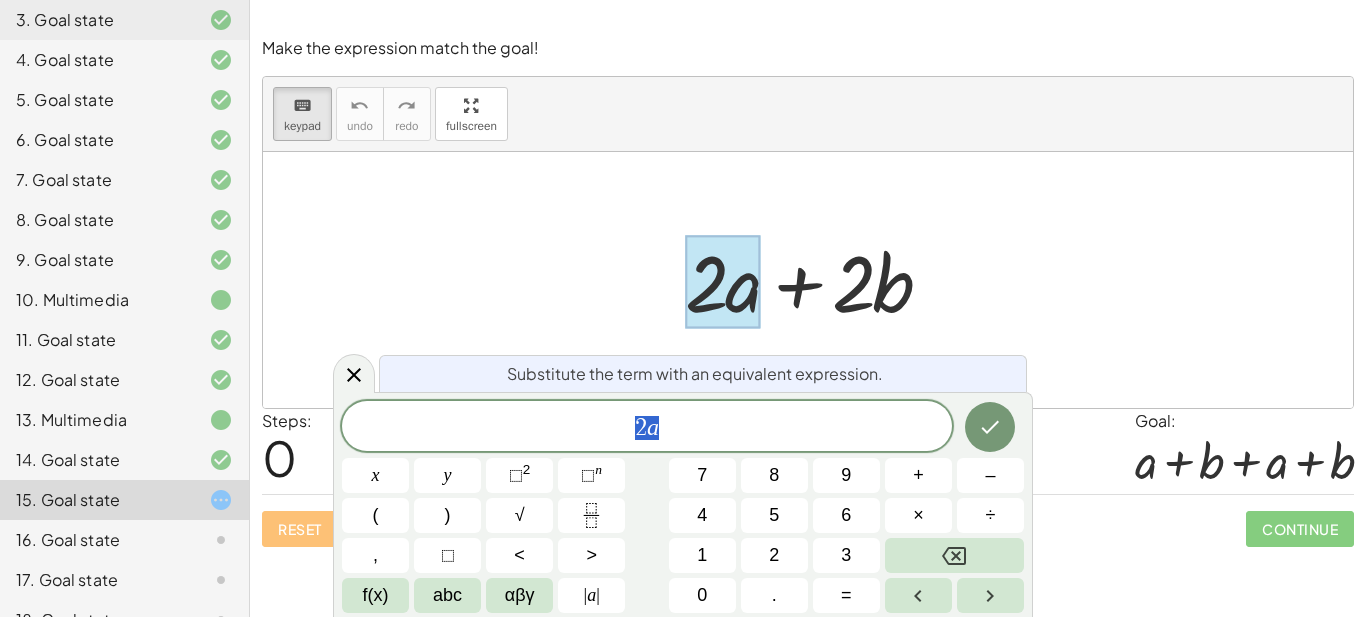 scroll, scrollTop: 15, scrollLeft: 0, axis: vertical 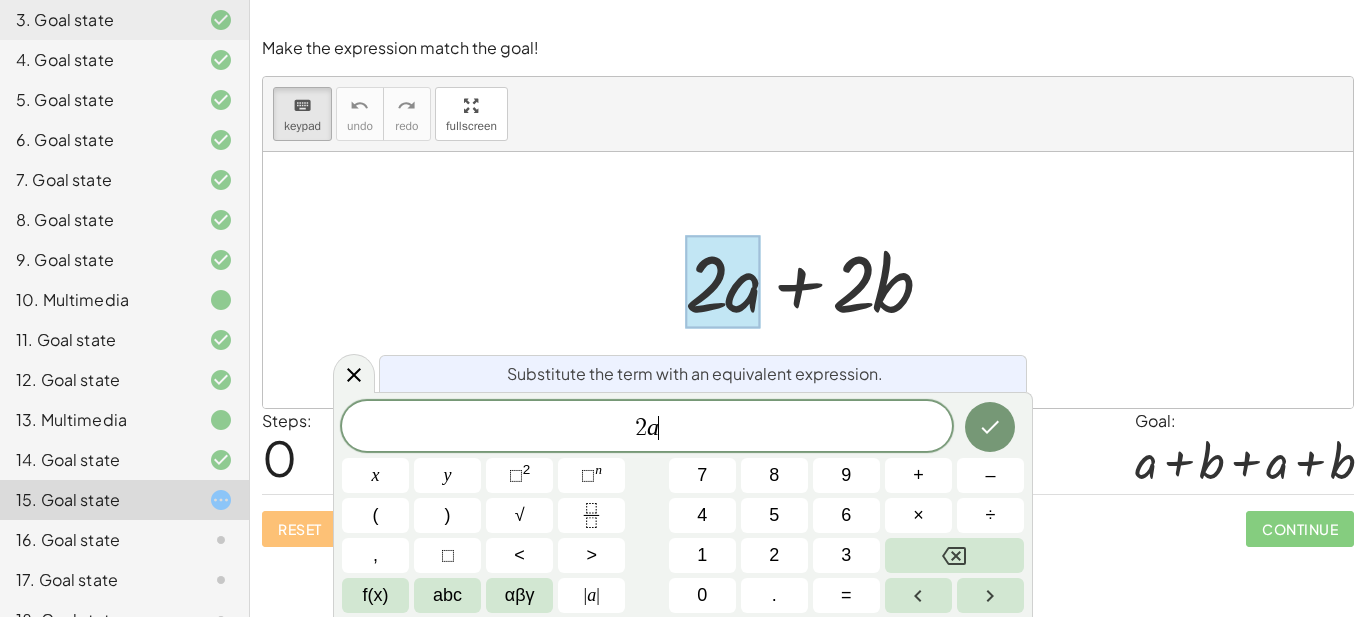 click on "2 a ​" at bounding box center [647, 428] 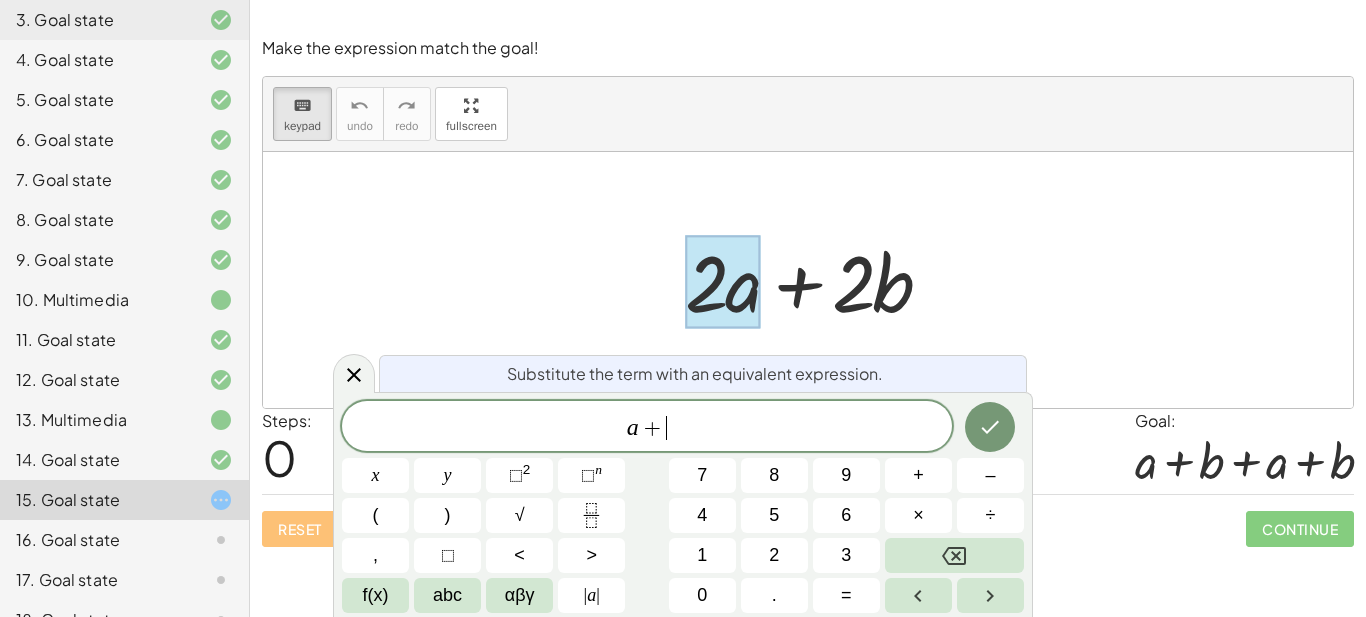 scroll, scrollTop: 19, scrollLeft: 0, axis: vertical 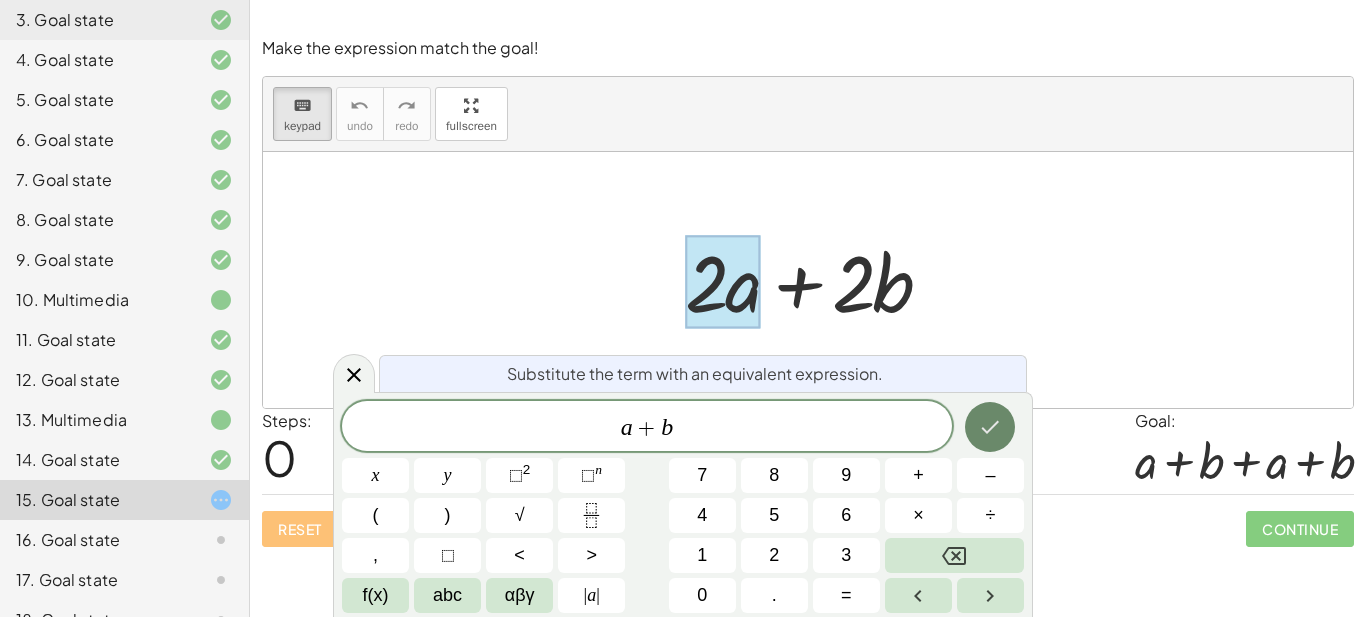 click at bounding box center (990, 427) 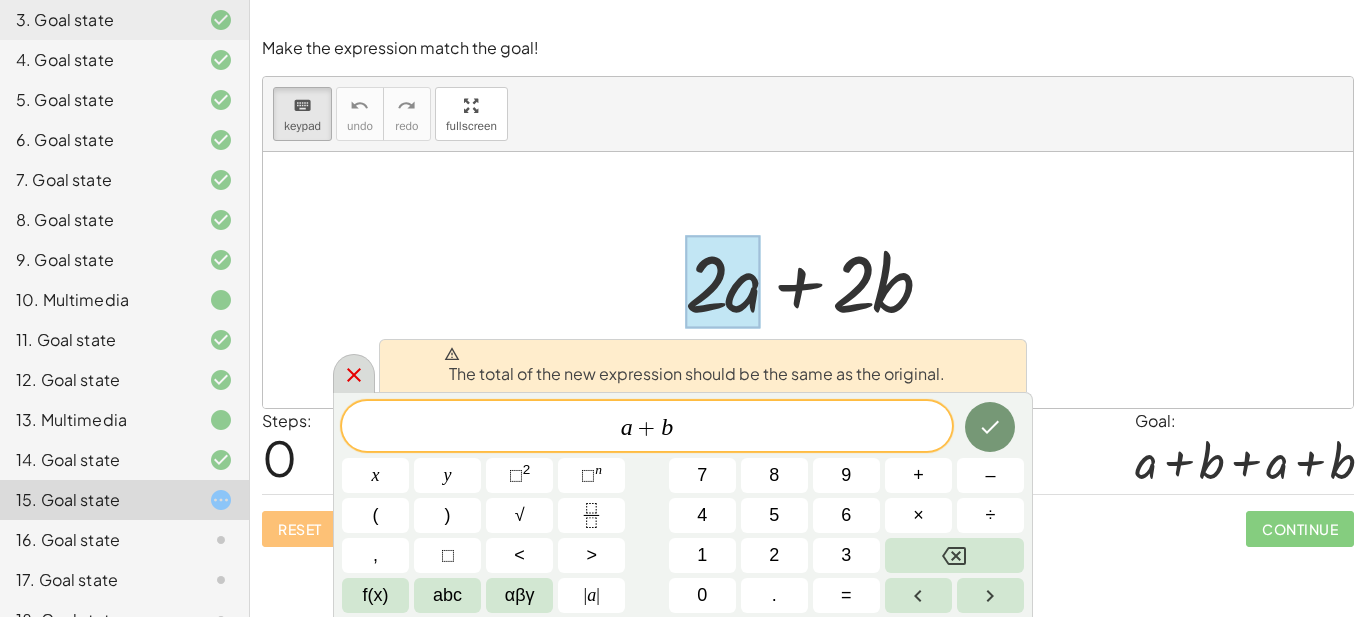 click at bounding box center [354, 373] 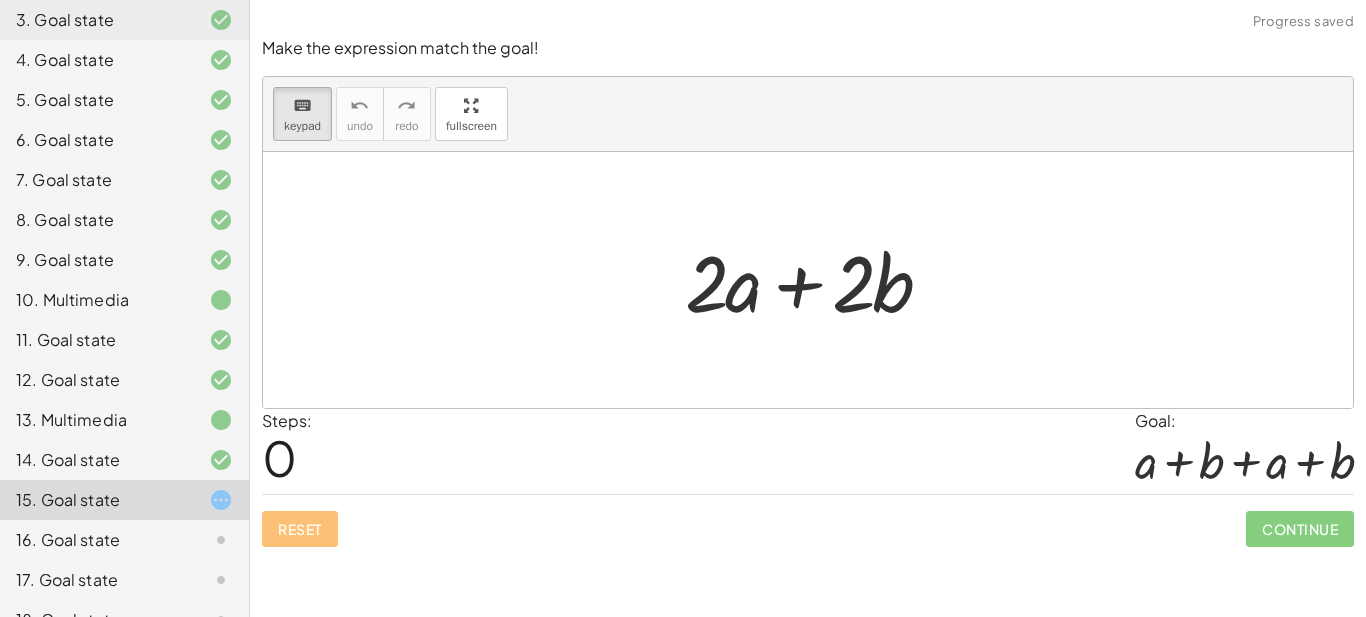 click at bounding box center [816, 280] 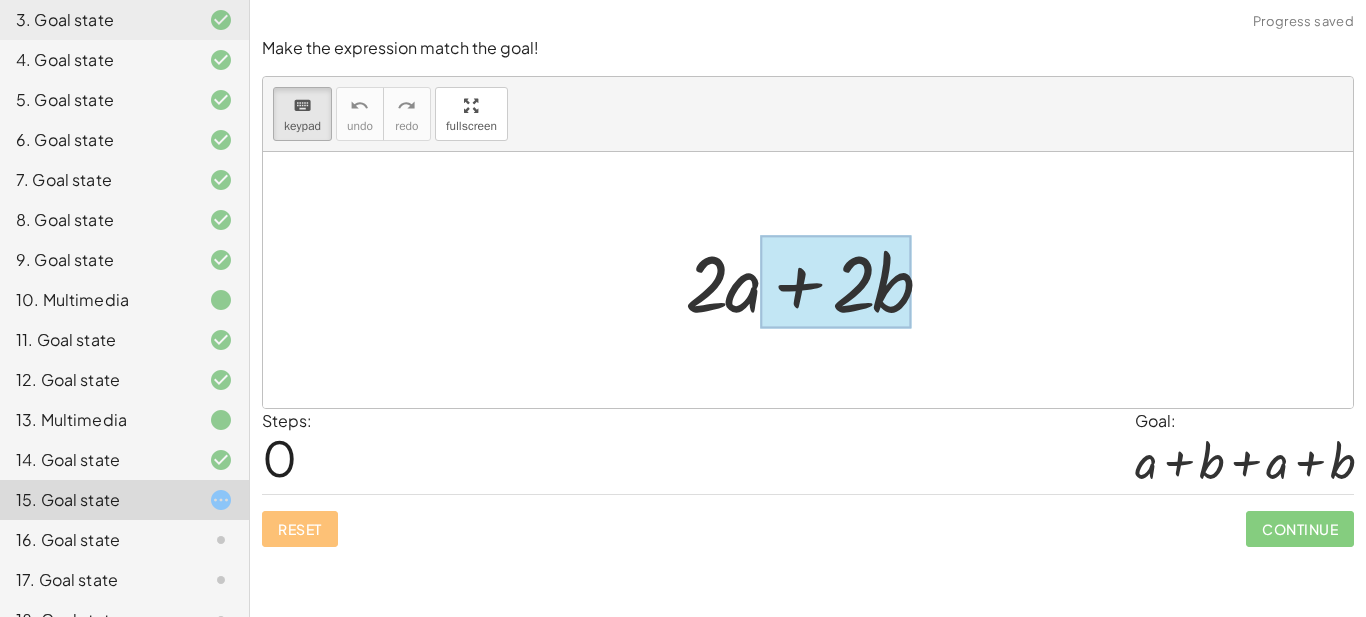 click at bounding box center (835, 282) 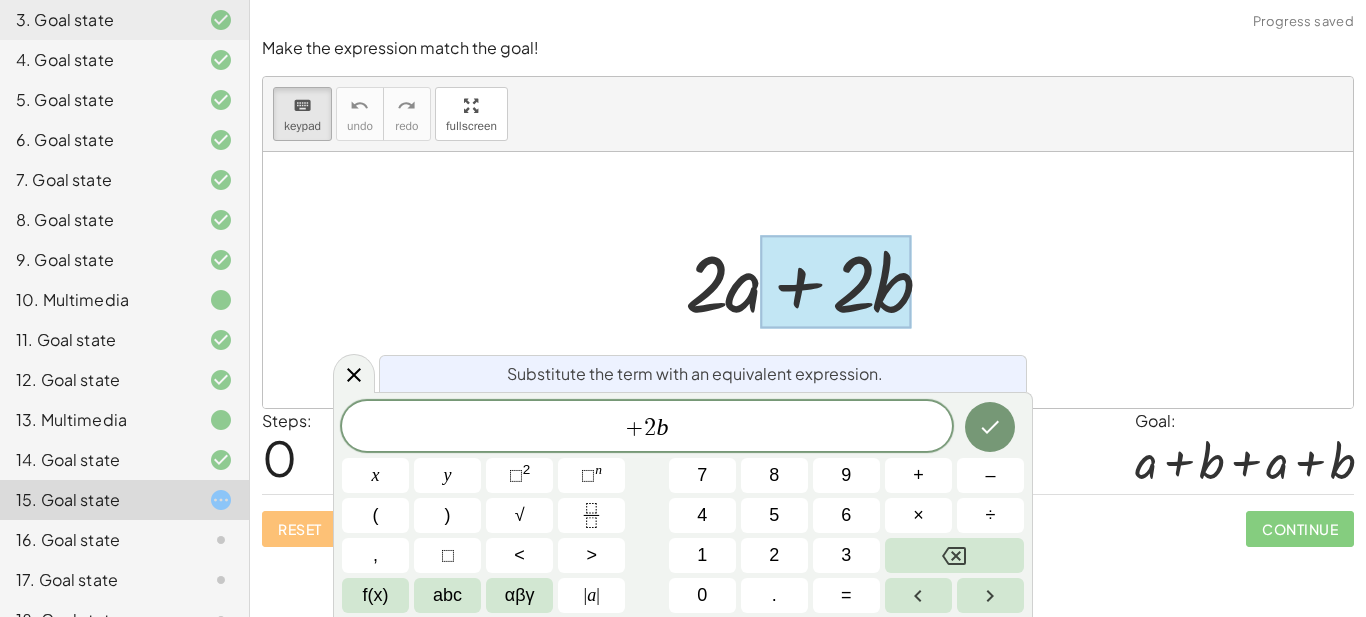 scroll, scrollTop: 20, scrollLeft: 0, axis: vertical 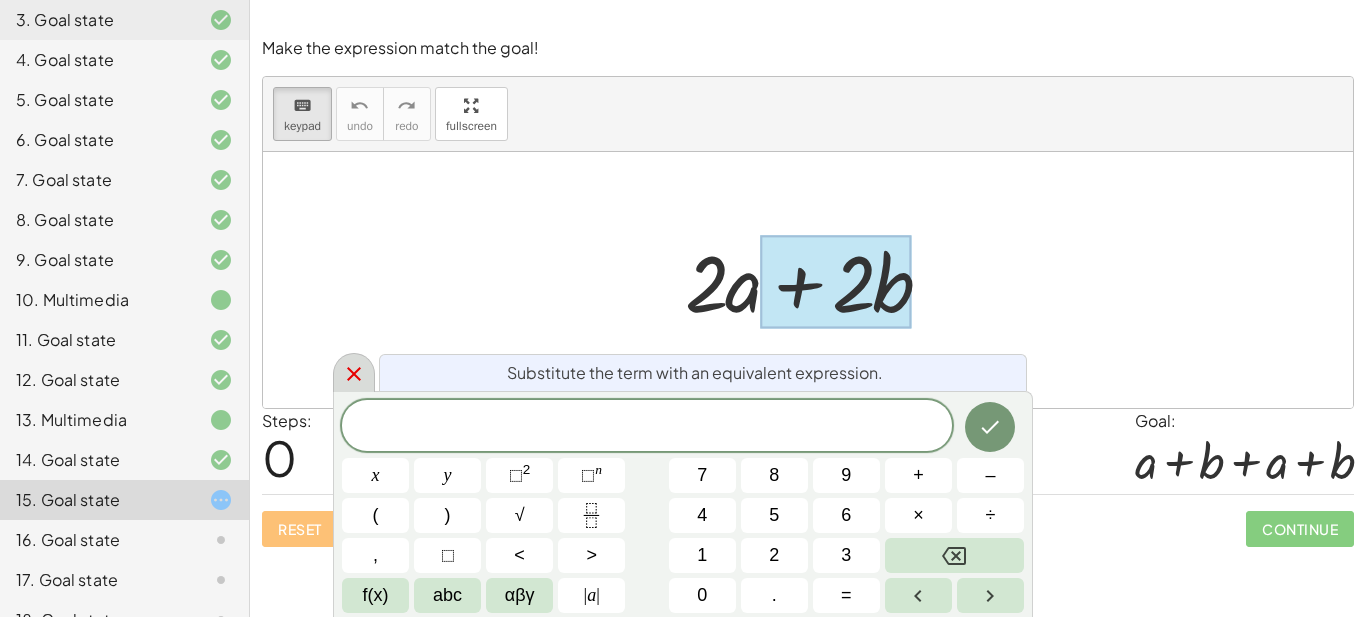 click at bounding box center [354, 372] 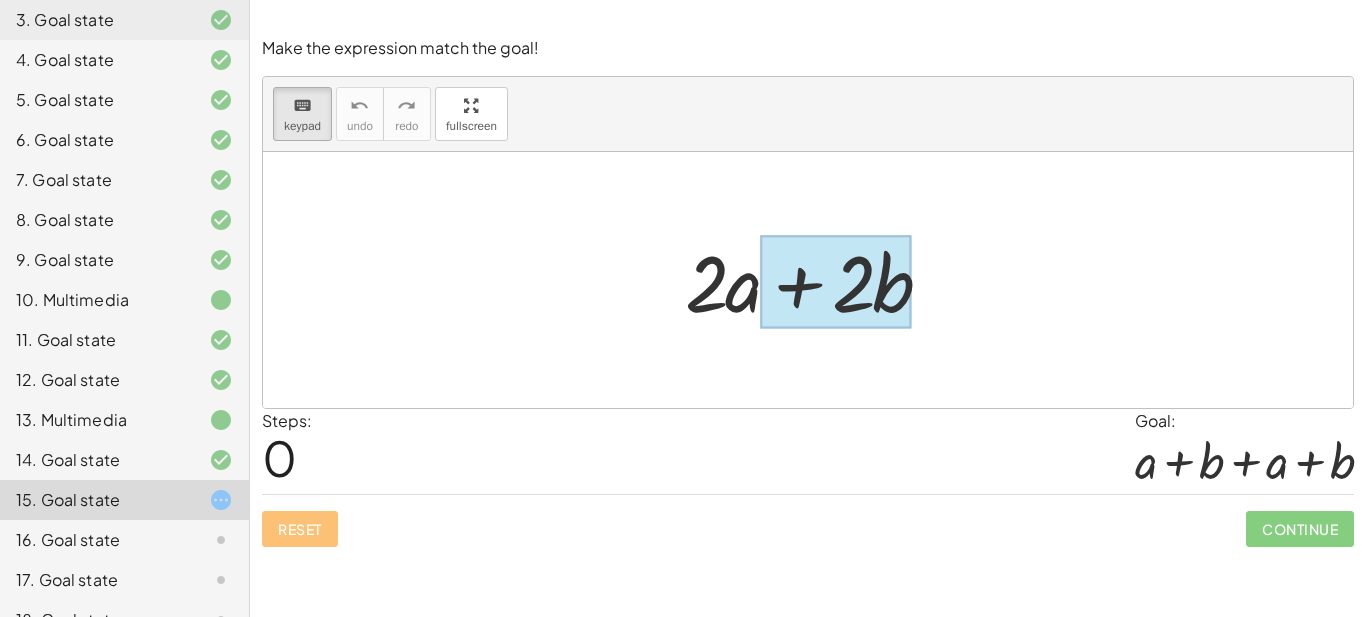 click at bounding box center [835, 282] 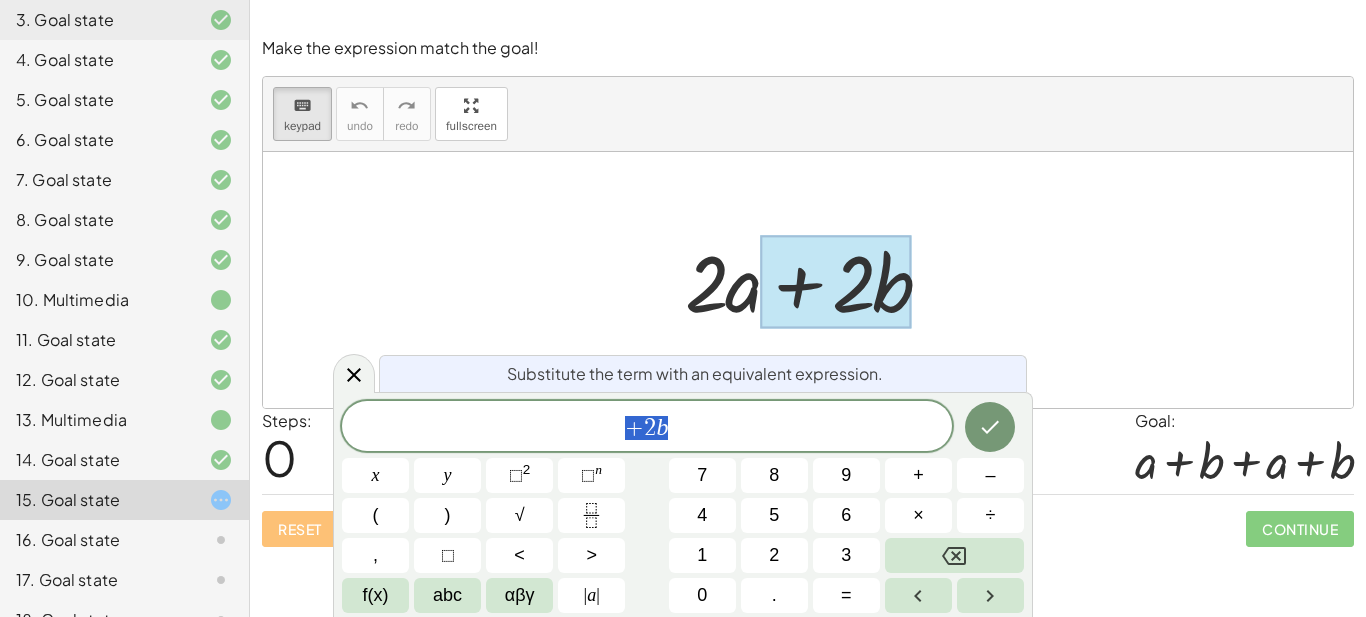 scroll, scrollTop: 21, scrollLeft: 0, axis: vertical 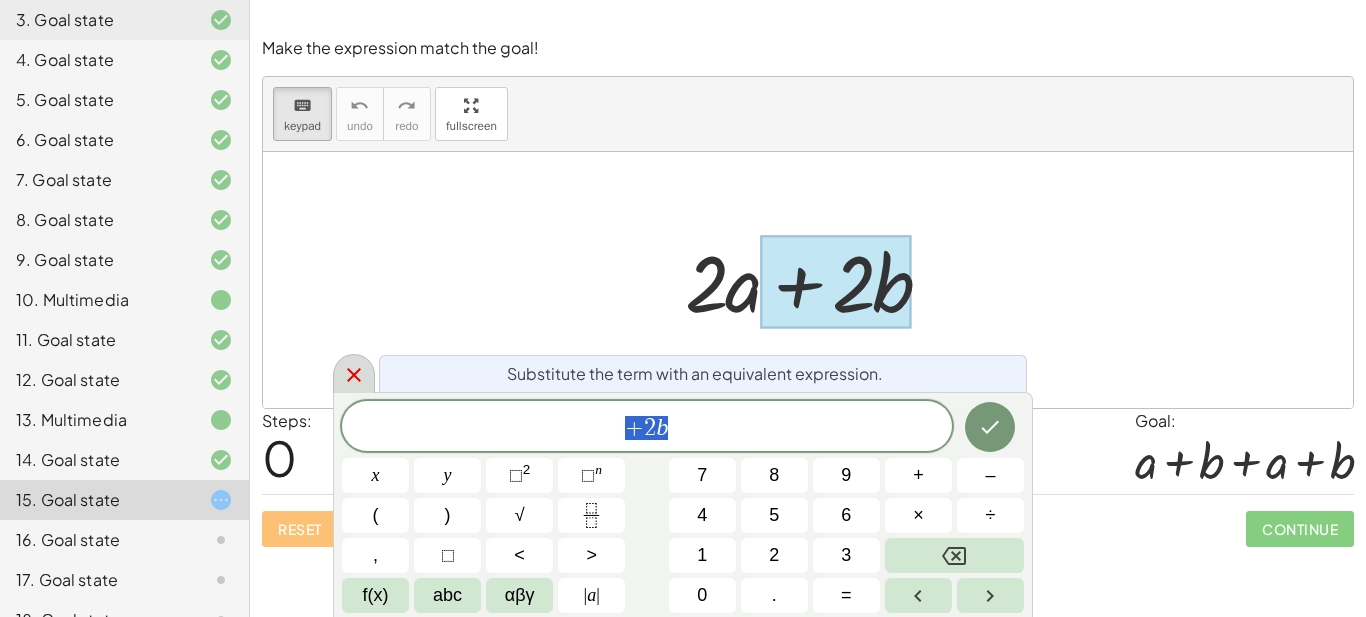 click 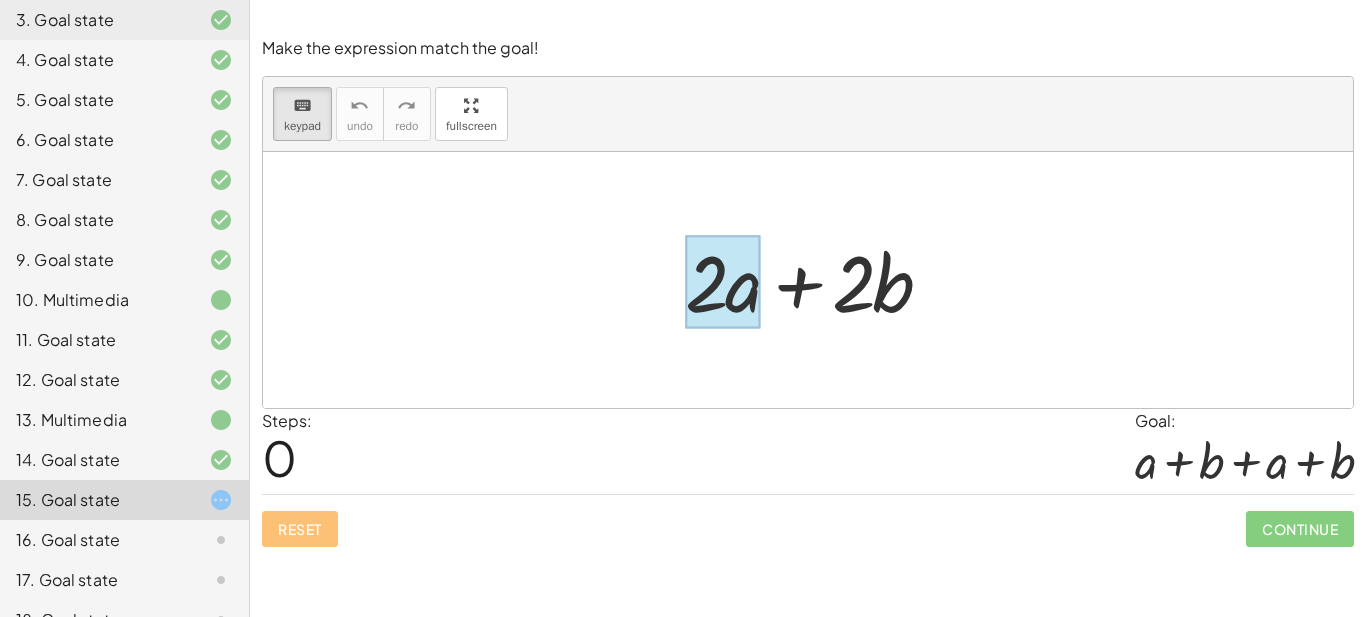 click at bounding box center [722, 282] 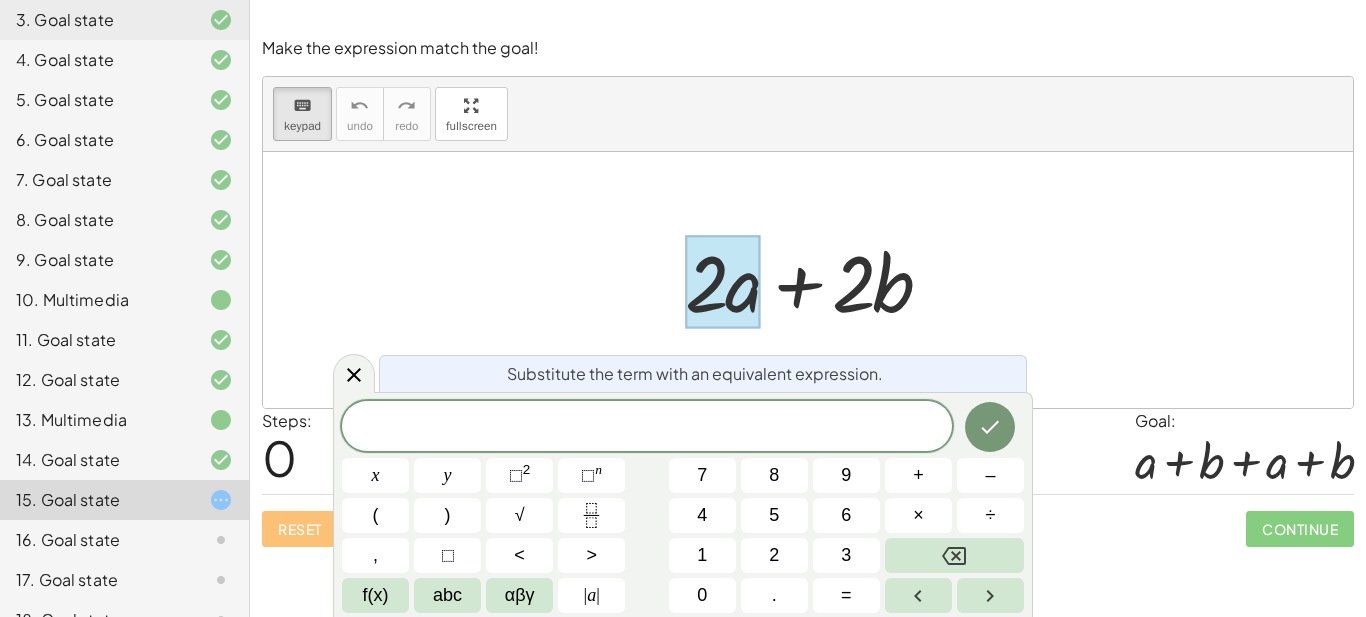 scroll, scrollTop: 23, scrollLeft: 0, axis: vertical 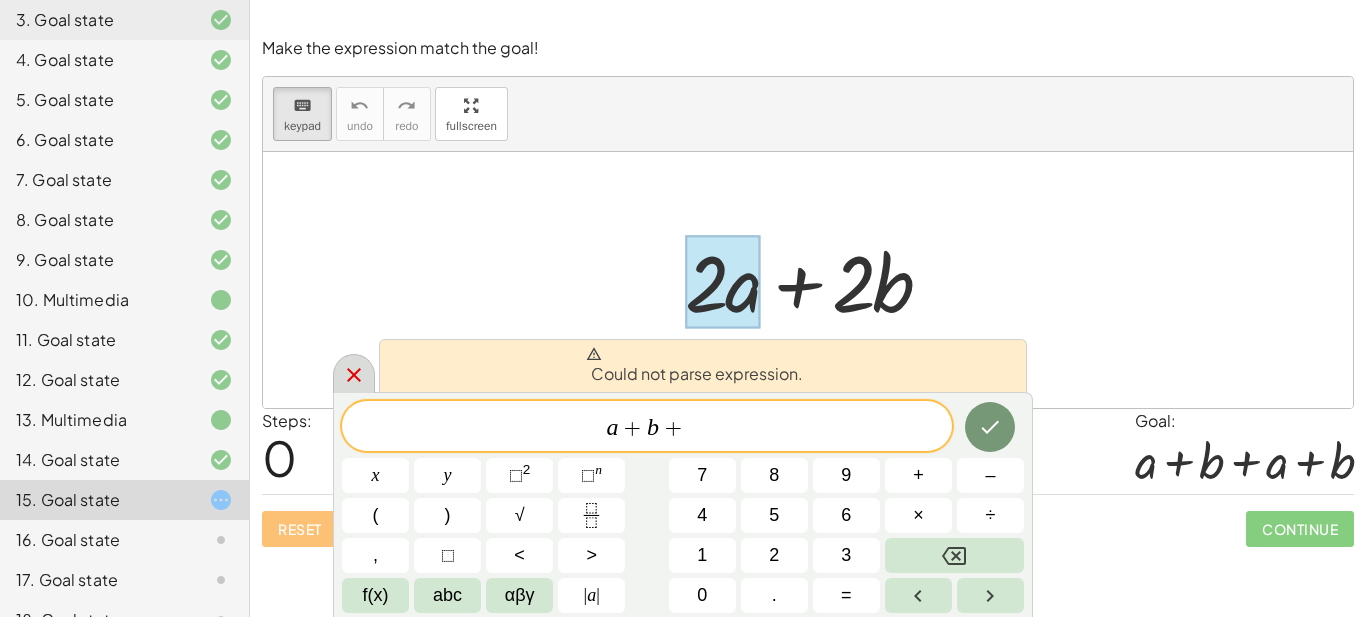 click 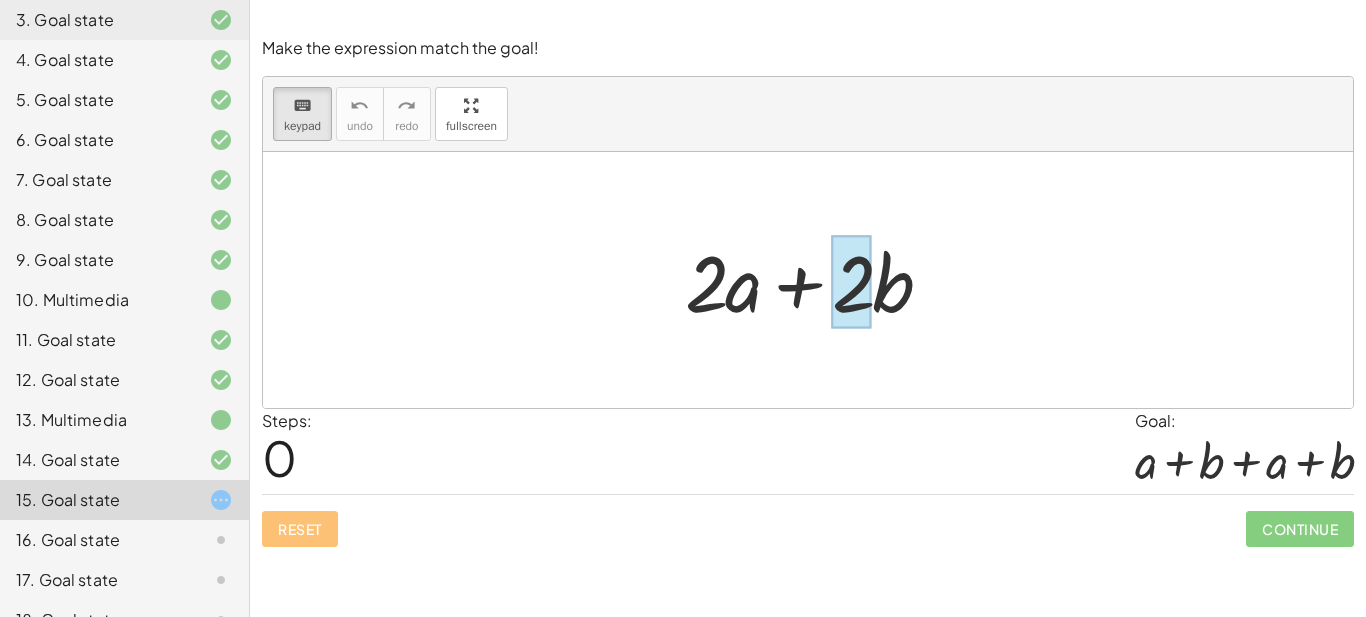 click at bounding box center (852, 282) 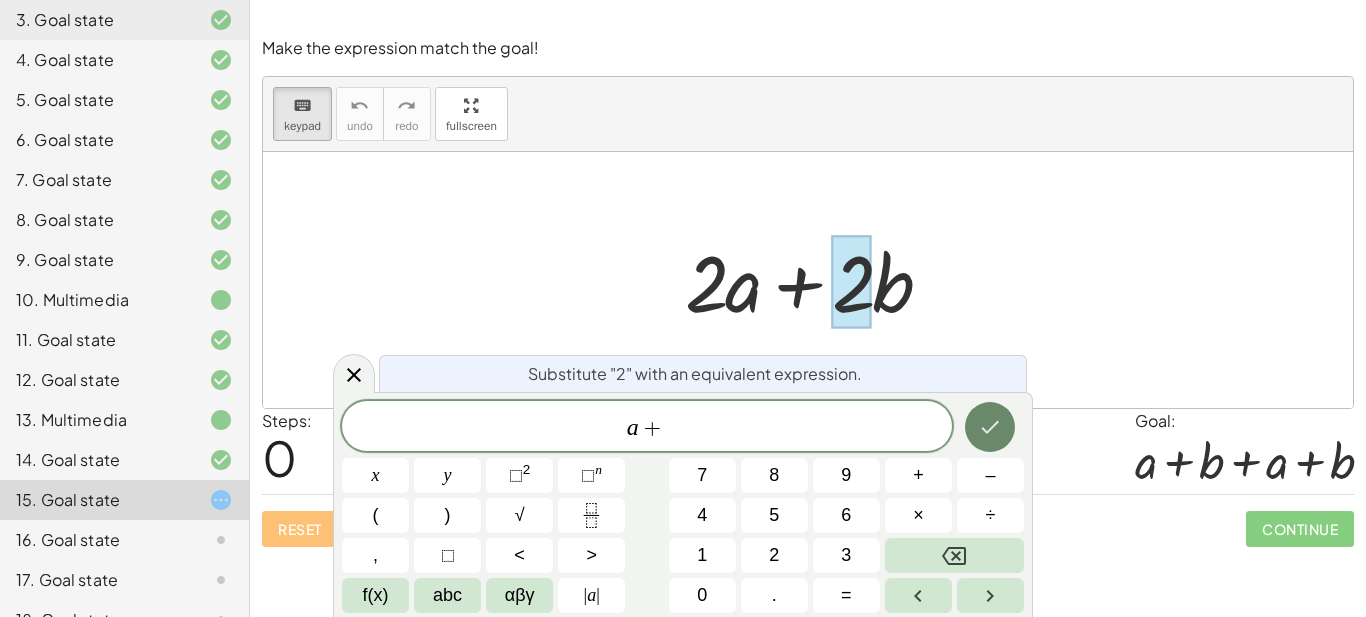 click at bounding box center [990, 427] 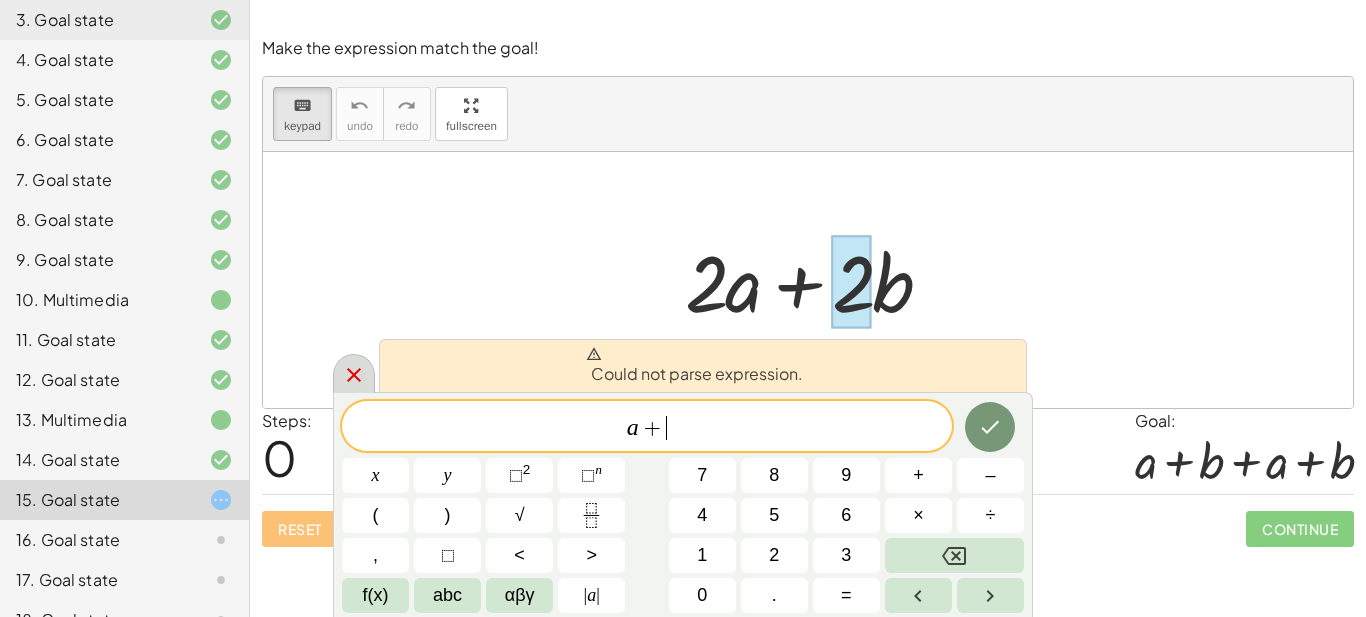 click 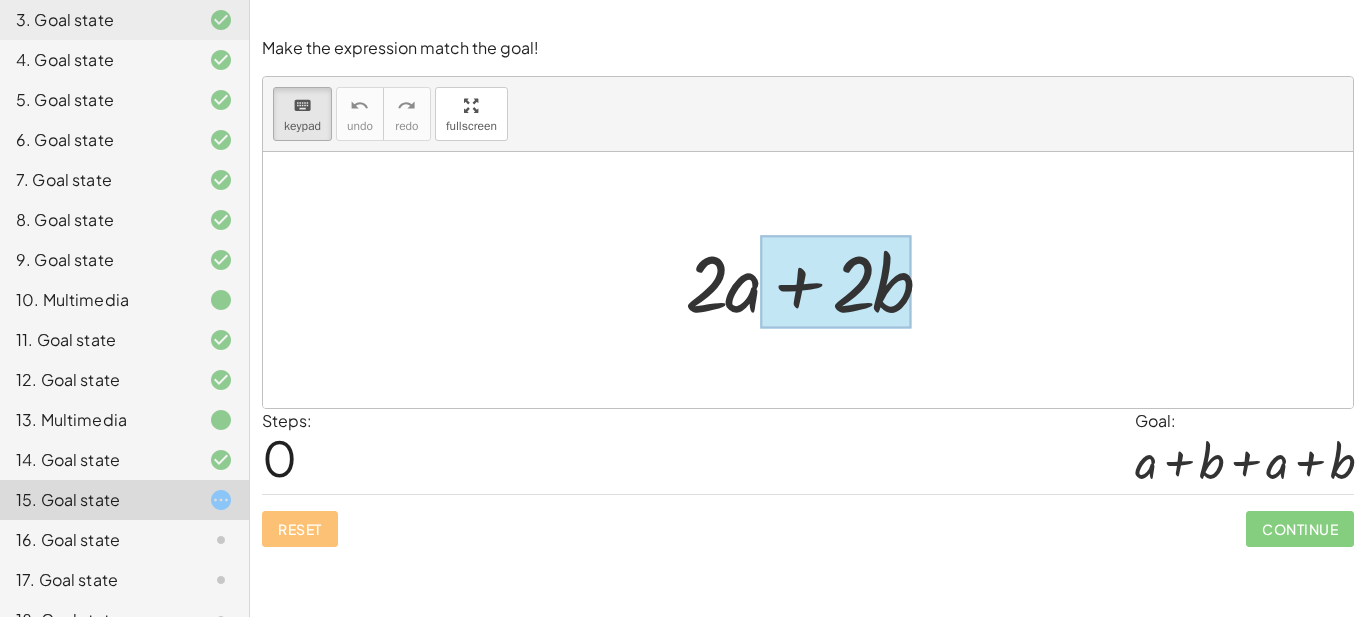 click at bounding box center (835, 282) 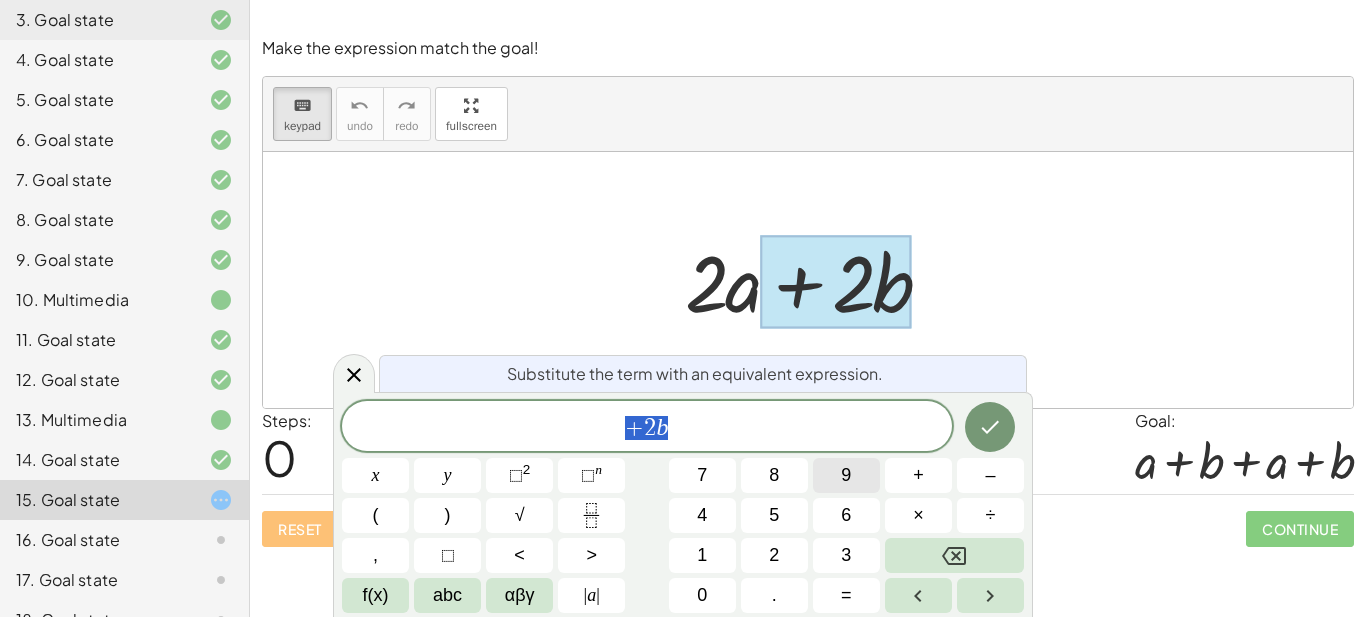 click on "+ 2 b x y ⬚ 2 ⬚ n 7 8 9 + – ( ) √ 4 5 6 × ÷ , ⬚ < > 1 2 3 f(x) abc αβγ | a | 0 . =" at bounding box center (683, 507) 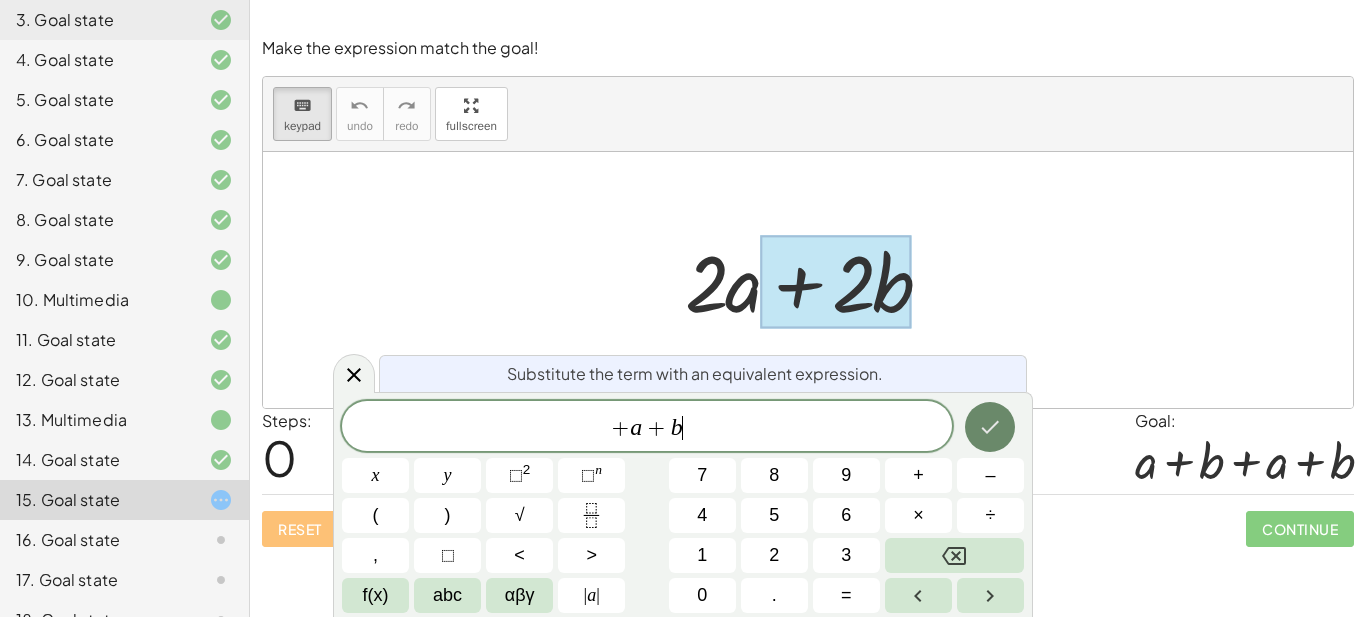 click 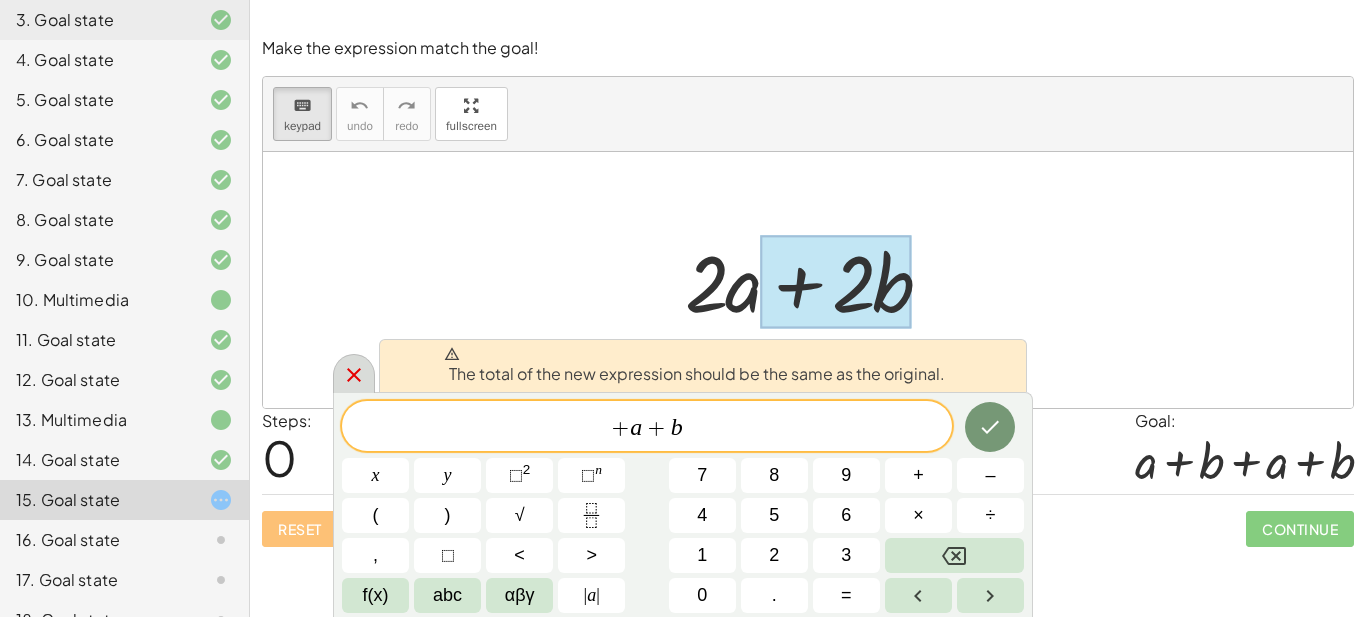 click at bounding box center [354, 373] 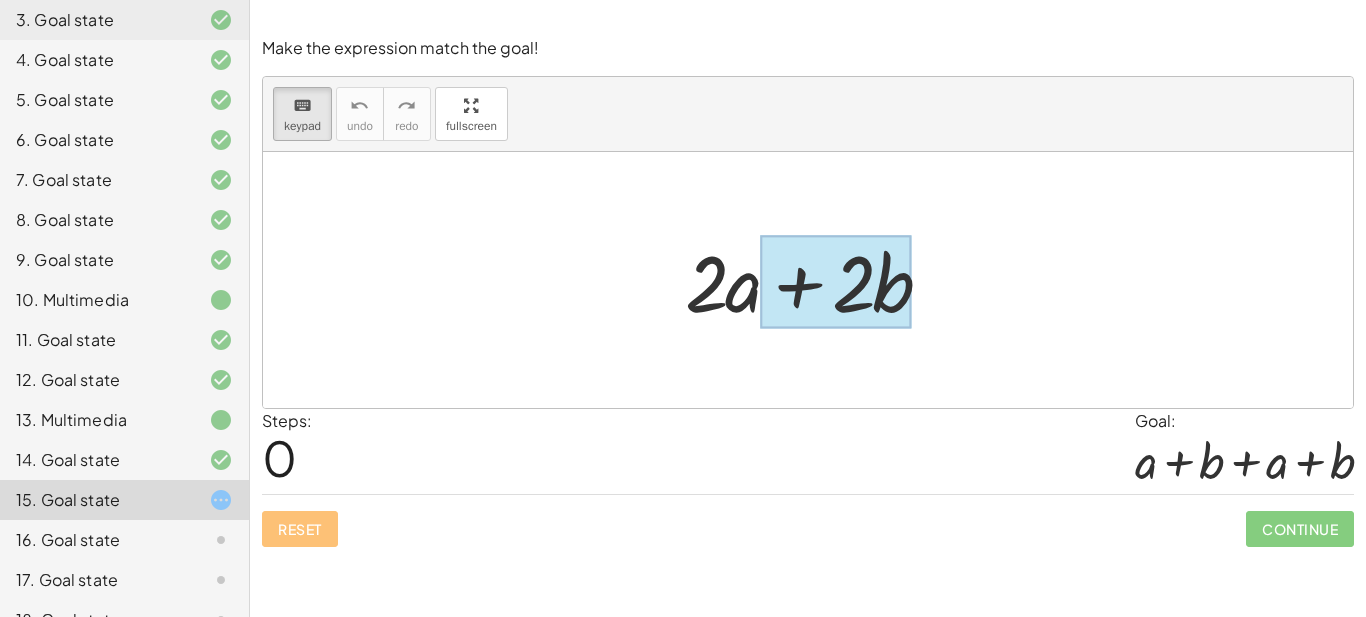 drag, startPoint x: 689, startPoint y: 300, endPoint x: 897, endPoint y: 289, distance: 208.29066 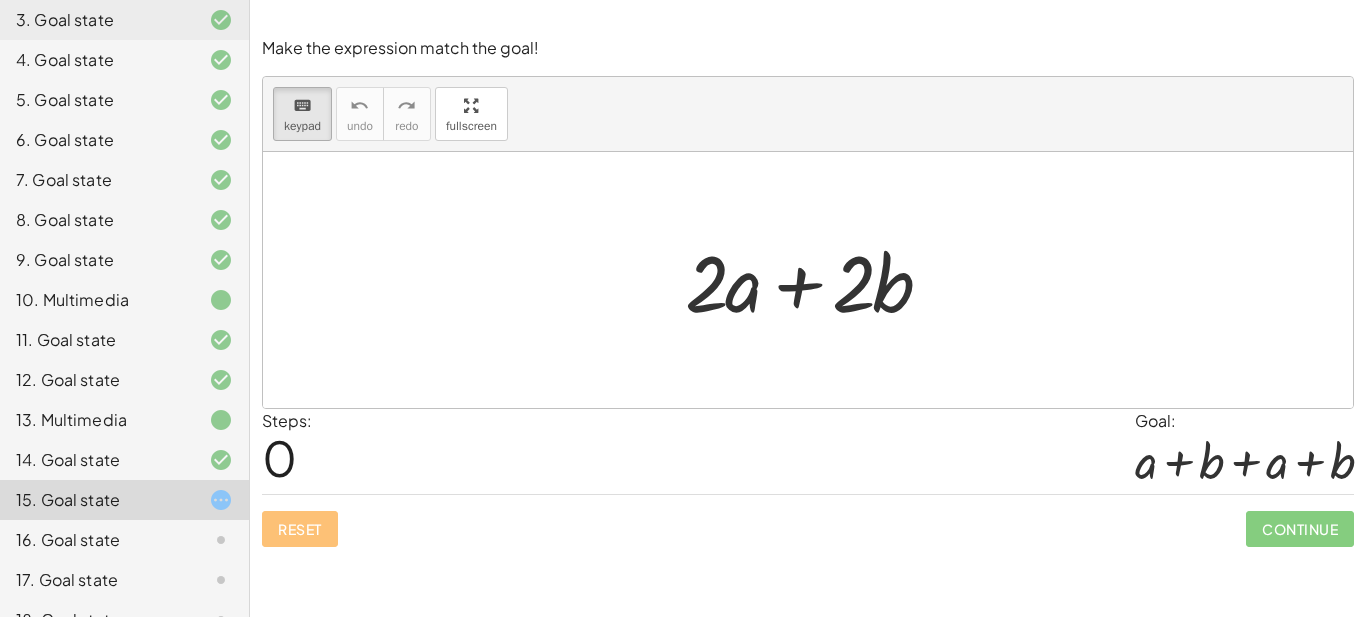 drag, startPoint x: 704, startPoint y: 308, endPoint x: 685, endPoint y: 291, distance: 25.495098 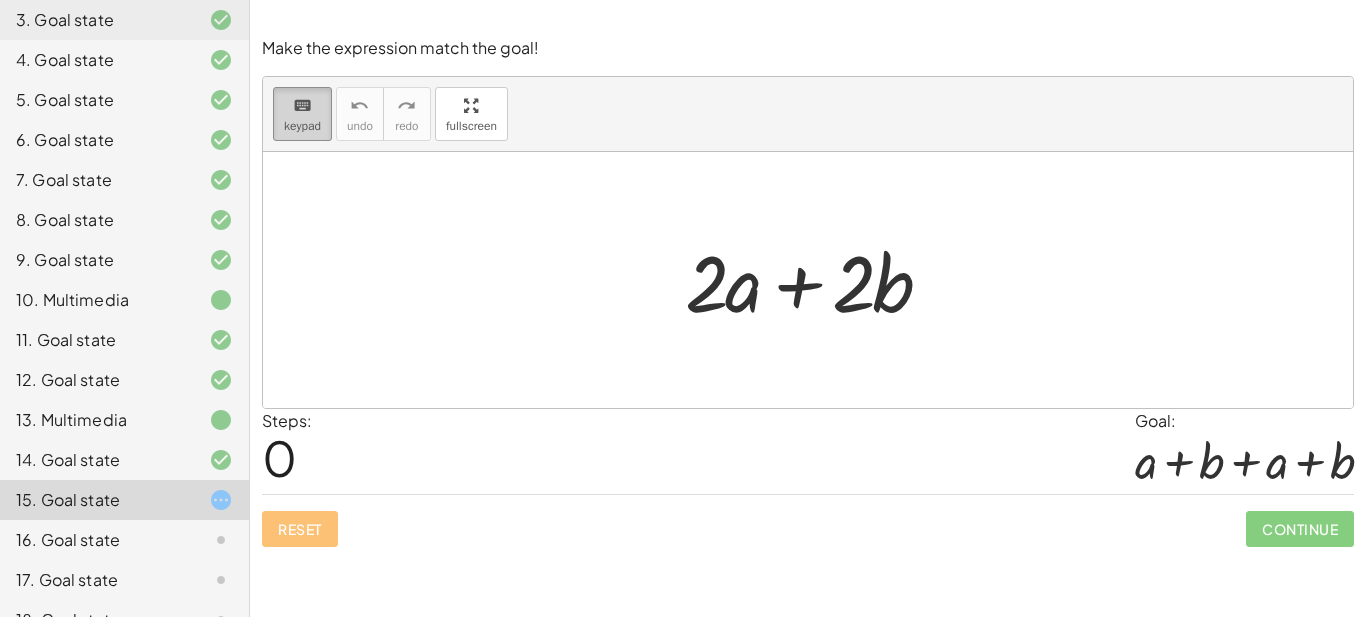 click on "keyboard keypad" at bounding box center [302, 114] 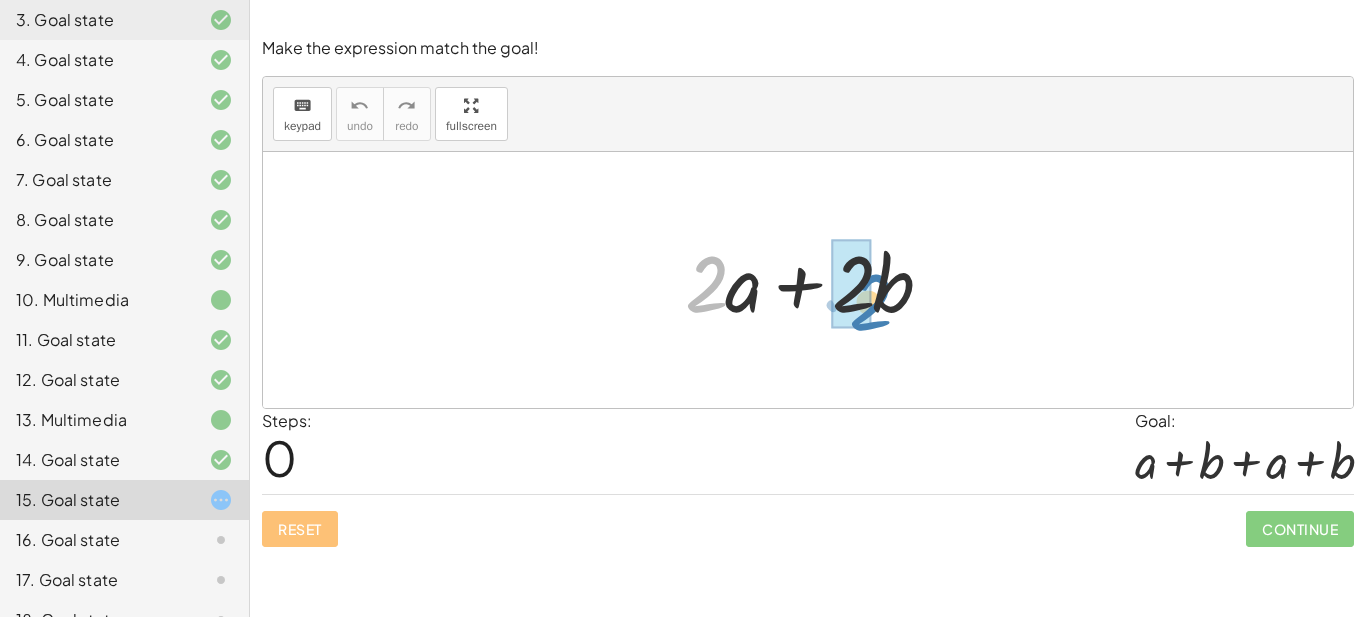 drag, startPoint x: 719, startPoint y: 279, endPoint x: 883, endPoint y: 297, distance: 164.98485 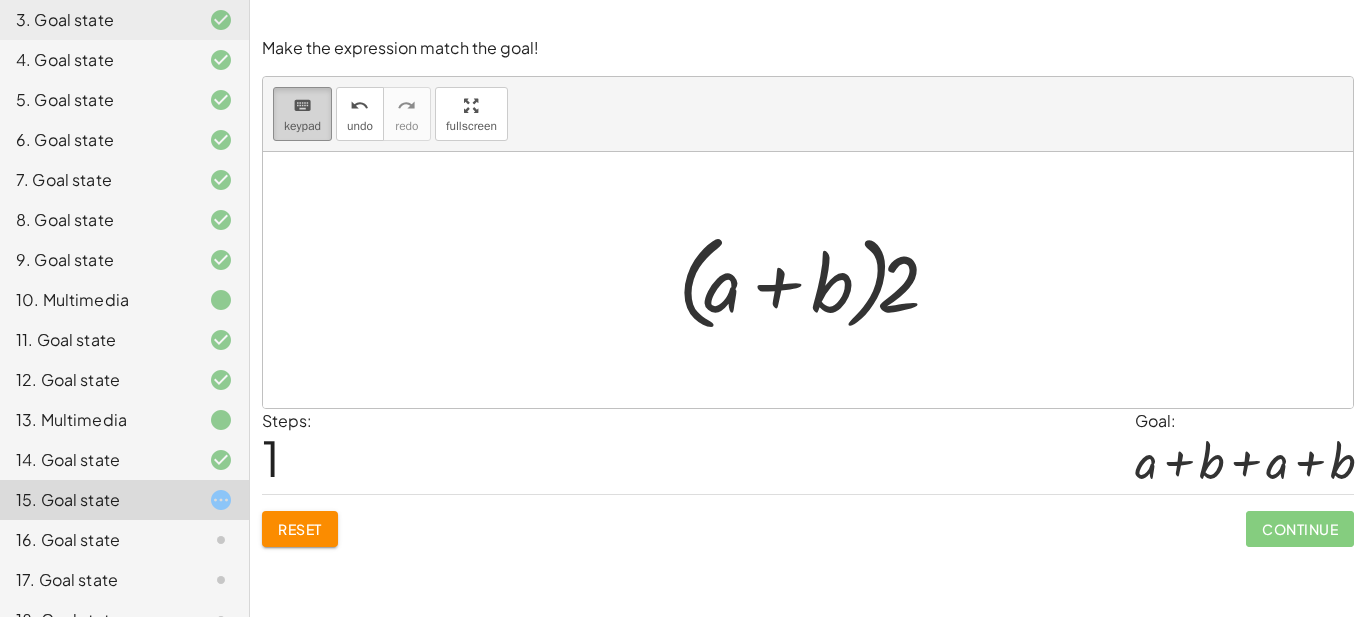 click on "keyboard keypad" at bounding box center [302, 114] 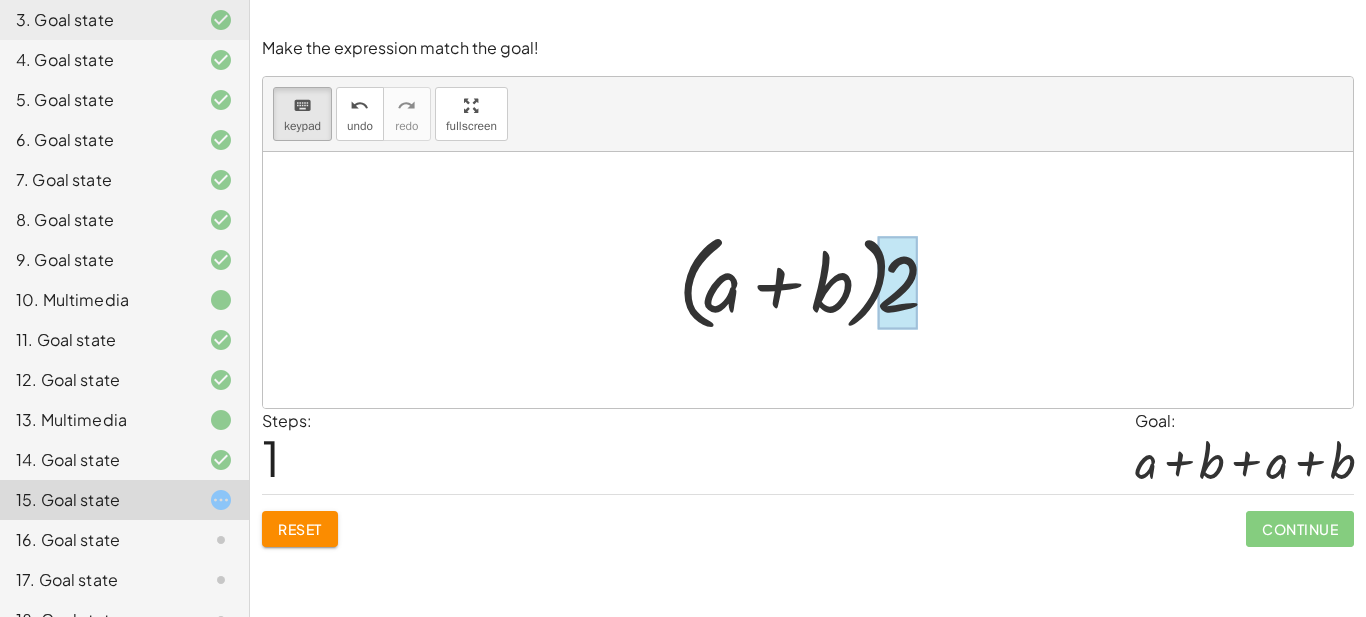 click at bounding box center (897, 282) 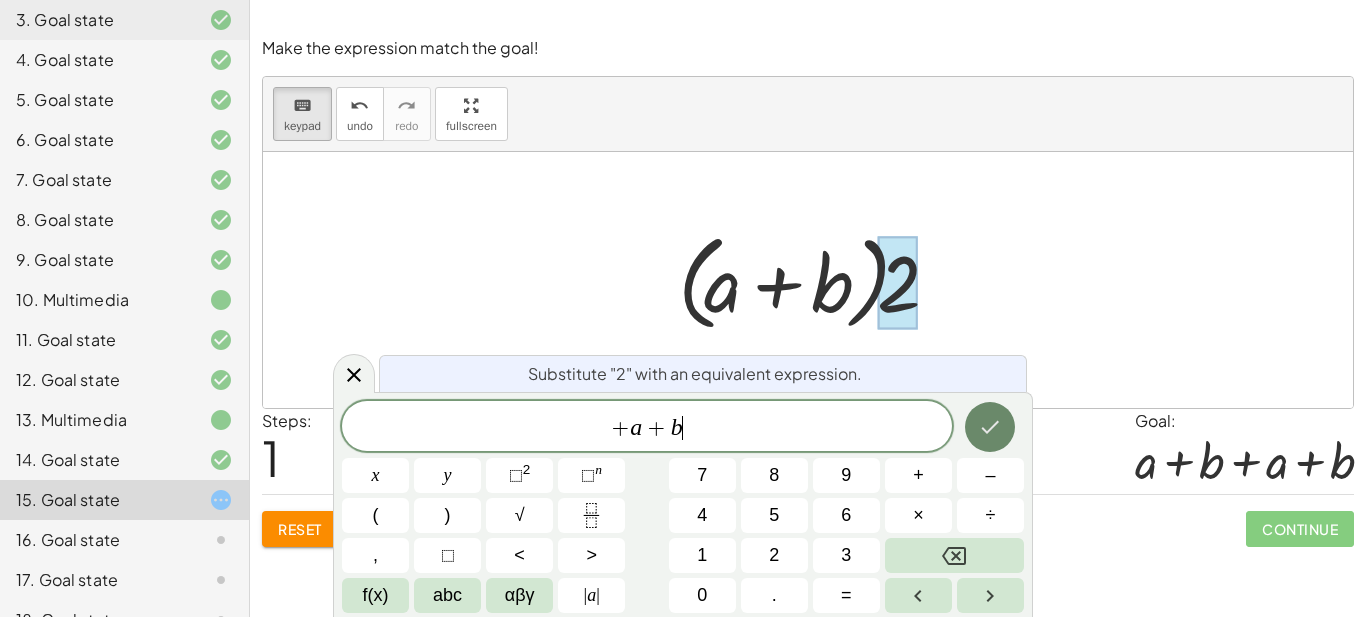 click at bounding box center [990, 427] 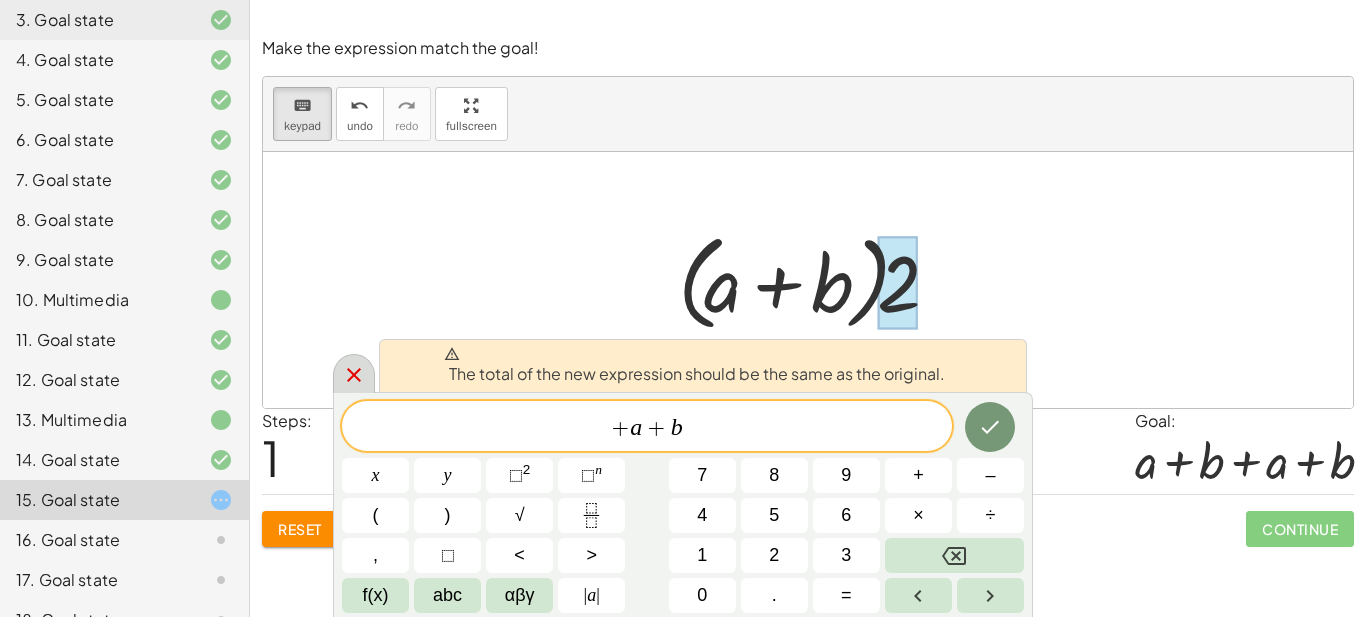 click at bounding box center (354, 373) 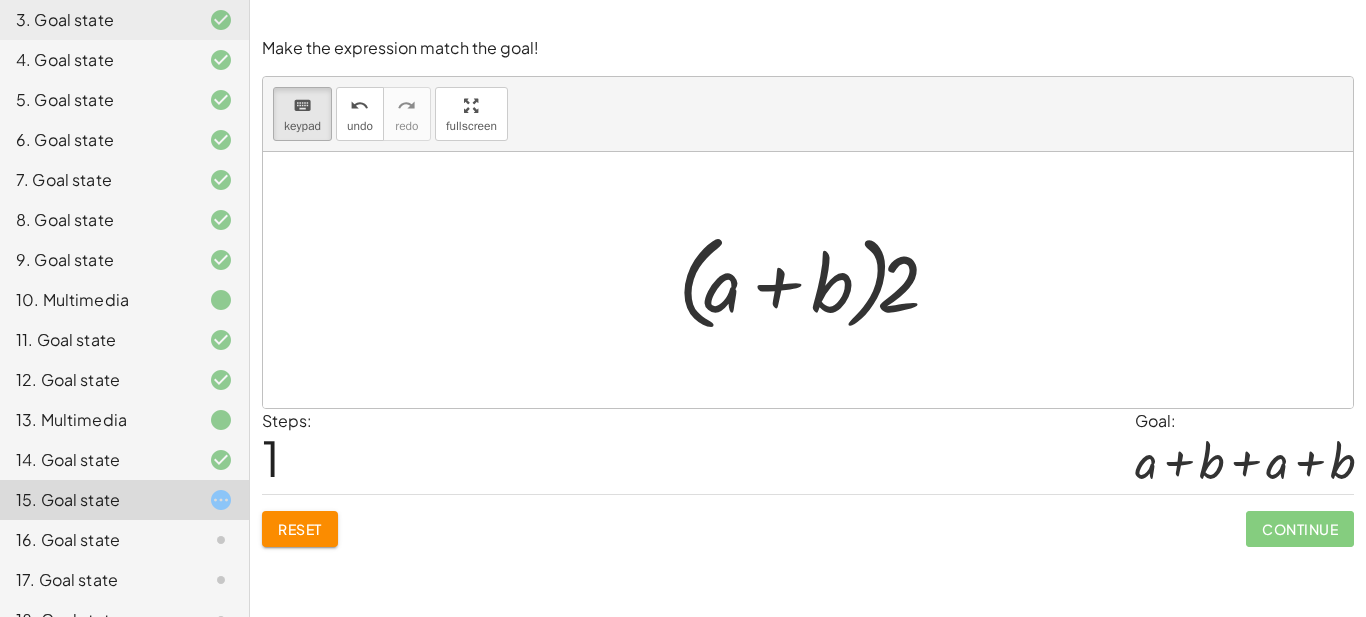 drag, startPoint x: 894, startPoint y: 289, endPoint x: 935, endPoint y: 286, distance: 41.109608 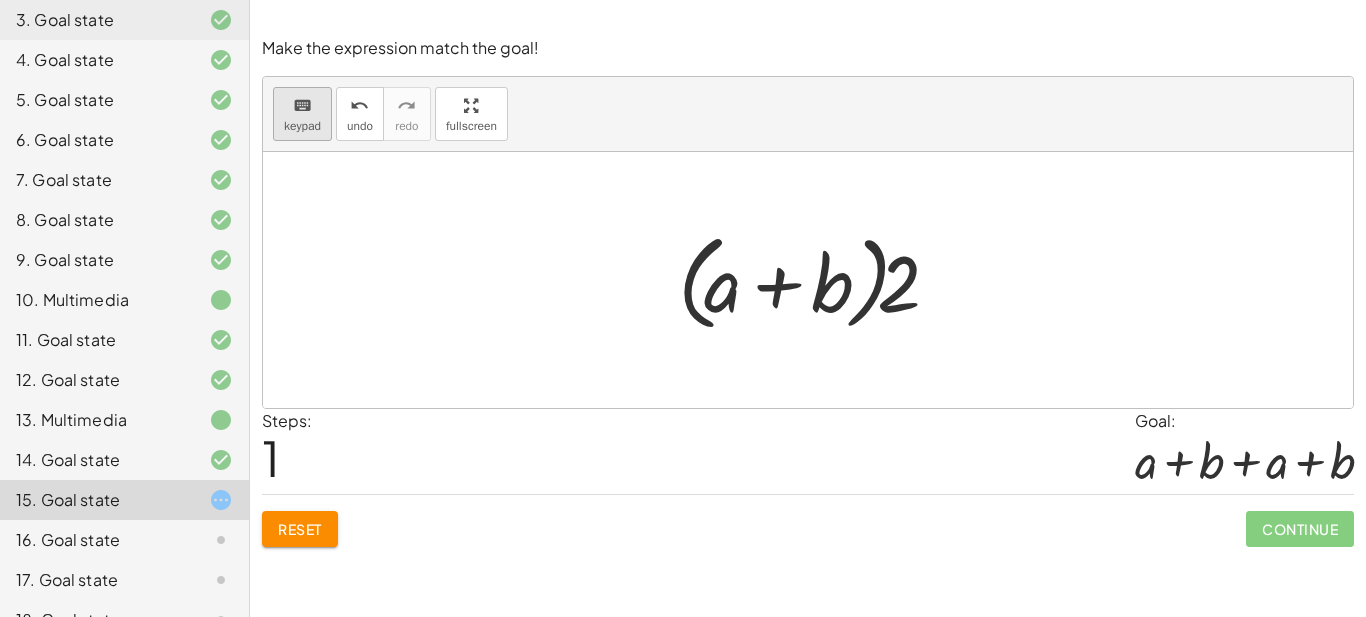 click on "keypad" at bounding box center [302, 126] 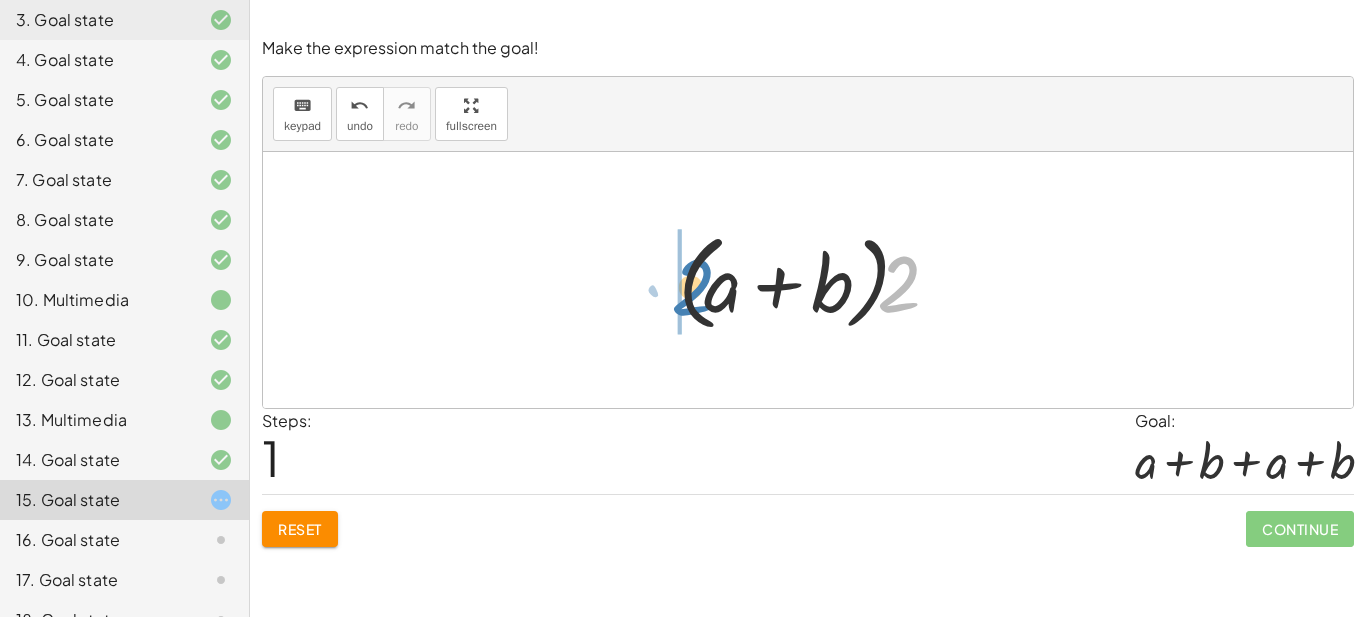 drag, startPoint x: 906, startPoint y: 299, endPoint x: 922, endPoint y: 220, distance: 80.60397 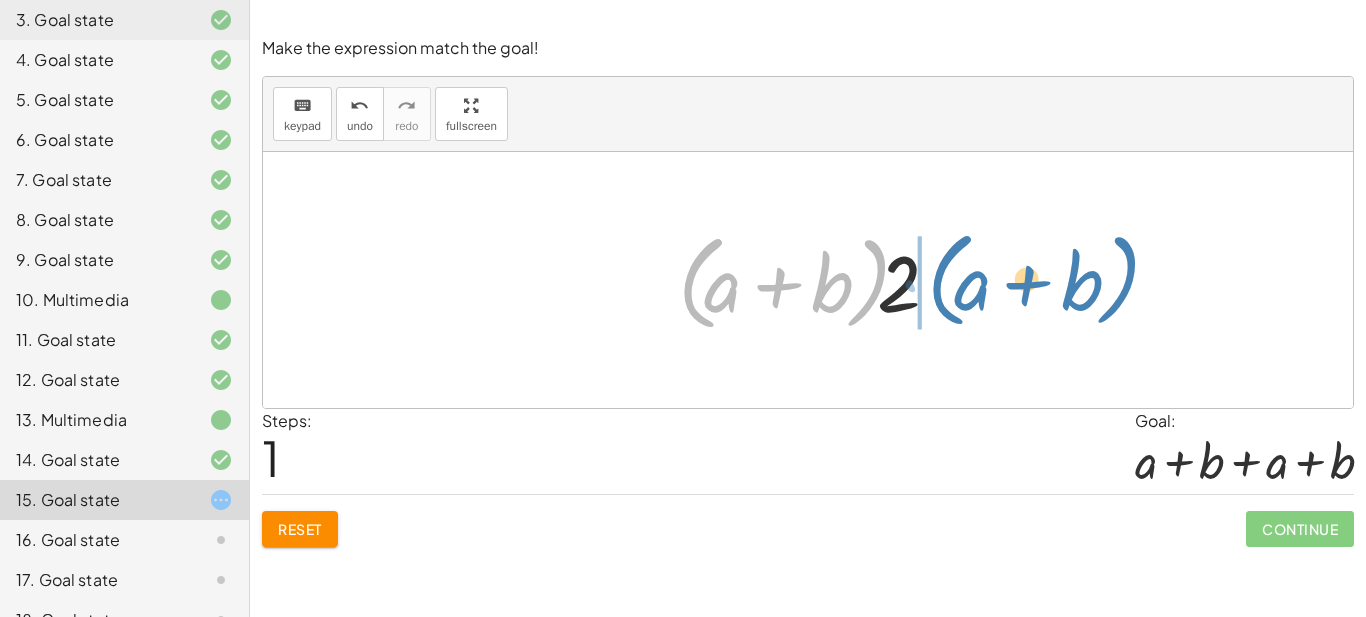 drag, startPoint x: 870, startPoint y: 300, endPoint x: 1120, endPoint y: 297, distance: 250.018 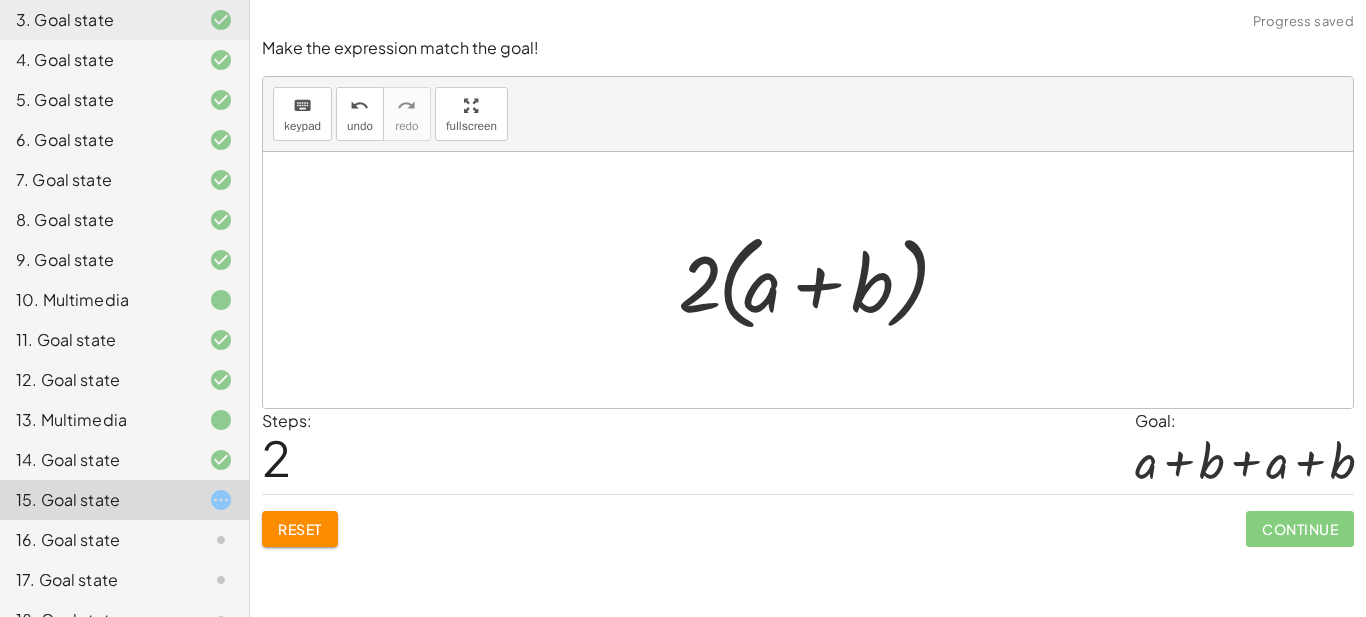 click at bounding box center [815, 280] 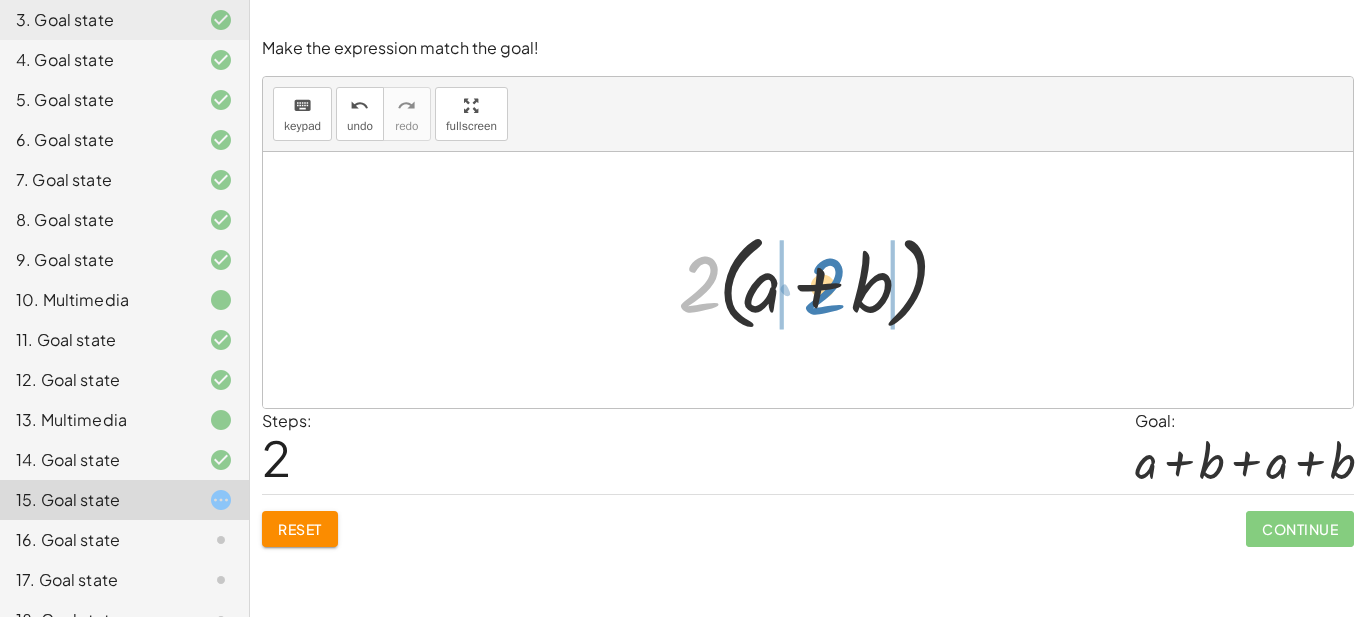 drag, startPoint x: 698, startPoint y: 296, endPoint x: 823, endPoint y: 298, distance: 125.016 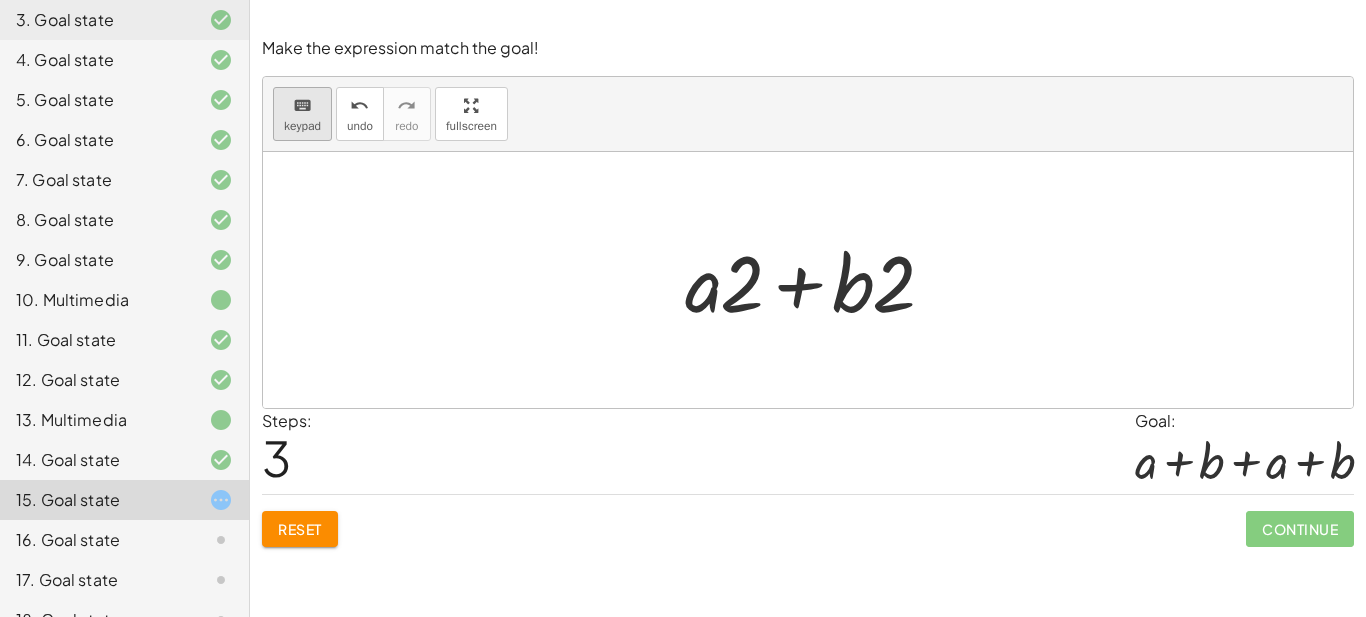 click on "keypad" at bounding box center [302, 126] 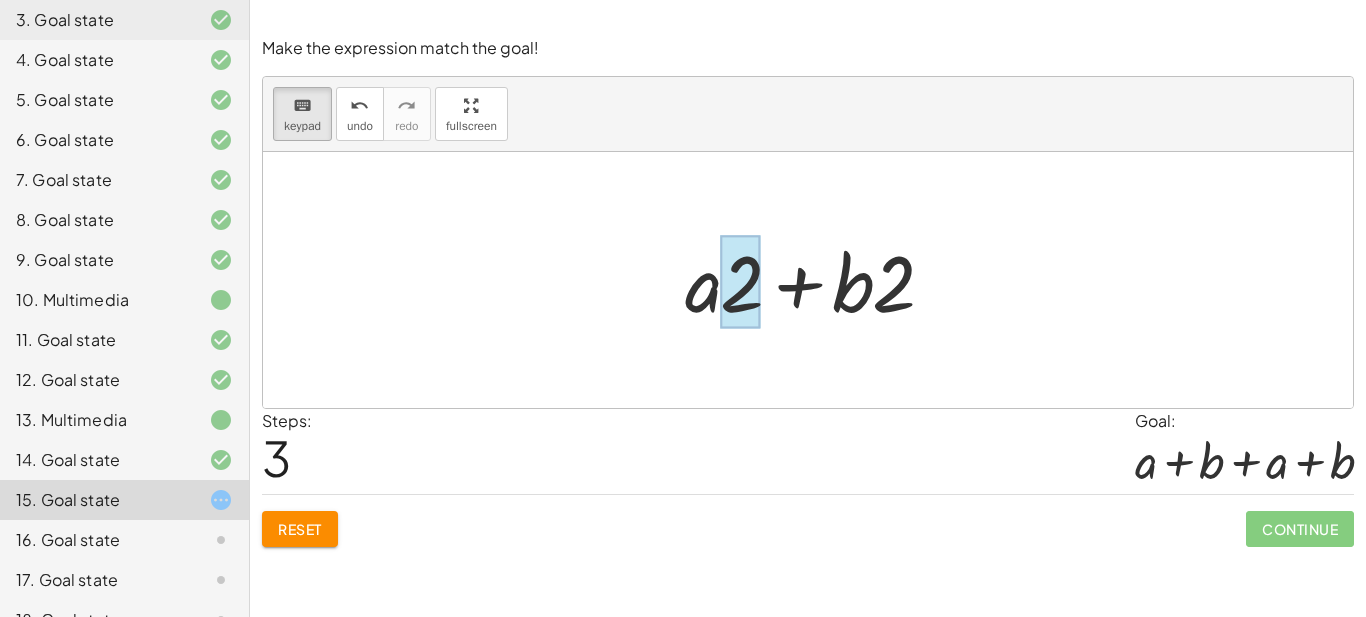 click at bounding box center [740, 282] 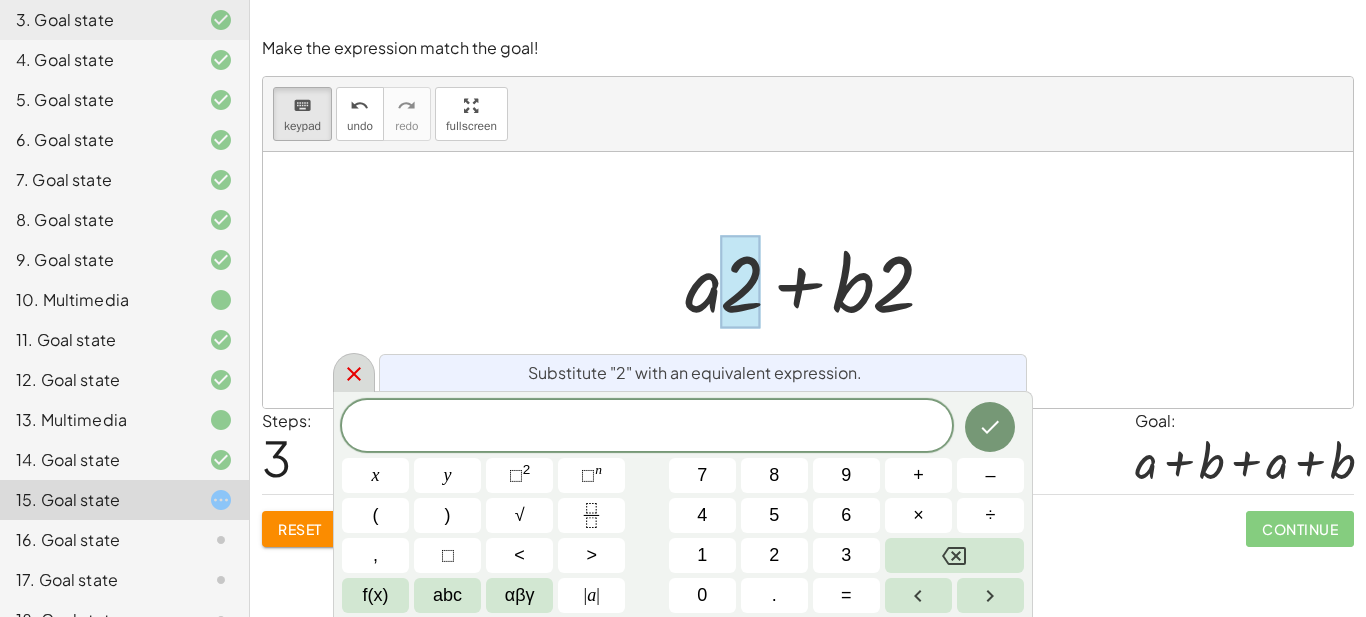 click 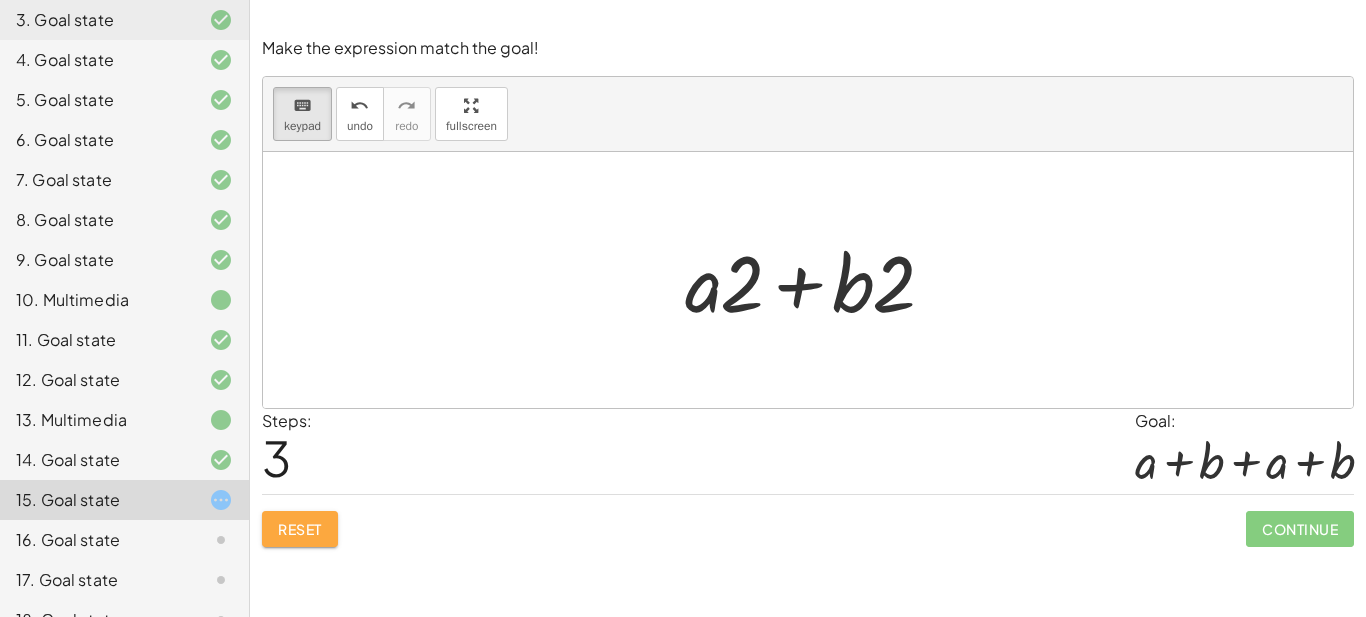 click on "Reset" 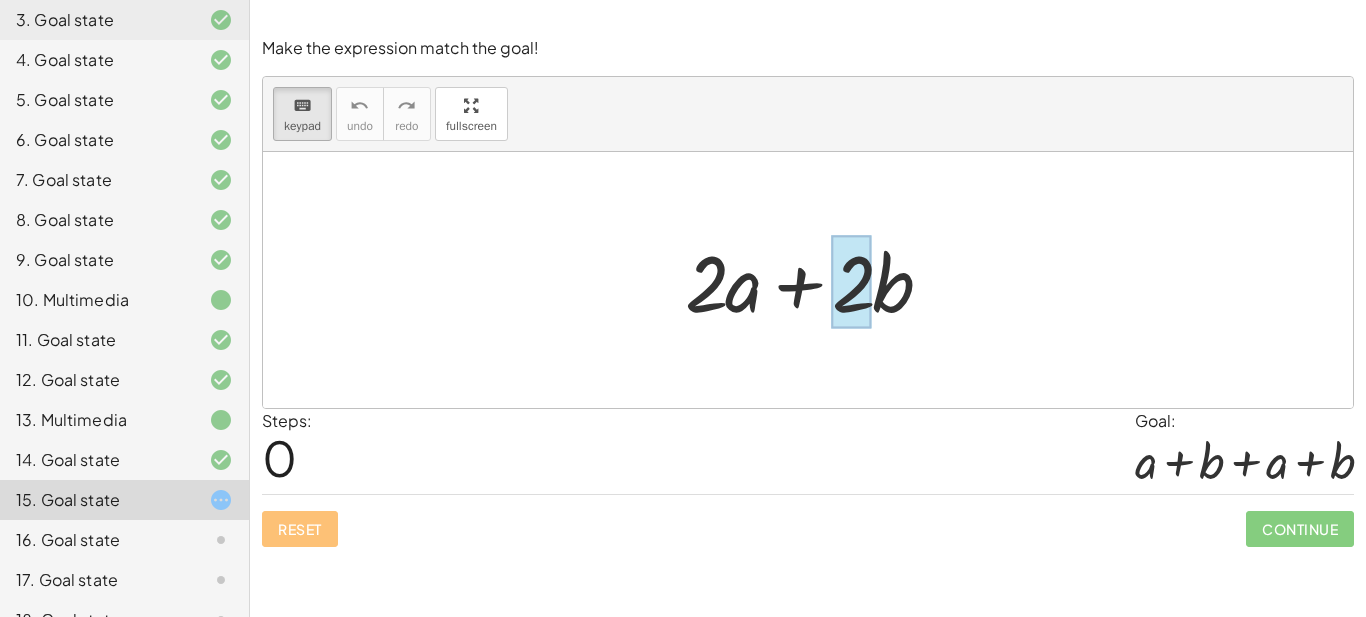 click at bounding box center (852, 282) 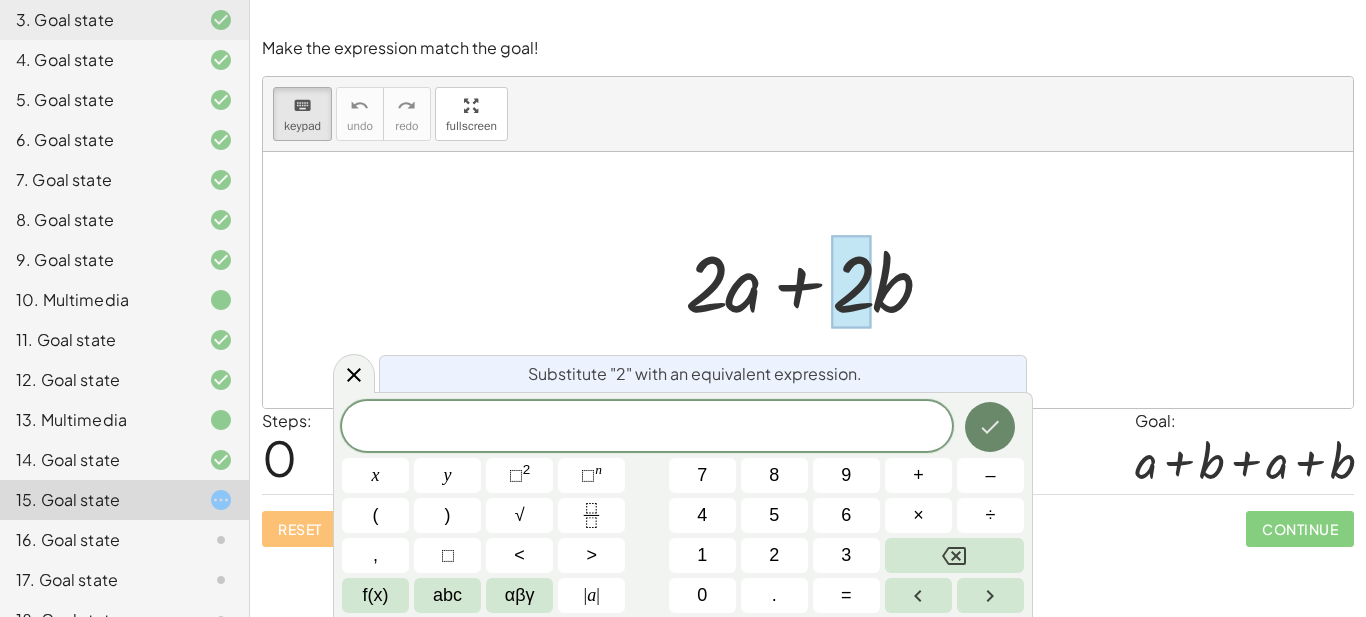 click at bounding box center (990, 427) 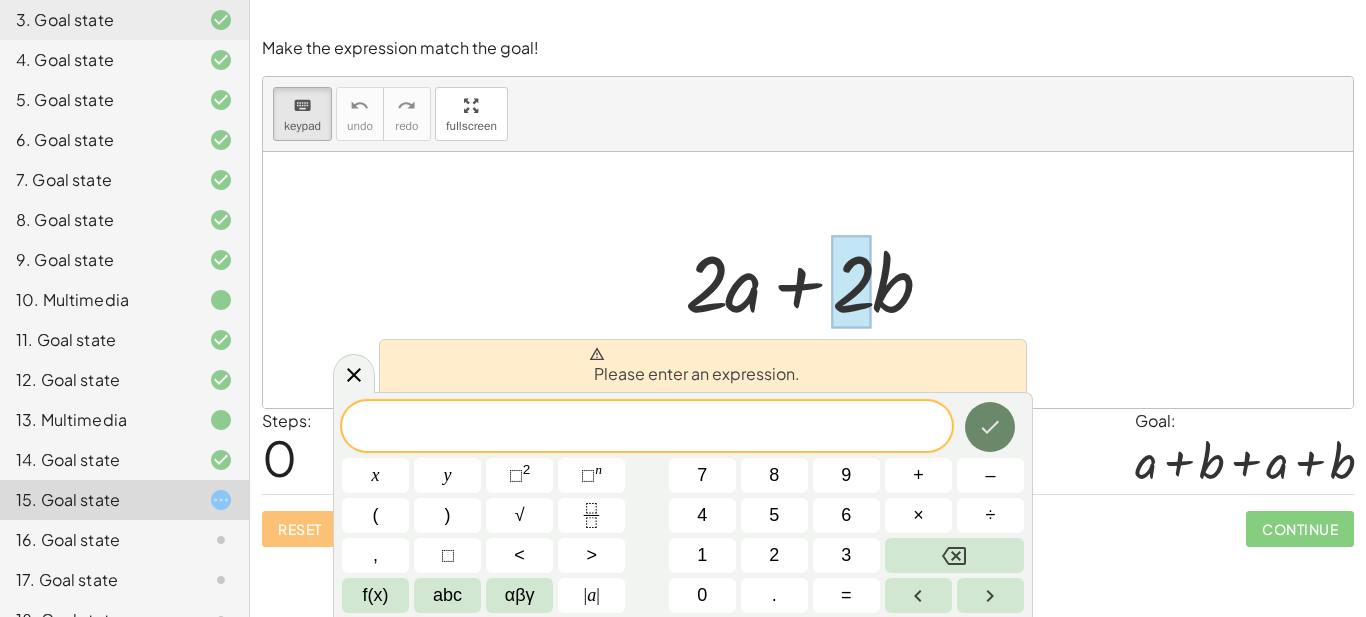 click at bounding box center [990, 427] 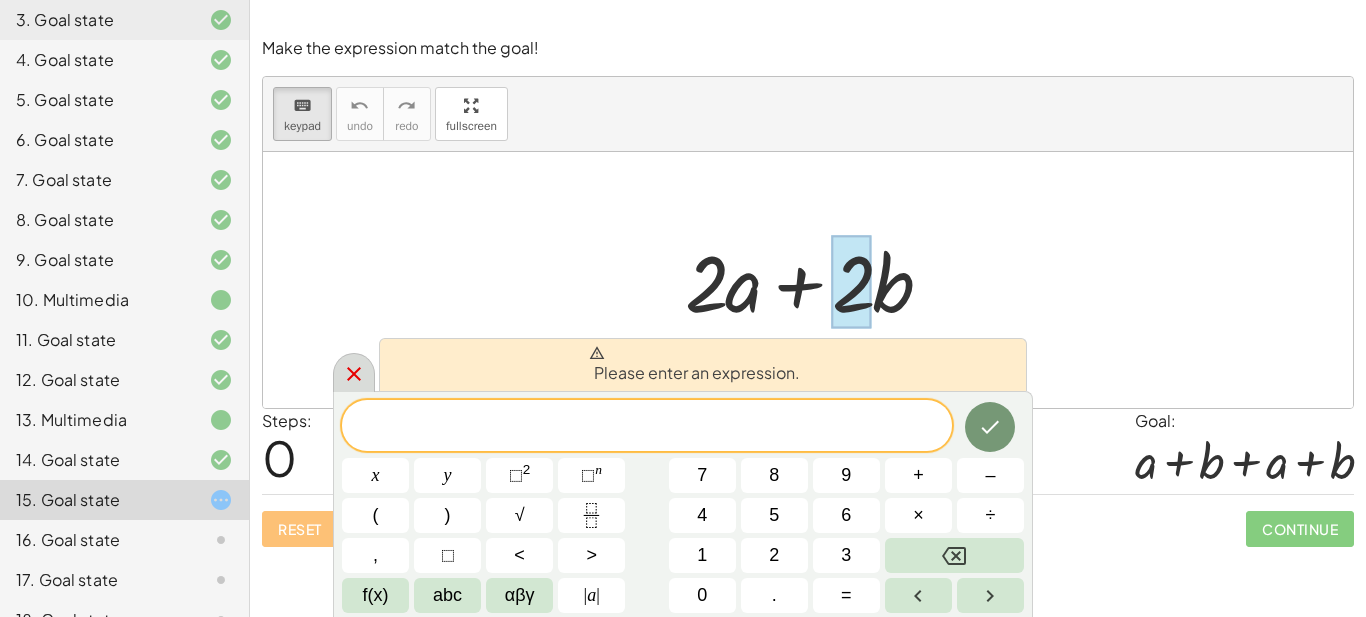 click 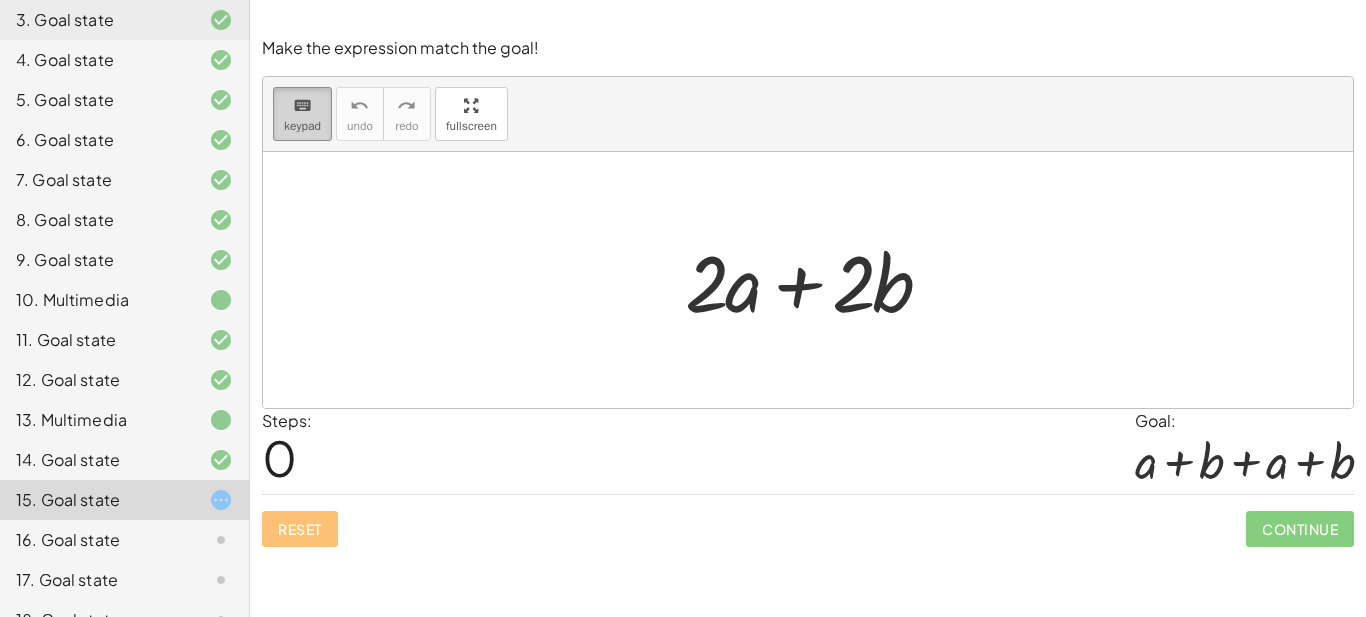click on "keyboard keypad" at bounding box center [302, 114] 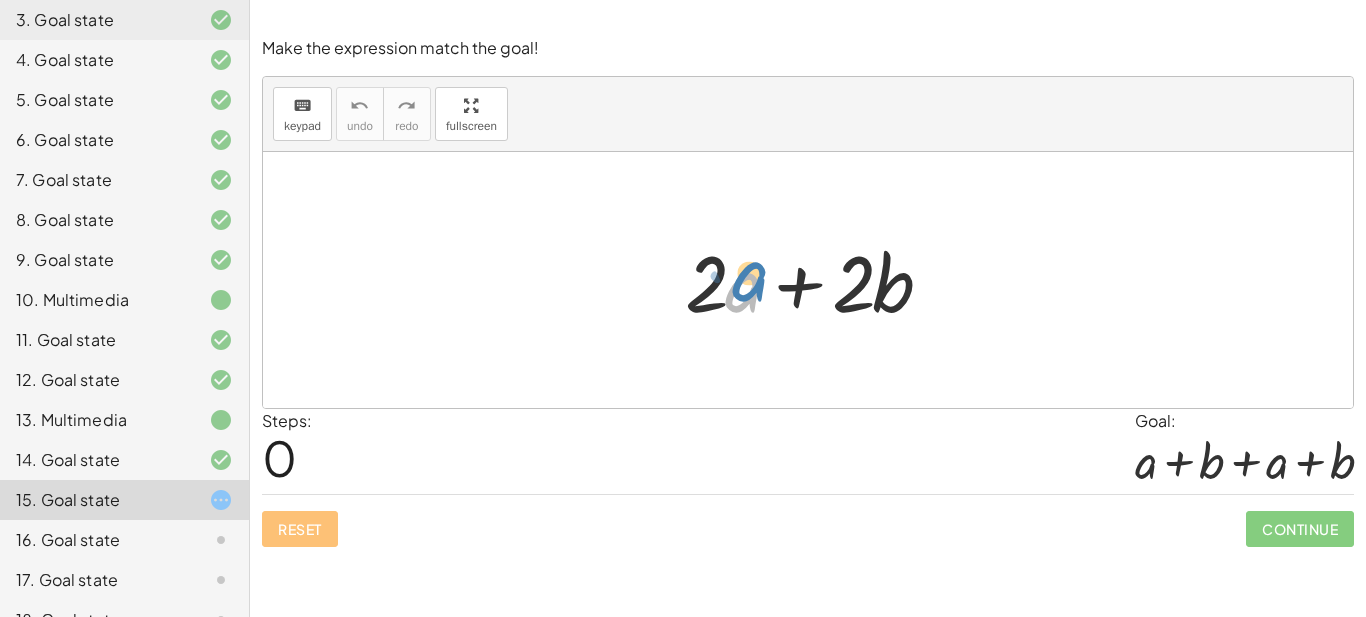 drag, startPoint x: 744, startPoint y: 290, endPoint x: 757, endPoint y: 287, distance: 13.341664 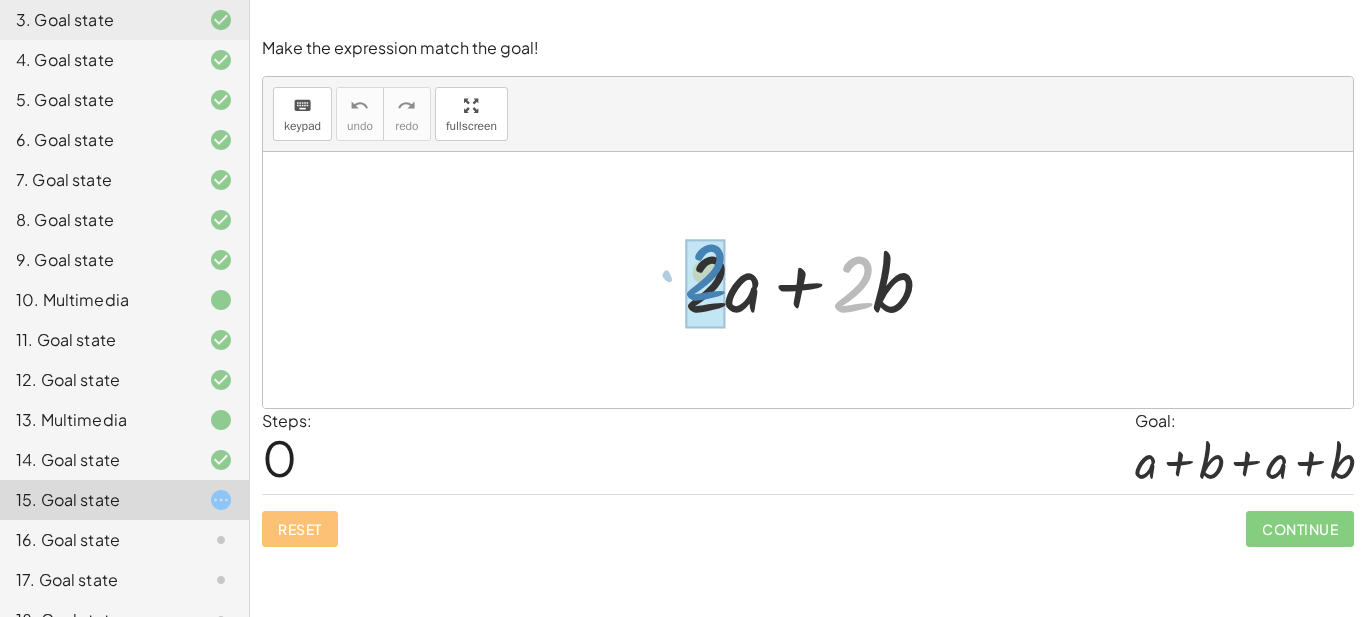 drag, startPoint x: 837, startPoint y: 297, endPoint x: 698, endPoint y: 287, distance: 139.35925 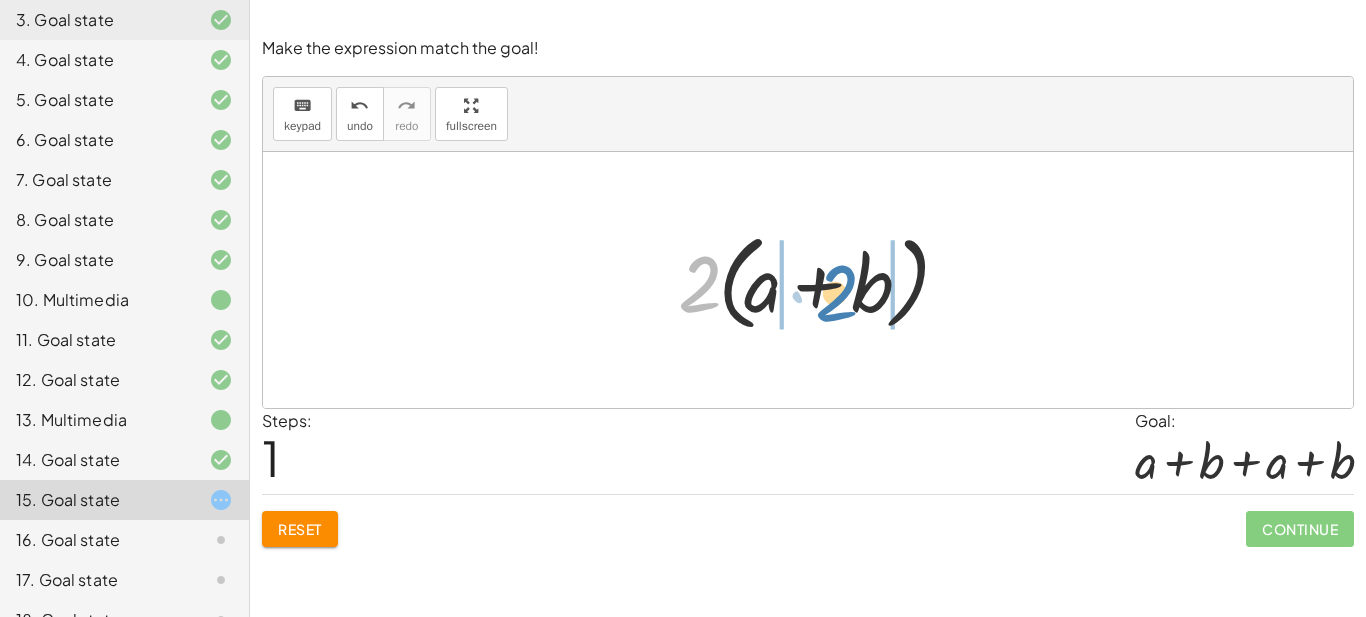drag, startPoint x: 701, startPoint y: 285, endPoint x: 838, endPoint y: 294, distance: 137.2953 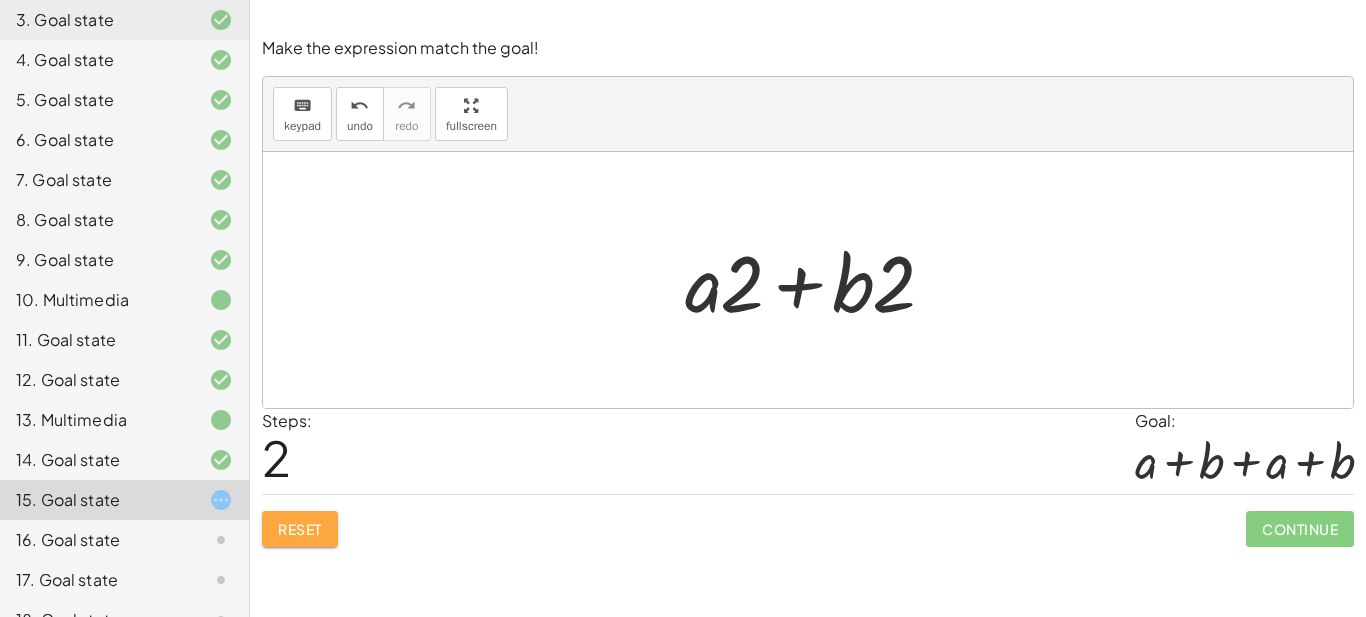 drag, startPoint x: 317, startPoint y: 526, endPoint x: 525, endPoint y: 451, distance: 221.10857 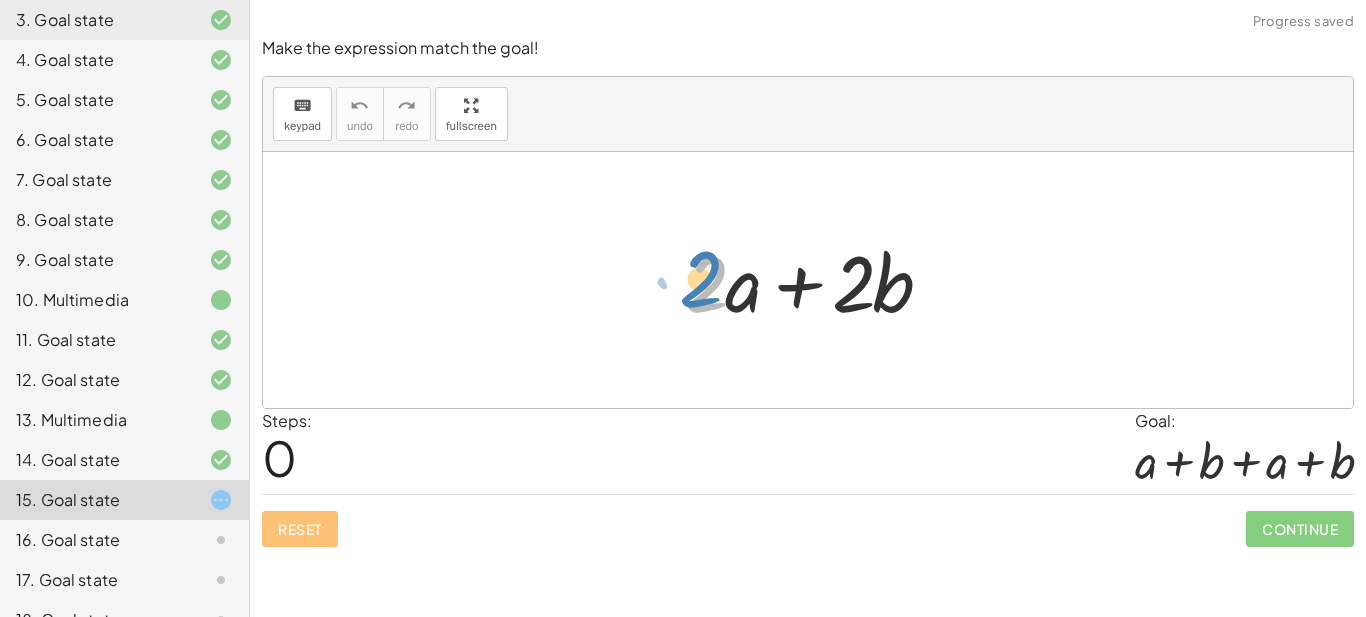 click at bounding box center (816, 280) 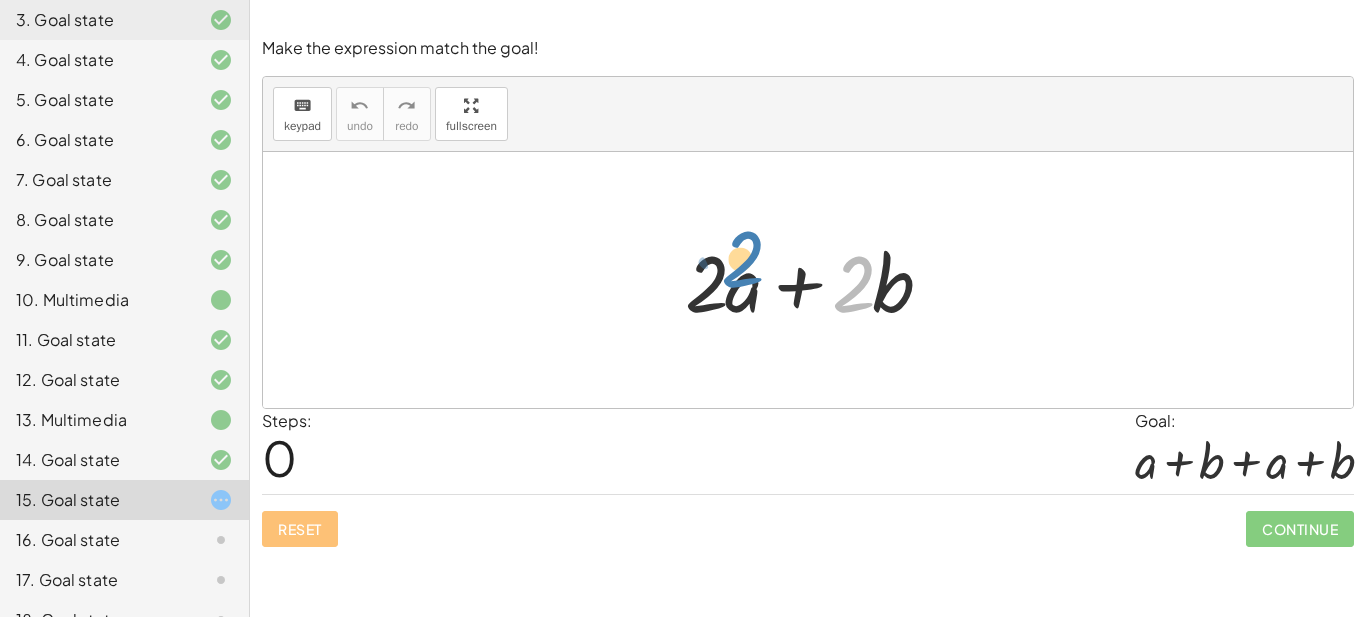 drag, startPoint x: 839, startPoint y: 298, endPoint x: 728, endPoint y: 273, distance: 113.78049 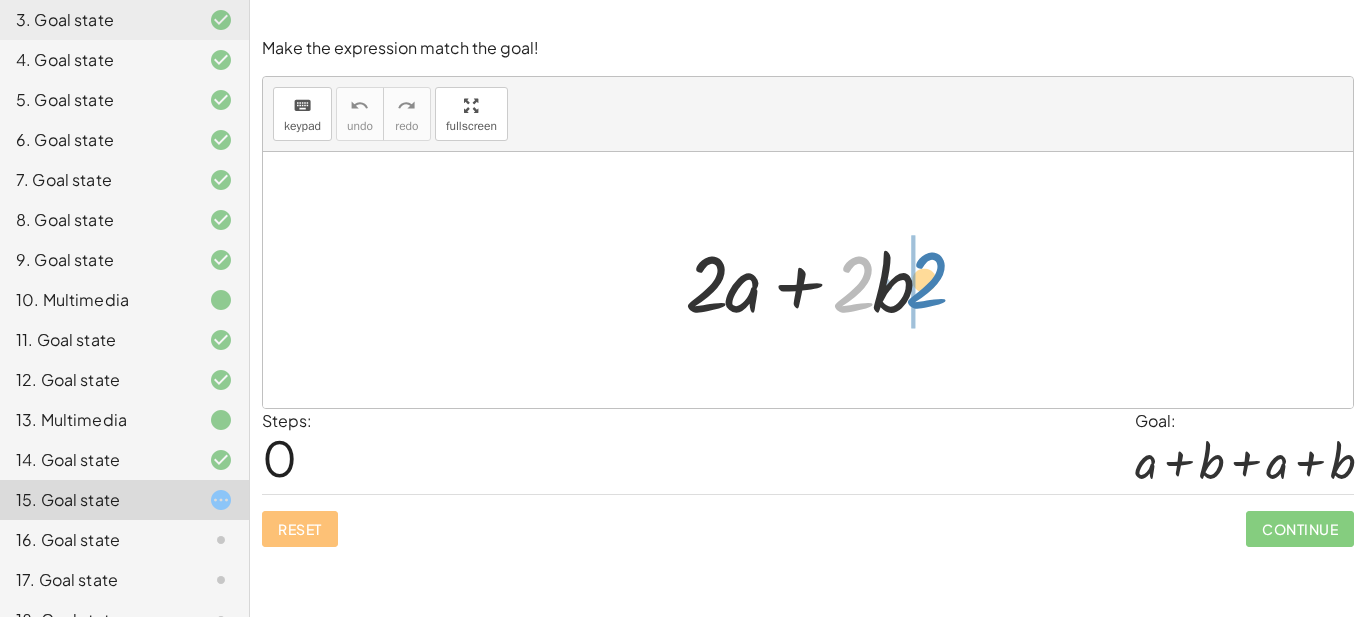 drag, startPoint x: 855, startPoint y: 309, endPoint x: 928, endPoint y: 305, distance: 73.109505 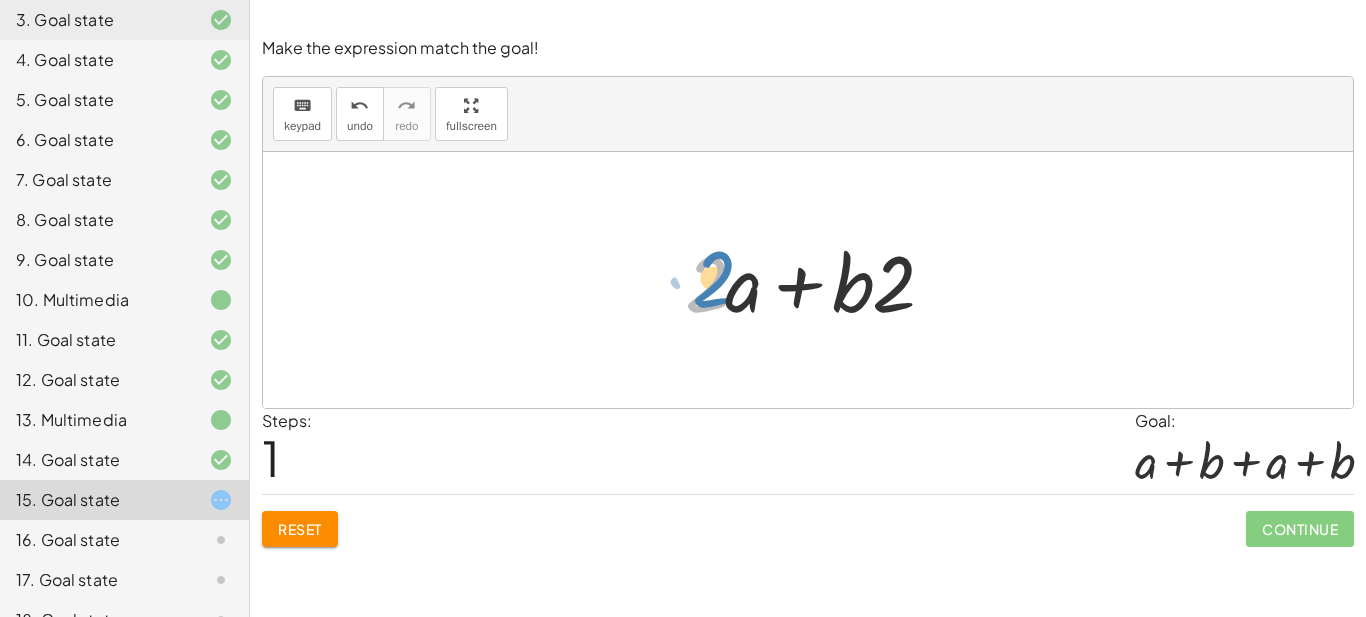 click at bounding box center [816, 280] 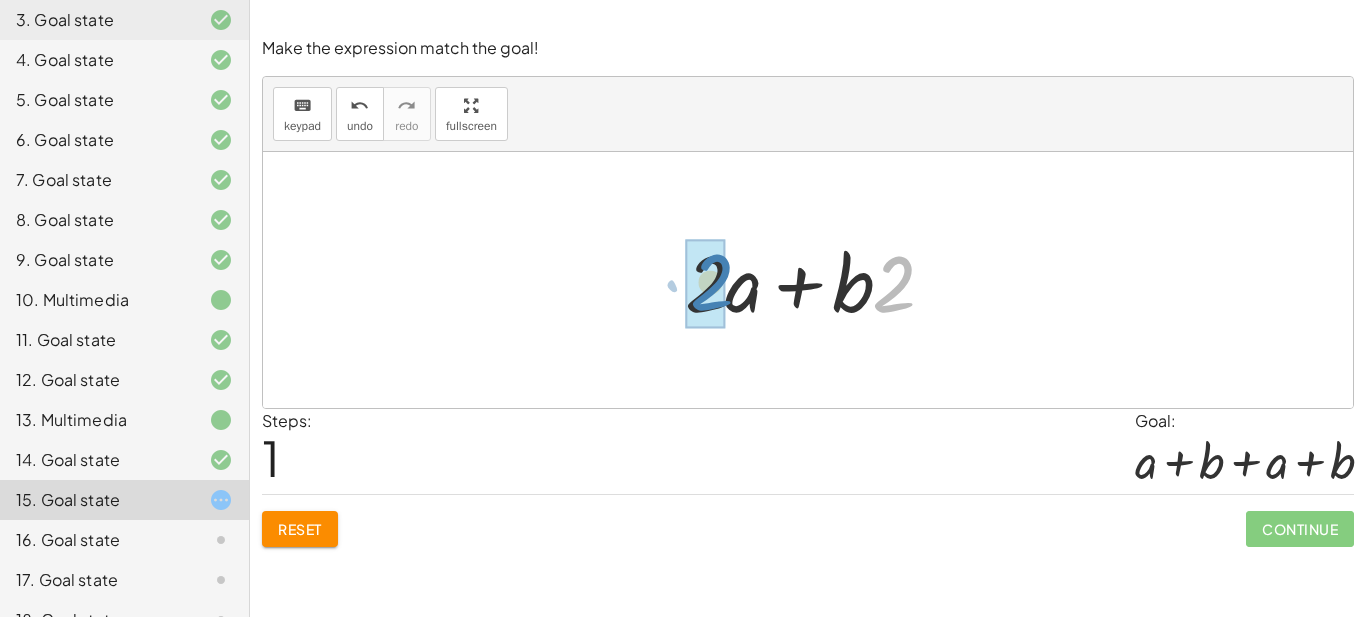 drag, startPoint x: 903, startPoint y: 302, endPoint x: 722, endPoint y: 300, distance: 181.01105 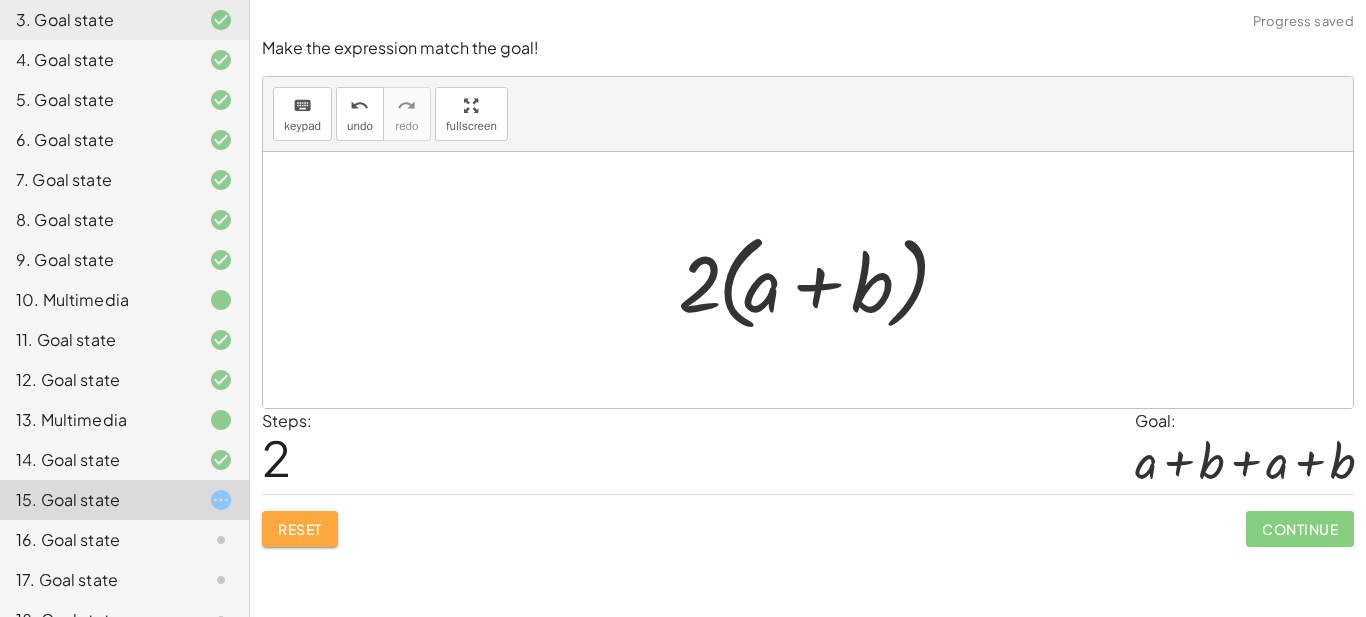 drag, startPoint x: 330, startPoint y: 539, endPoint x: 499, endPoint y: 441, distance: 195.35864 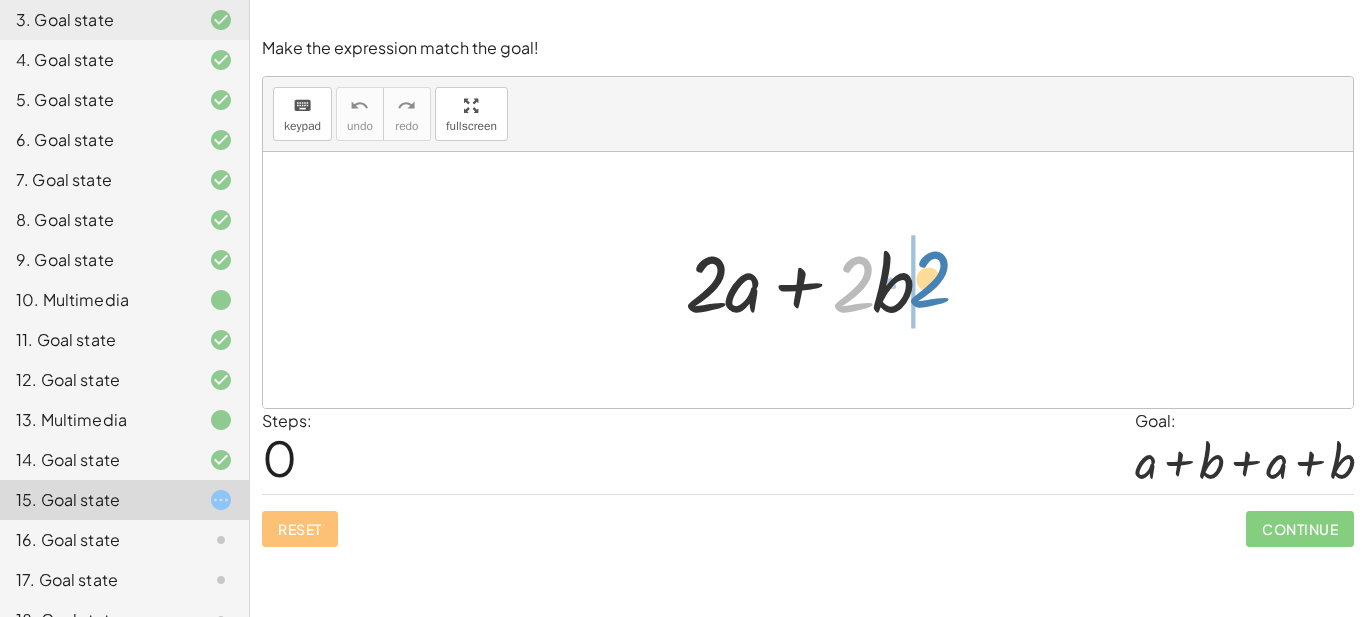 drag, startPoint x: 860, startPoint y: 301, endPoint x: 937, endPoint y: 296, distance: 77.16217 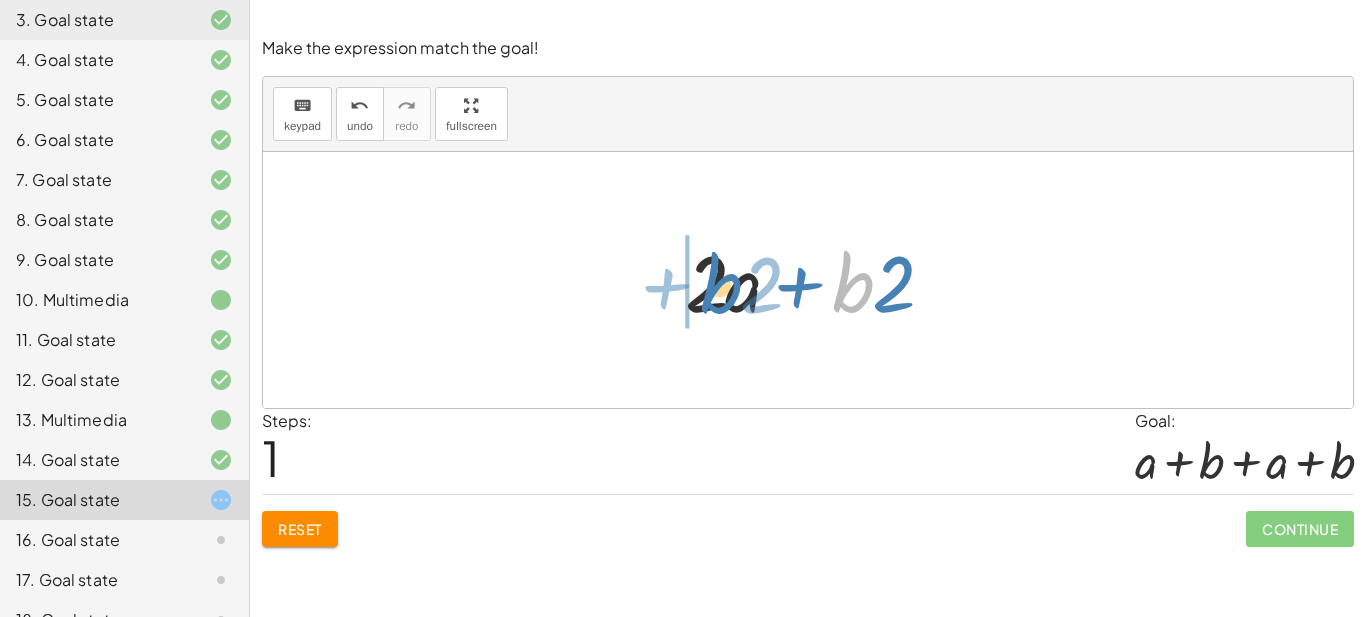 drag, startPoint x: 853, startPoint y: 295, endPoint x: 721, endPoint y: 296, distance: 132.00378 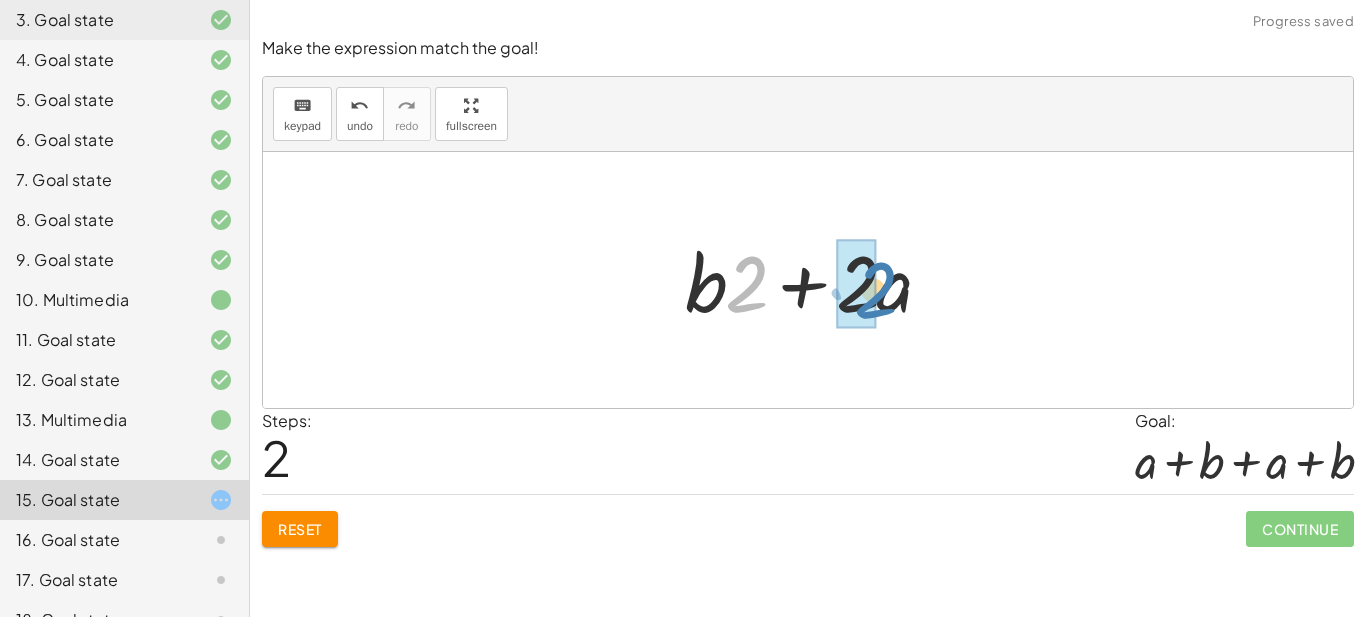 drag, startPoint x: 748, startPoint y: 269, endPoint x: 876, endPoint y: 275, distance: 128.14055 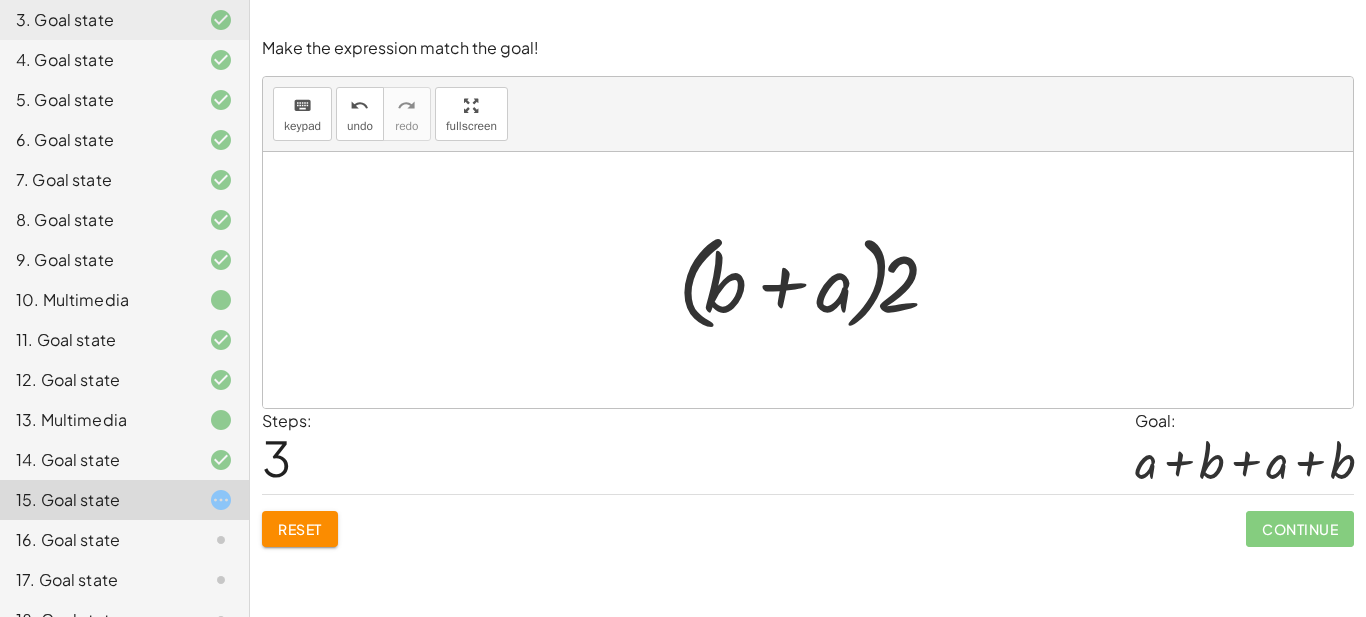 click at bounding box center (815, 280) 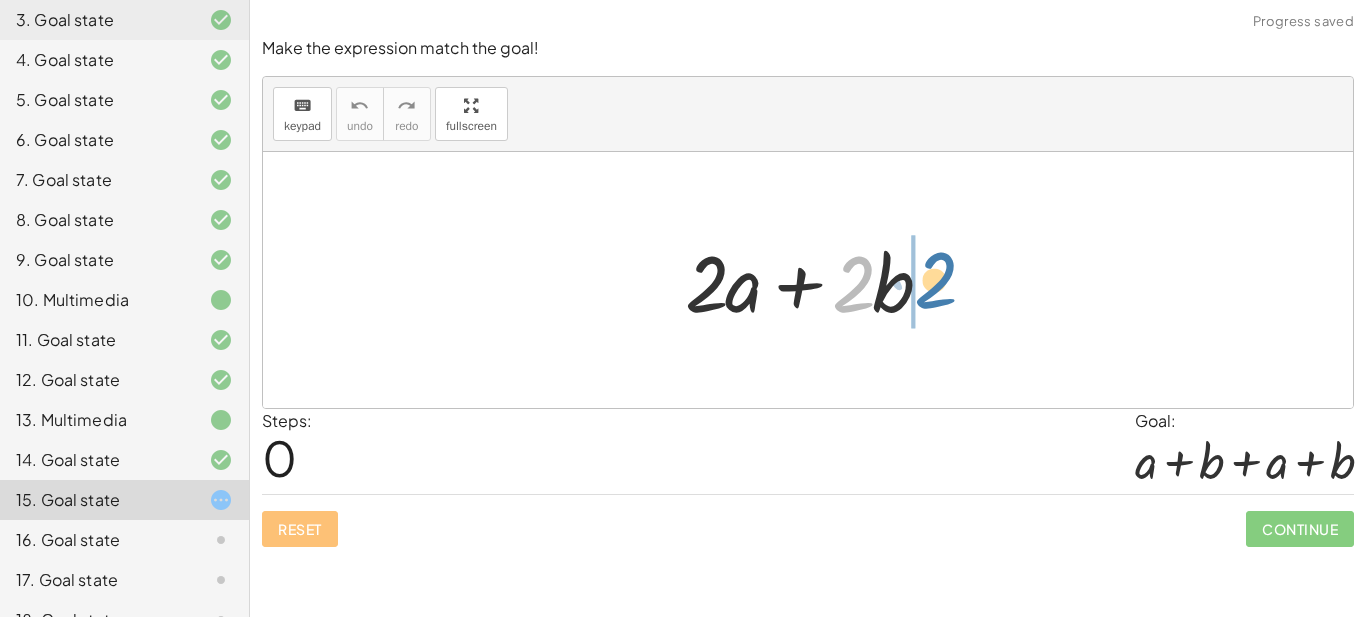 drag, startPoint x: 862, startPoint y: 306, endPoint x: 875, endPoint y: 373, distance: 68.24954 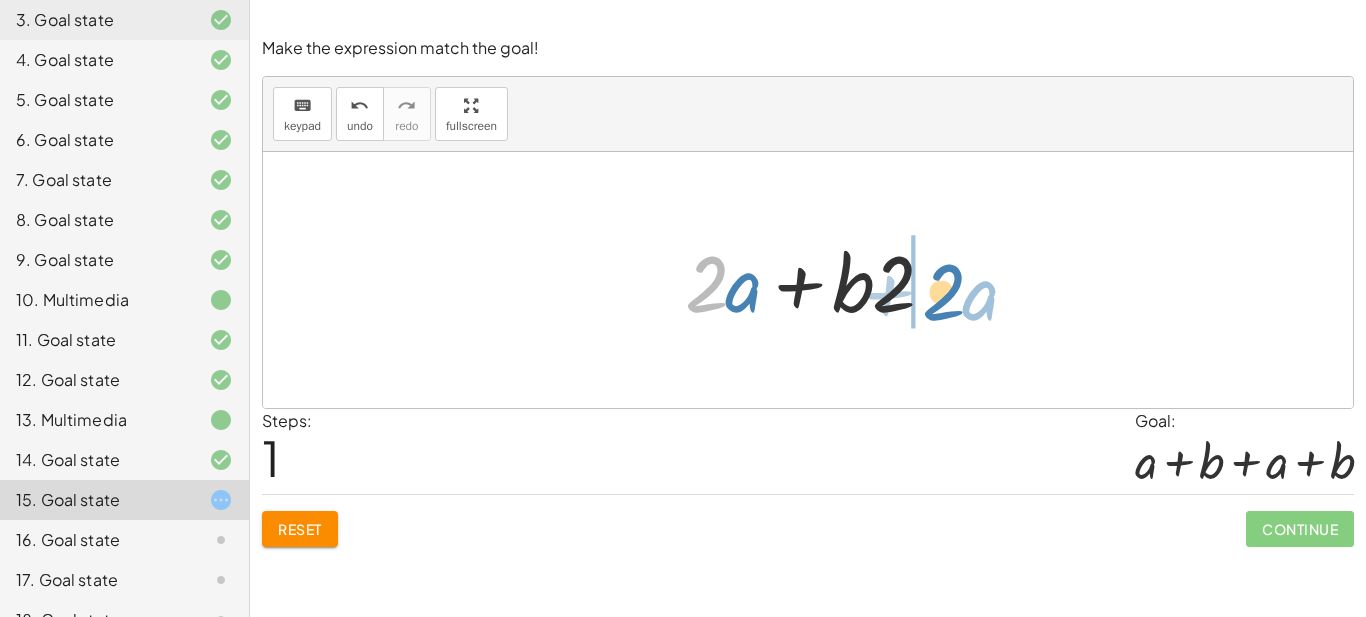 drag, startPoint x: 696, startPoint y: 299, endPoint x: 911, endPoint y: 308, distance: 215.1883 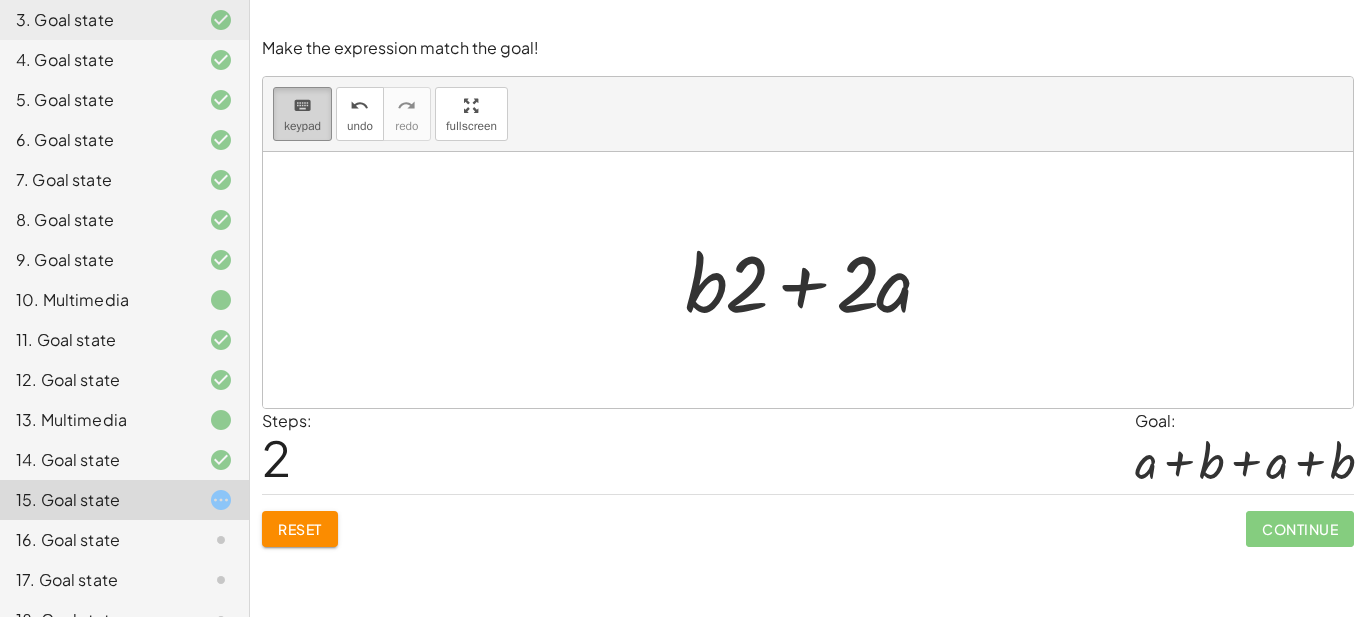 click on "keyboard keypad" at bounding box center [302, 114] 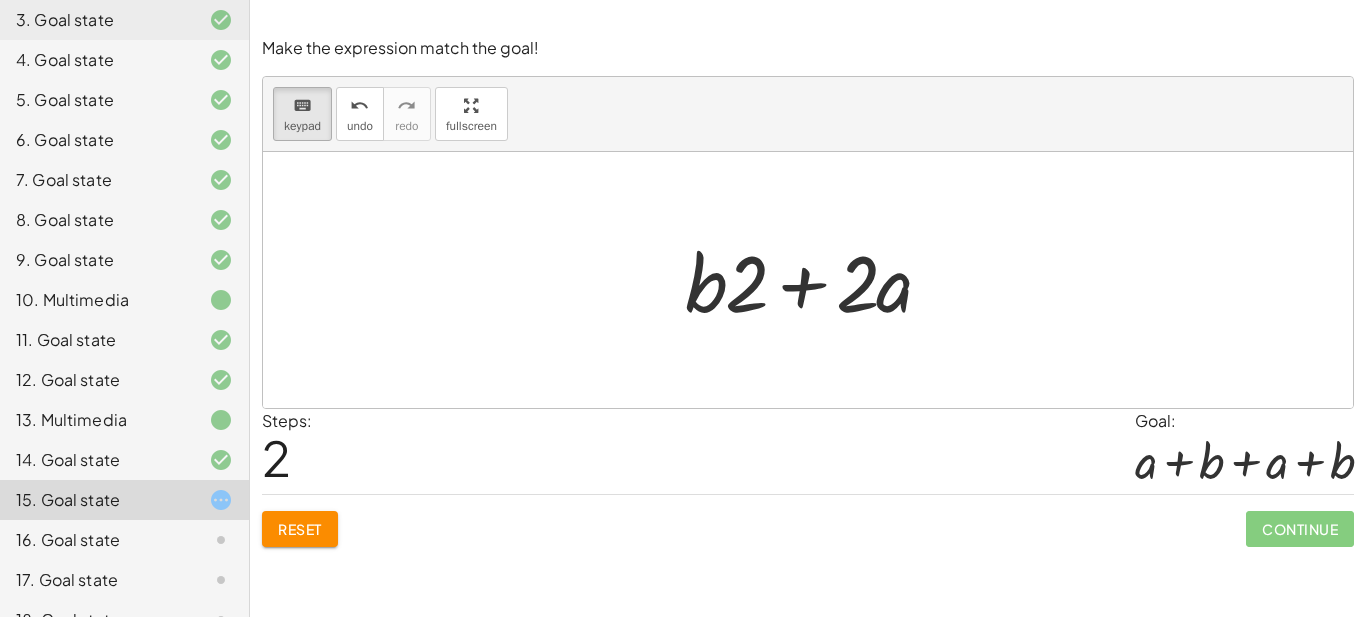 drag, startPoint x: 317, startPoint y: 529, endPoint x: 326, endPoint y: 516, distance: 15.811388 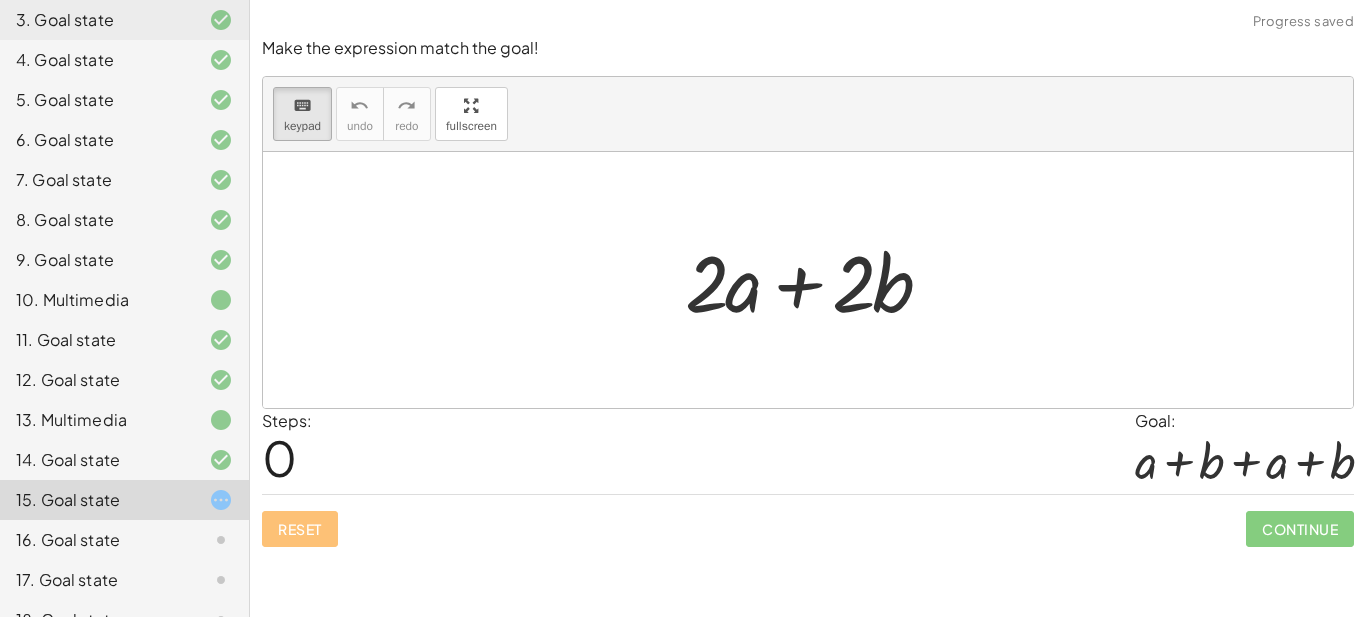 drag, startPoint x: 835, startPoint y: 307, endPoint x: 925, endPoint y: 278, distance: 94.55686 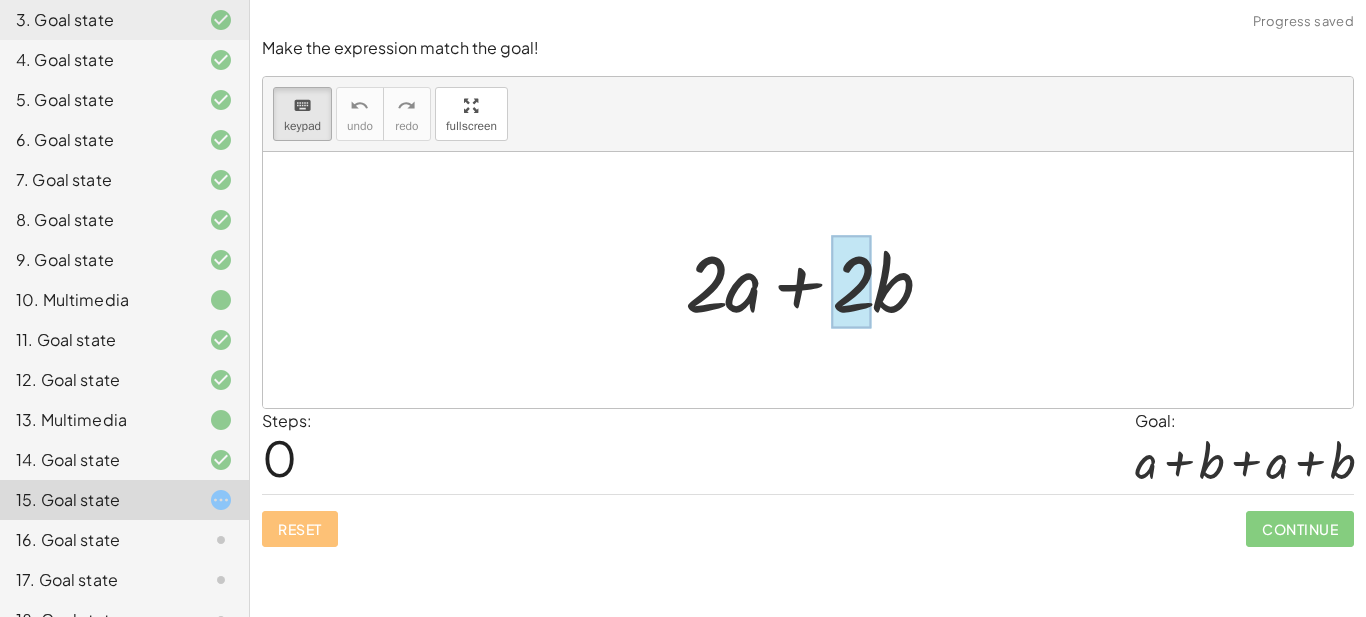 drag, startPoint x: 858, startPoint y: 302, endPoint x: 870, endPoint y: 329, distance: 29.546574 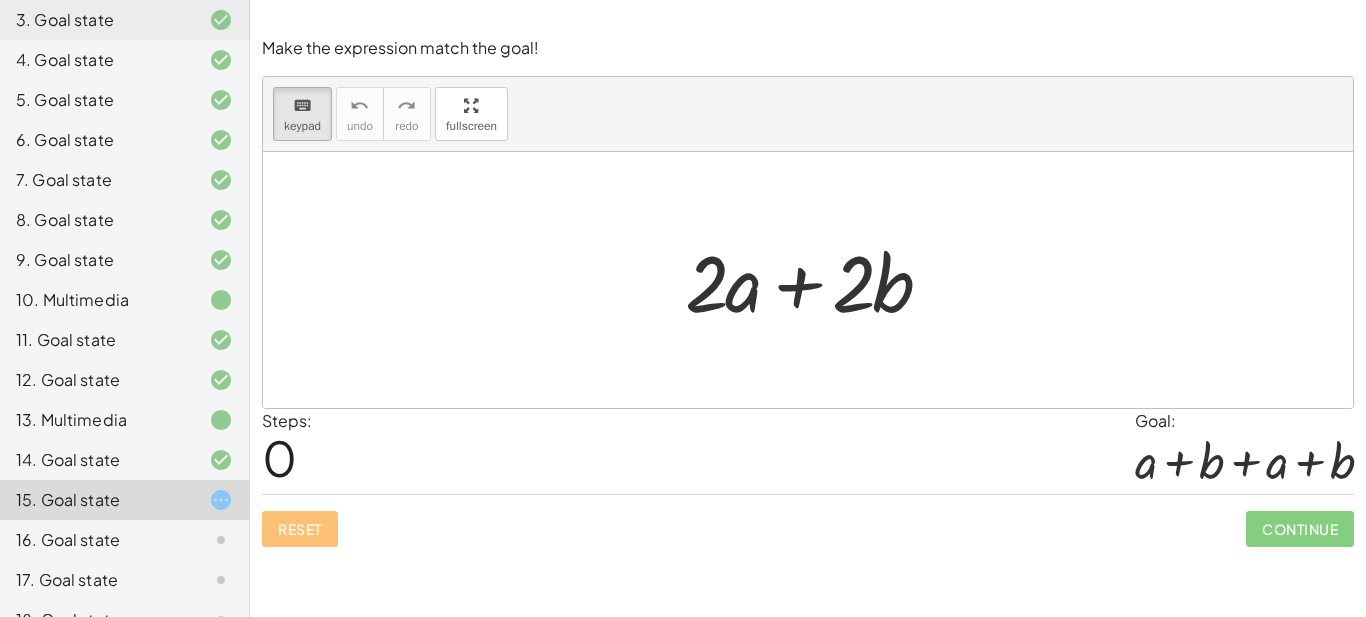 drag, startPoint x: 840, startPoint y: 286, endPoint x: 970, endPoint y: 260, distance: 132.57451 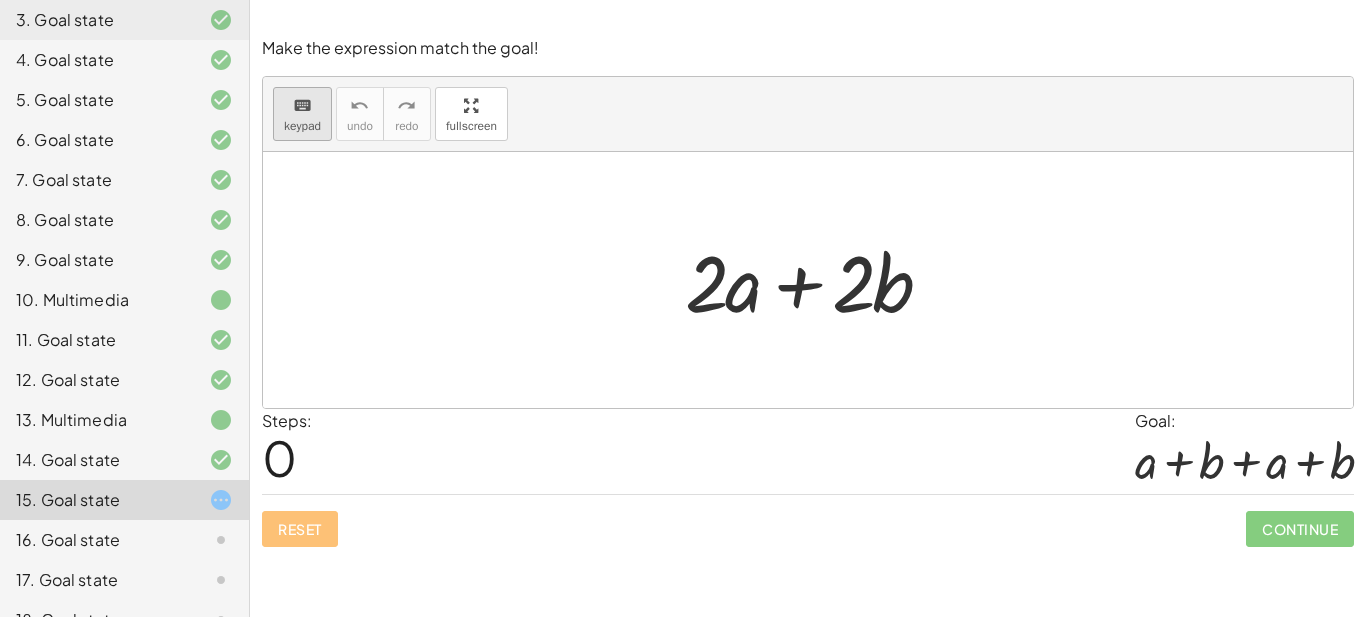 click on "keypad" at bounding box center [302, 126] 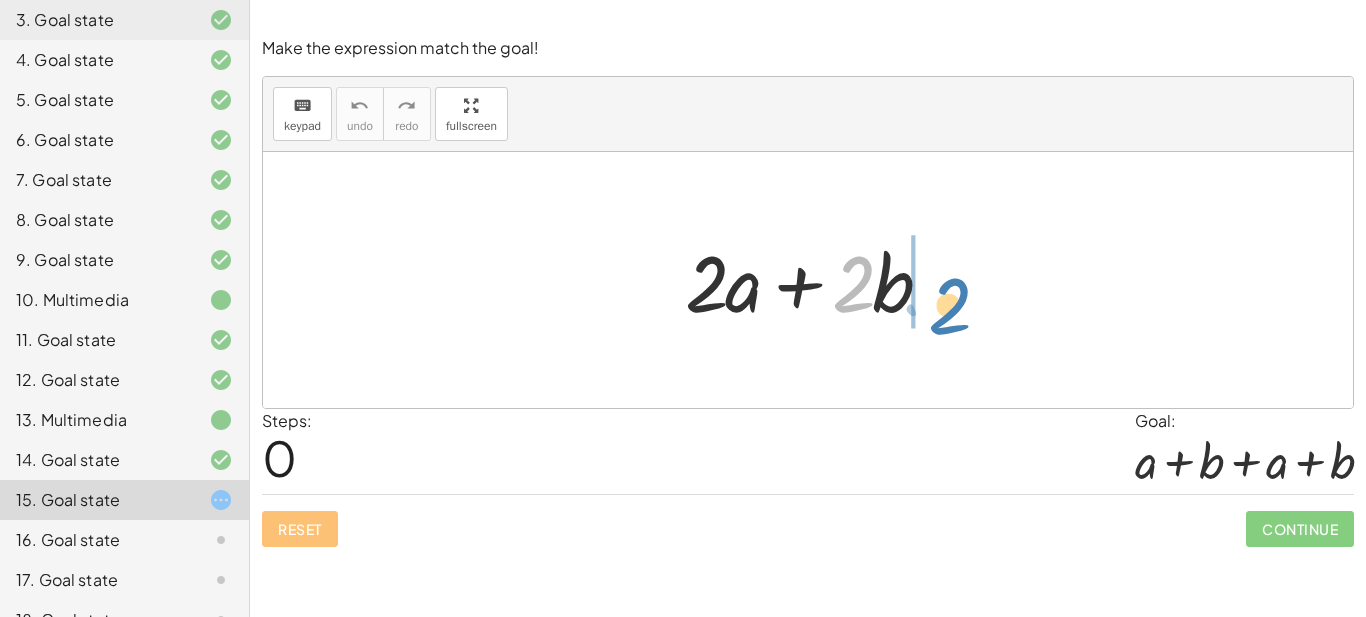 drag, startPoint x: 854, startPoint y: 280, endPoint x: 940, endPoint y: 294, distance: 87.13208 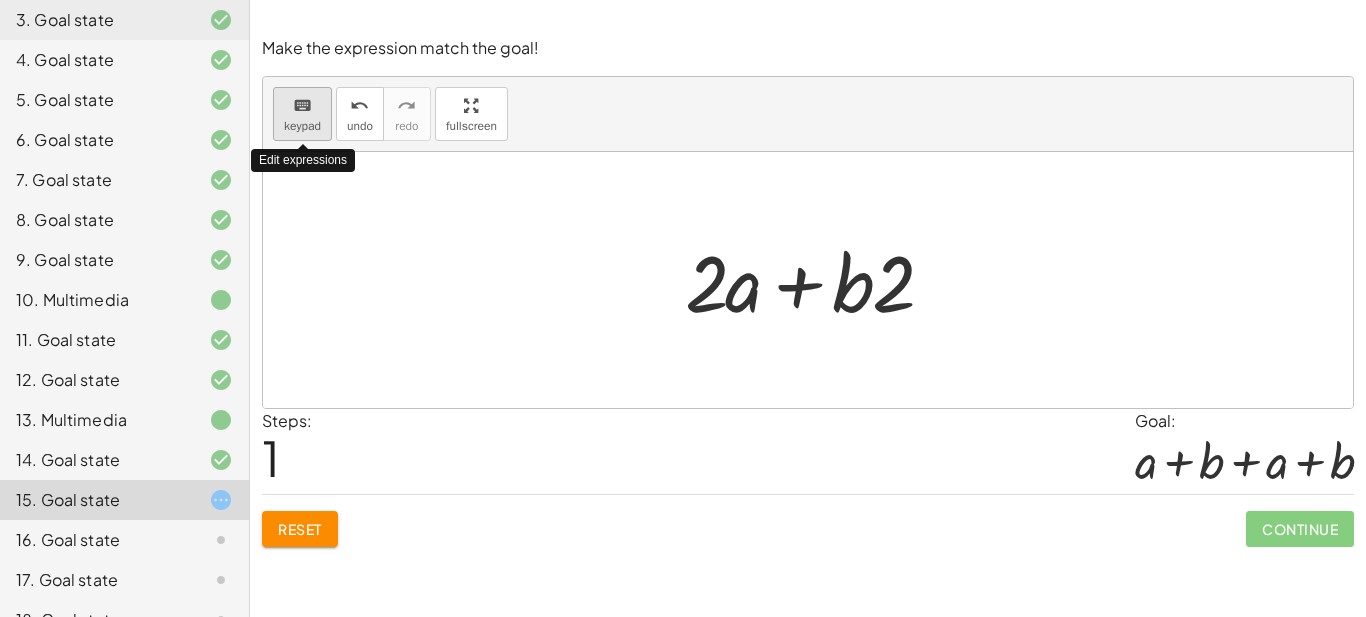 click on "keyboard keypad" at bounding box center [302, 114] 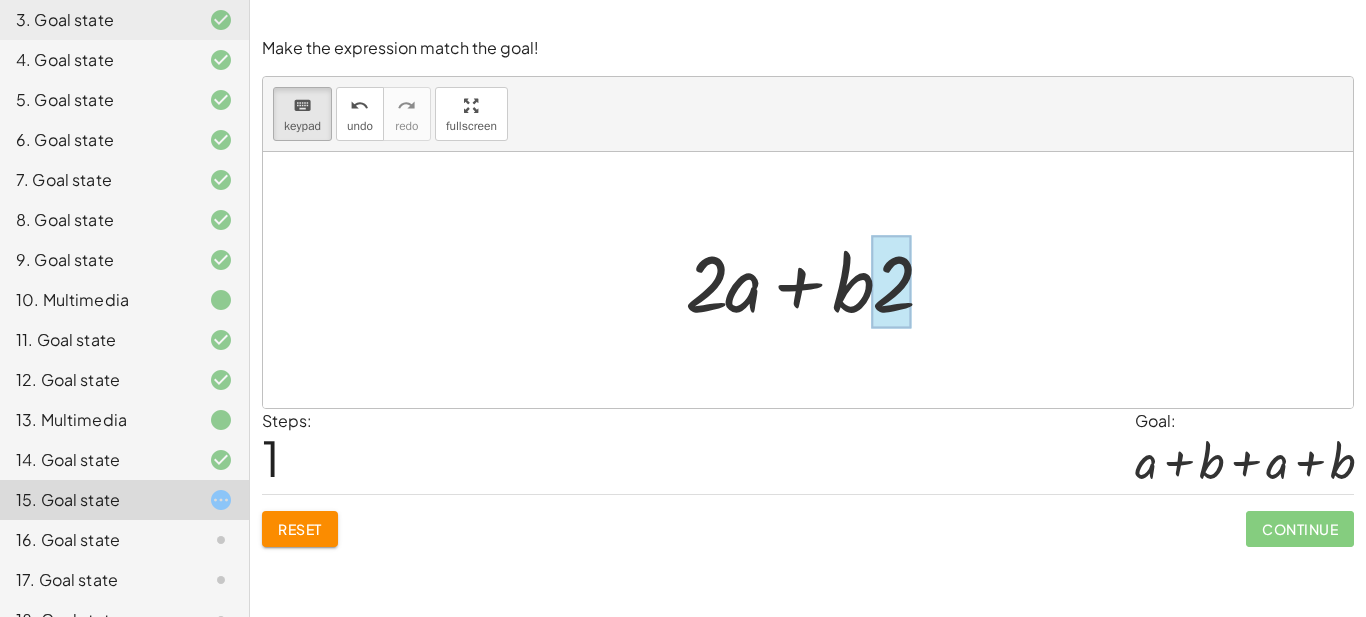 click at bounding box center (892, 282) 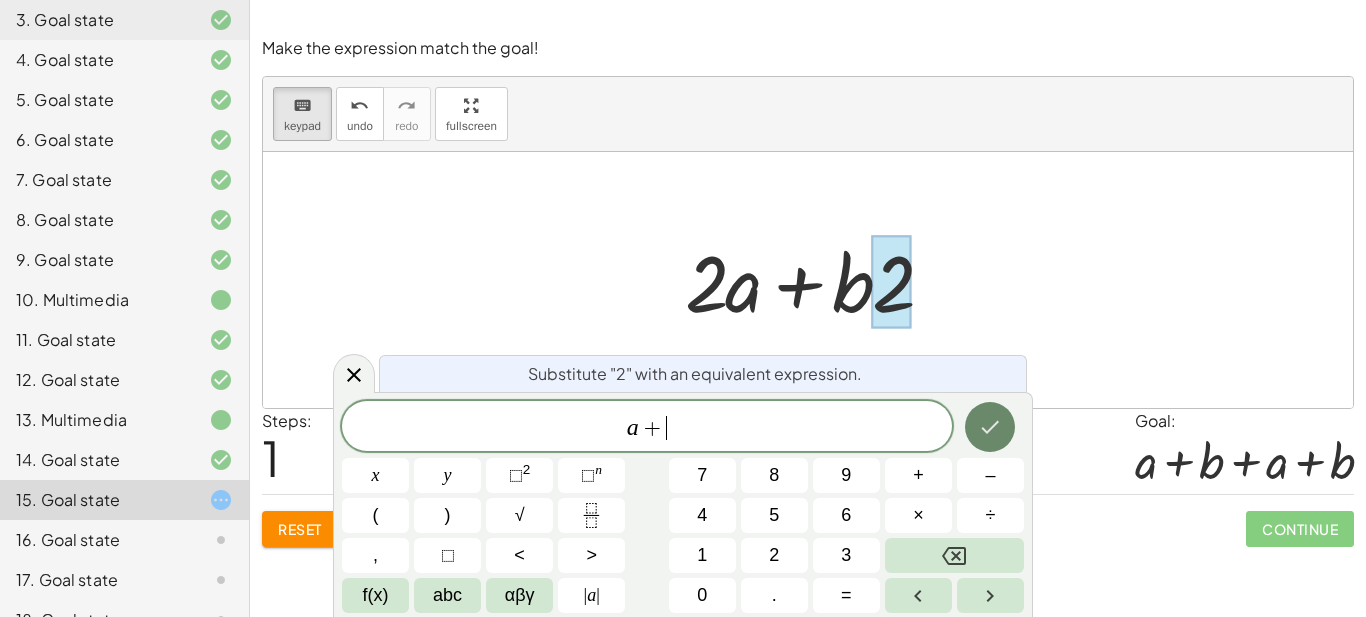 click 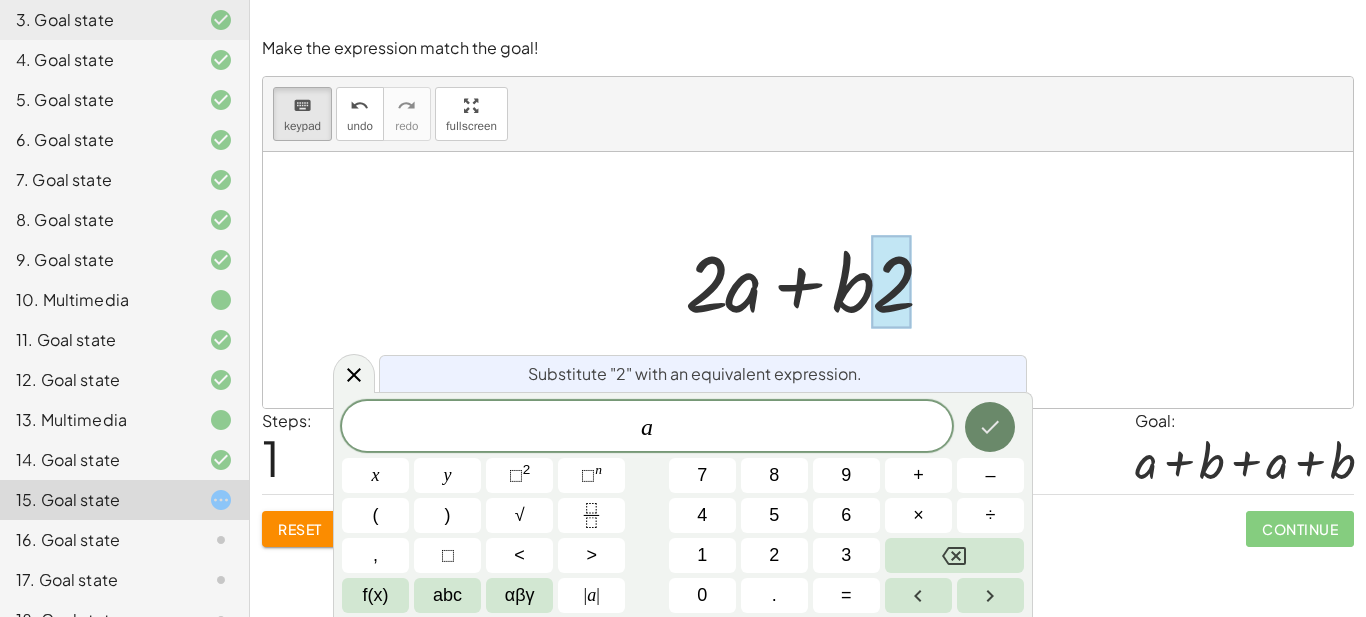click 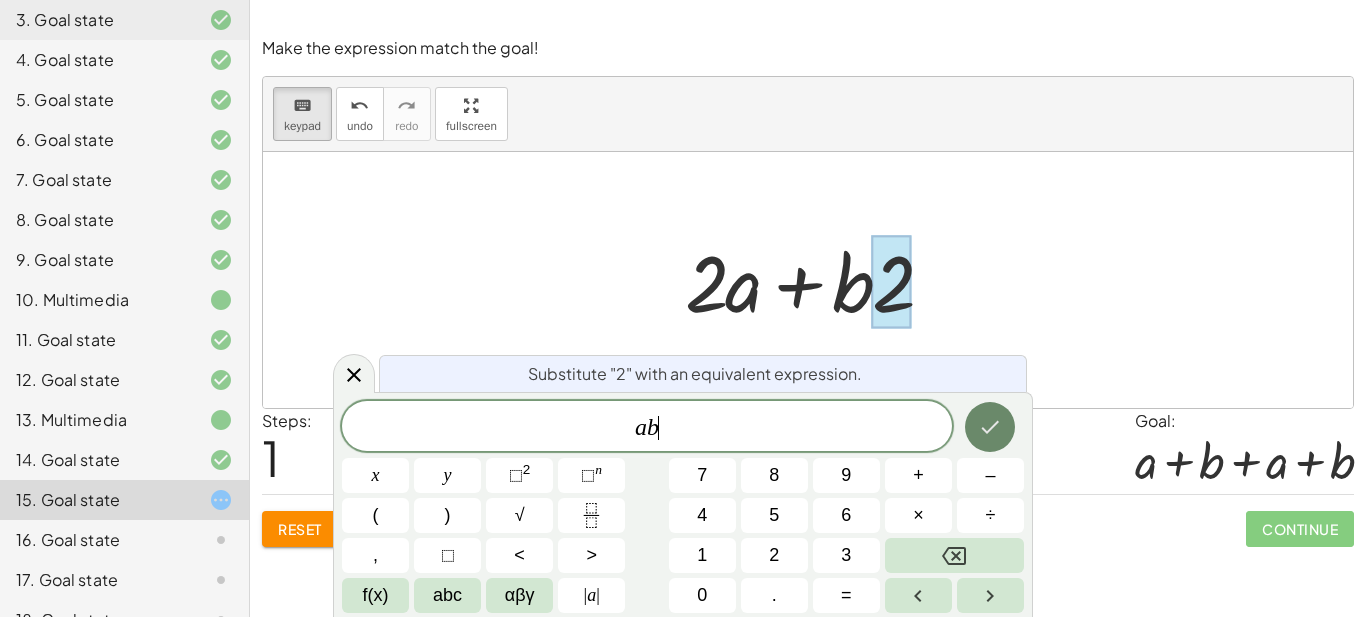 click 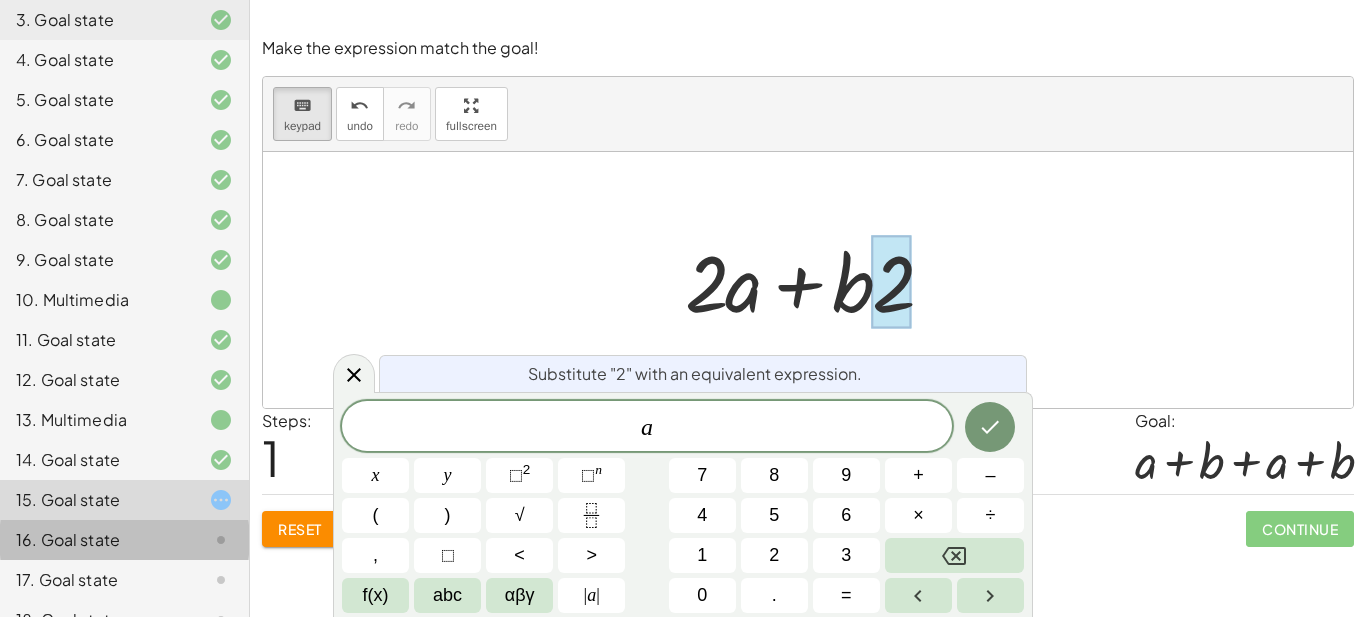 click 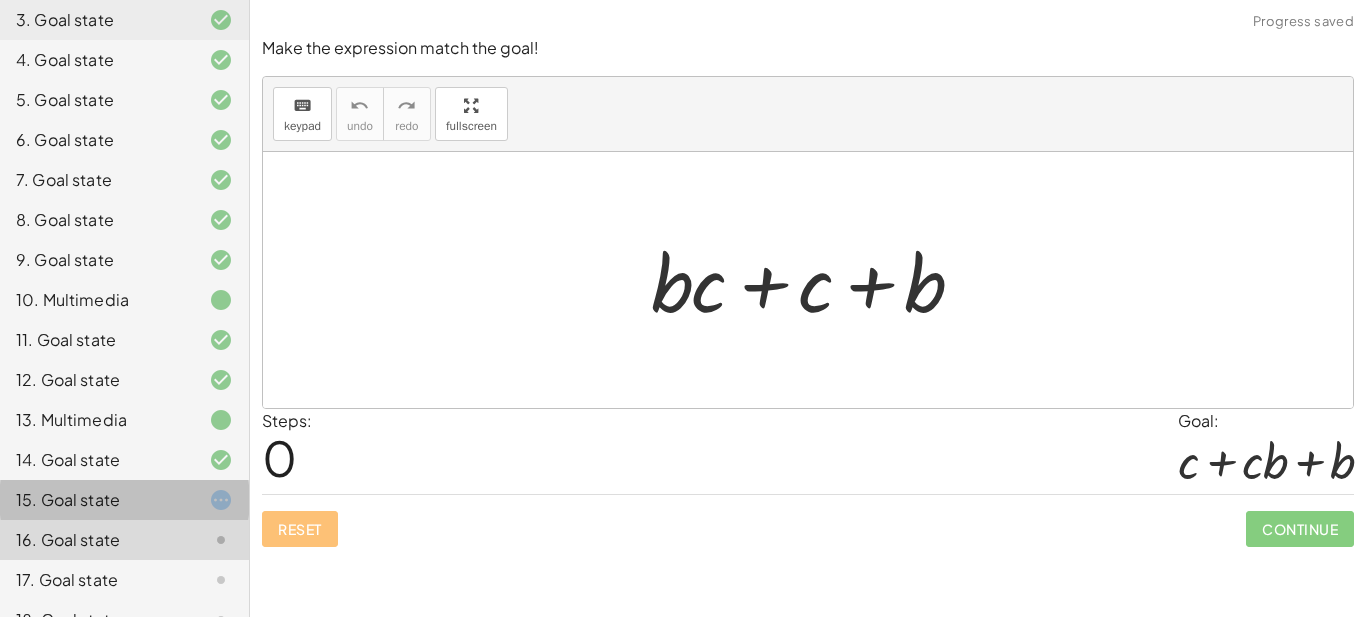 click on "15. Goal state" 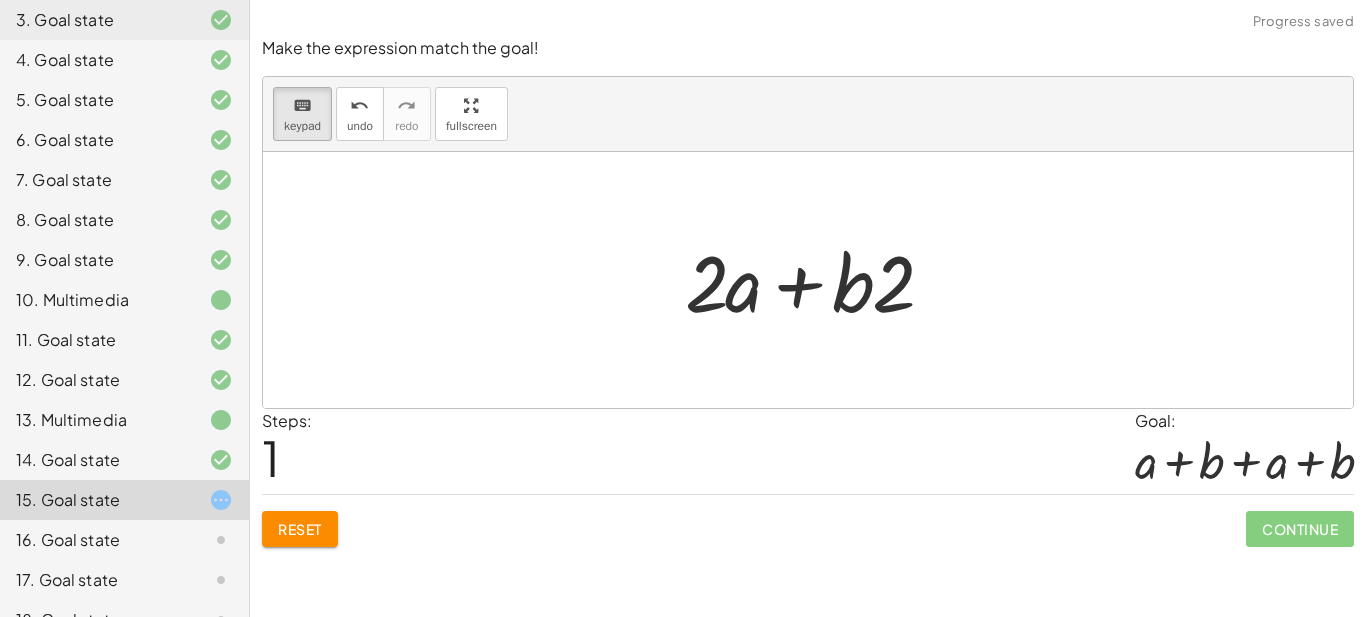 click on "Reset" 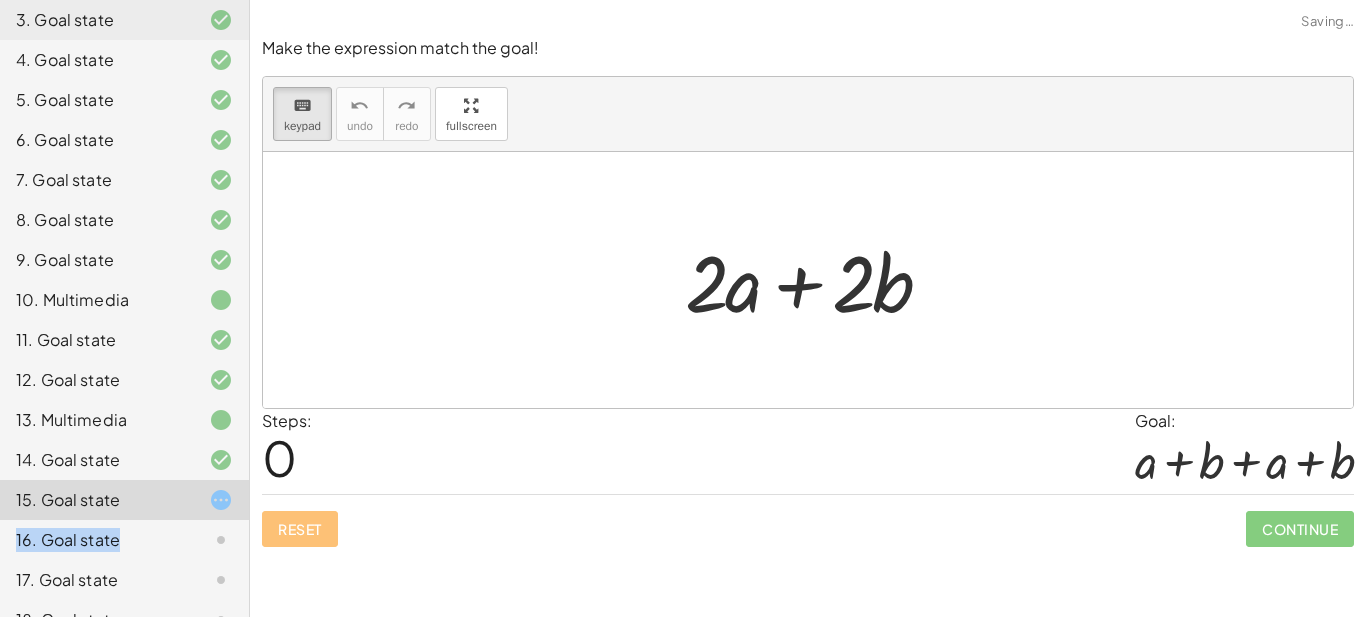 click on "16. Goal state" 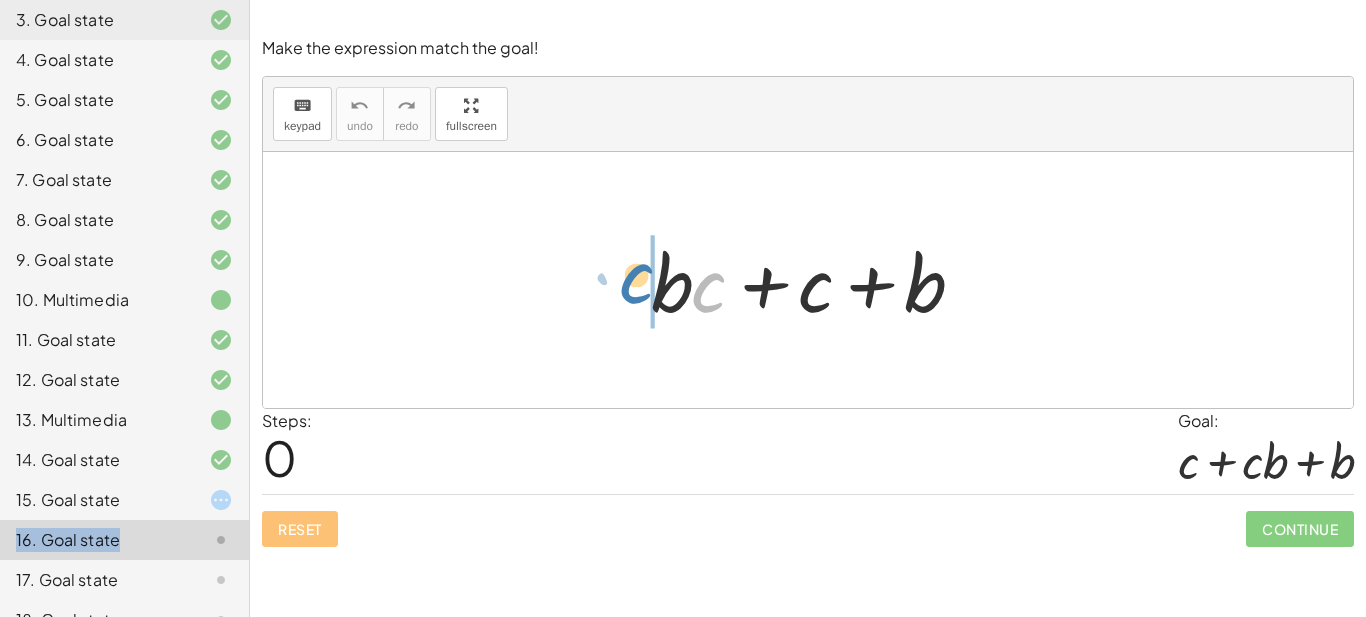 drag, startPoint x: 702, startPoint y: 305, endPoint x: 625, endPoint y: 297, distance: 77.41447 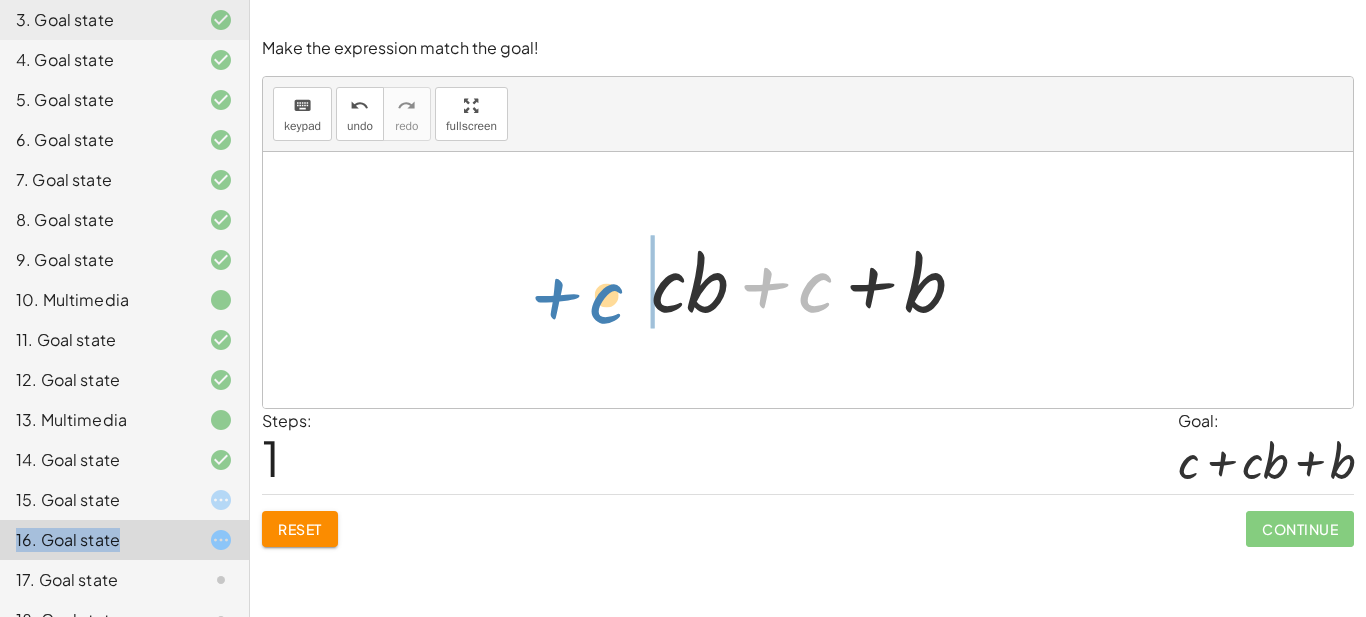 drag, startPoint x: 646, startPoint y: 290, endPoint x: 605, endPoint y: 309, distance: 45.188496 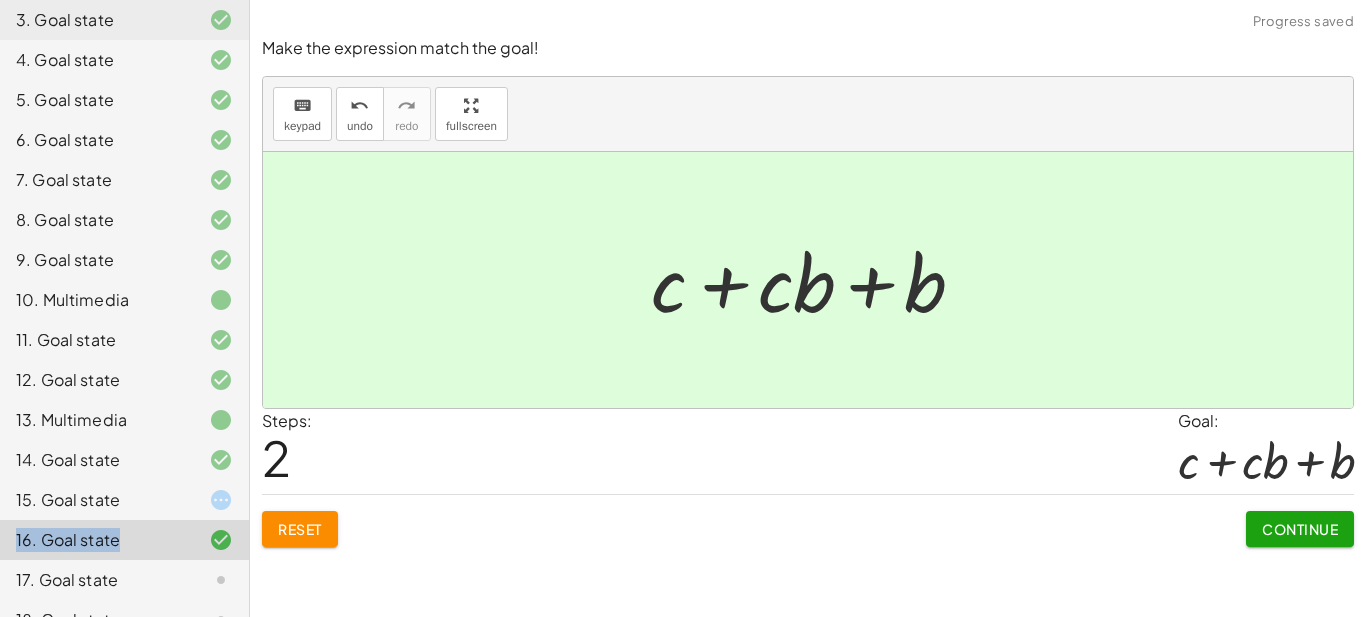 click on "Make the expression match the goal! keyboard keypad undo undo redo redo fullscreen + · b · c + c + b + · c · b + c + b + · b · c + c + b × Steps:  2 Goal: + c + · c · b + b Reset   Continue" 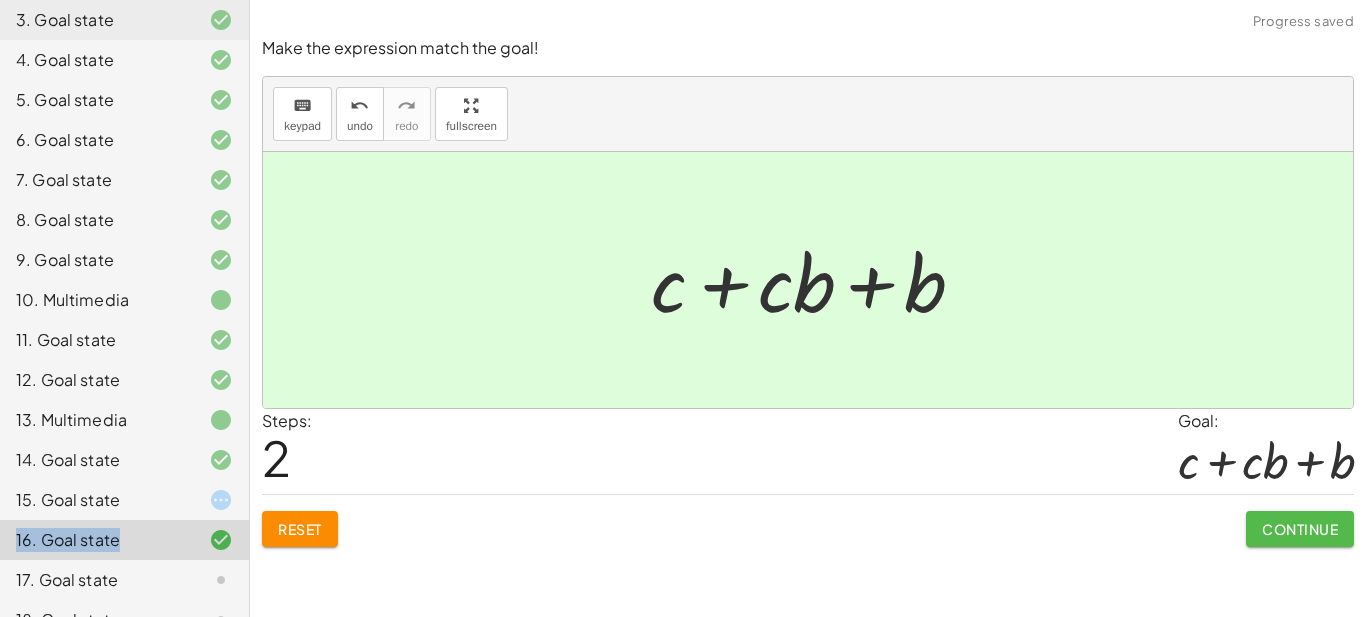 click on "Continue" 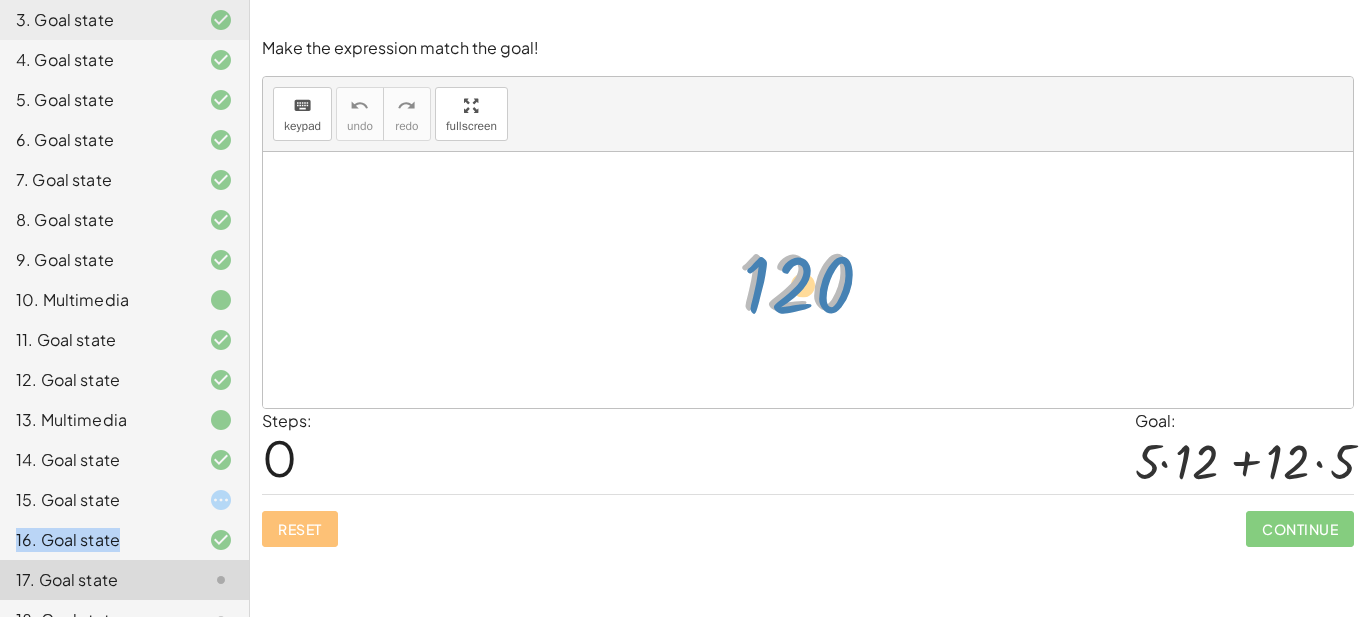 click at bounding box center [815, 280] 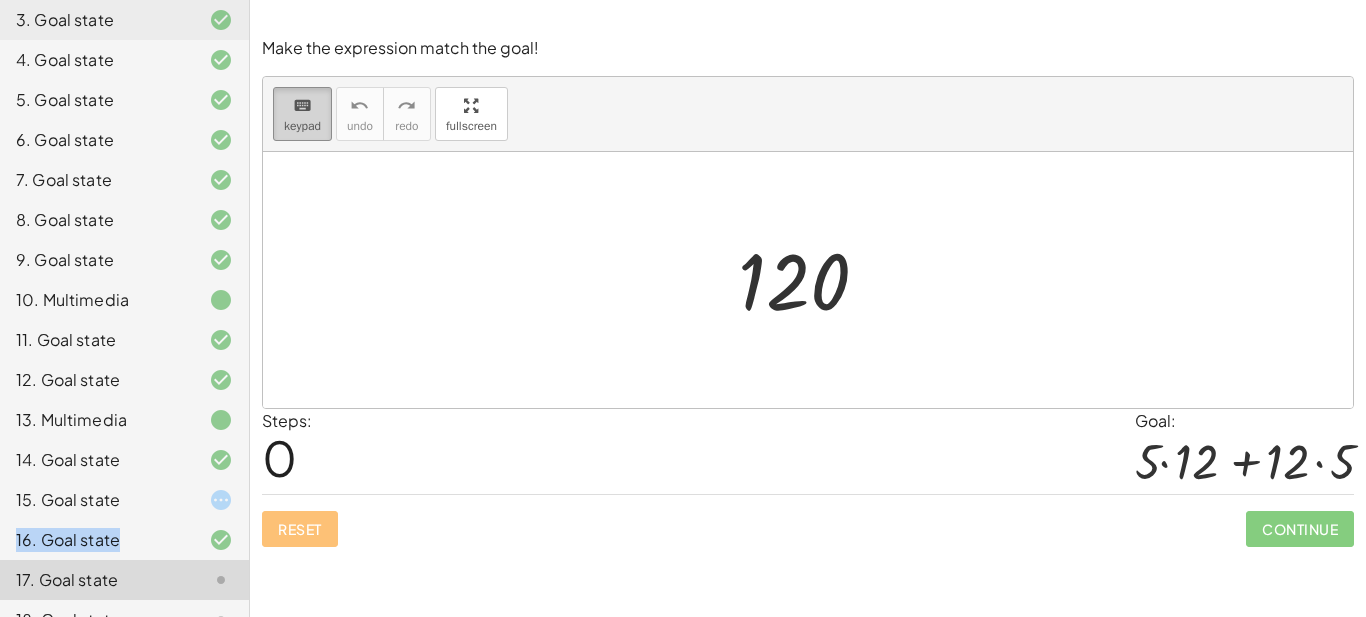 click on "keyboard" at bounding box center (302, 105) 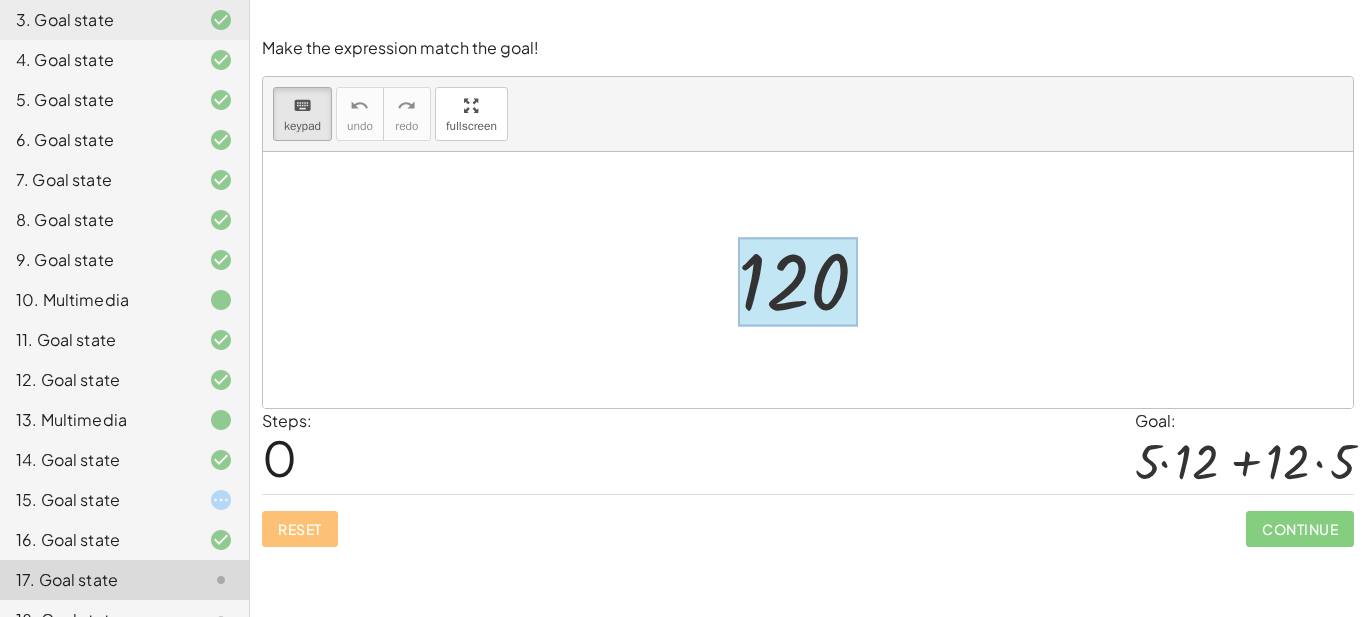 click at bounding box center [798, 282] 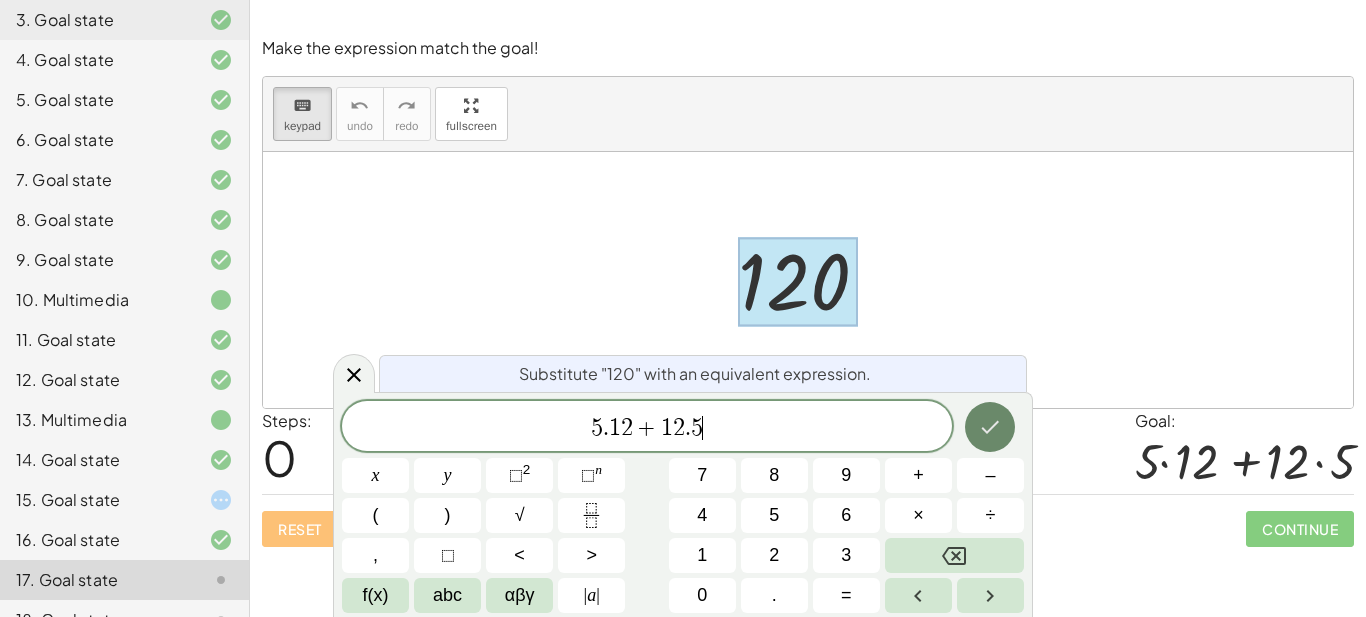 click at bounding box center [990, 427] 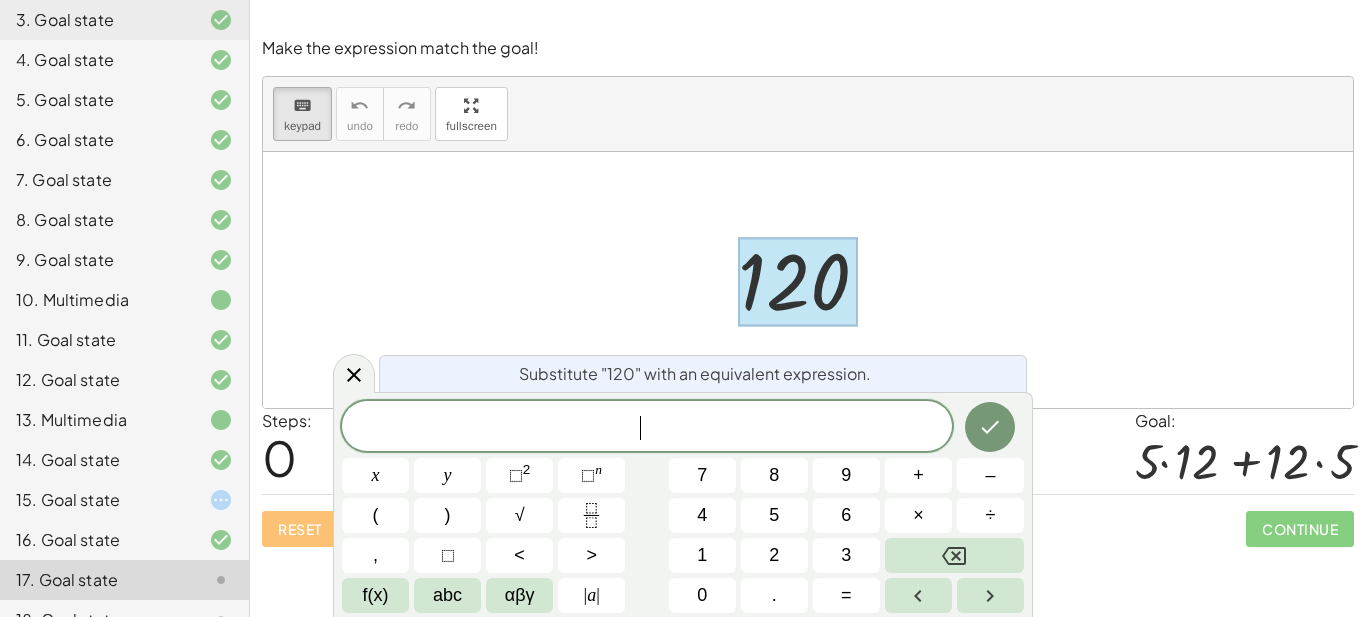 click at bounding box center (808, 280) 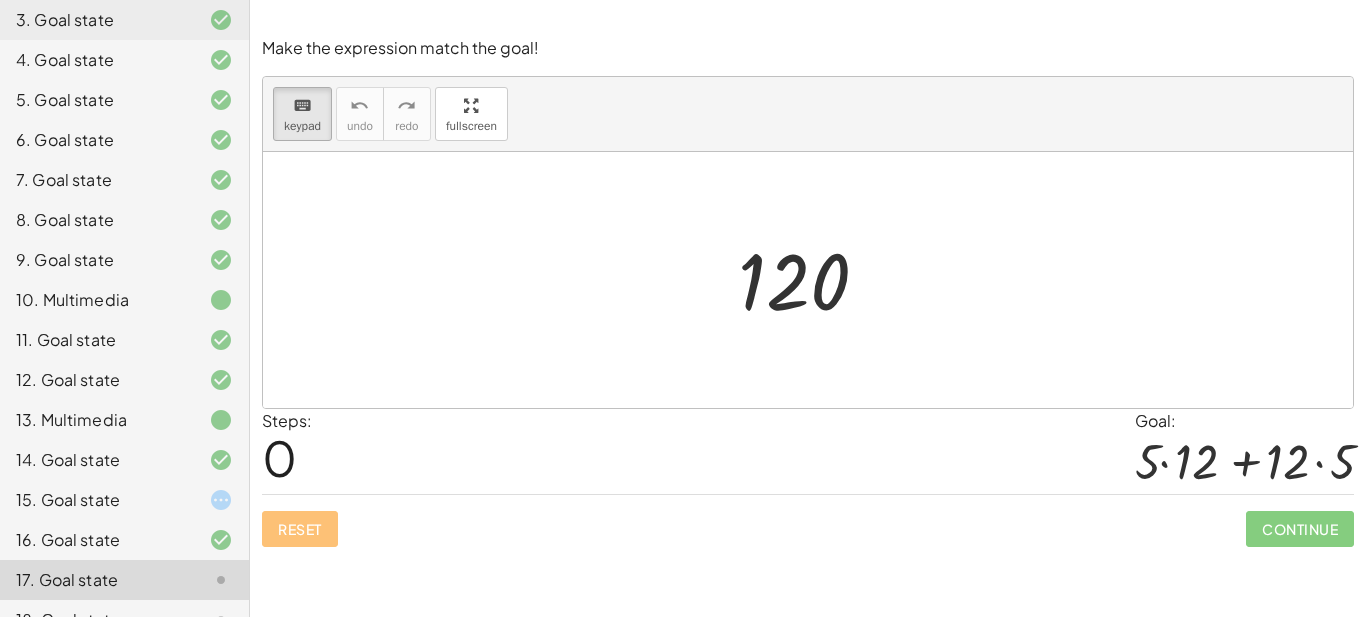 click on "keyboard keypad undo undo redo redo fullscreen" at bounding box center [808, 114] 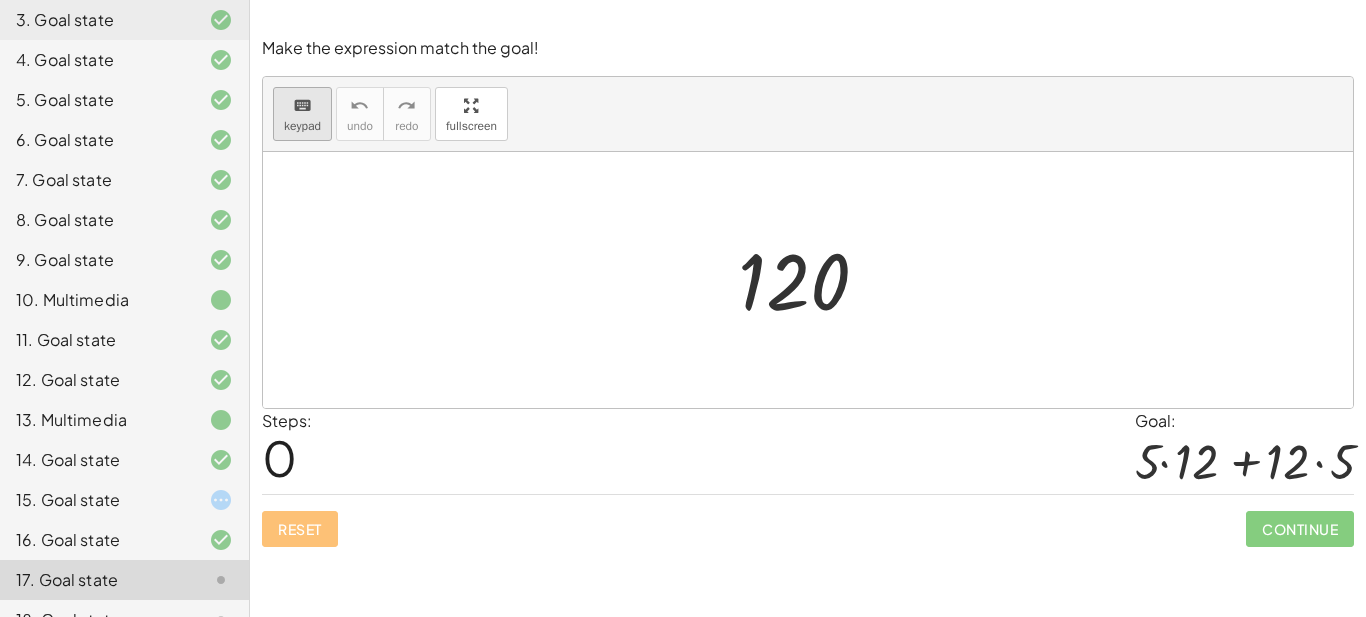 drag, startPoint x: 295, startPoint y: 109, endPoint x: 313, endPoint y: 123, distance: 22.803509 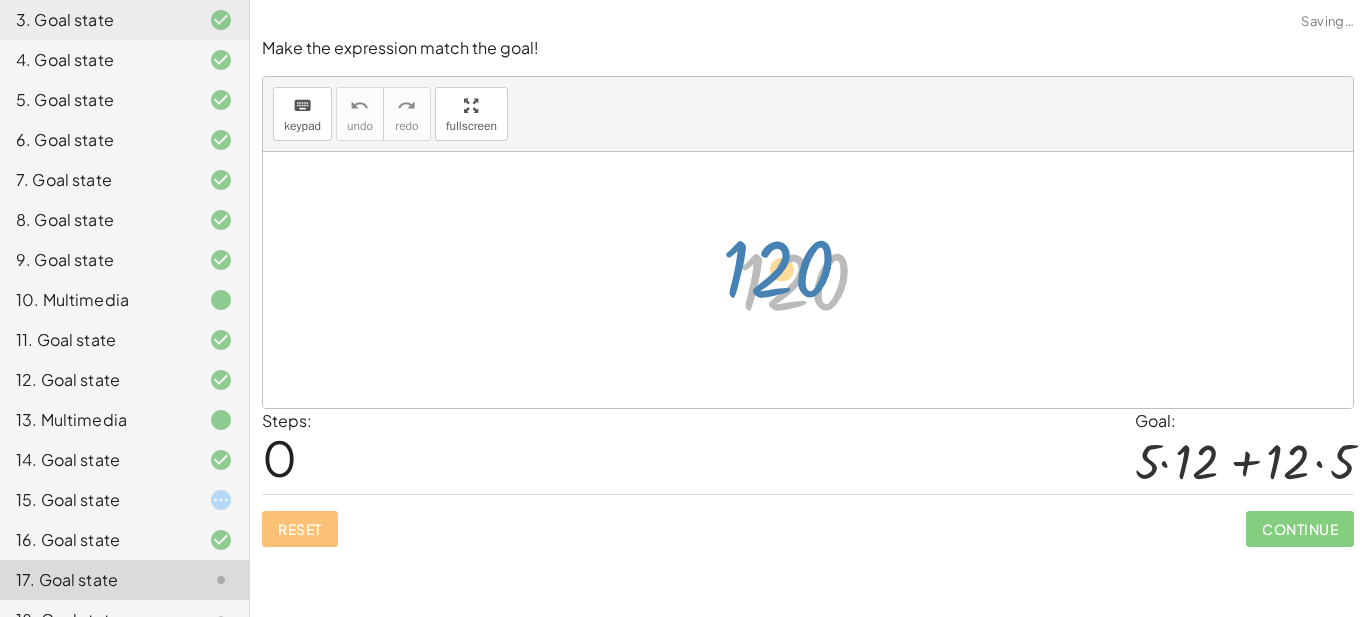 drag, startPoint x: 780, startPoint y: 297, endPoint x: 765, endPoint y: 288, distance: 17.492855 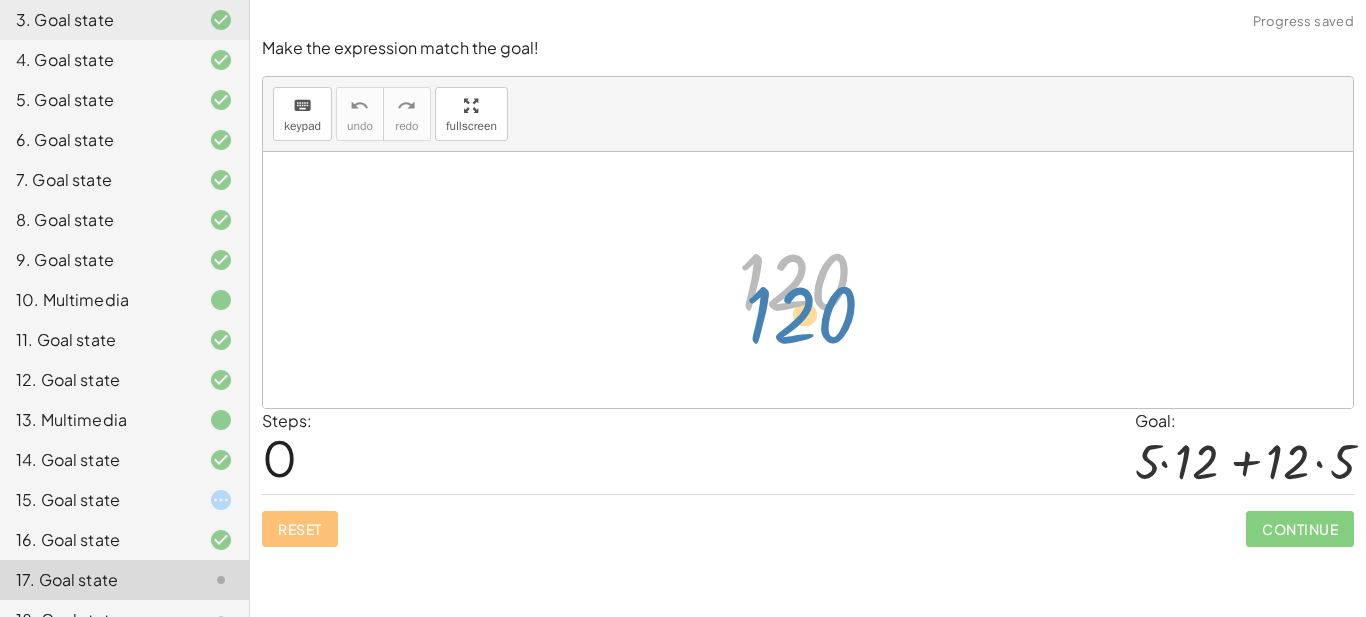 drag, startPoint x: 770, startPoint y: 291, endPoint x: 772, endPoint y: 321, distance: 30.066593 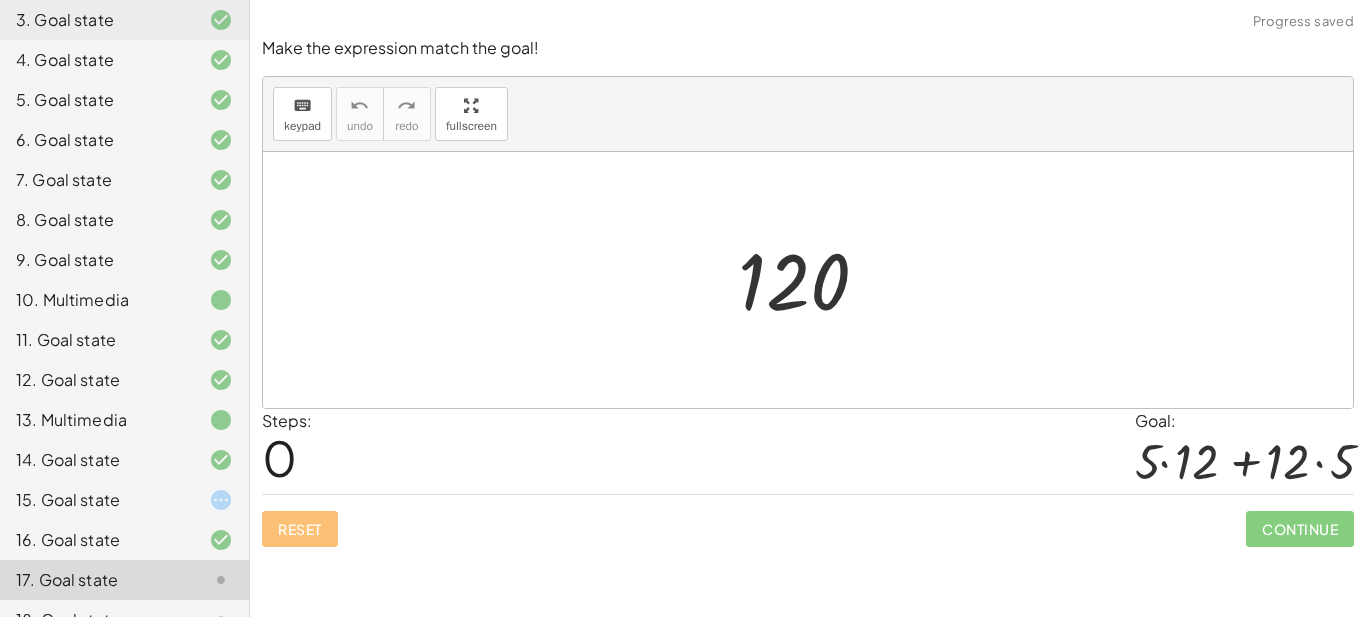click at bounding box center (815, 280) 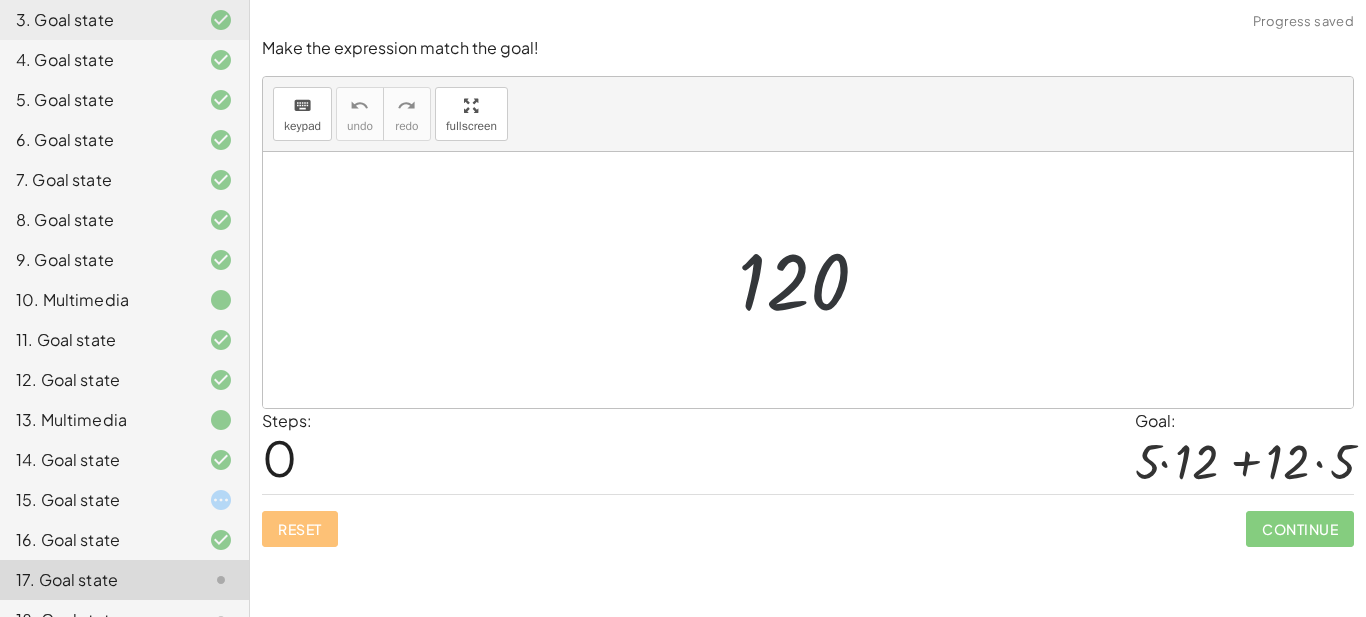 click at bounding box center [815, 280] 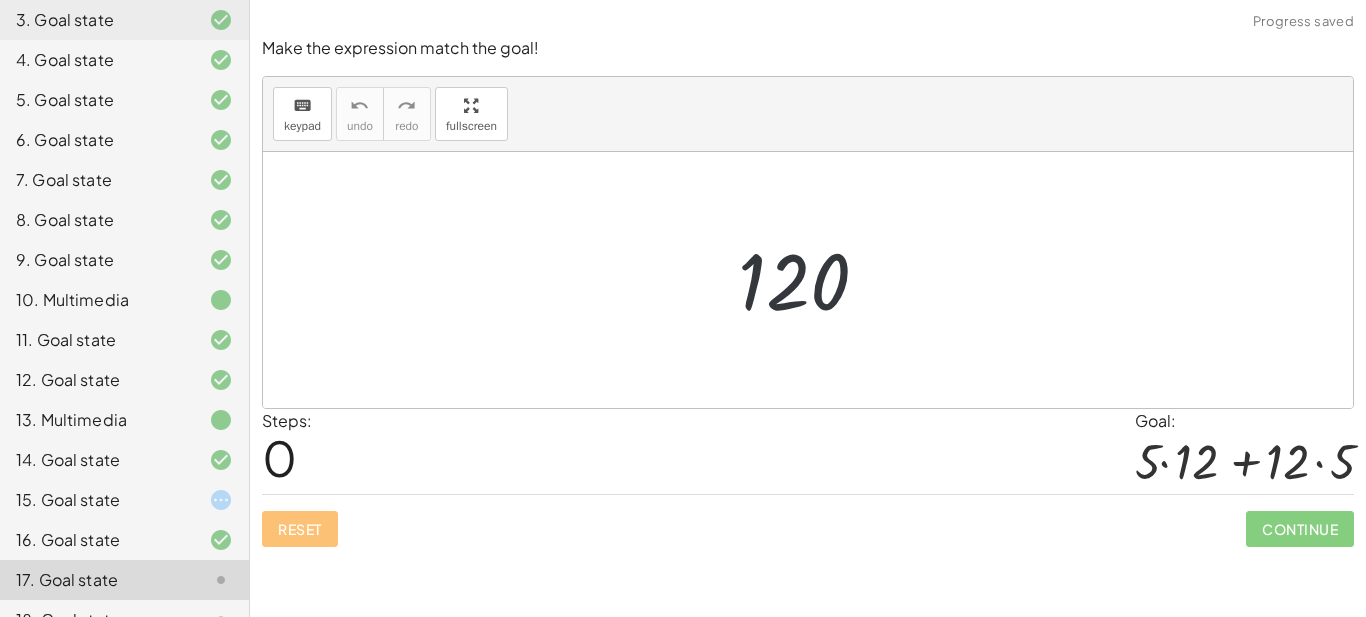 click at bounding box center (815, 280) 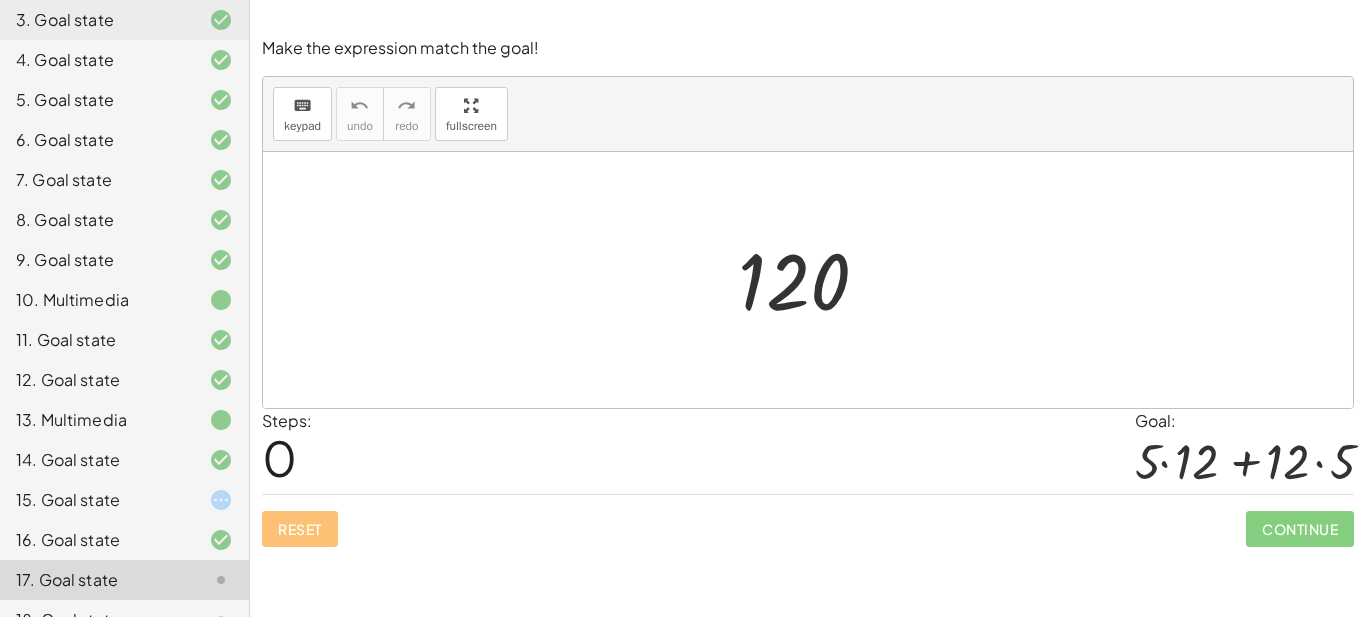 click at bounding box center [815, 280] 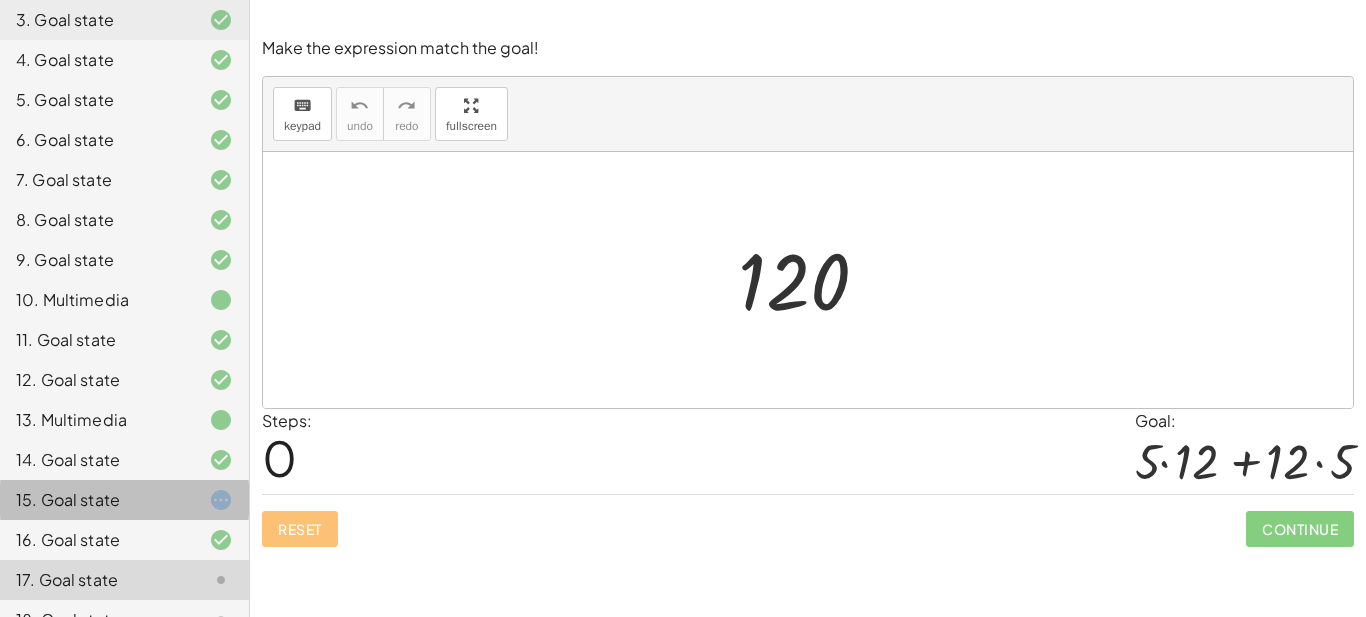 click 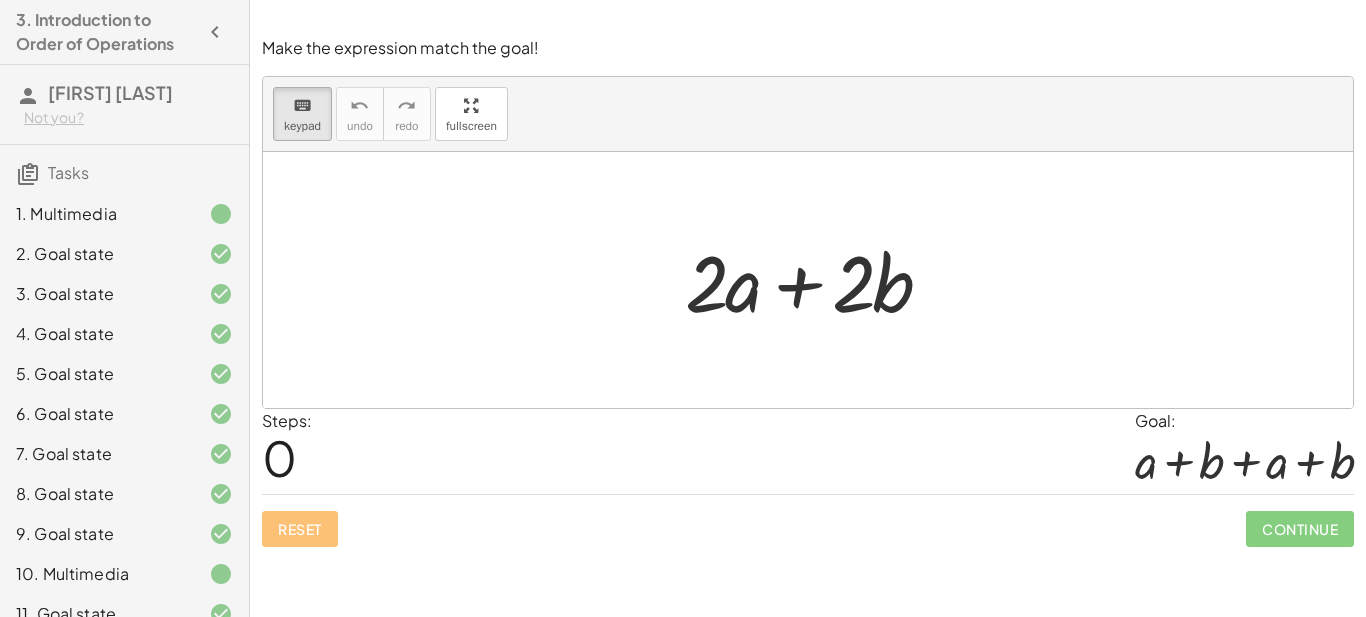 scroll, scrollTop: 56, scrollLeft: 0, axis: vertical 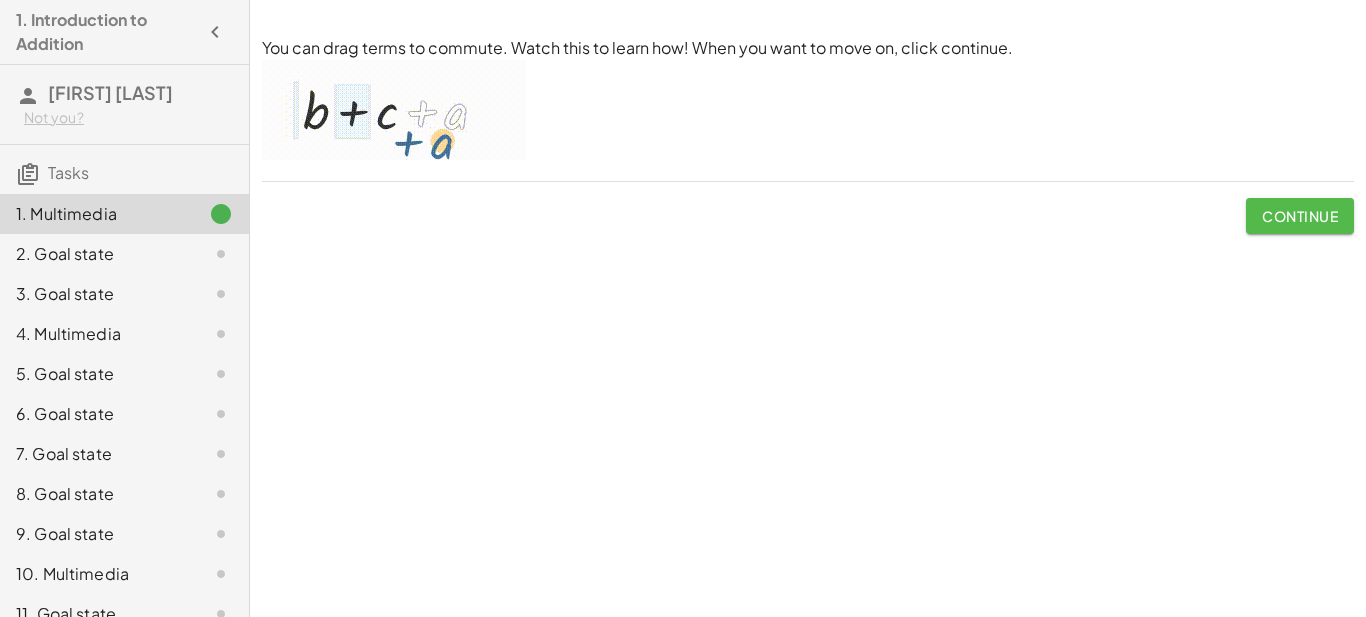 click on "Continue" 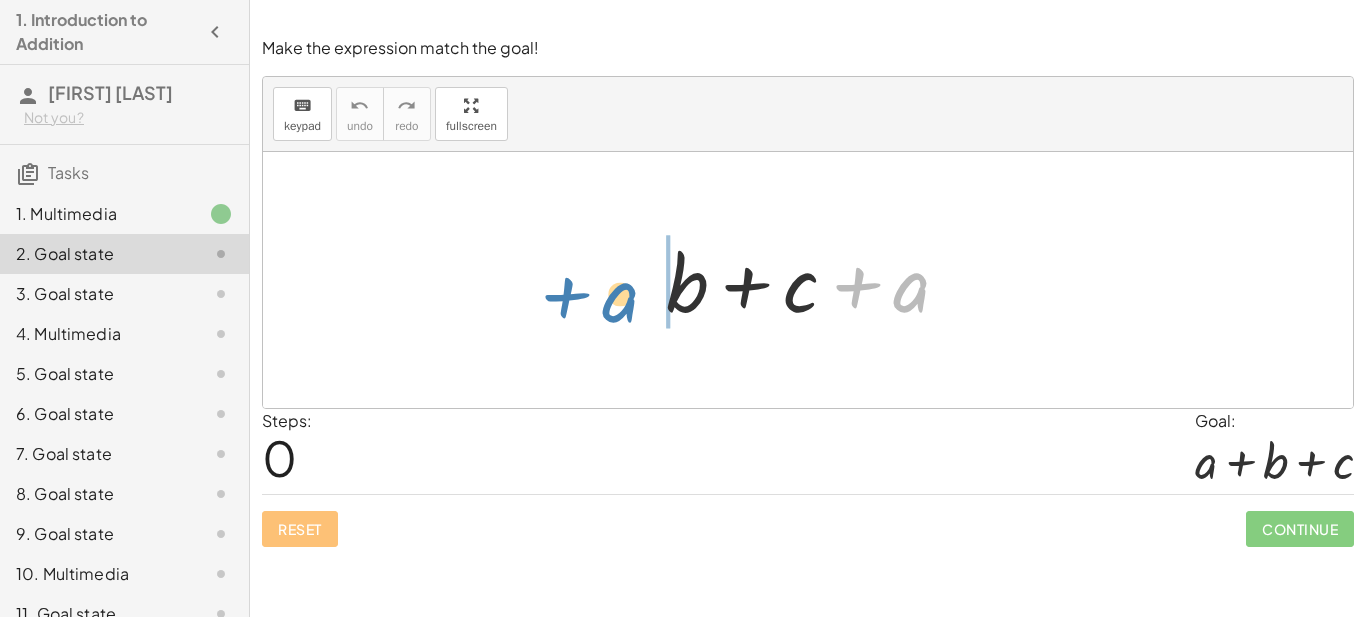 drag, startPoint x: 903, startPoint y: 298, endPoint x: 612, endPoint y: 309, distance: 291.20782 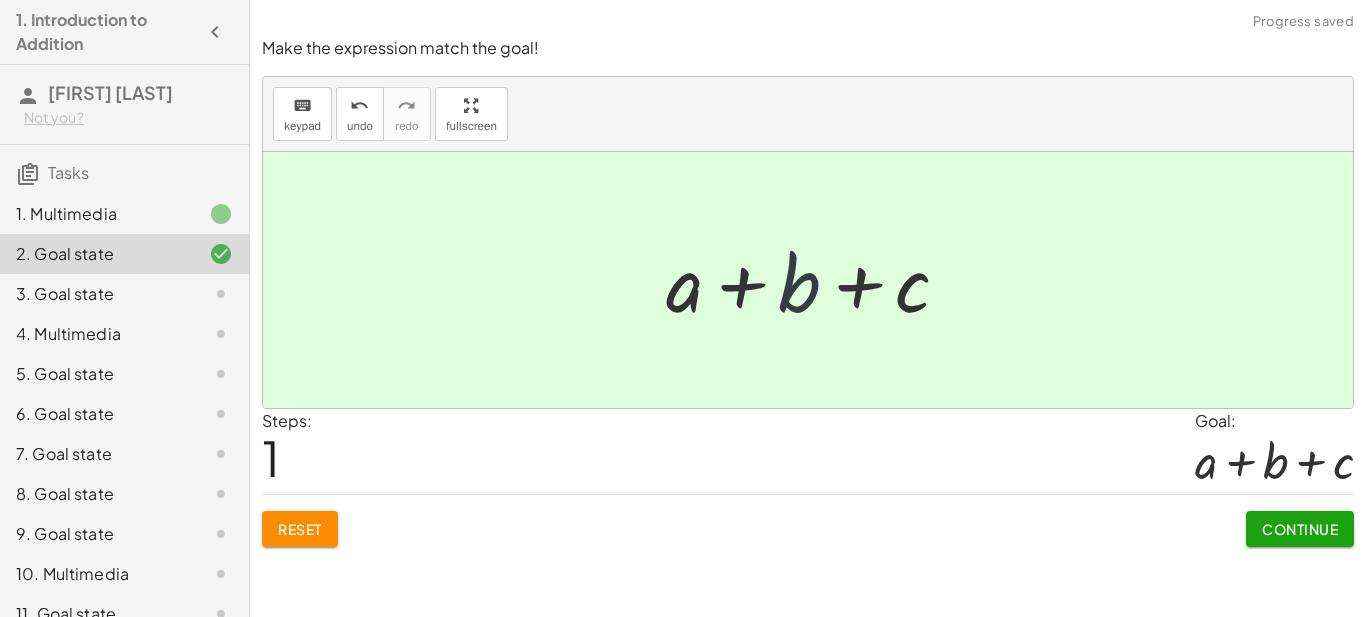 click at bounding box center [815, 280] 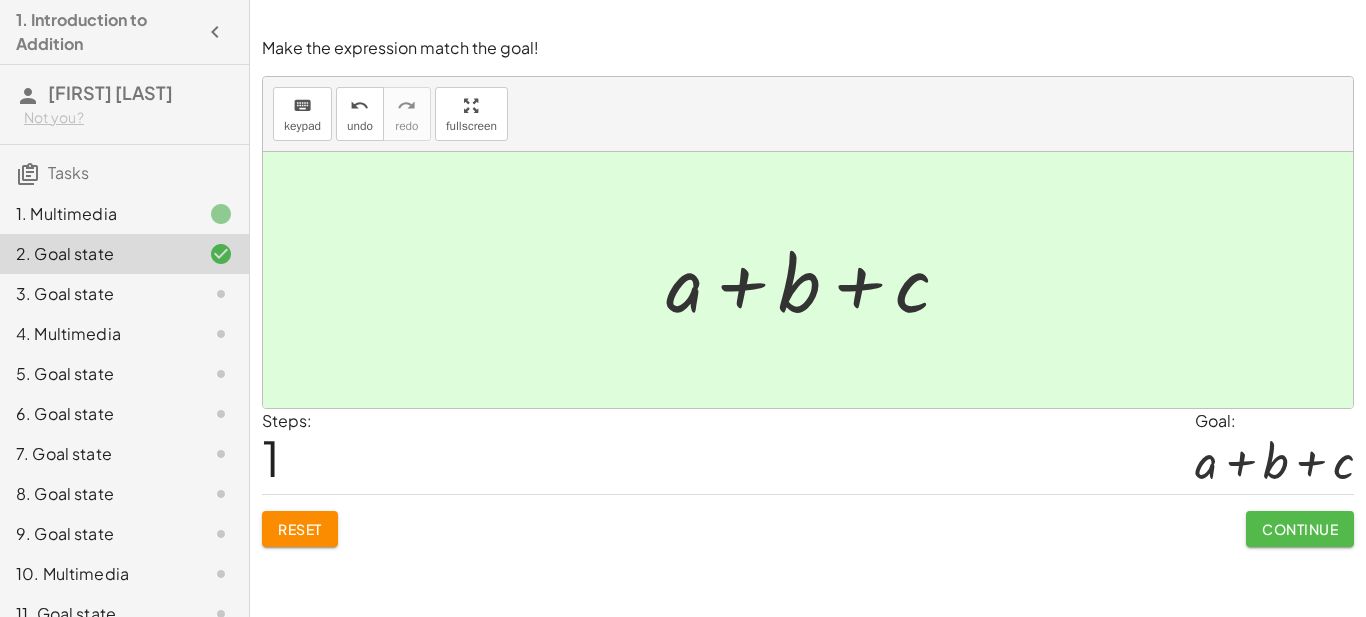 drag, startPoint x: 1290, startPoint y: 522, endPoint x: 1291, endPoint y: 545, distance: 23.021729 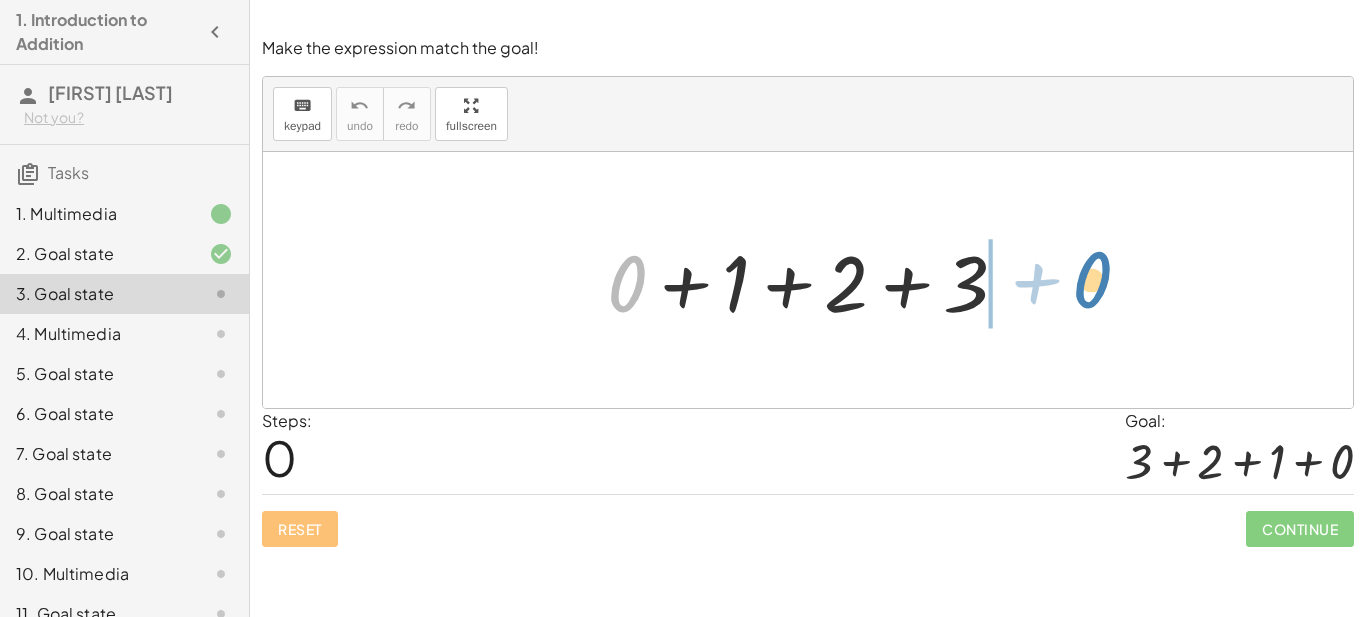 drag, startPoint x: 623, startPoint y: 295, endPoint x: 1087, endPoint y: 292, distance: 464.0097 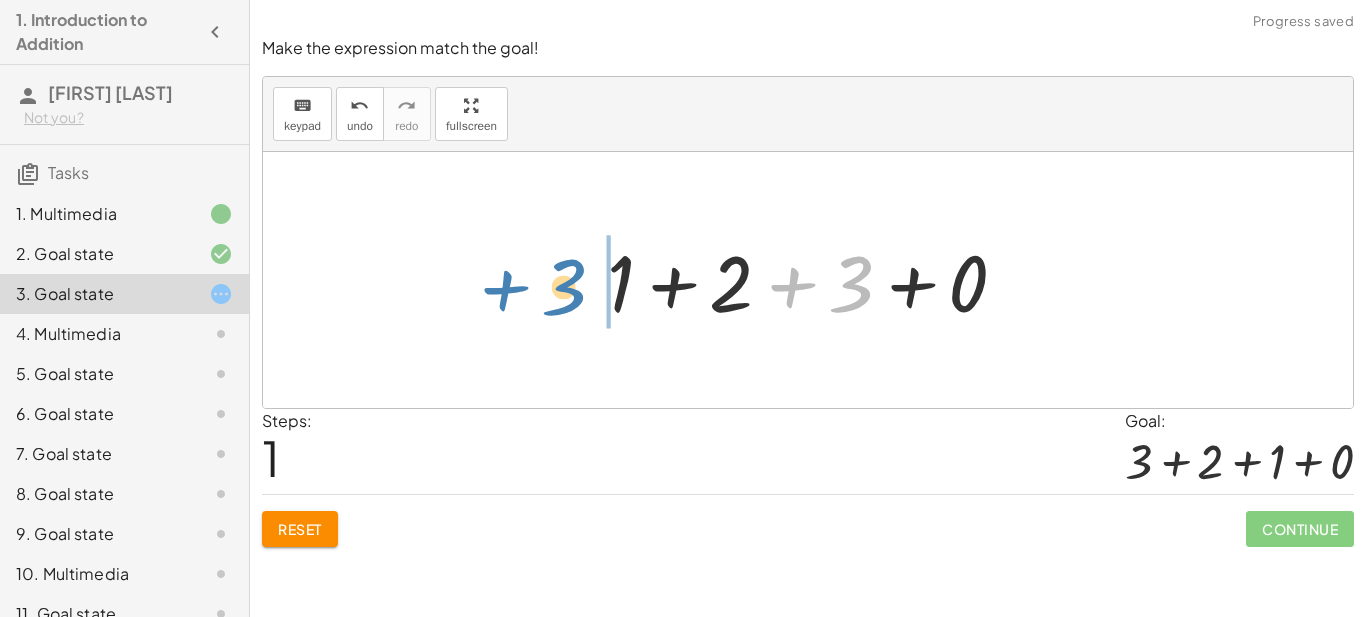 drag, startPoint x: 857, startPoint y: 286, endPoint x: 780, endPoint y: 309, distance: 80.36168 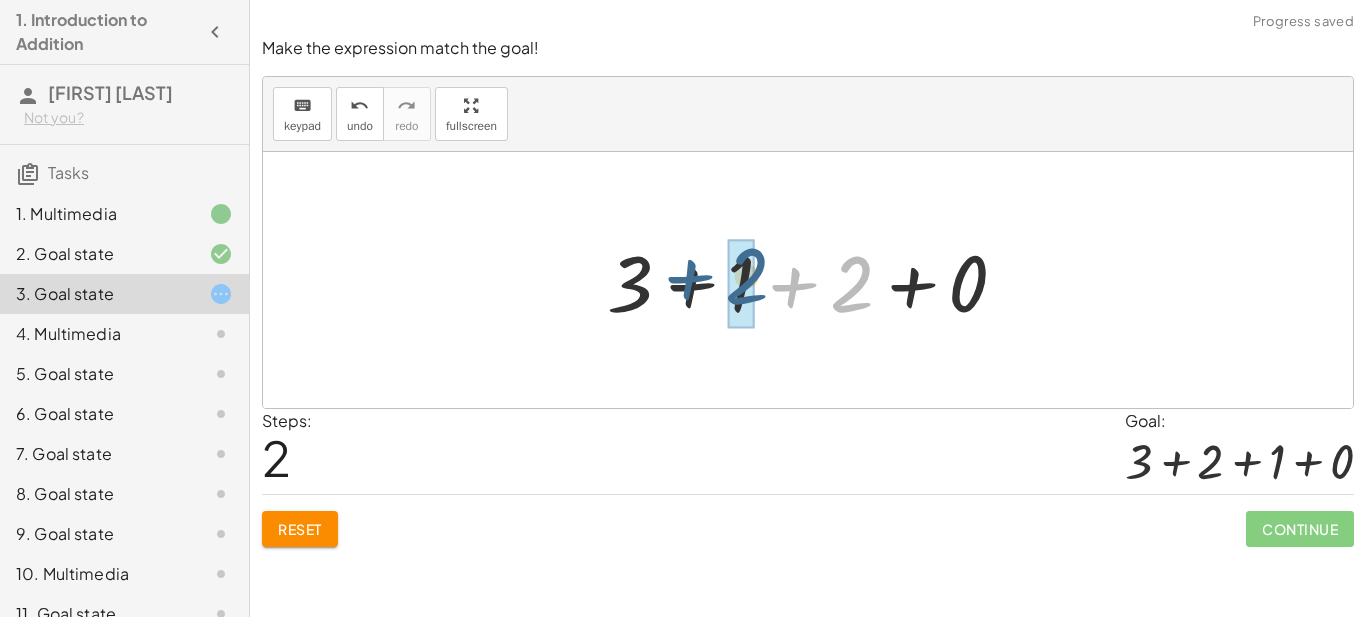 drag, startPoint x: 842, startPoint y: 283, endPoint x: 744, endPoint y: 275, distance: 98.32599 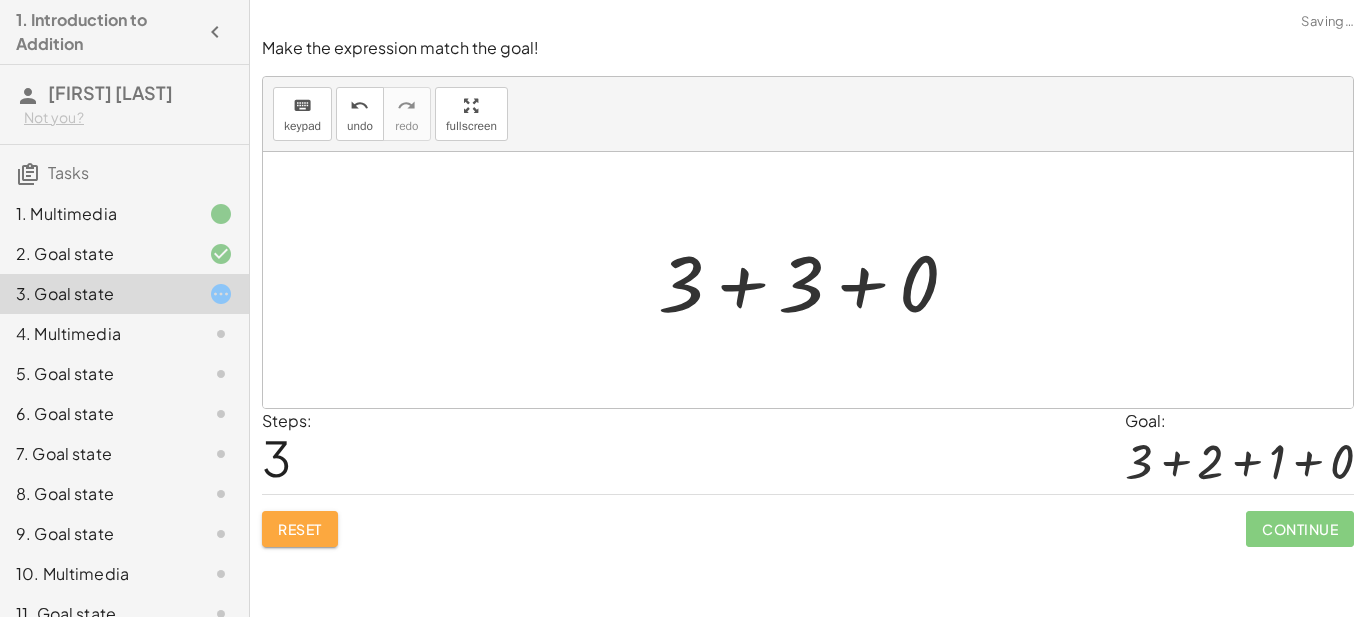 click on "Reset" 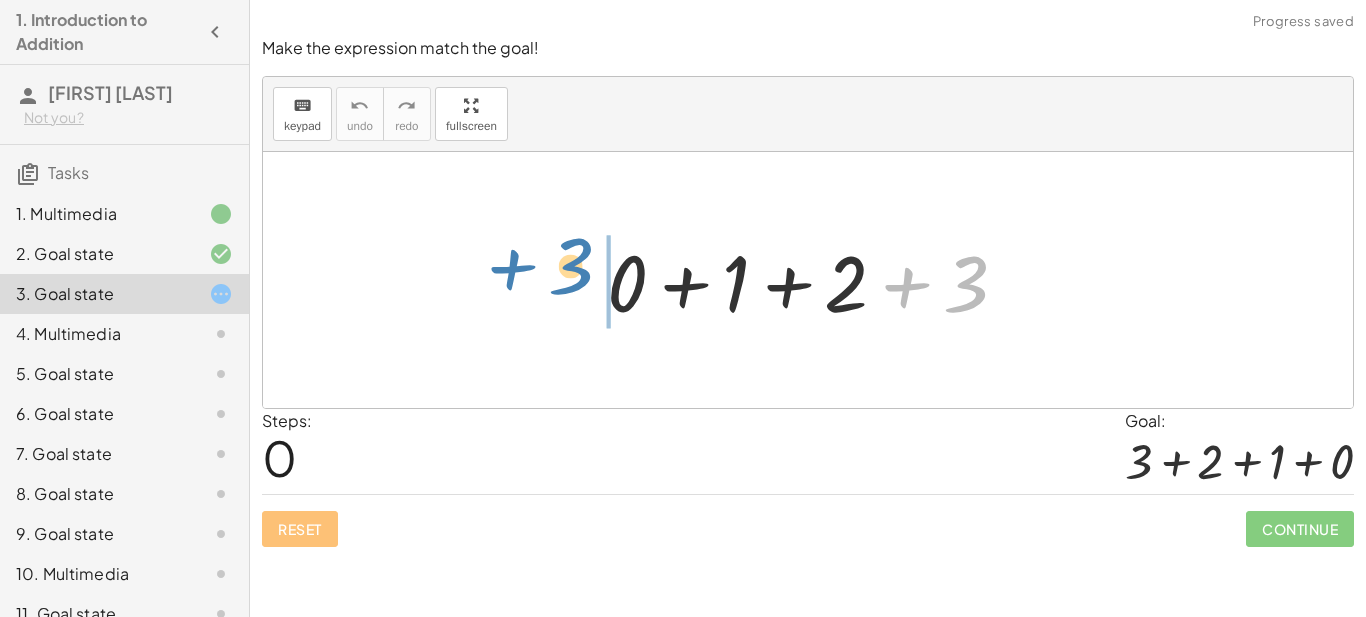 drag, startPoint x: 980, startPoint y: 277, endPoint x: 585, endPoint y: 259, distance: 395.4099 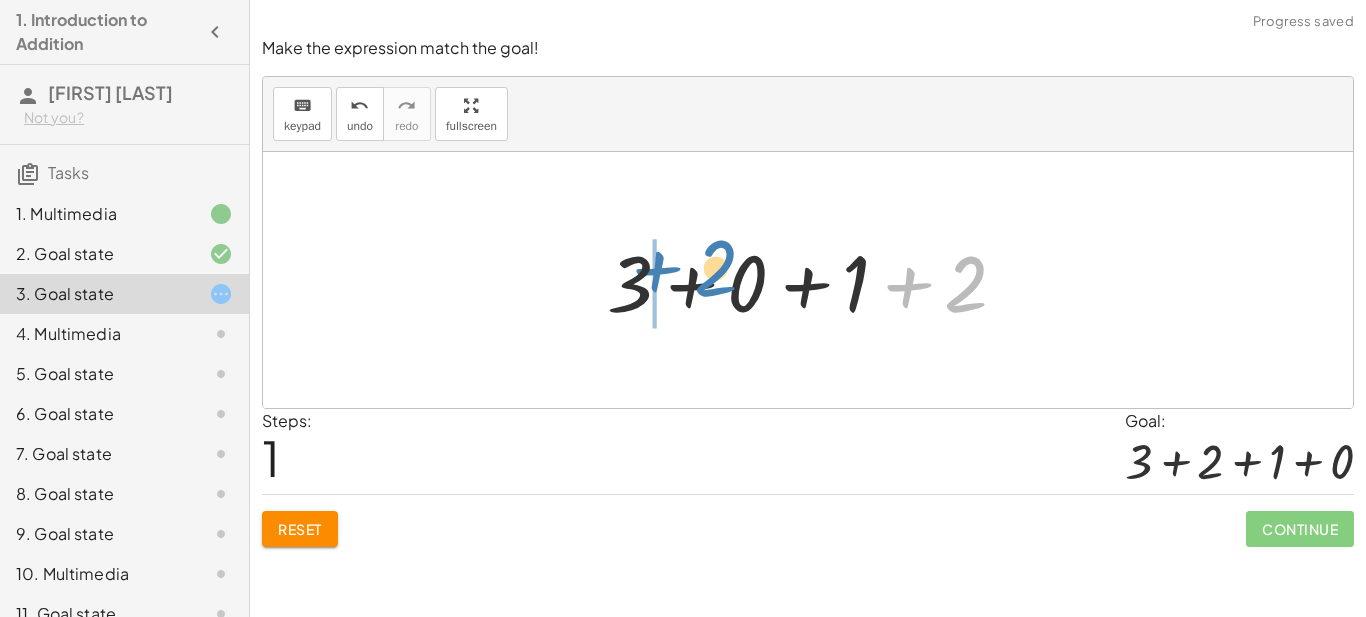 drag, startPoint x: 965, startPoint y: 274, endPoint x: 714, endPoint y: 258, distance: 251.50945 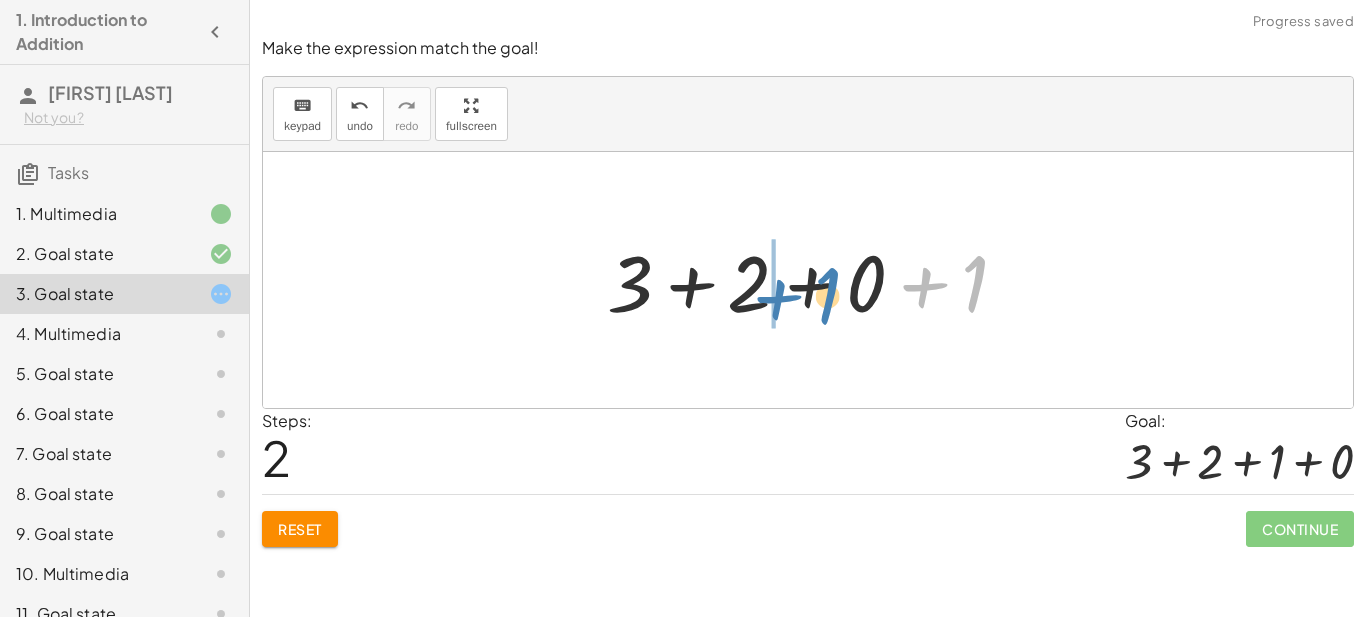 drag, startPoint x: 971, startPoint y: 288, endPoint x: 824, endPoint y: 298, distance: 147.33974 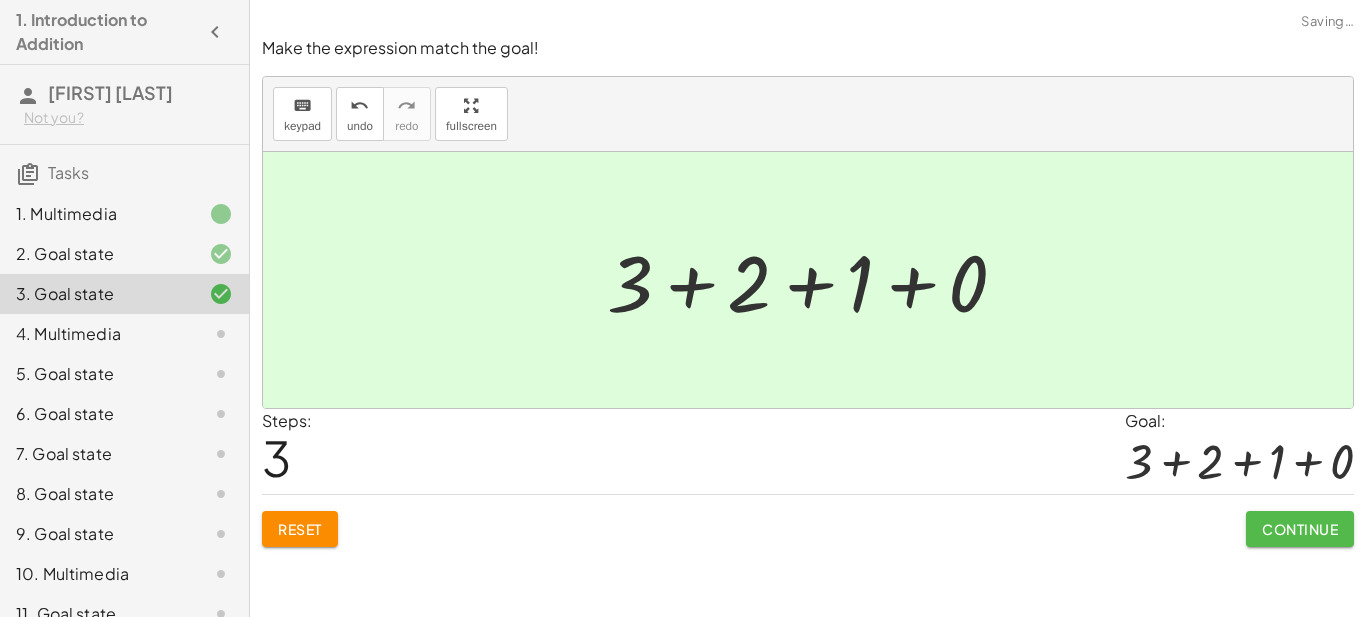 click on "Continue" at bounding box center [1300, 529] 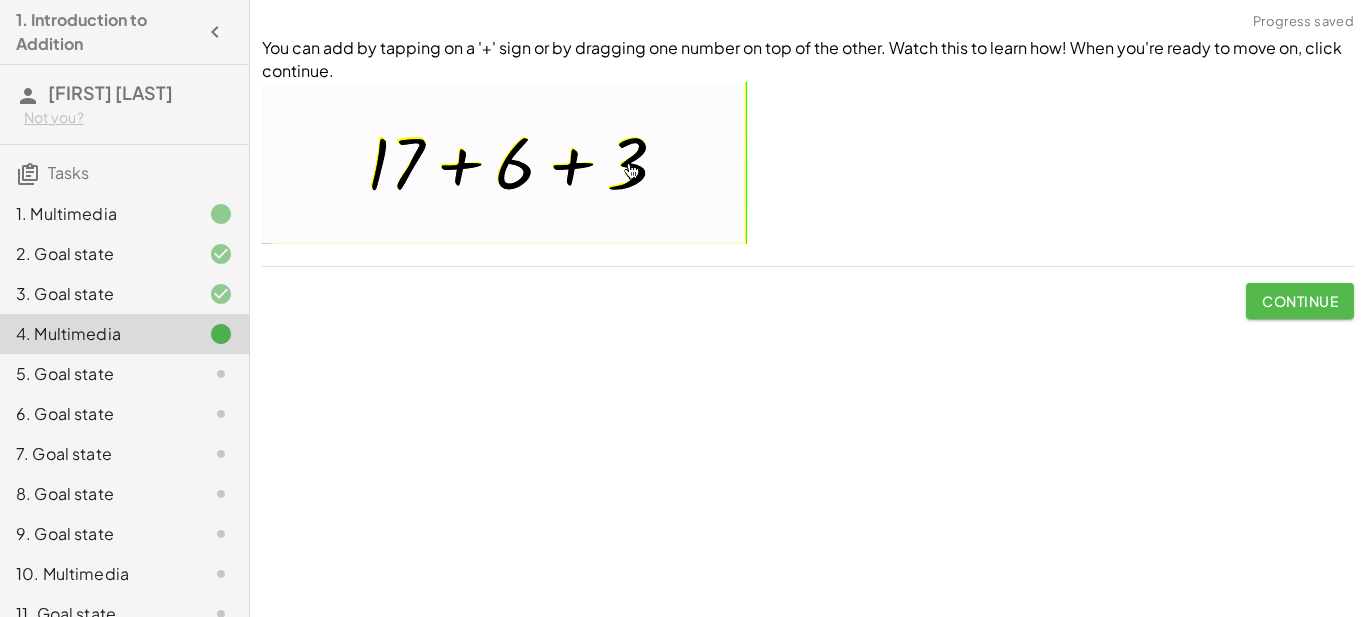 click on "Continue" at bounding box center [1300, 301] 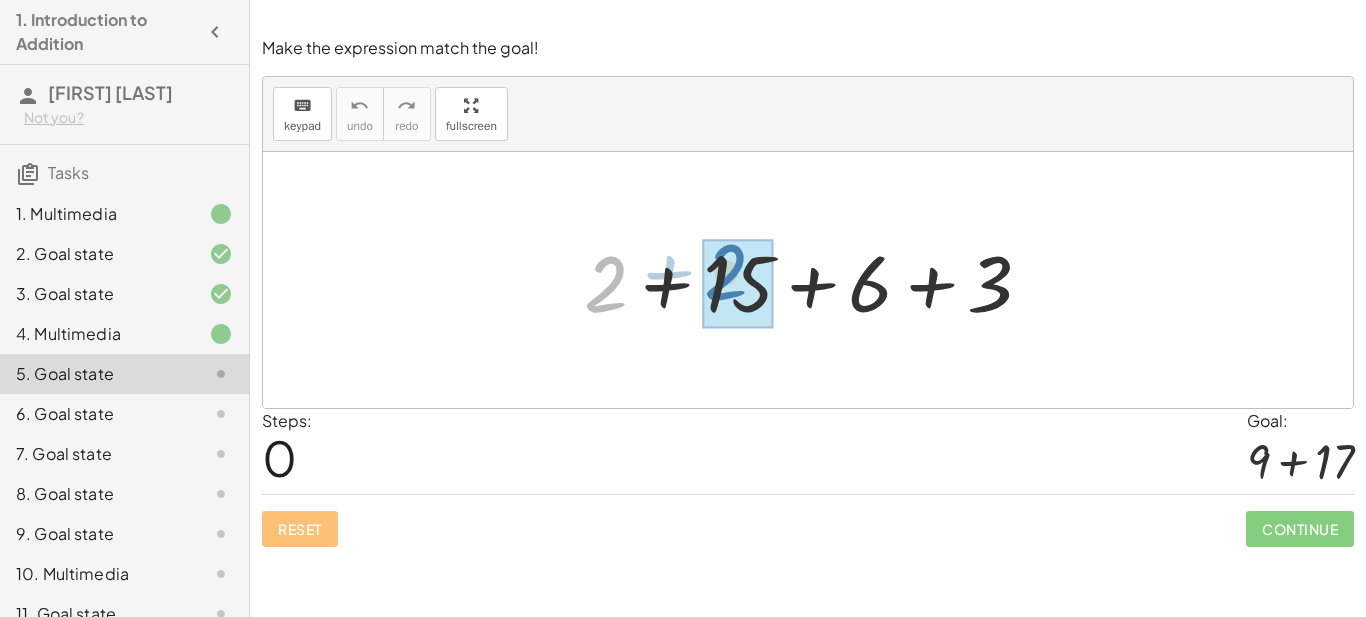 drag, startPoint x: 612, startPoint y: 285, endPoint x: 732, endPoint y: 273, distance: 120.59851 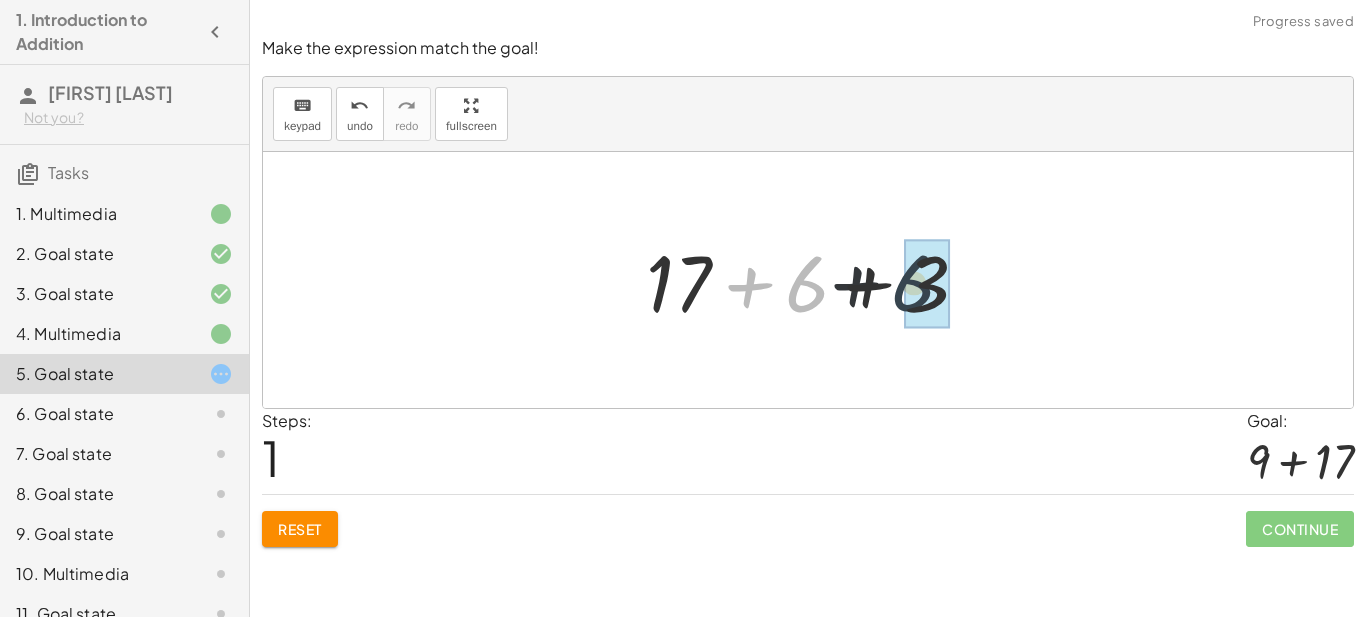 drag, startPoint x: 814, startPoint y: 287, endPoint x: 948, endPoint y: 281, distance: 134.13426 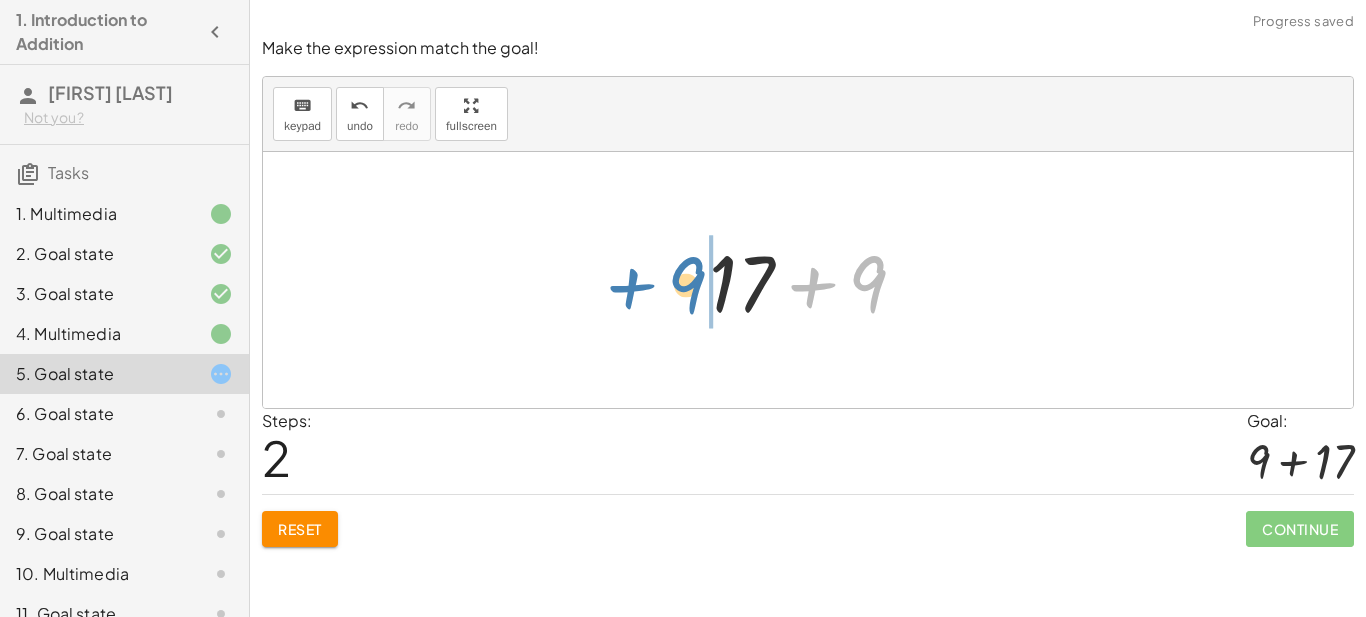 drag, startPoint x: 874, startPoint y: 274, endPoint x: 691, endPoint y: 286, distance: 183.39302 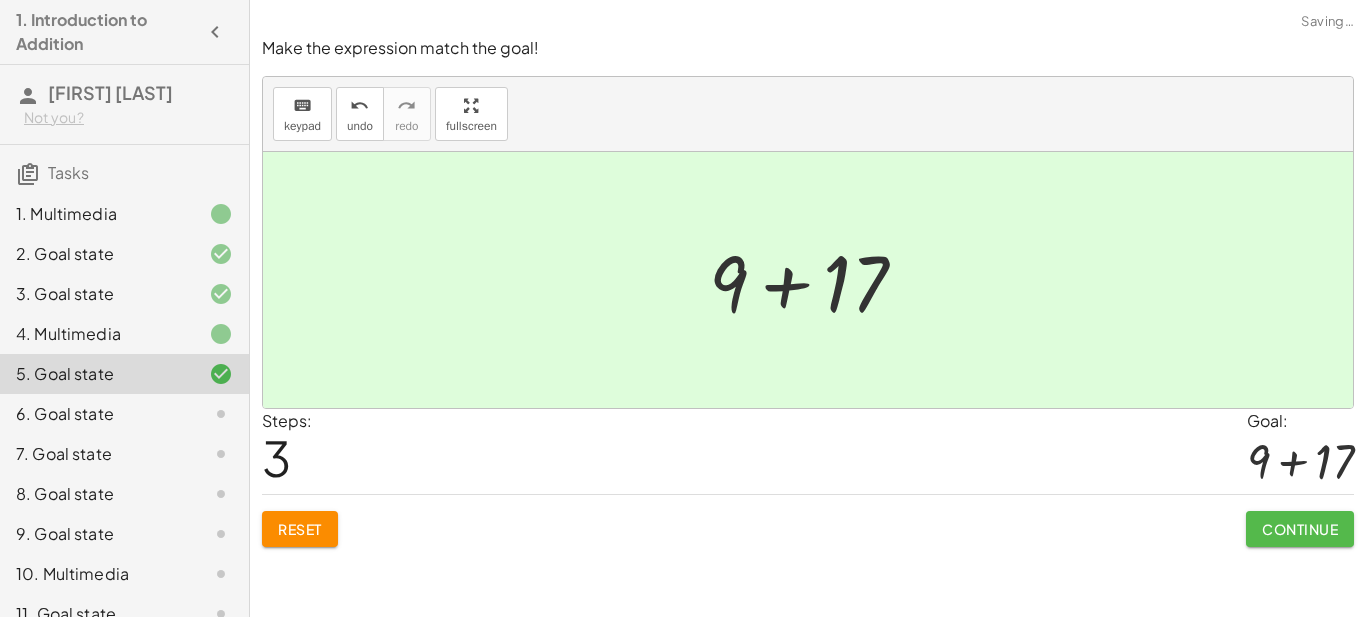 click on "Continue" 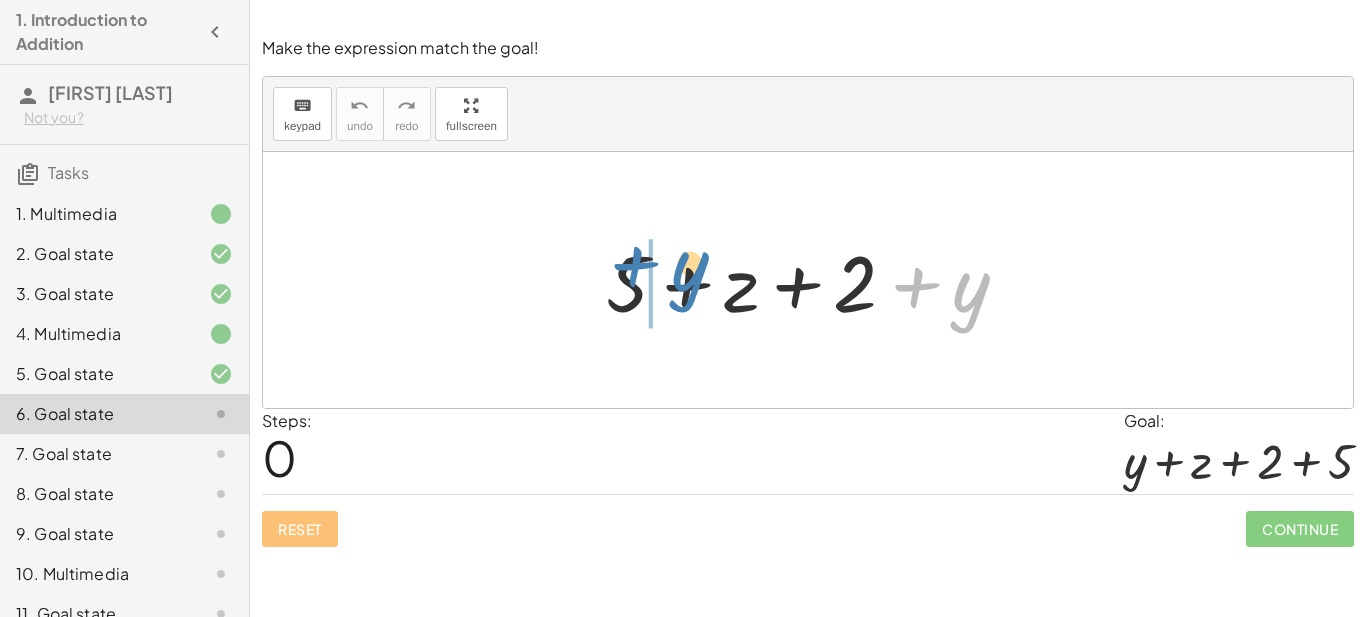 drag, startPoint x: 967, startPoint y: 286, endPoint x: 686, endPoint y: 265, distance: 281.7836 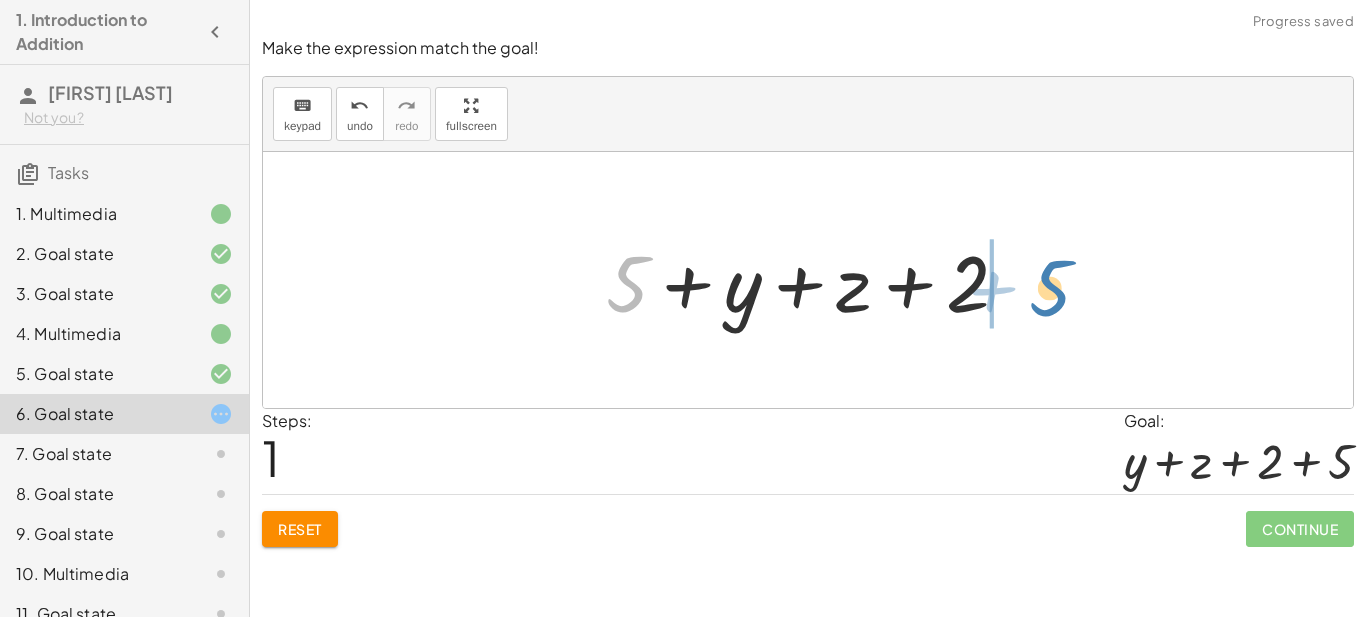 drag, startPoint x: 632, startPoint y: 277, endPoint x: 1055, endPoint y: 282, distance: 423.02954 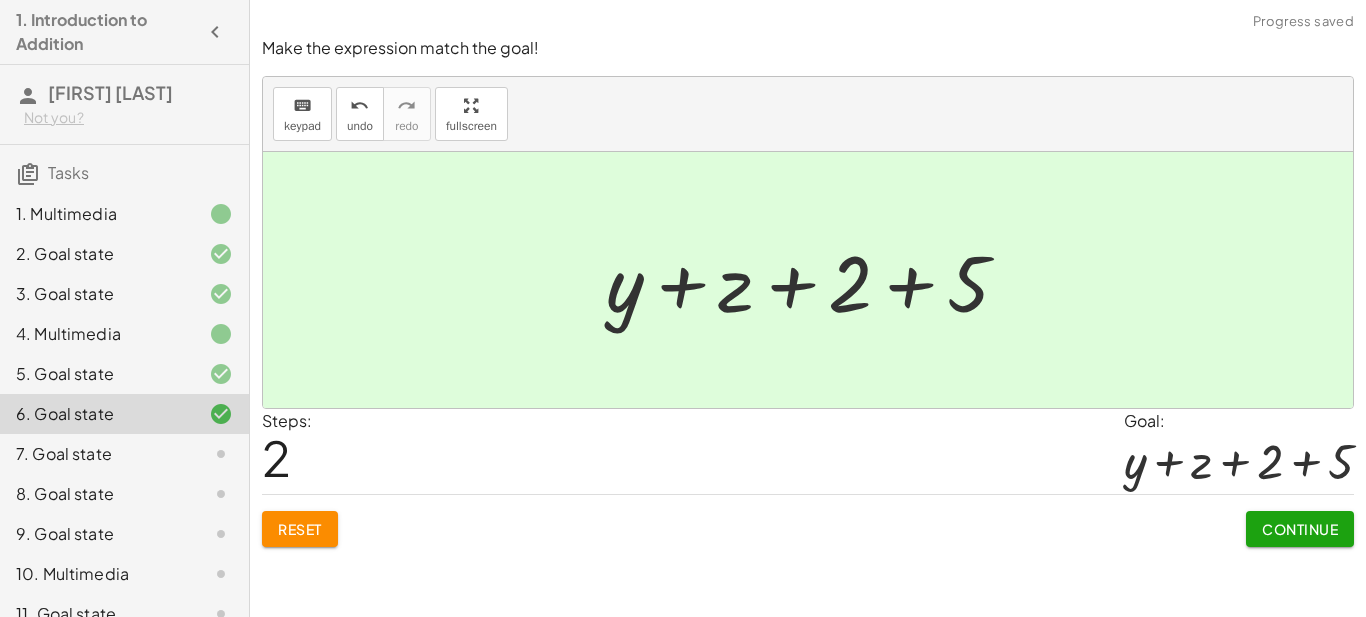 click on "Continue" 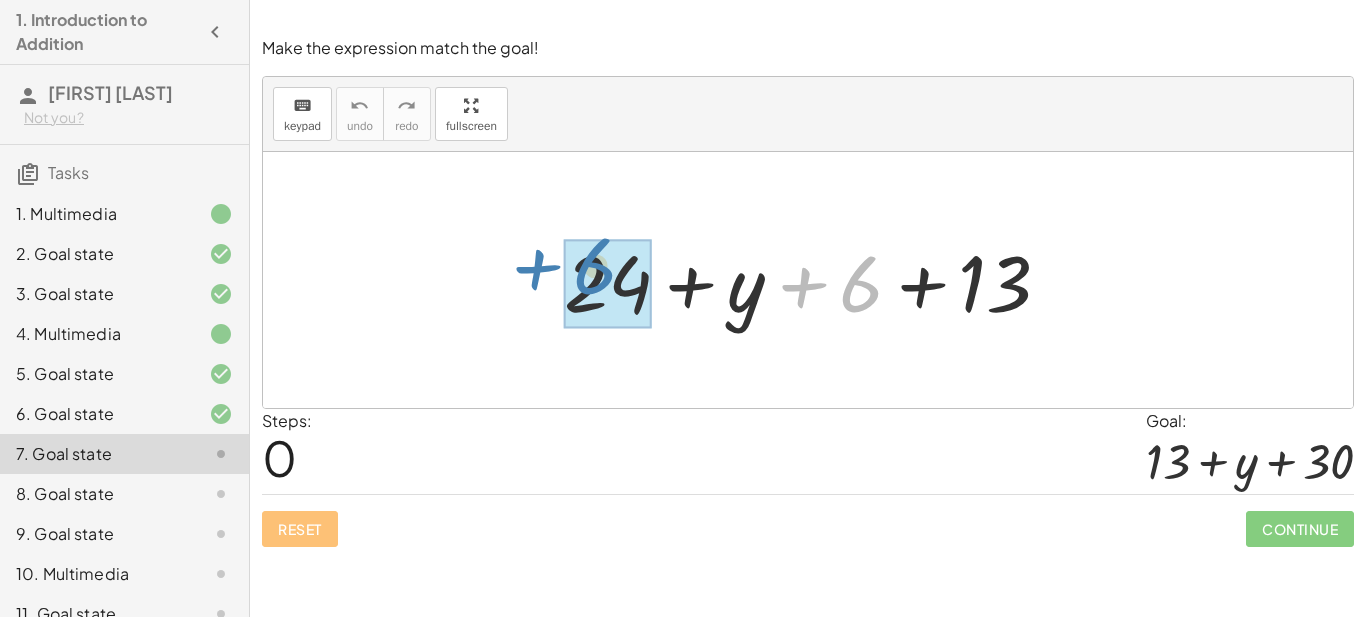 drag, startPoint x: 855, startPoint y: 292, endPoint x: 598, endPoint y: 269, distance: 258.02713 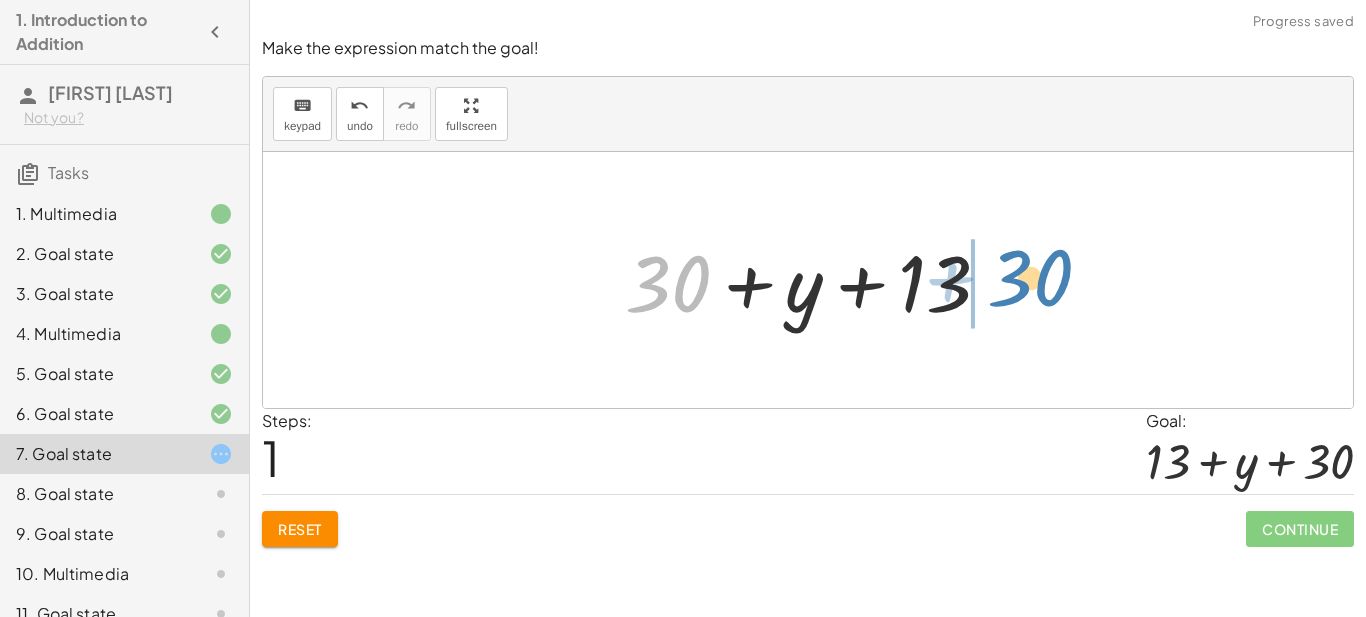 drag, startPoint x: 640, startPoint y: 287, endPoint x: 1002, endPoint y: 281, distance: 362.0497 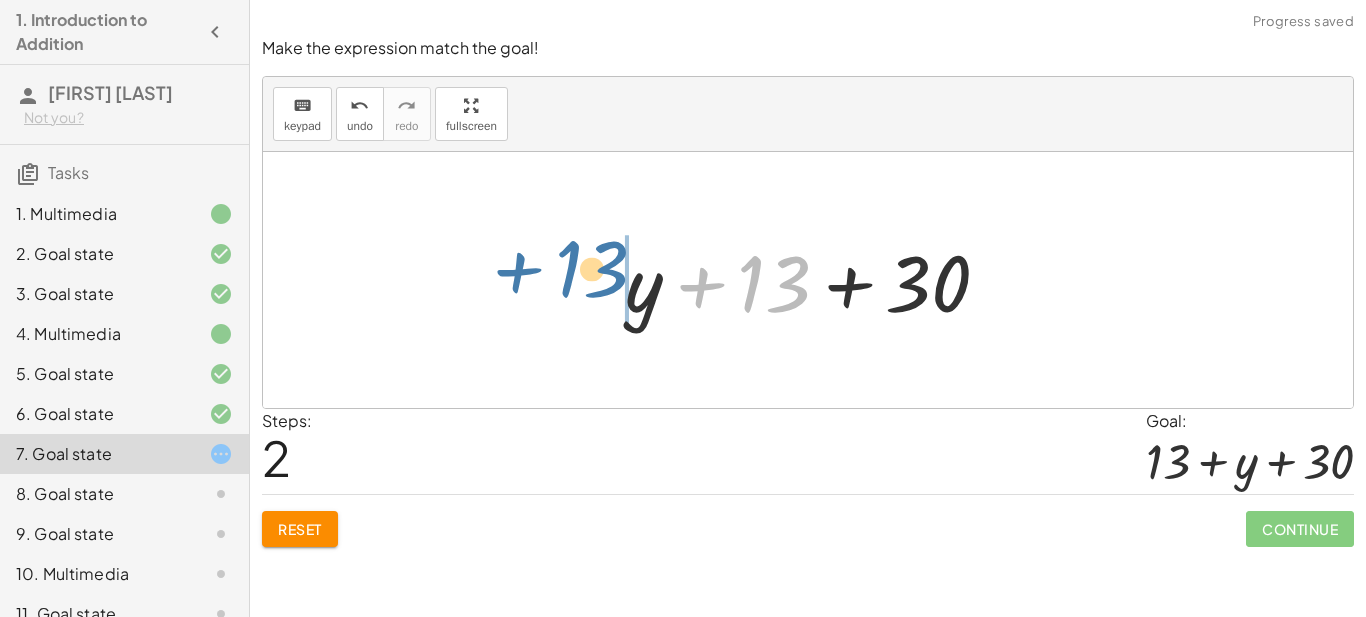 drag, startPoint x: 760, startPoint y: 275, endPoint x: 570, endPoint y: 268, distance: 190.1289 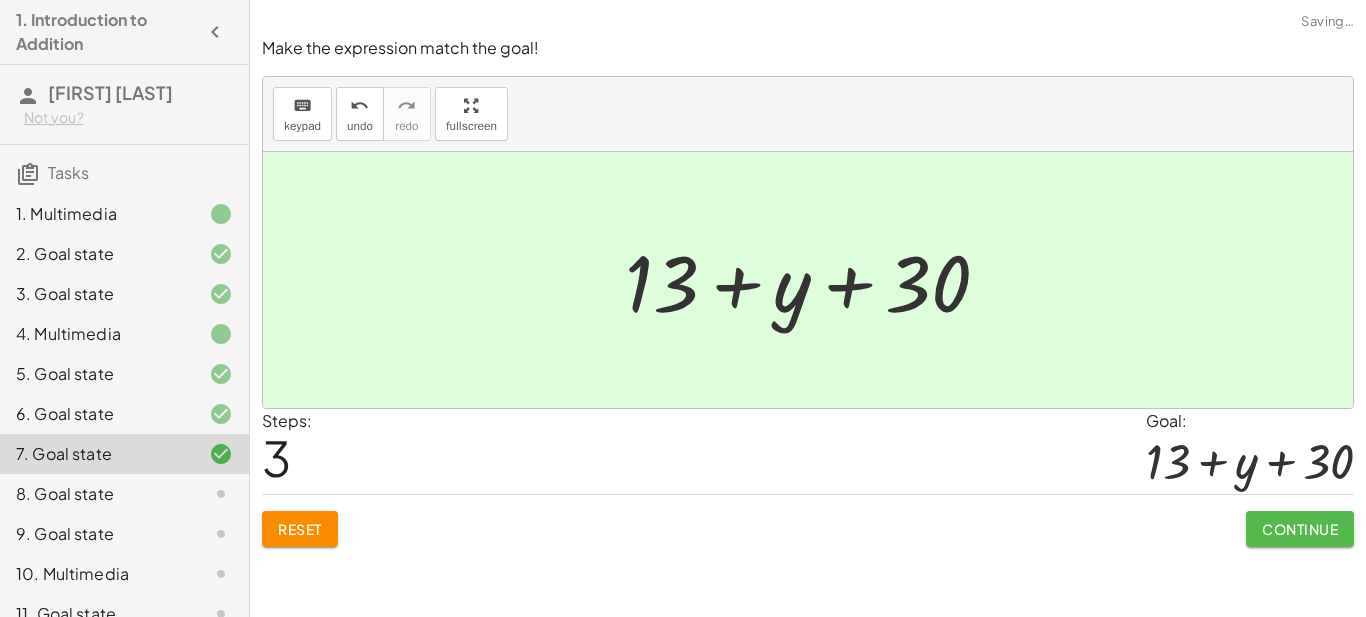 click on "Continue" 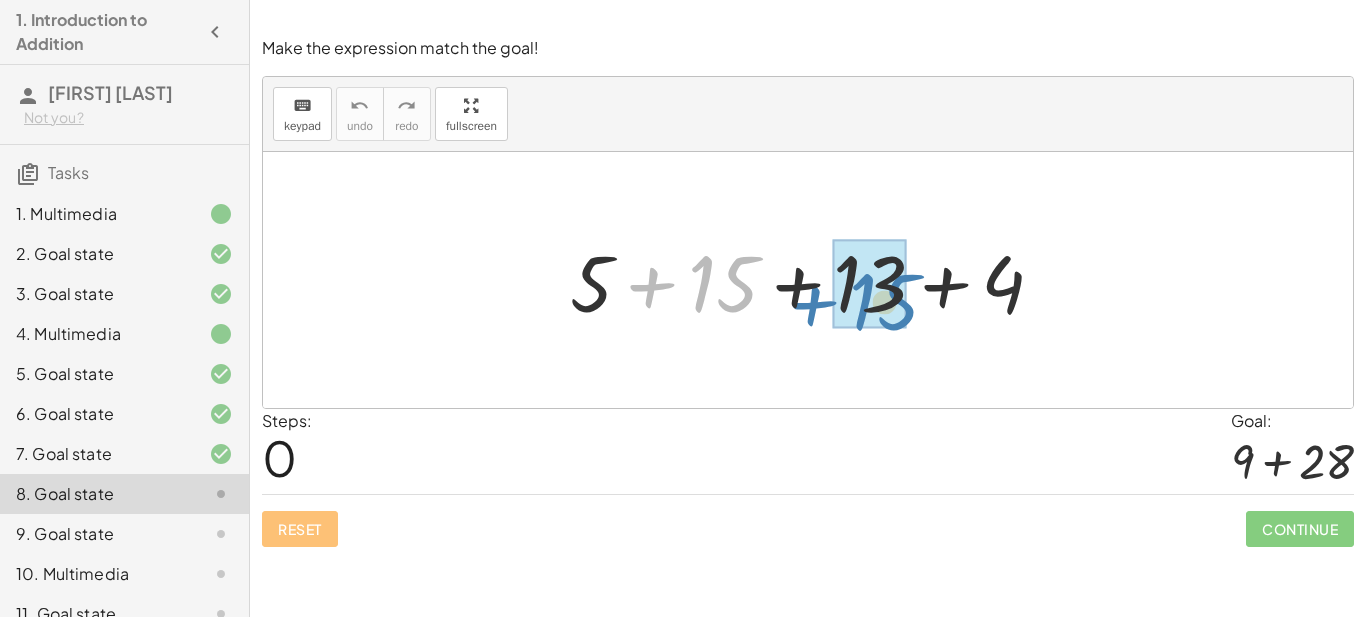 drag, startPoint x: 716, startPoint y: 263, endPoint x: 878, endPoint y: 280, distance: 162.88953 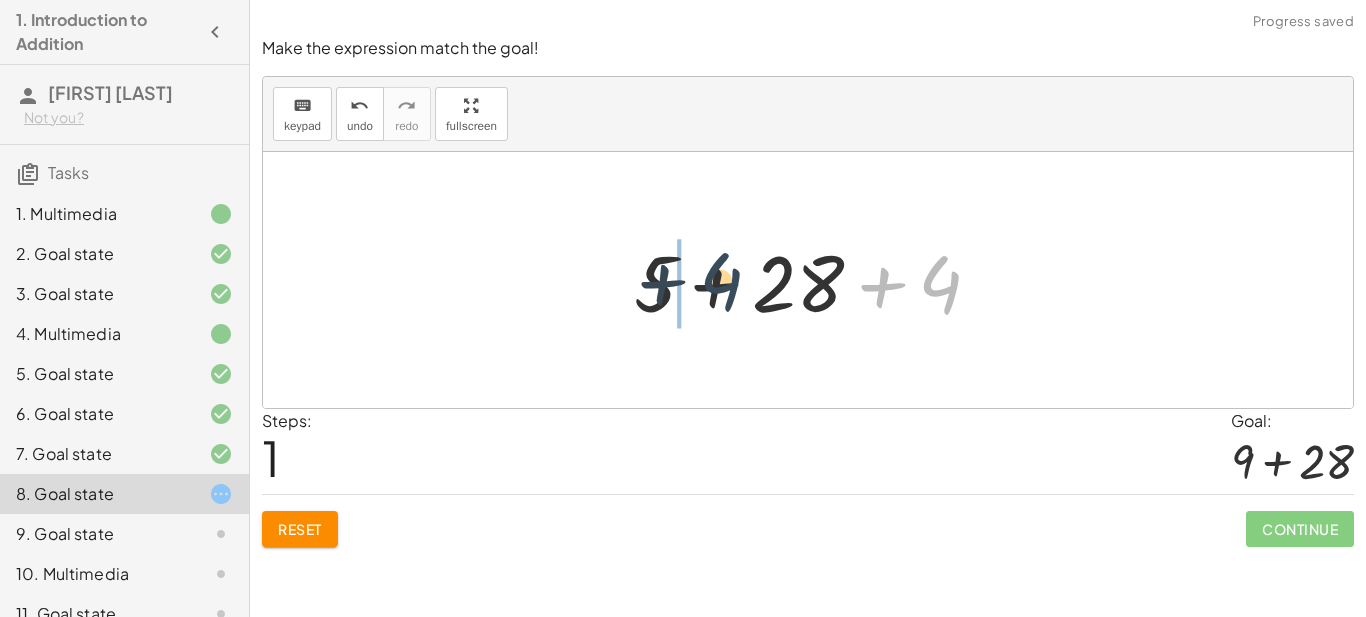 drag, startPoint x: 942, startPoint y: 299, endPoint x: 662, endPoint y: 313, distance: 280.3498 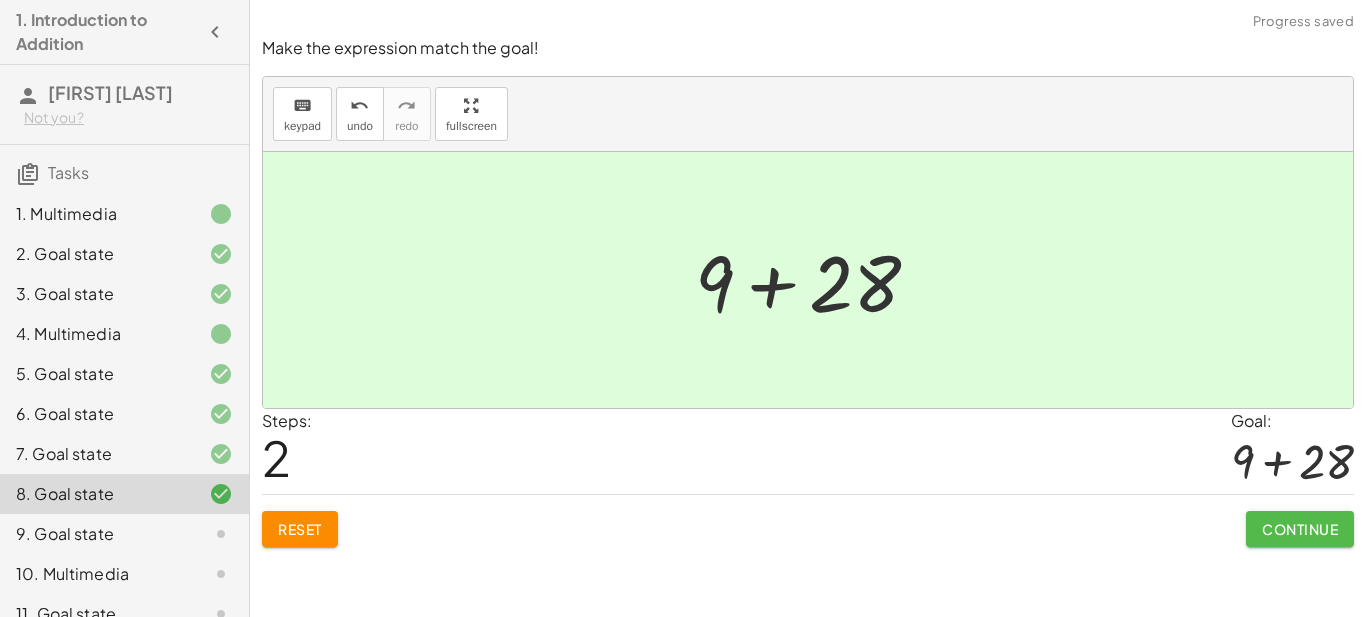 click on "Continue" 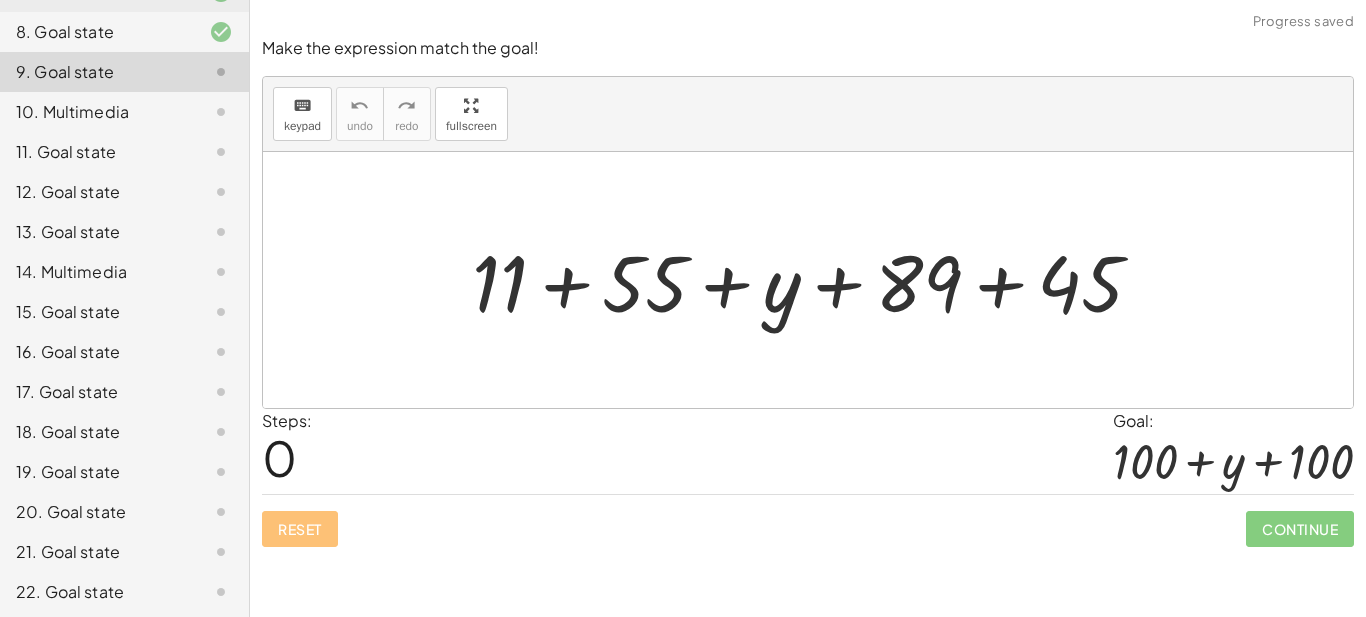 scroll, scrollTop: 465, scrollLeft: 0, axis: vertical 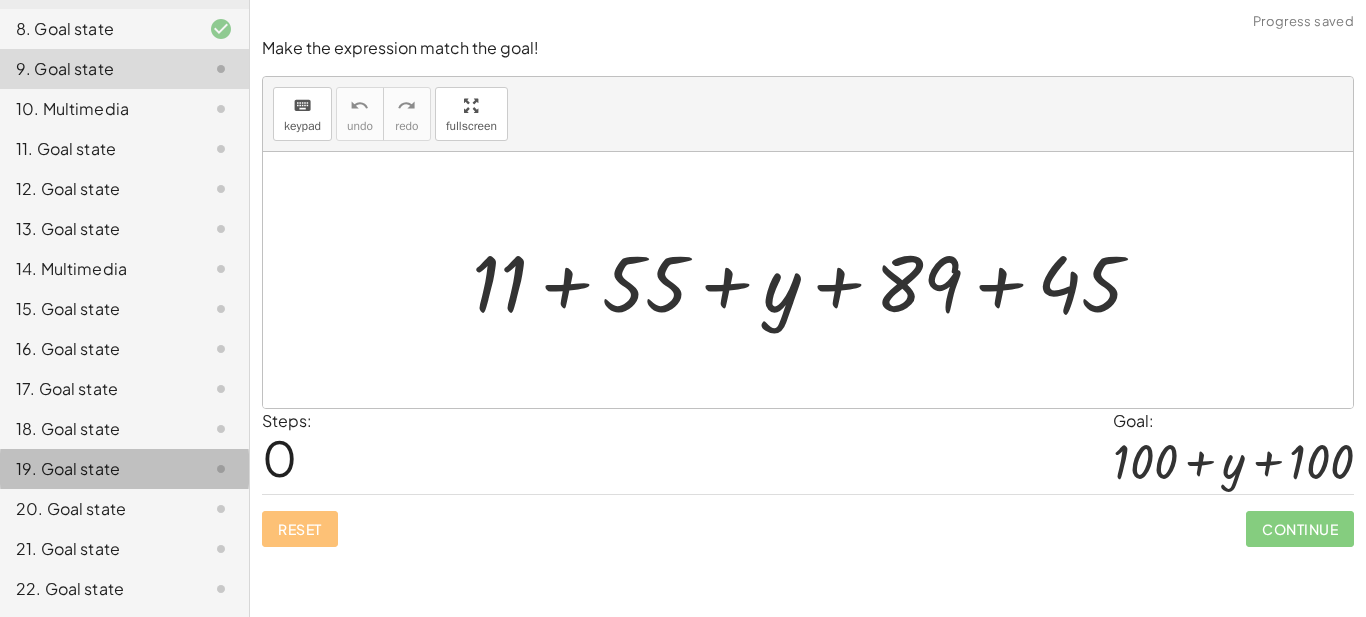 click on "19. Goal state" 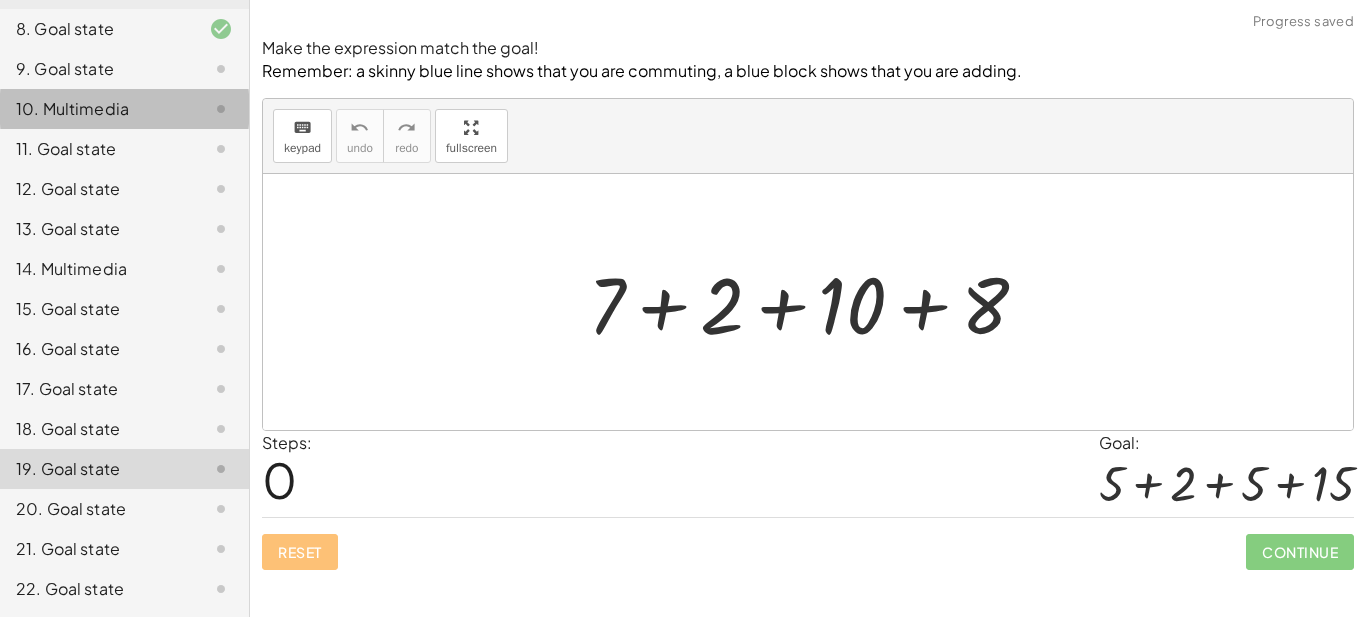 click on "10. Multimedia" 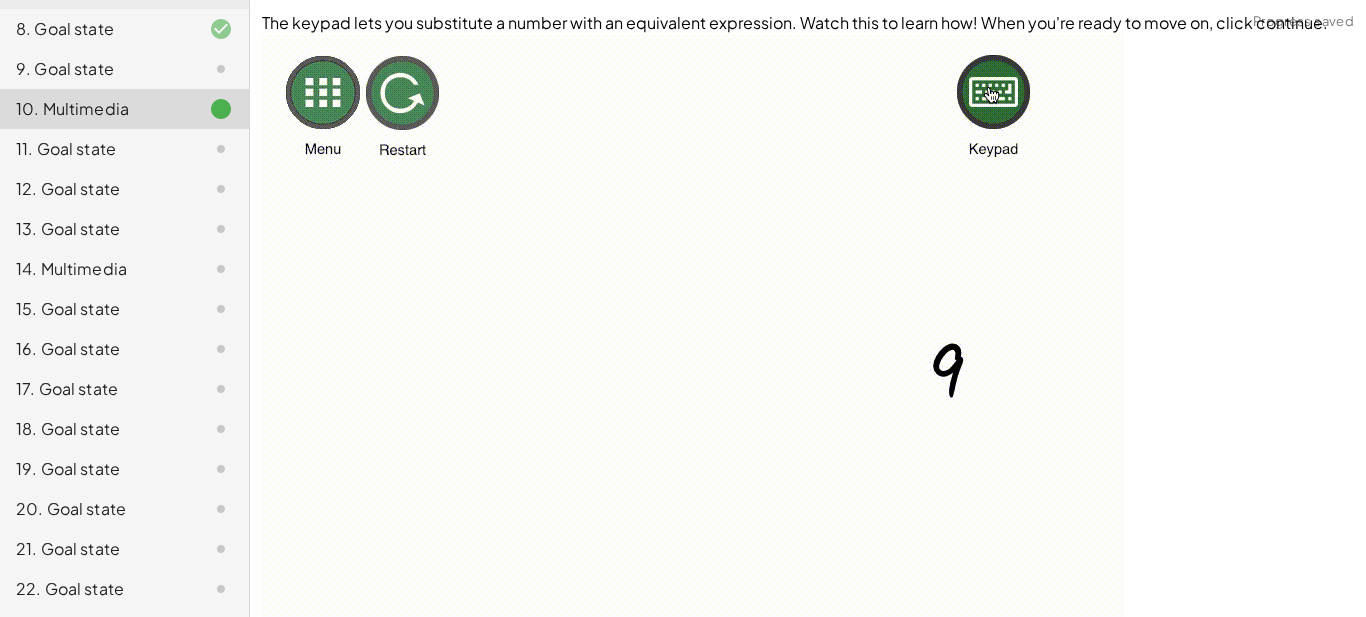 click on "9. Goal state" 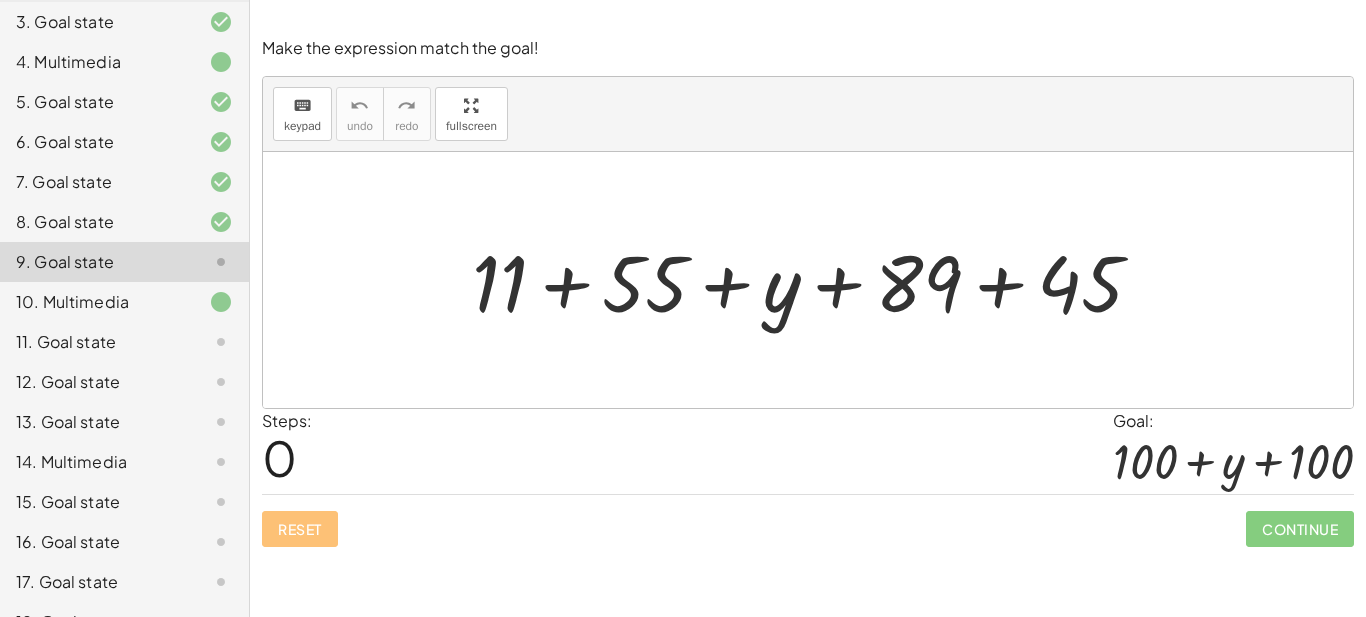 scroll, scrollTop: 264, scrollLeft: 0, axis: vertical 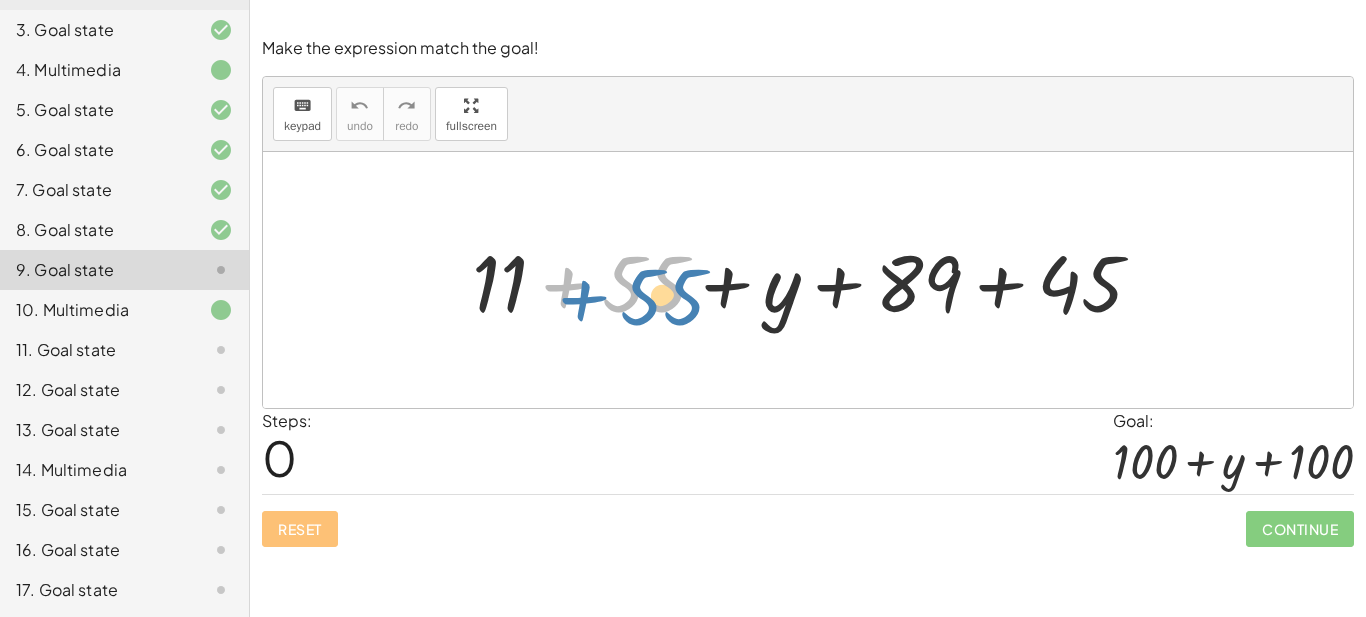 drag, startPoint x: 665, startPoint y: 299, endPoint x: 682, endPoint y: 310, distance: 20.248457 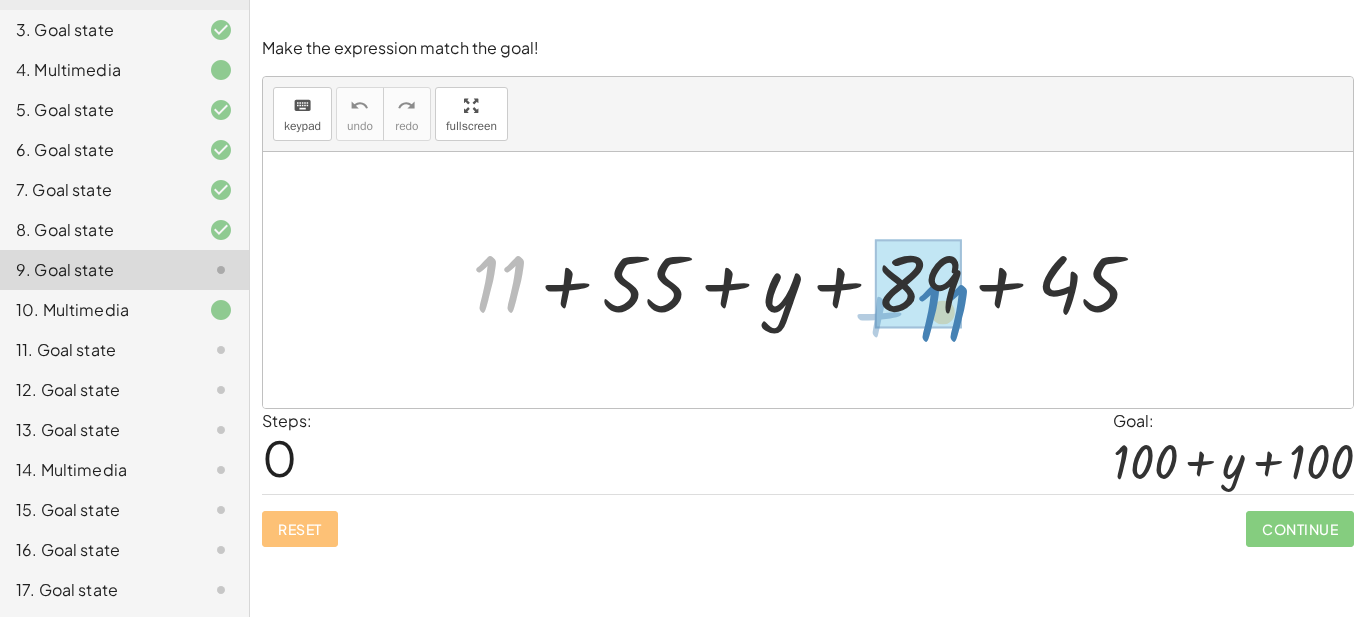 drag, startPoint x: 498, startPoint y: 306, endPoint x: 942, endPoint y: 331, distance: 444.70328 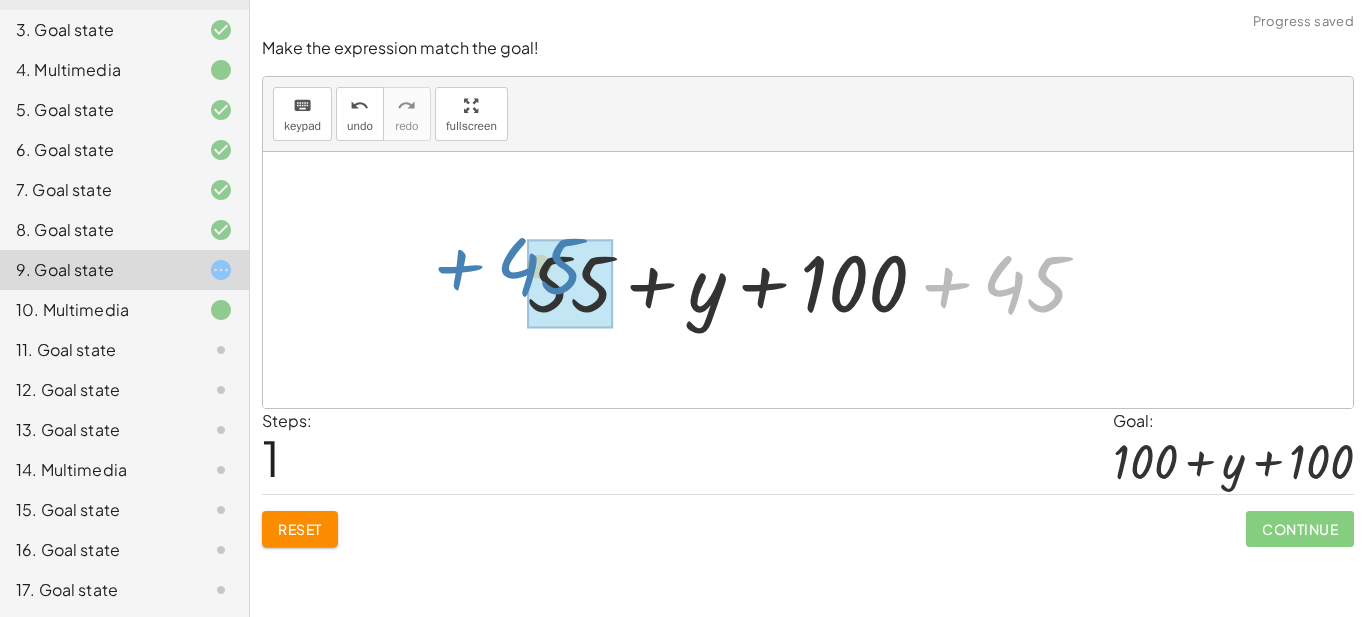 drag, startPoint x: 1037, startPoint y: 292, endPoint x: 553, endPoint y: 276, distance: 484.2644 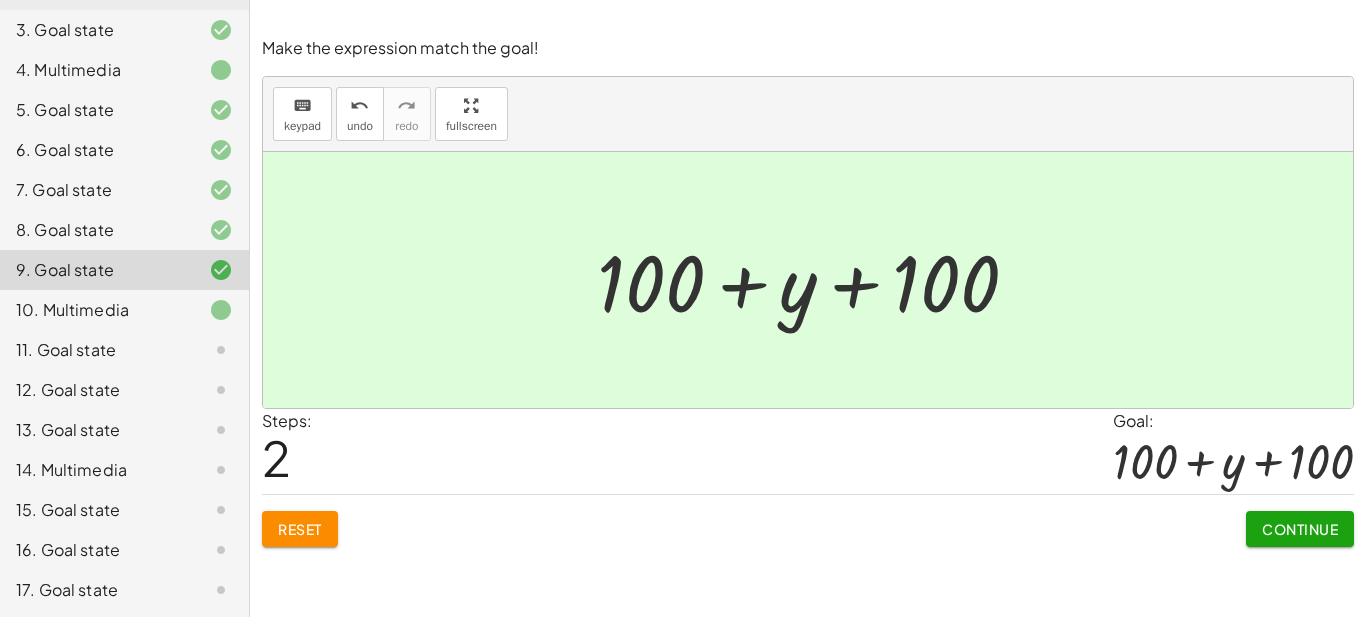 click on "Continue" at bounding box center [1300, 529] 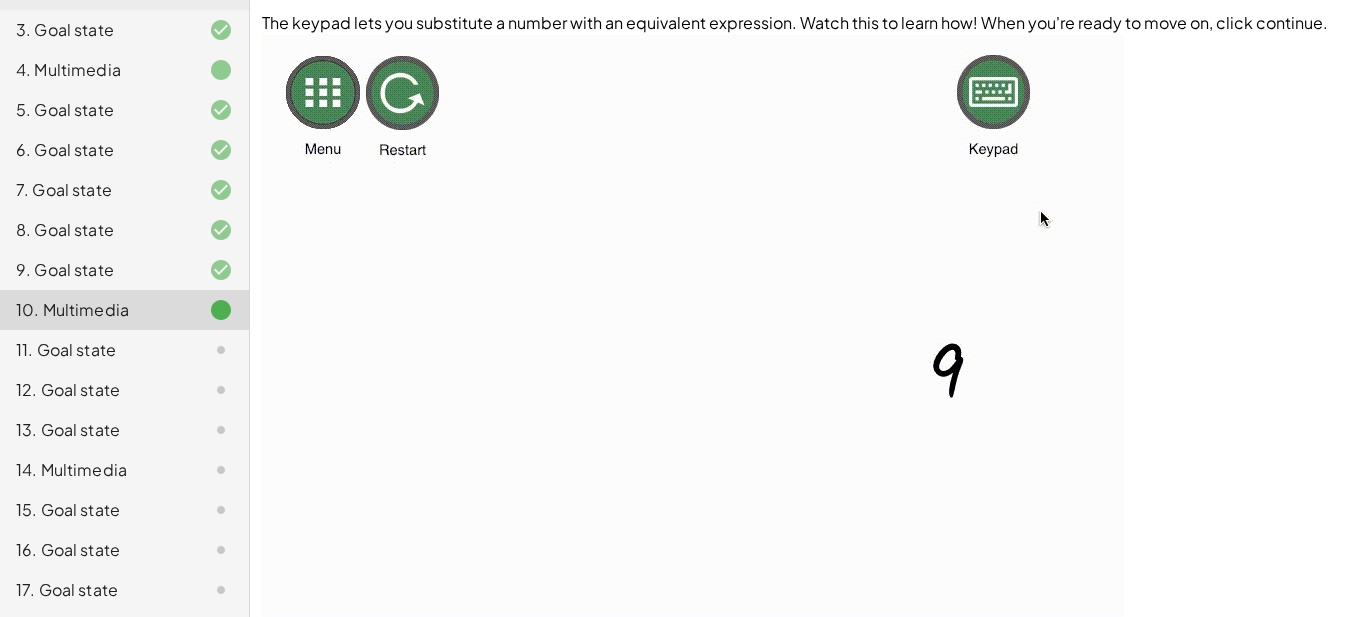 scroll, scrollTop: 222, scrollLeft: 0, axis: vertical 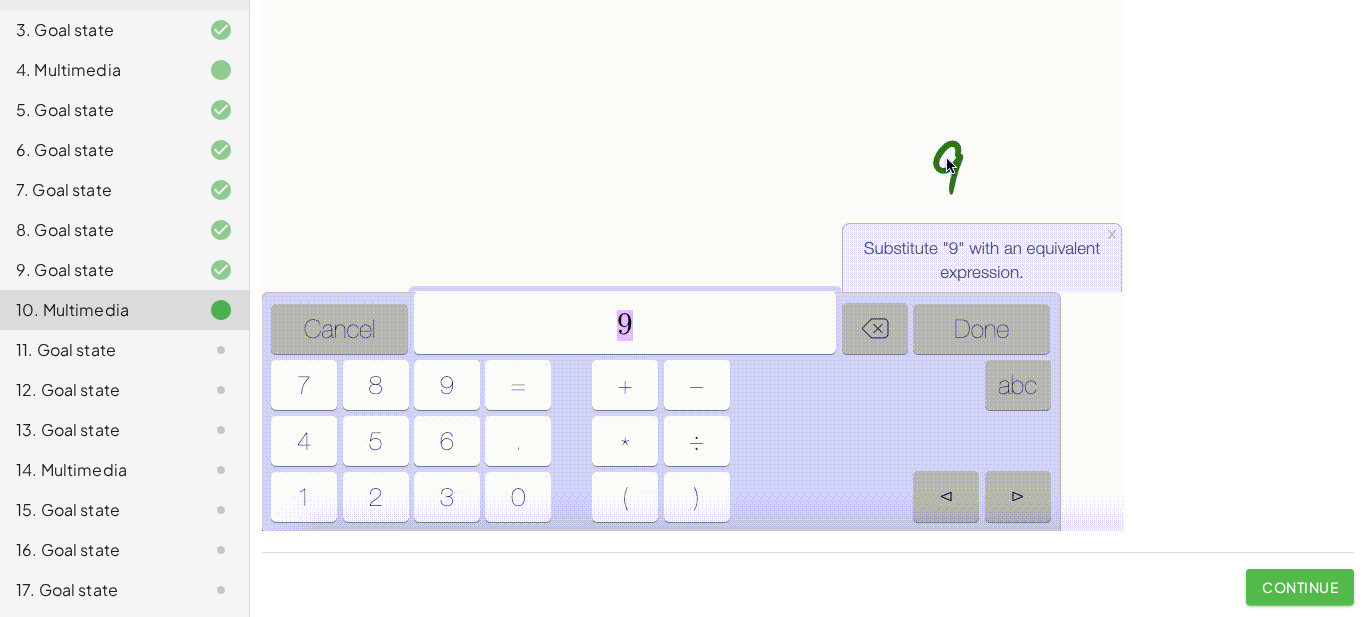 click on "Continue" 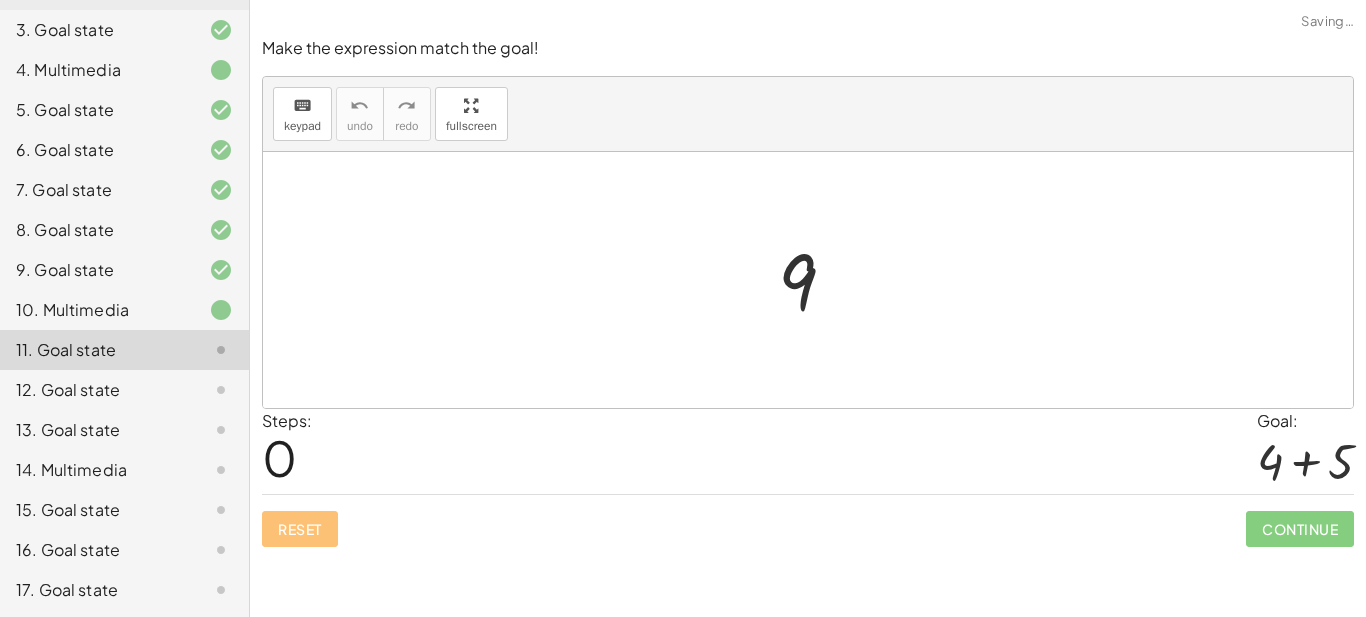 scroll, scrollTop: 0, scrollLeft: 0, axis: both 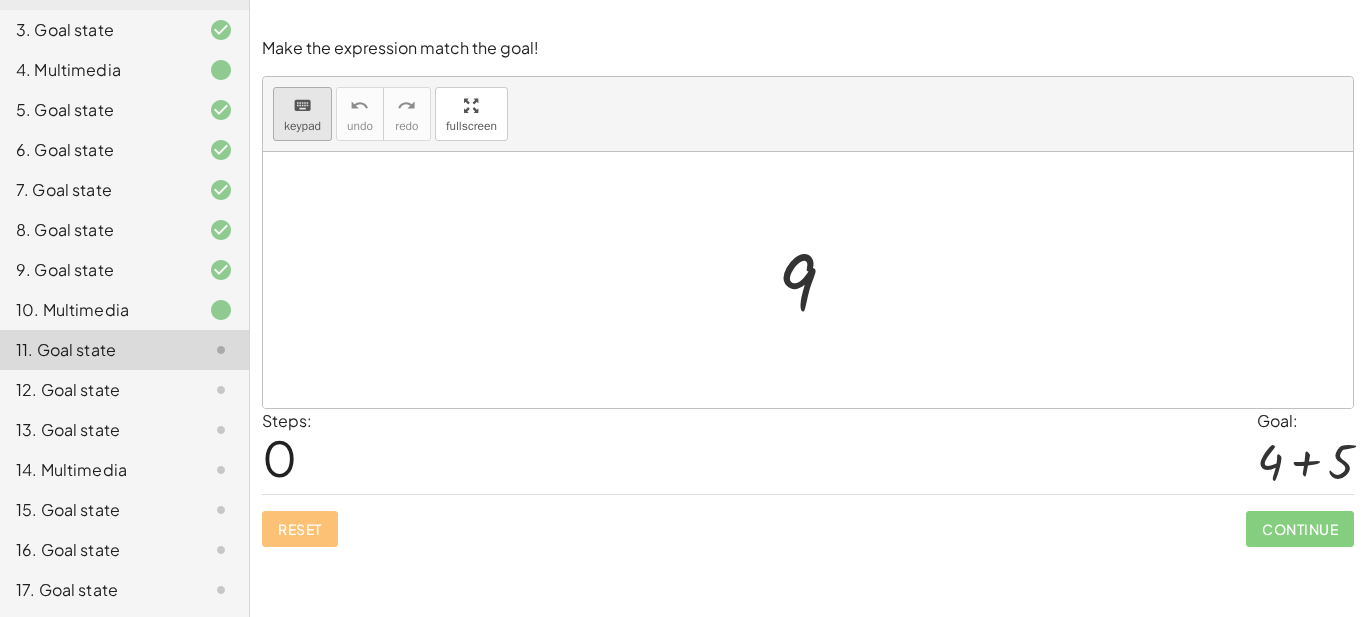 click on "keypad" at bounding box center [302, 126] 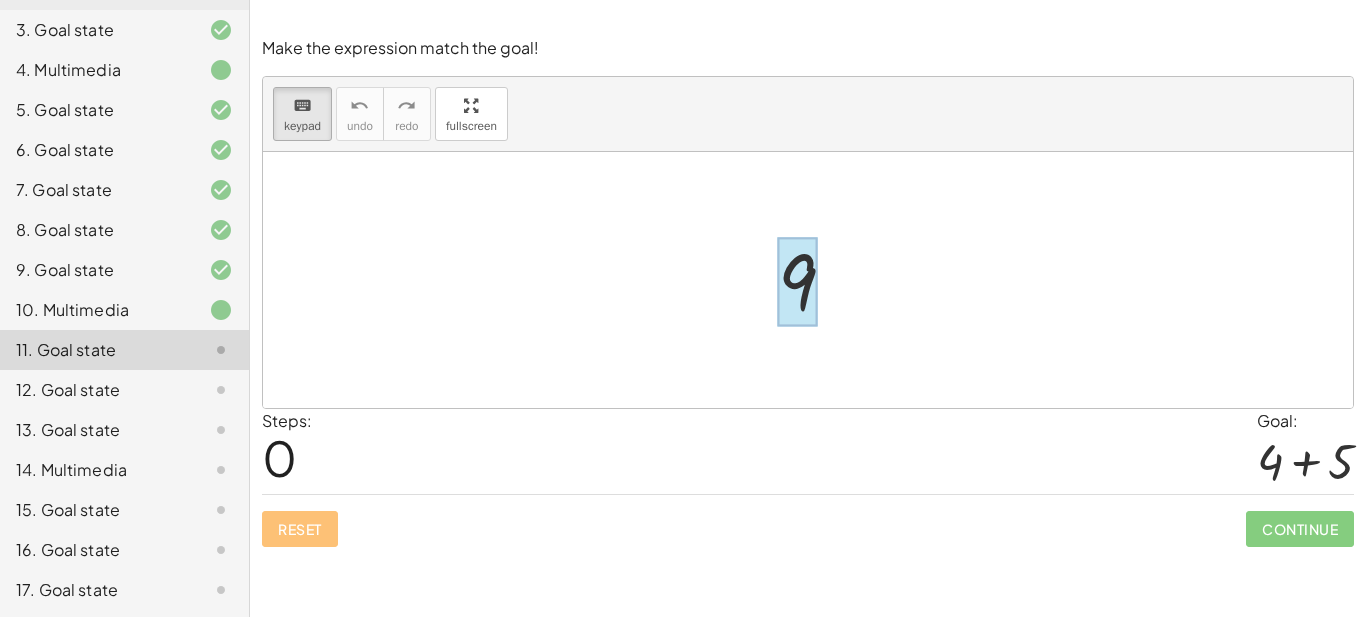 click at bounding box center (797, 282) 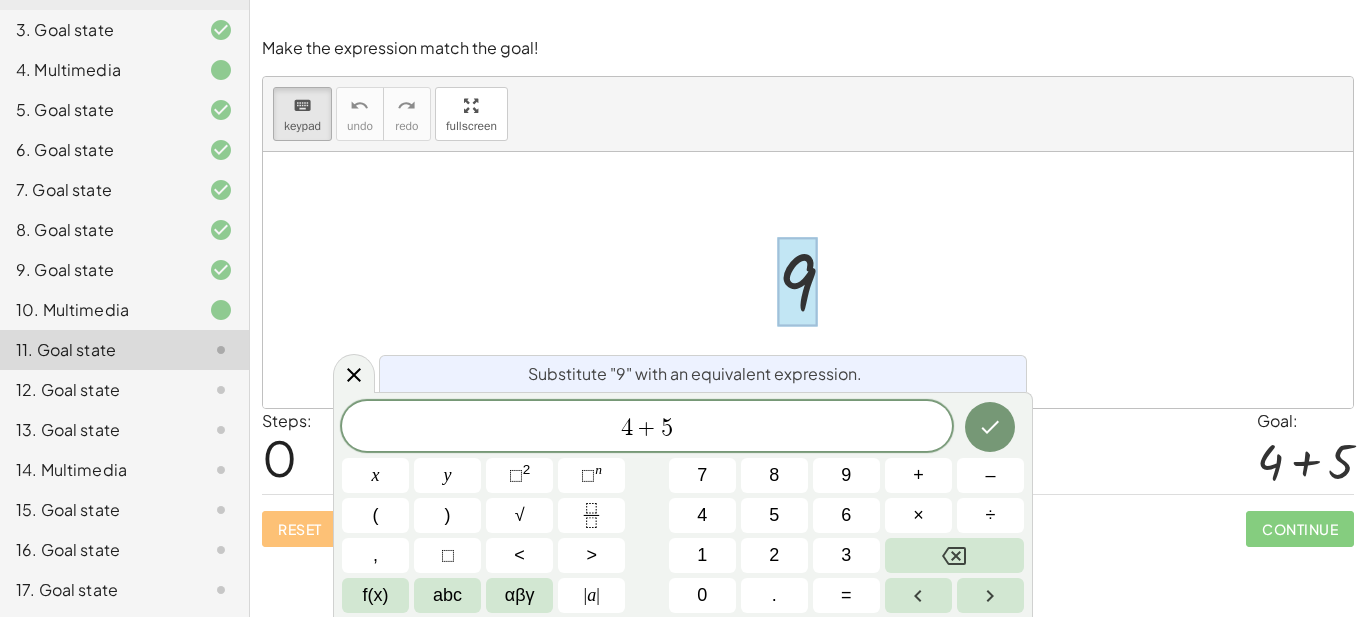 scroll, scrollTop: 5, scrollLeft: 0, axis: vertical 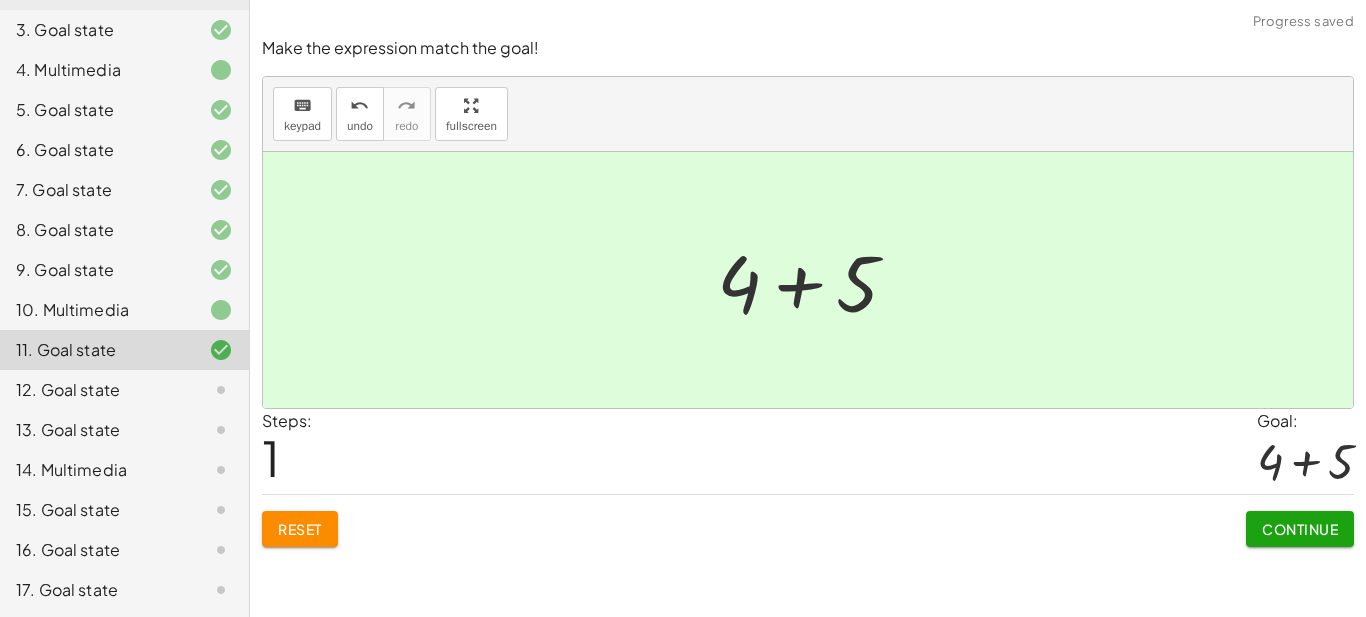click on "Continue" at bounding box center (1300, 529) 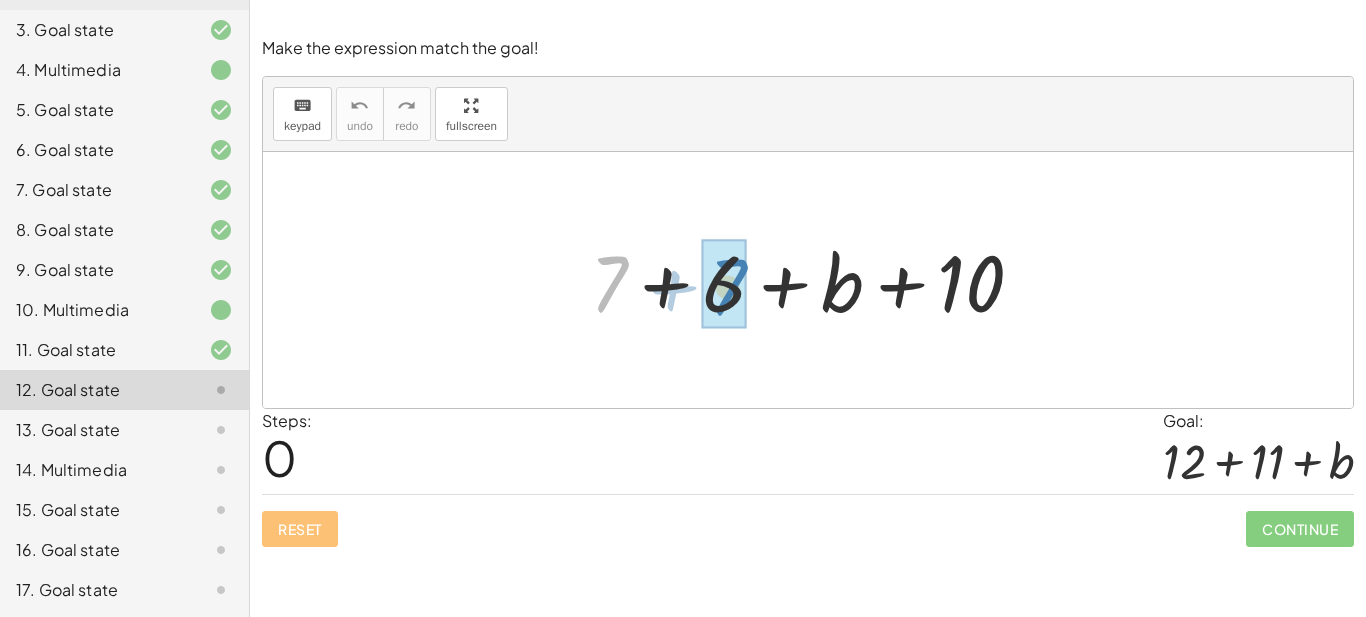 drag, startPoint x: 611, startPoint y: 295, endPoint x: 729, endPoint y: 298, distance: 118.03813 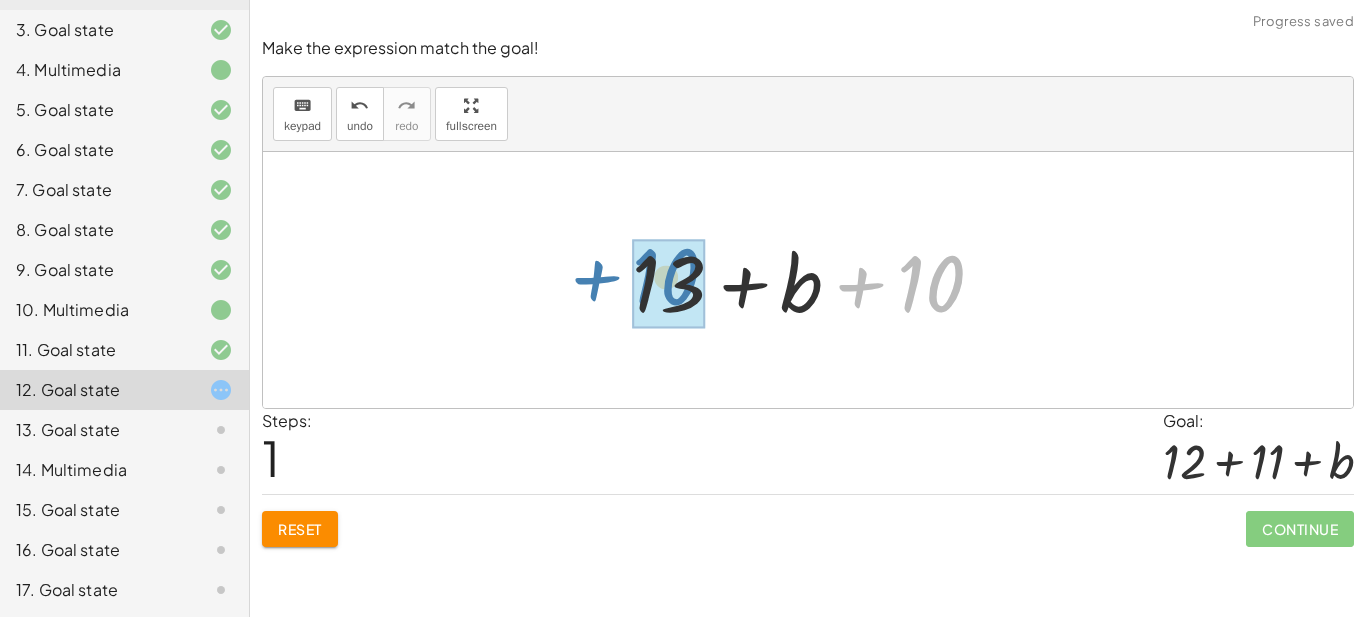 drag, startPoint x: 931, startPoint y: 285, endPoint x: 671, endPoint y: 278, distance: 260.0942 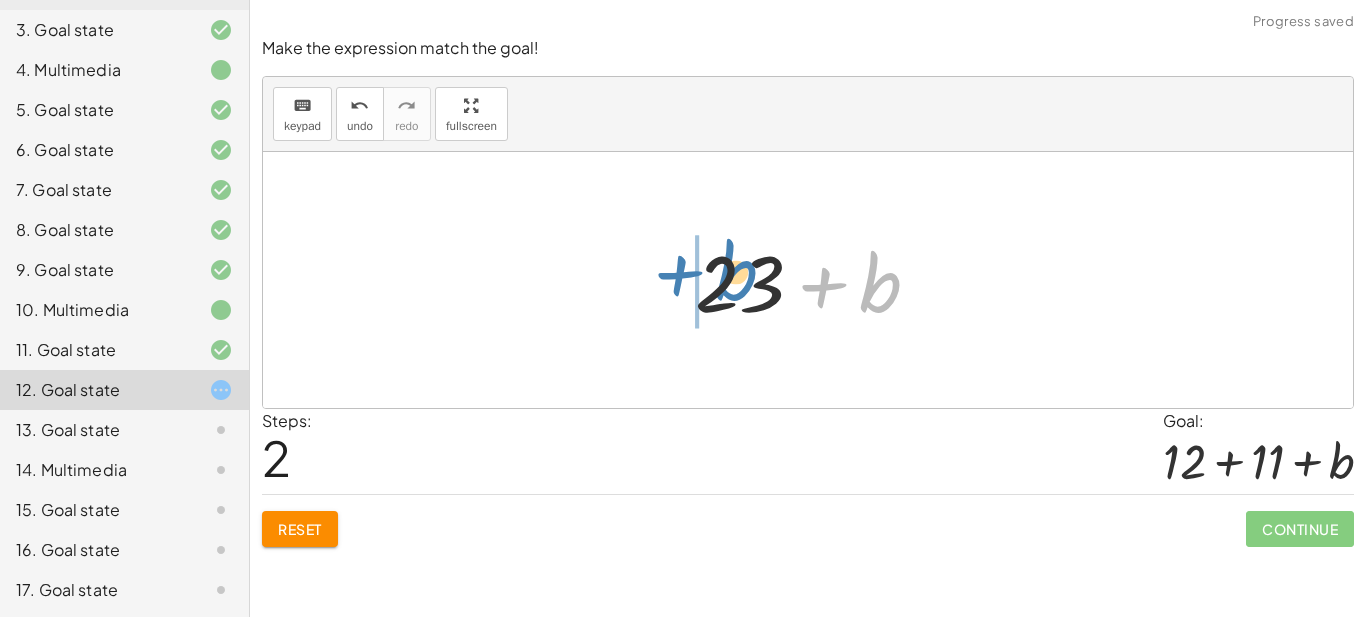 drag, startPoint x: 878, startPoint y: 312, endPoint x: 734, endPoint y: 300, distance: 144.49913 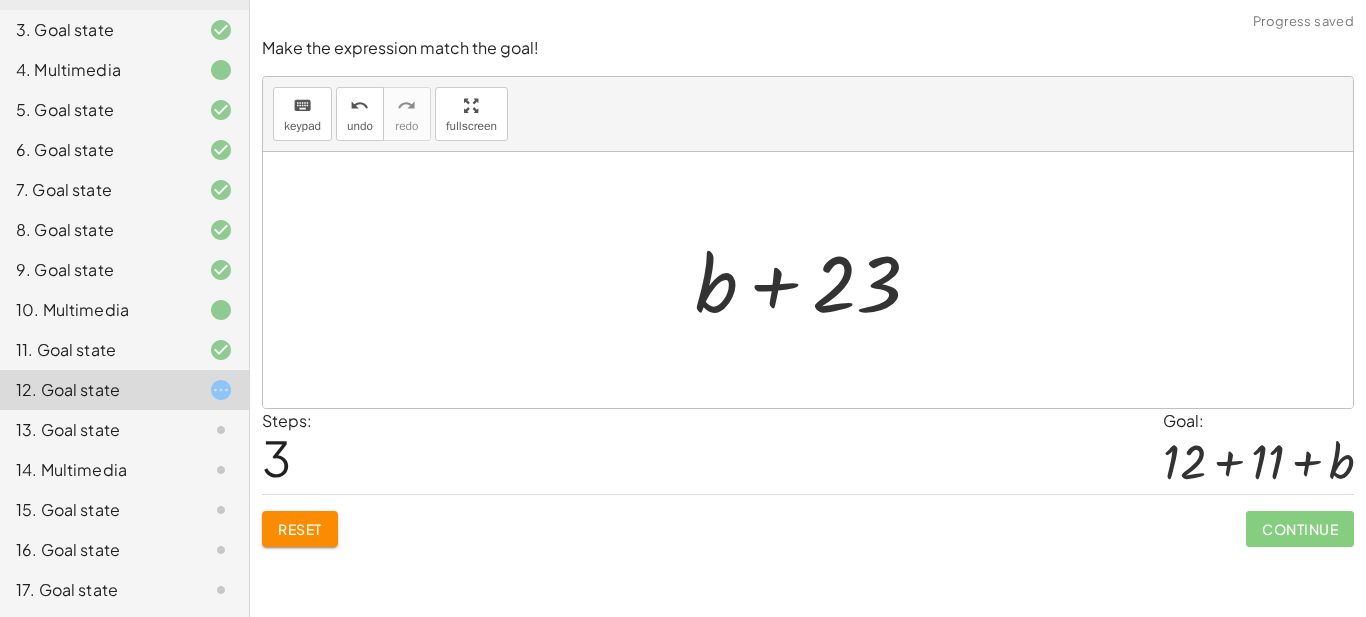 drag, startPoint x: 852, startPoint y: 297, endPoint x: 852, endPoint y: 279, distance: 18 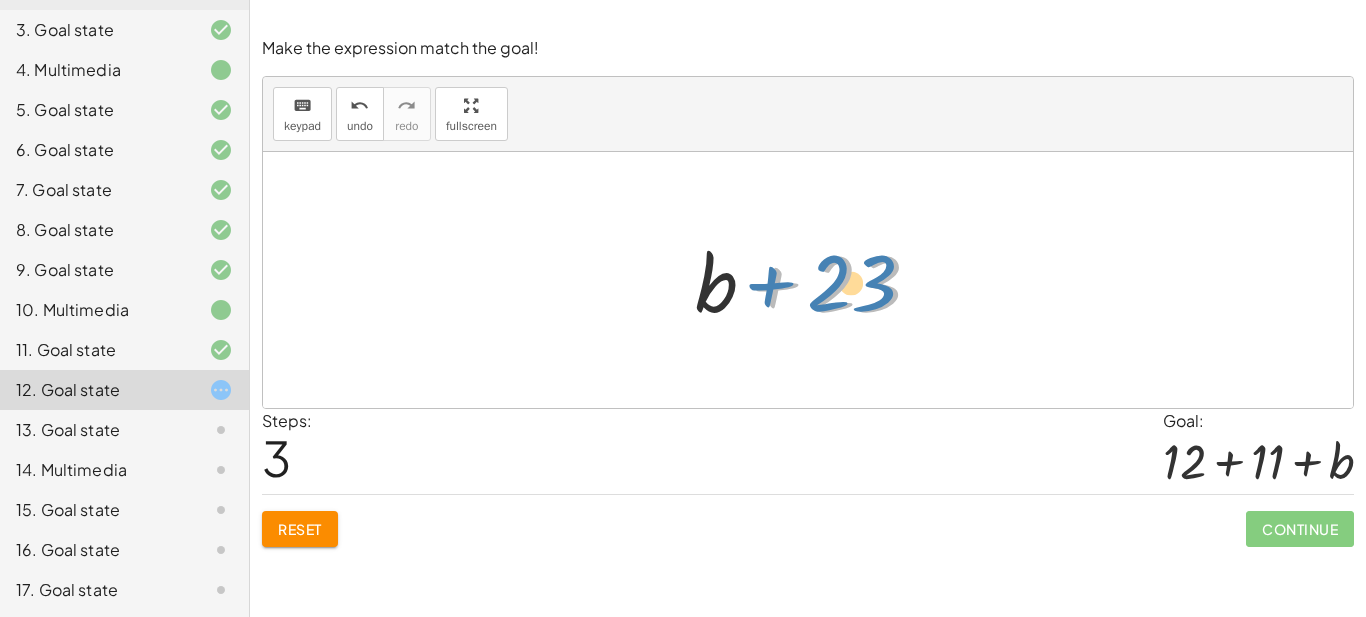 click at bounding box center (815, 280) 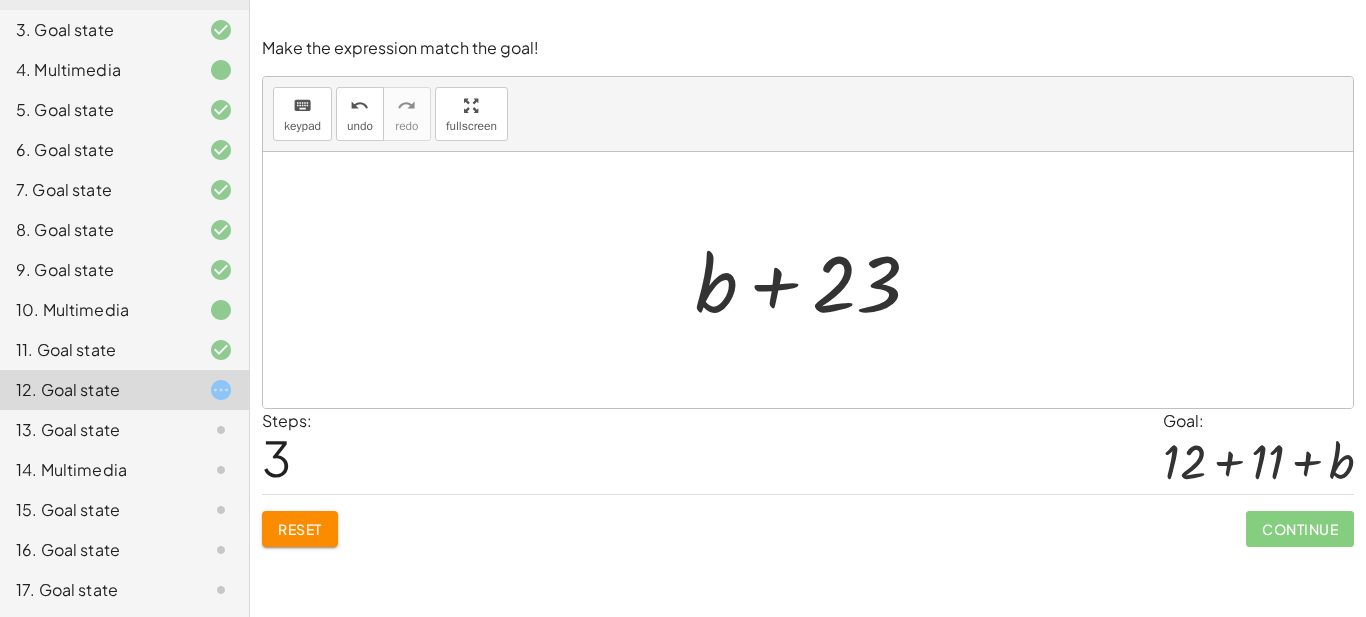 click on "Reset" 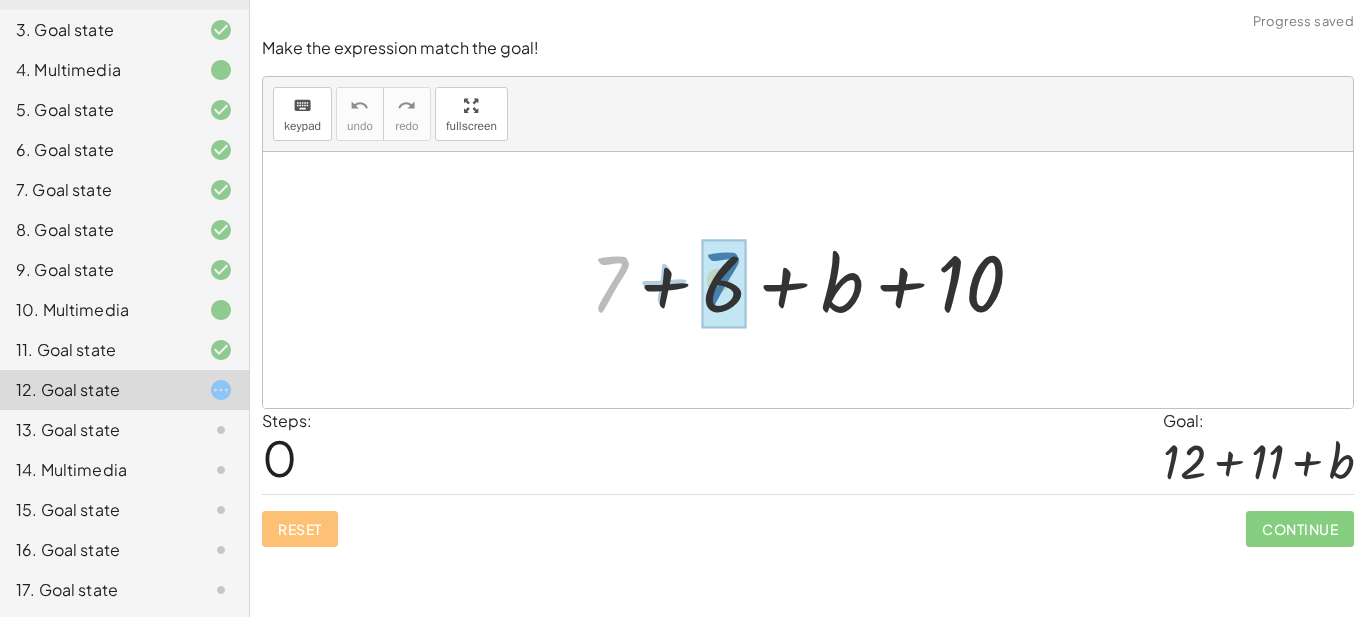 drag, startPoint x: 611, startPoint y: 295, endPoint x: 721, endPoint y: 291, distance: 110.0727 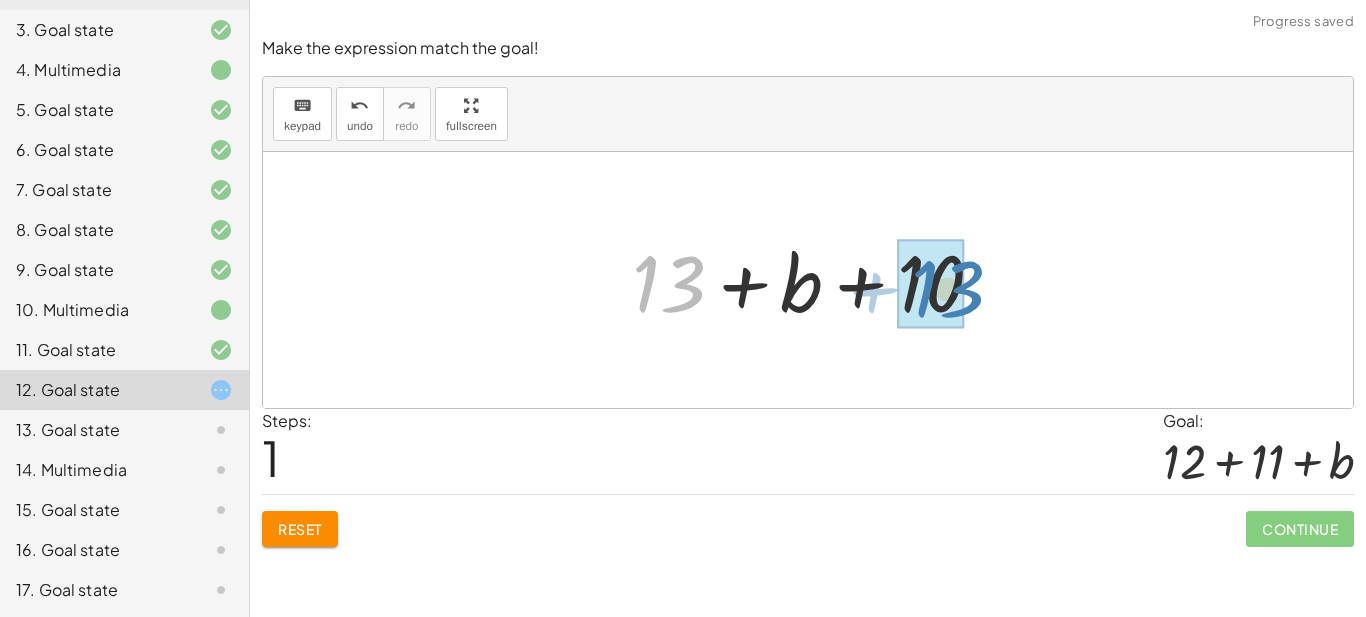 drag, startPoint x: 686, startPoint y: 291, endPoint x: 965, endPoint y: 296, distance: 279.0448 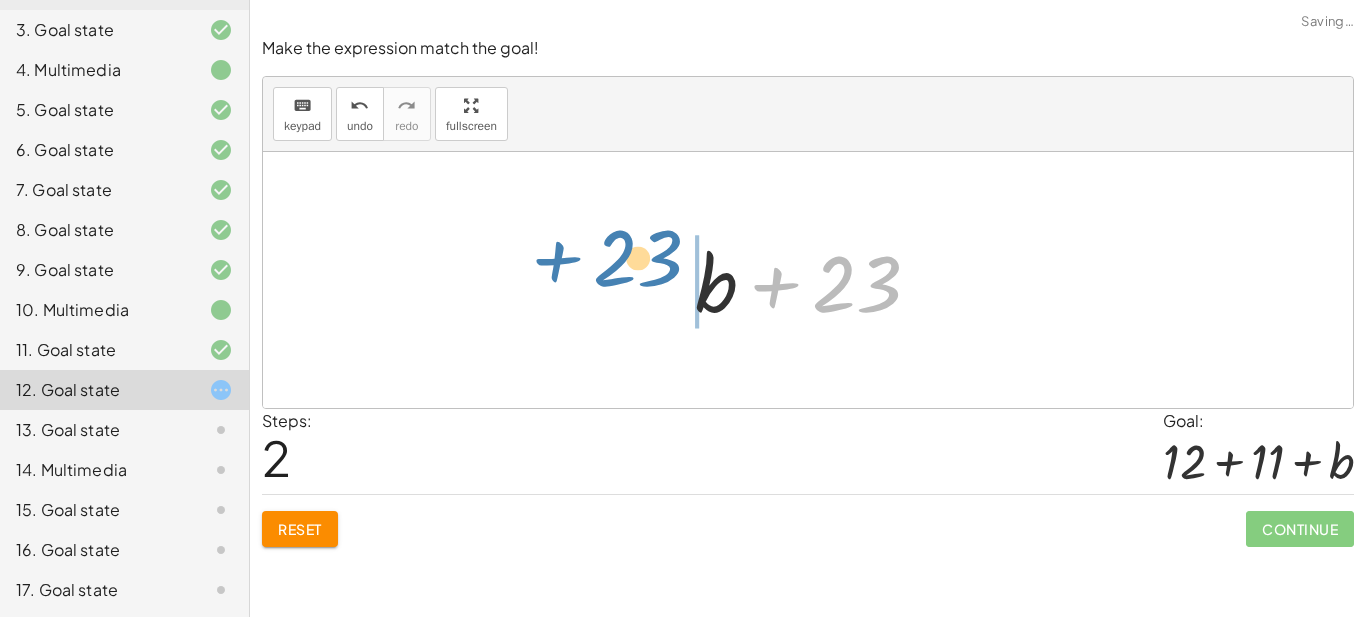 drag, startPoint x: 850, startPoint y: 301, endPoint x: 630, endPoint y: 275, distance: 221.53104 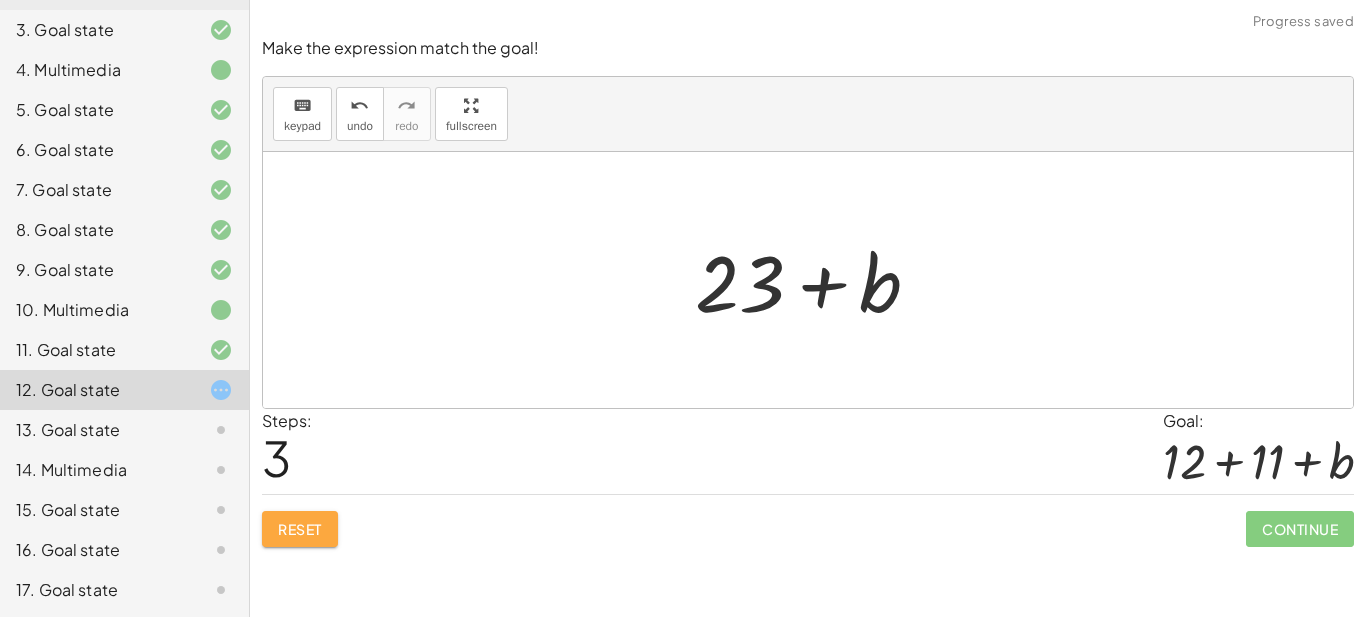 click on "Reset" at bounding box center [300, 529] 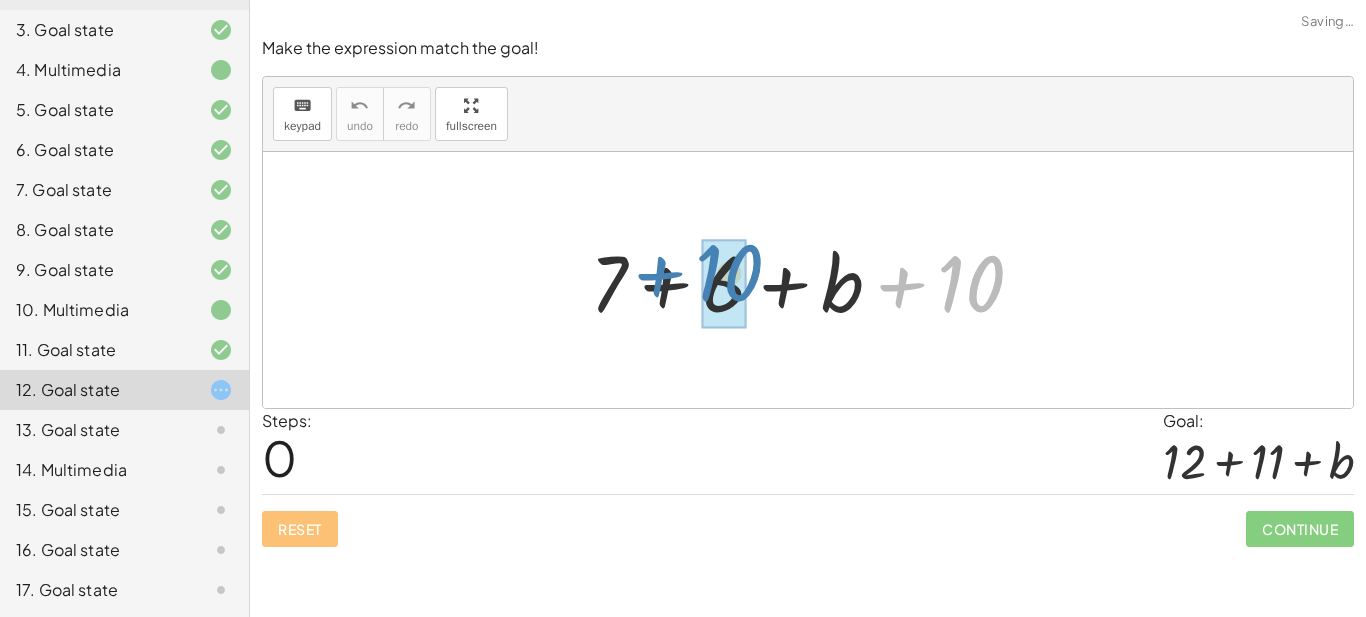 drag, startPoint x: 970, startPoint y: 278, endPoint x: 728, endPoint y: 267, distance: 242.24988 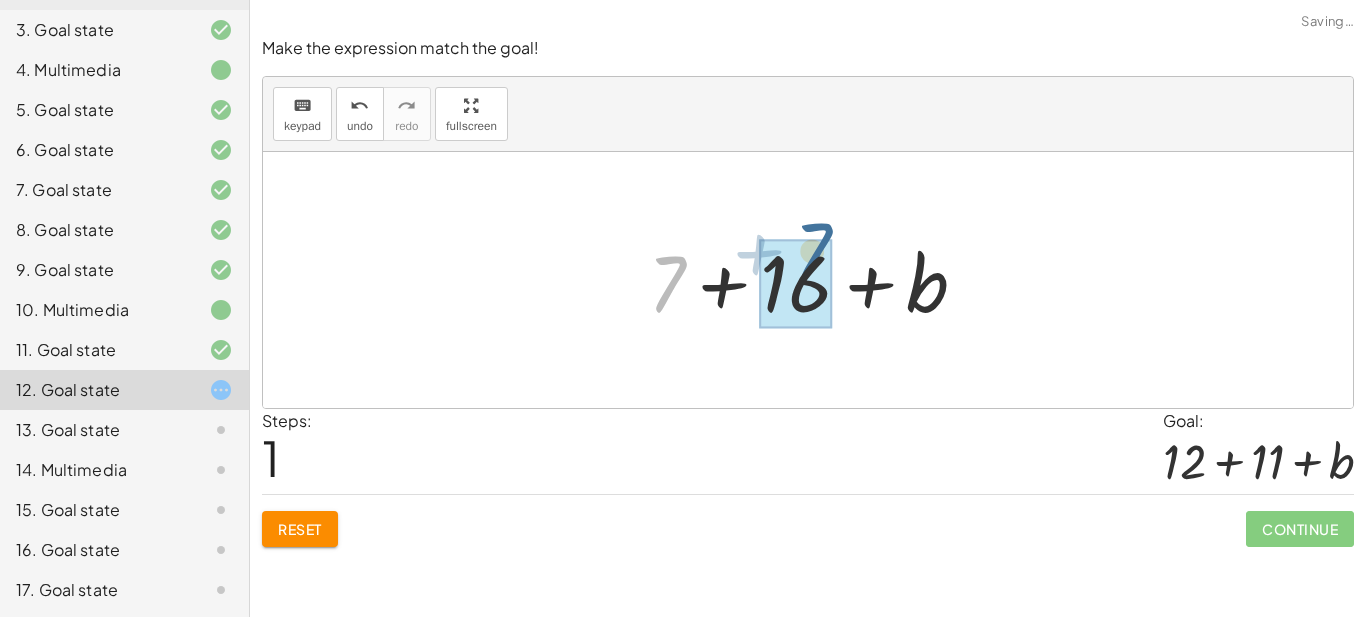drag, startPoint x: 672, startPoint y: 289, endPoint x: 818, endPoint y: 256, distance: 149.683 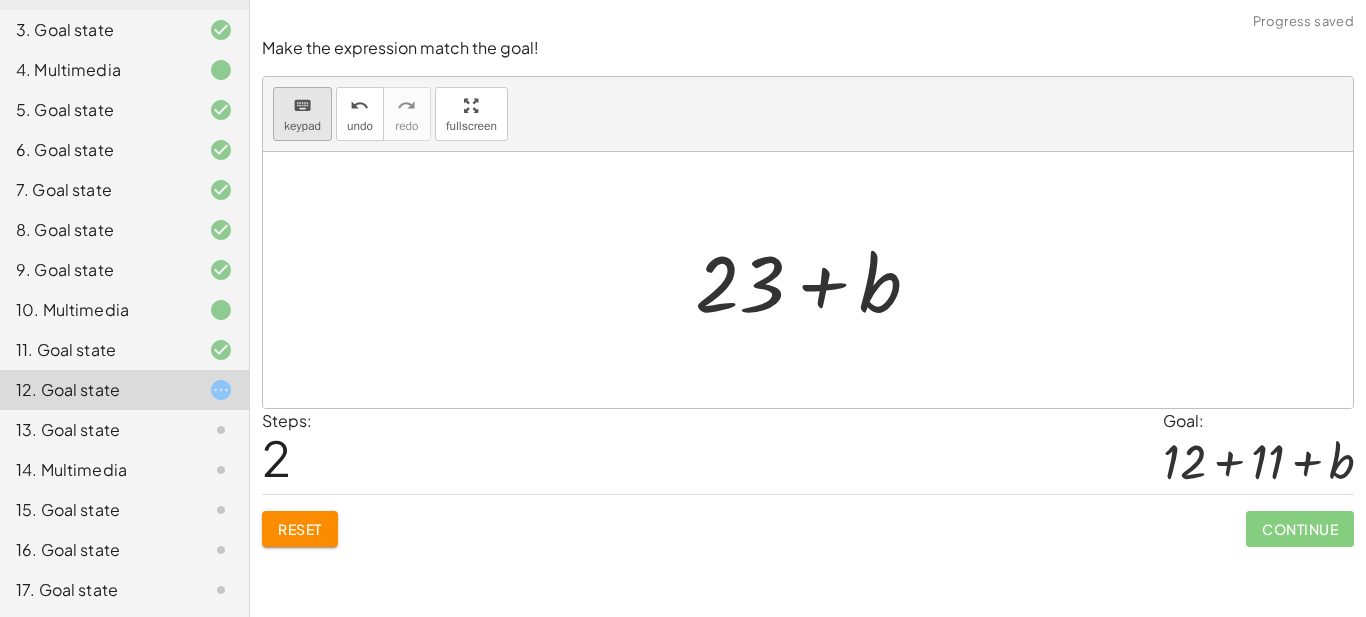 click on "keyboard" at bounding box center [302, 105] 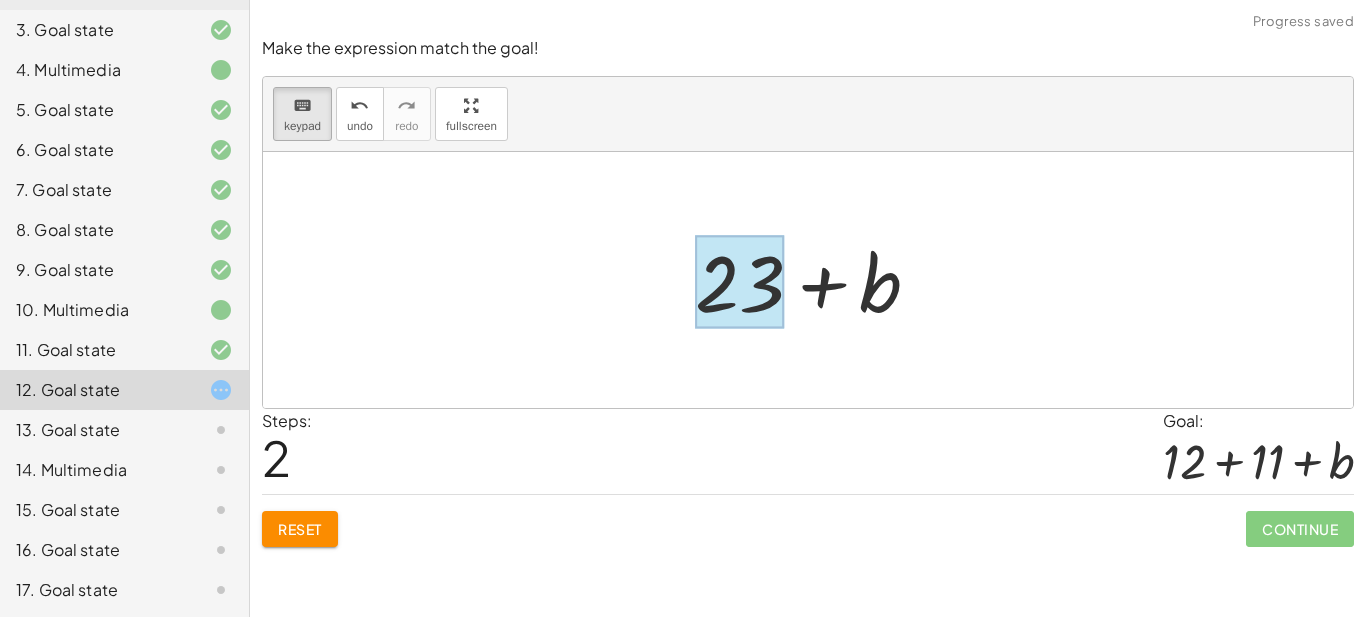 click at bounding box center (740, 282) 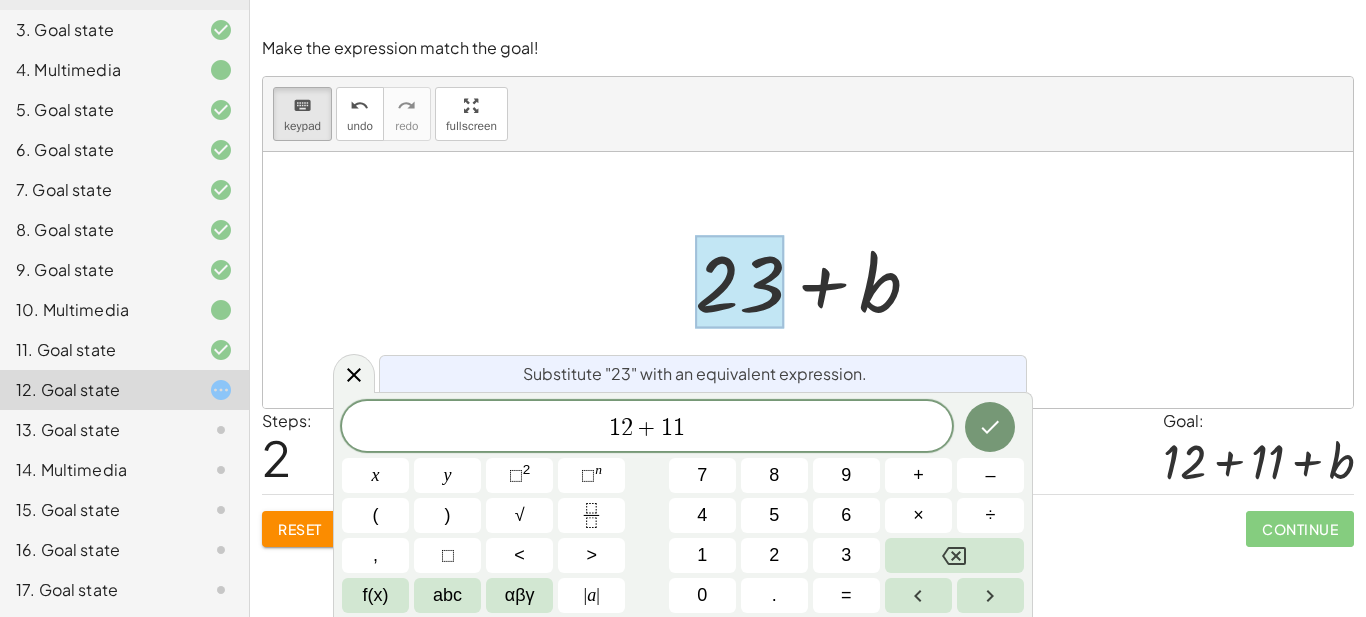 scroll, scrollTop: 0, scrollLeft: 0, axis: both 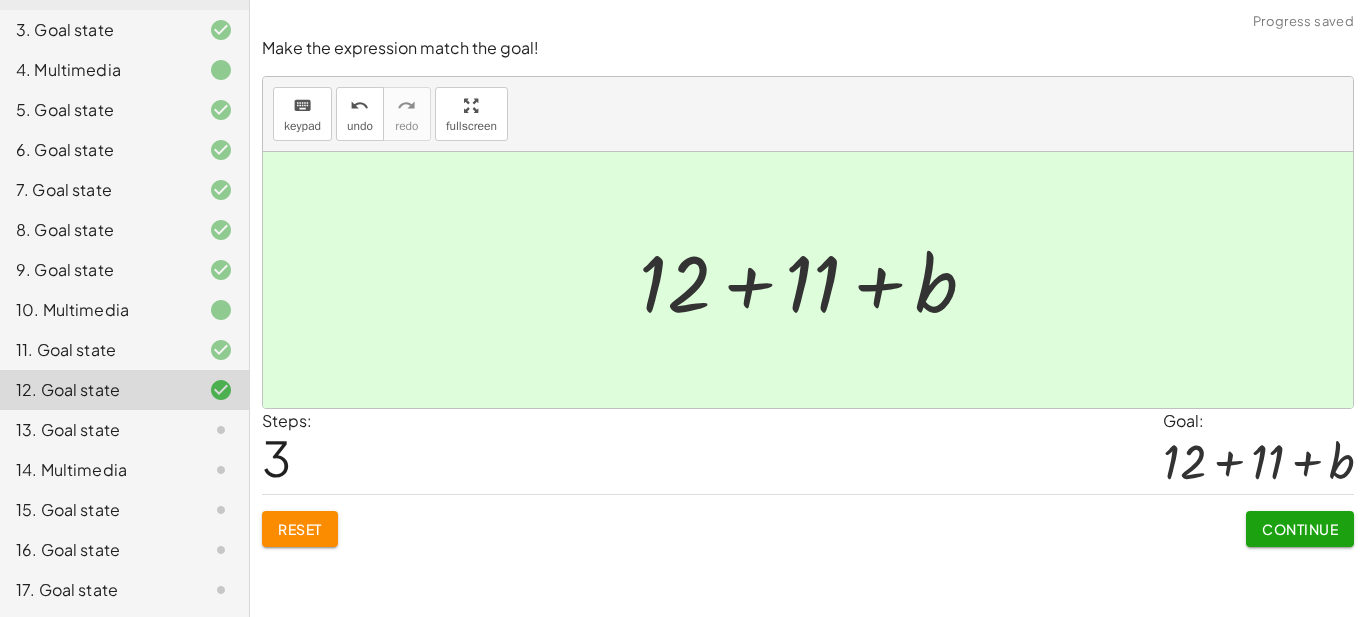 click on "Continue" at bounding box center [1300, 529] 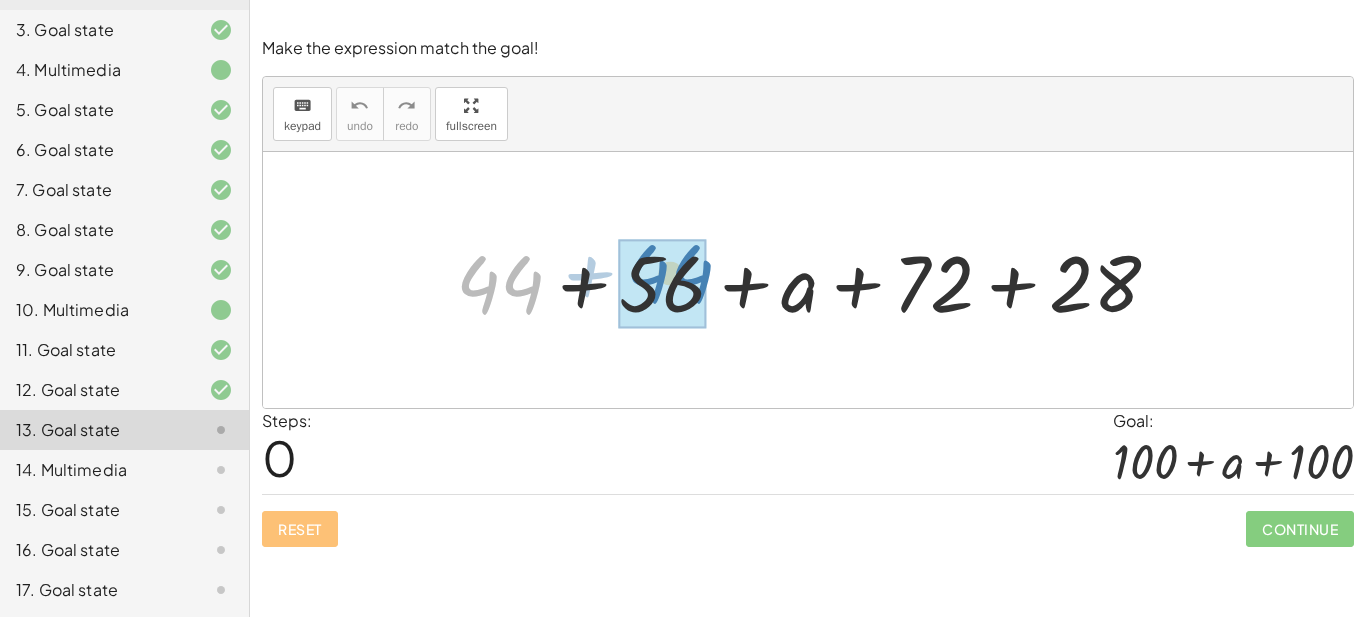 drag, startPoint x: 519, startPoint y: 301, endPoint x: 632, endPoint y: 295, distance: 113.15918 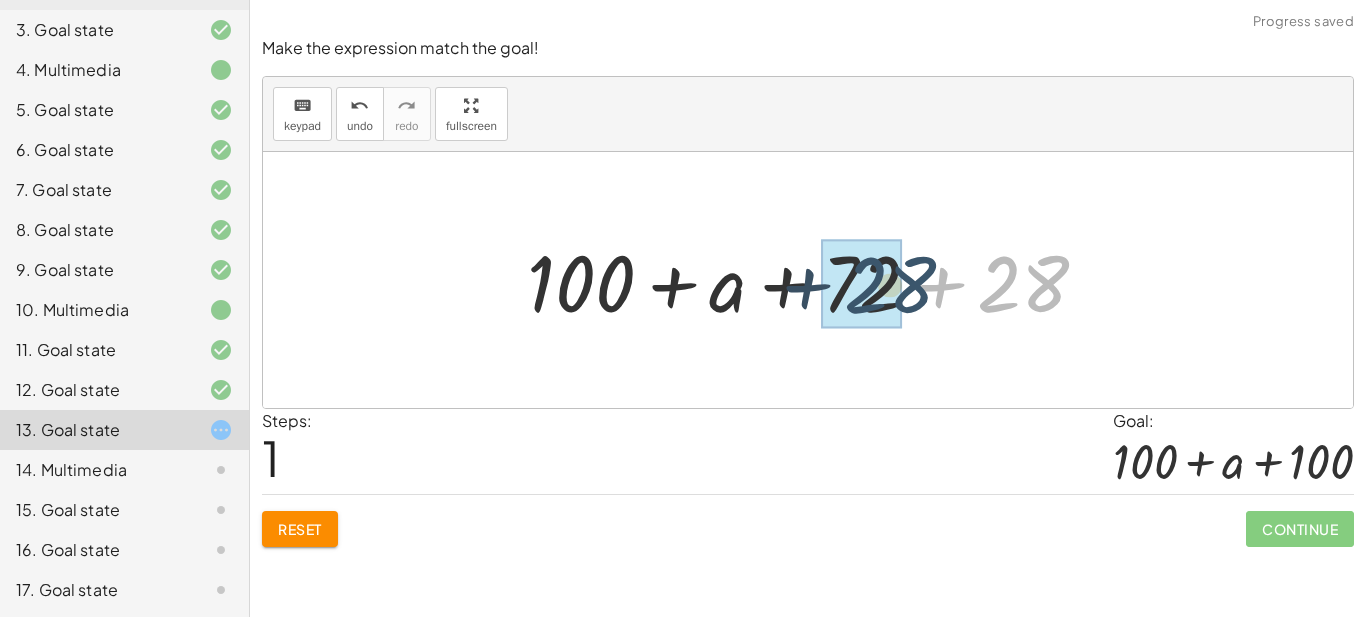 drag, startPoint x: 1028, startPoint y: 284, endPoint x: 906, endPoint y: 285, distance: 122.0041 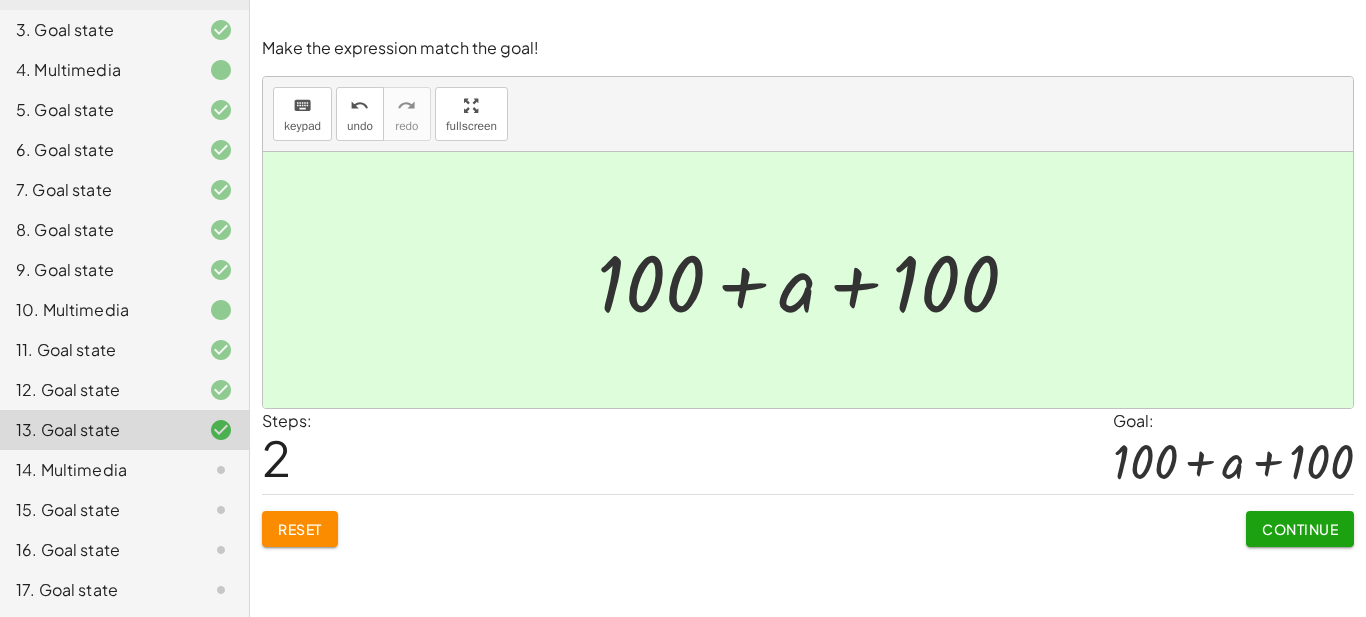 click on "Continue" at bounding box center [1300, 529] 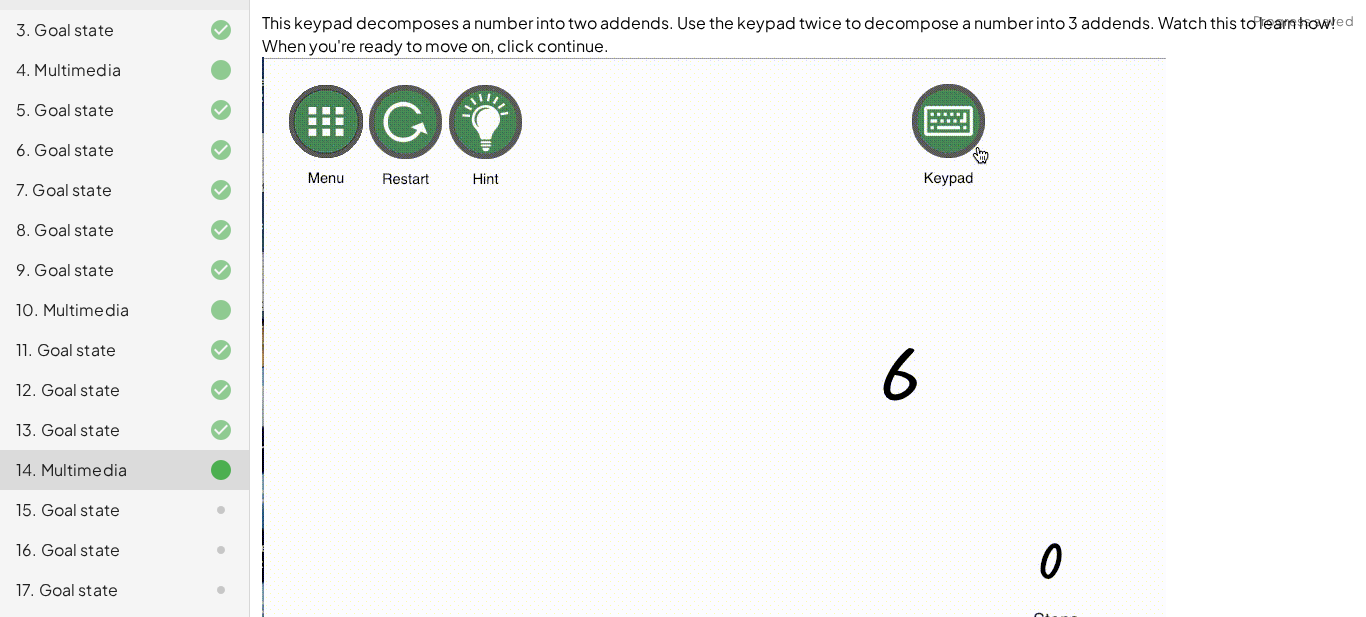 scroll, scrollTop: 199, scrollLeft: 0, axis: vertical 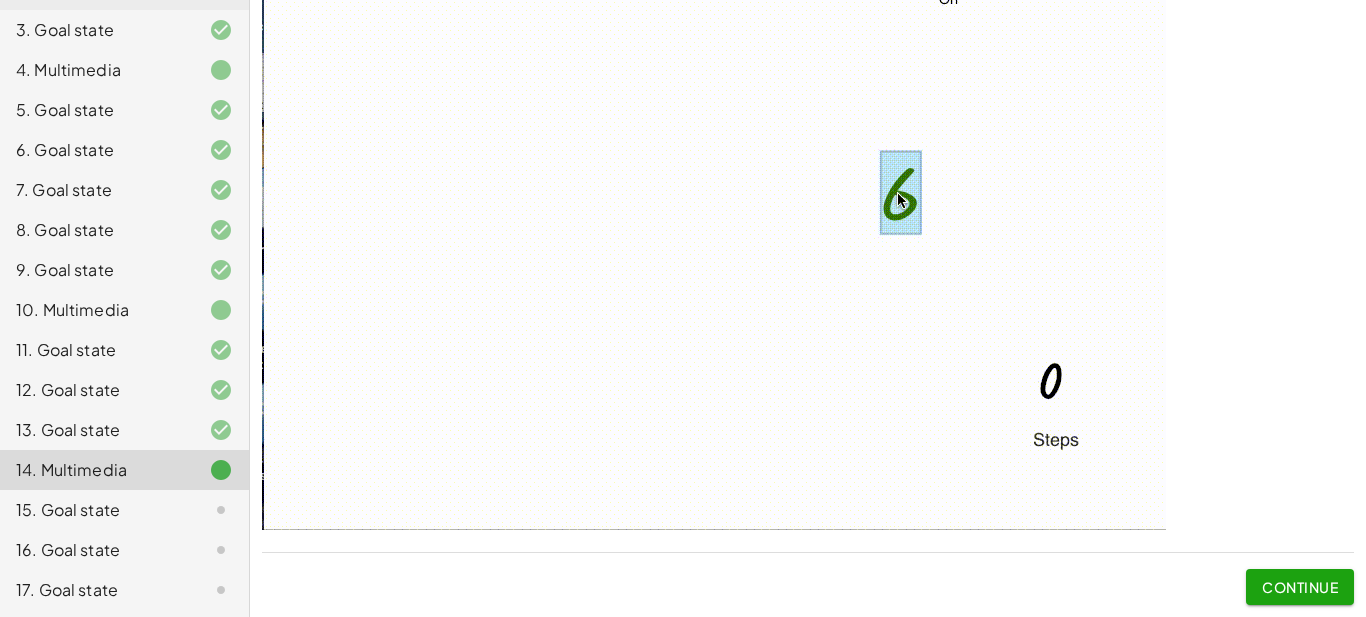 click on "Continue" at bounding box center [1300, 587] 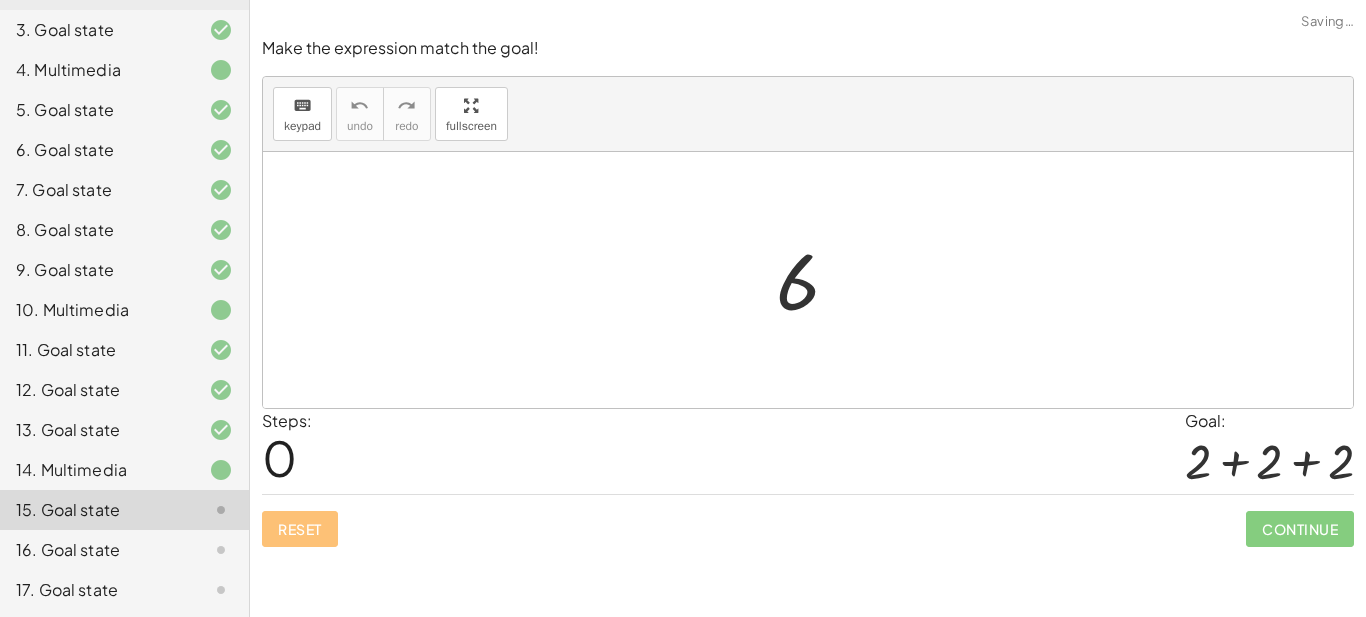 scroll, scrollTop: 0, scrollLeft: 0, axis: both 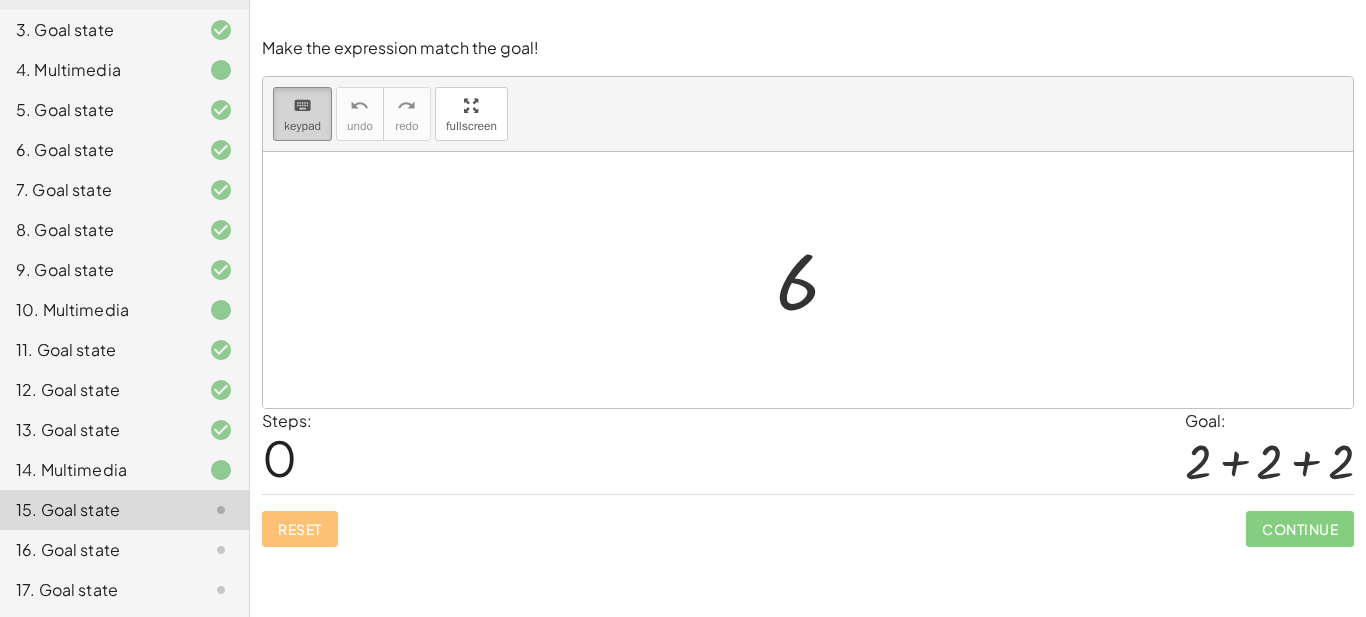 click on "keyboard keypad" at bounding box center (302, 114) 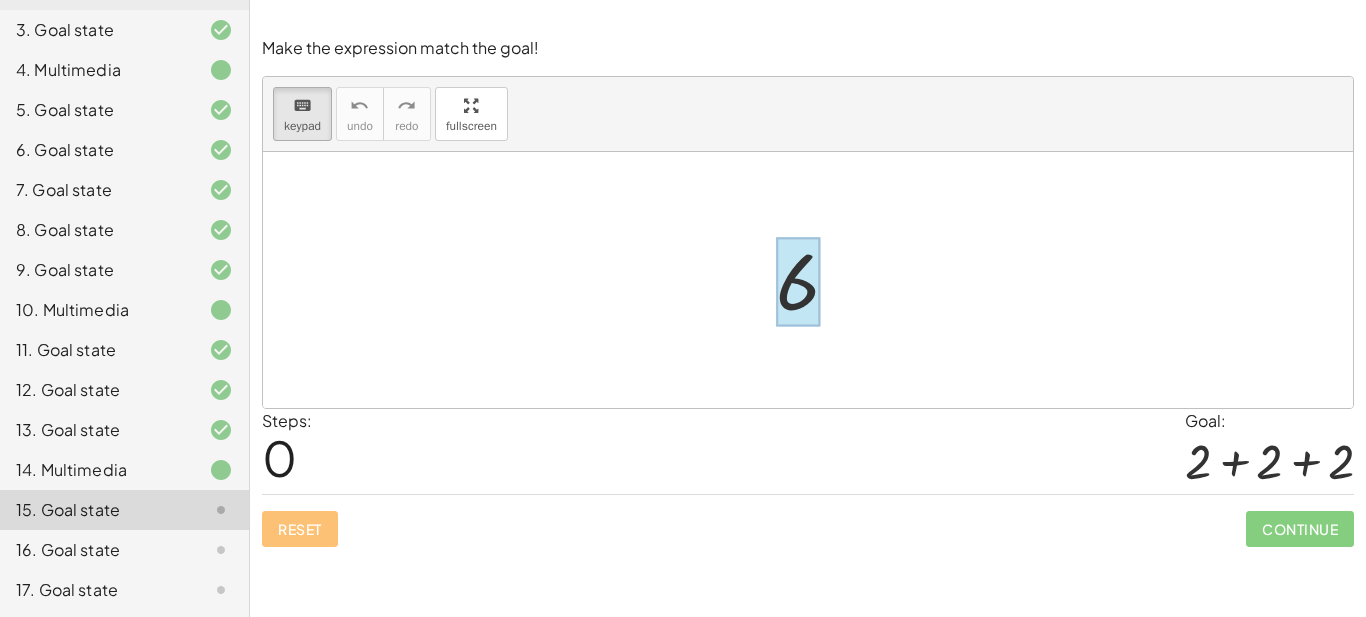 click at bounding box center [798, 282] 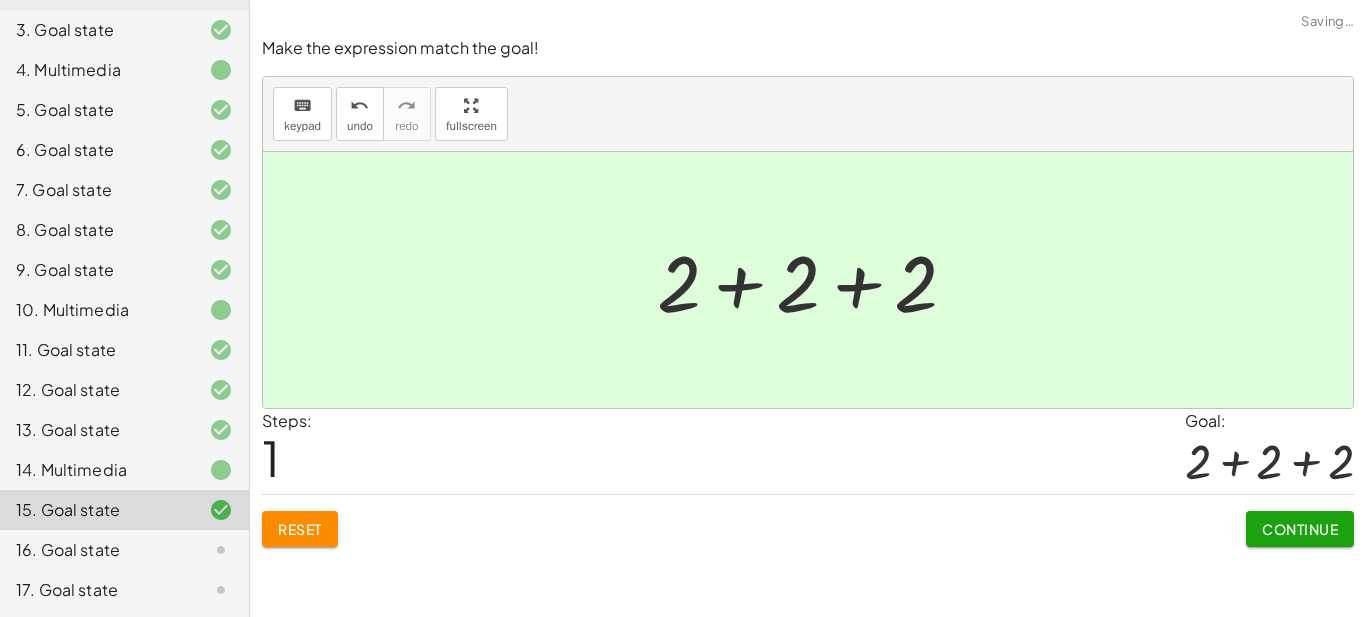 scroll, scrollTop: 0, scrollLeft: 0, axis: both 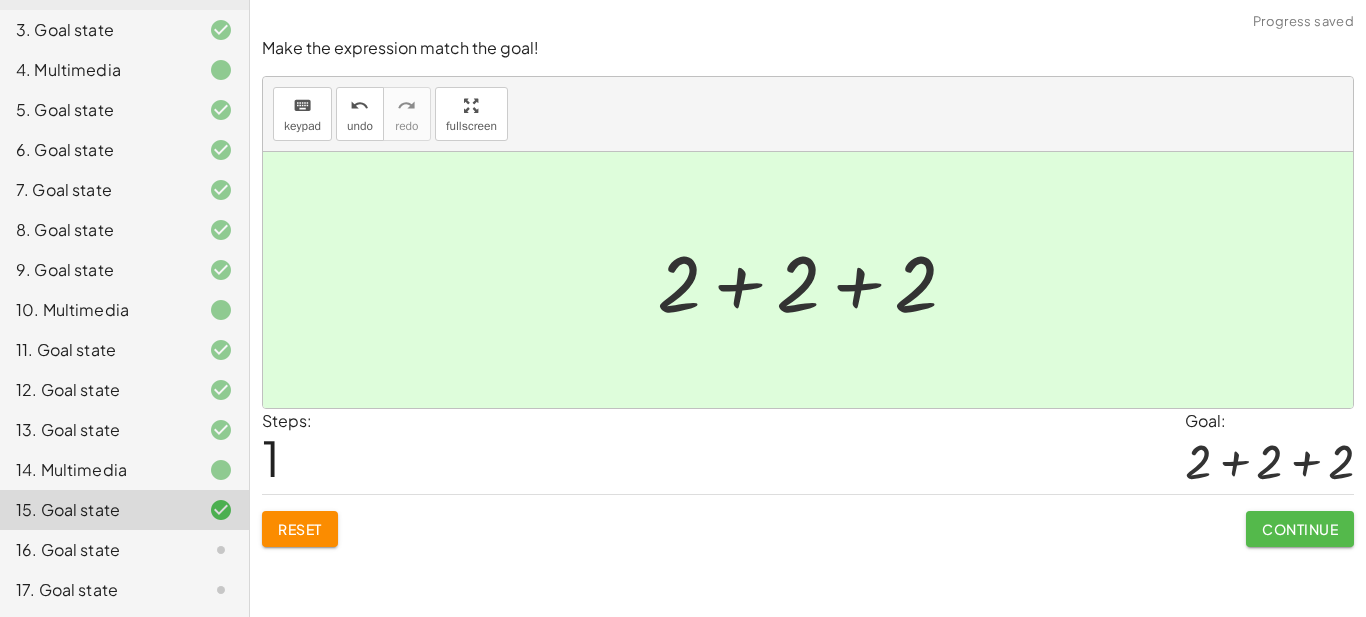 click on "Continue" at bounding box center (1300, 529) 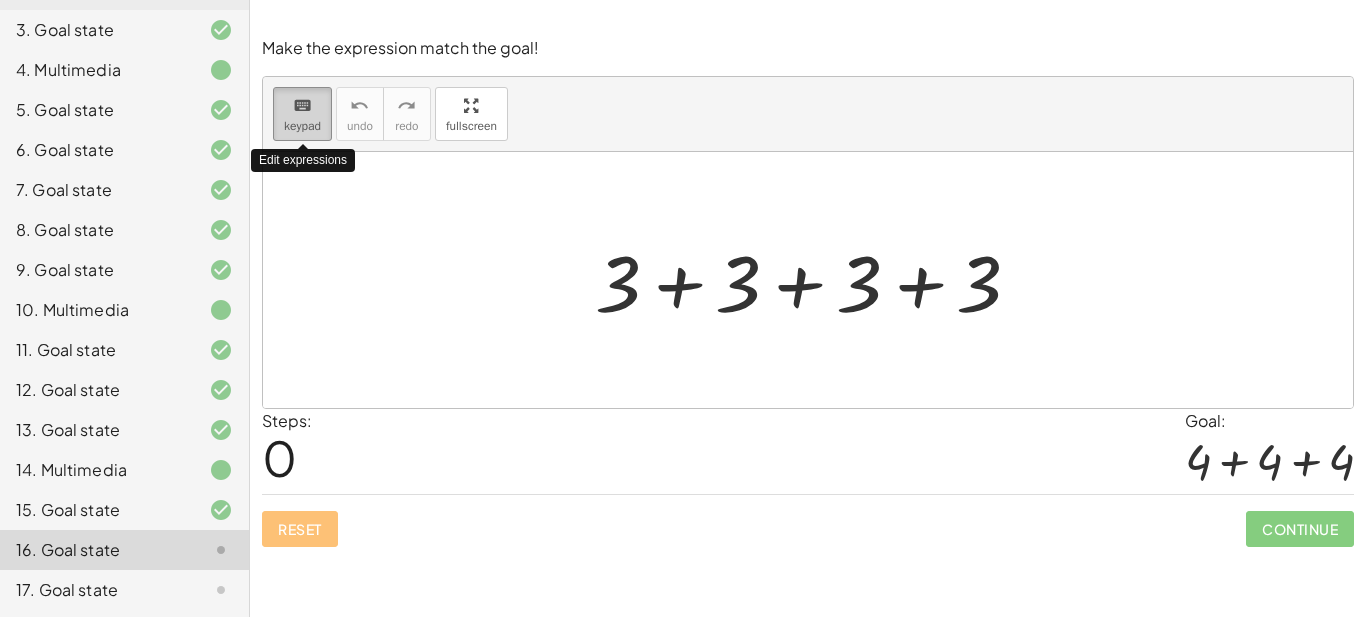 click on "keyboard" at bounding box center [302, 106] 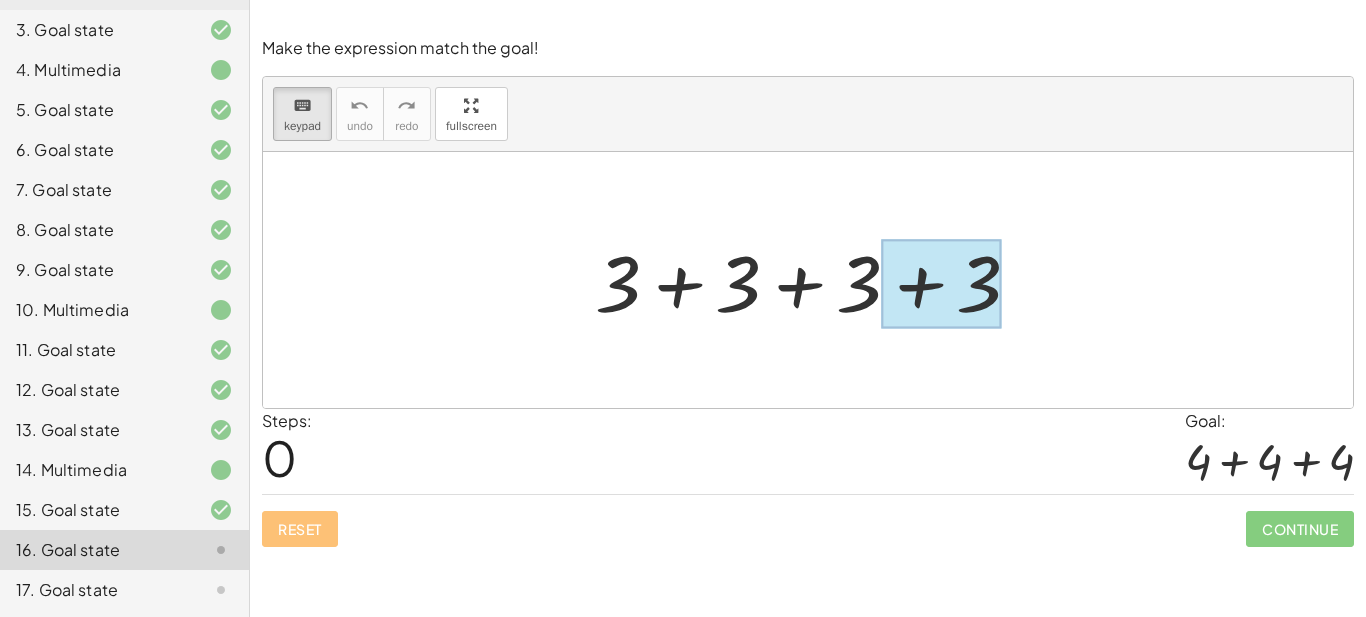 click at bounding box center [941, 284] 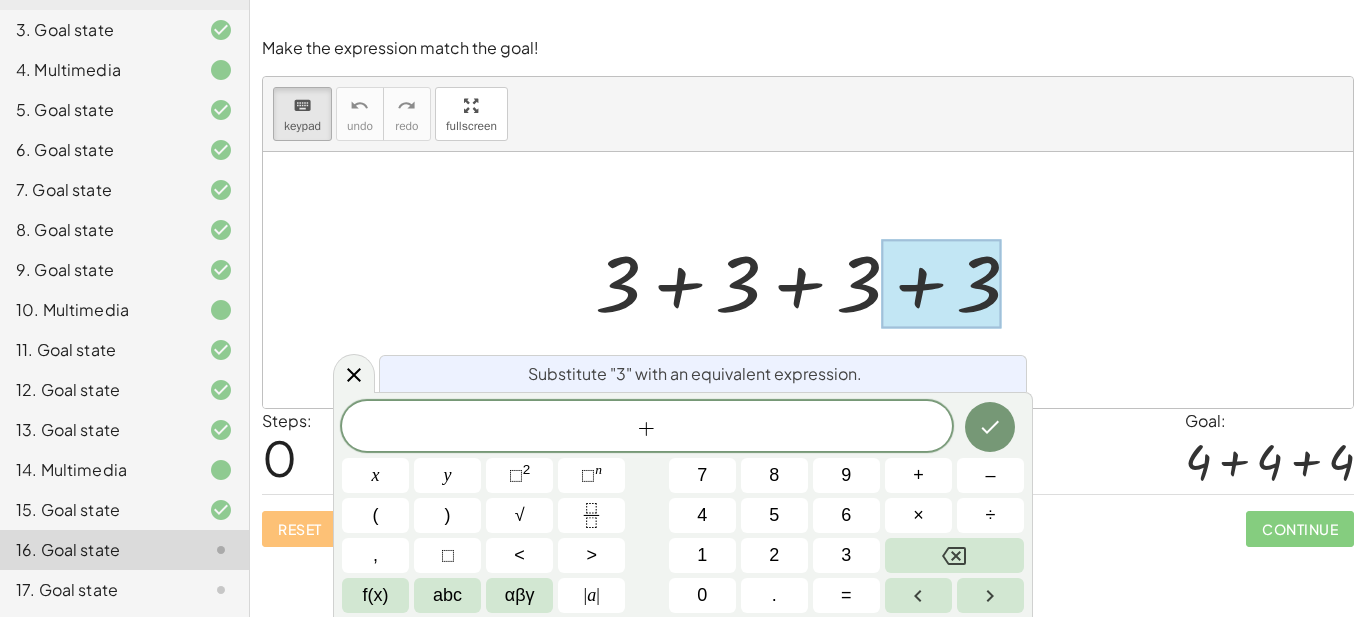 scroll, scrollTop: 23, scrollLeft: 0, axis: vertical 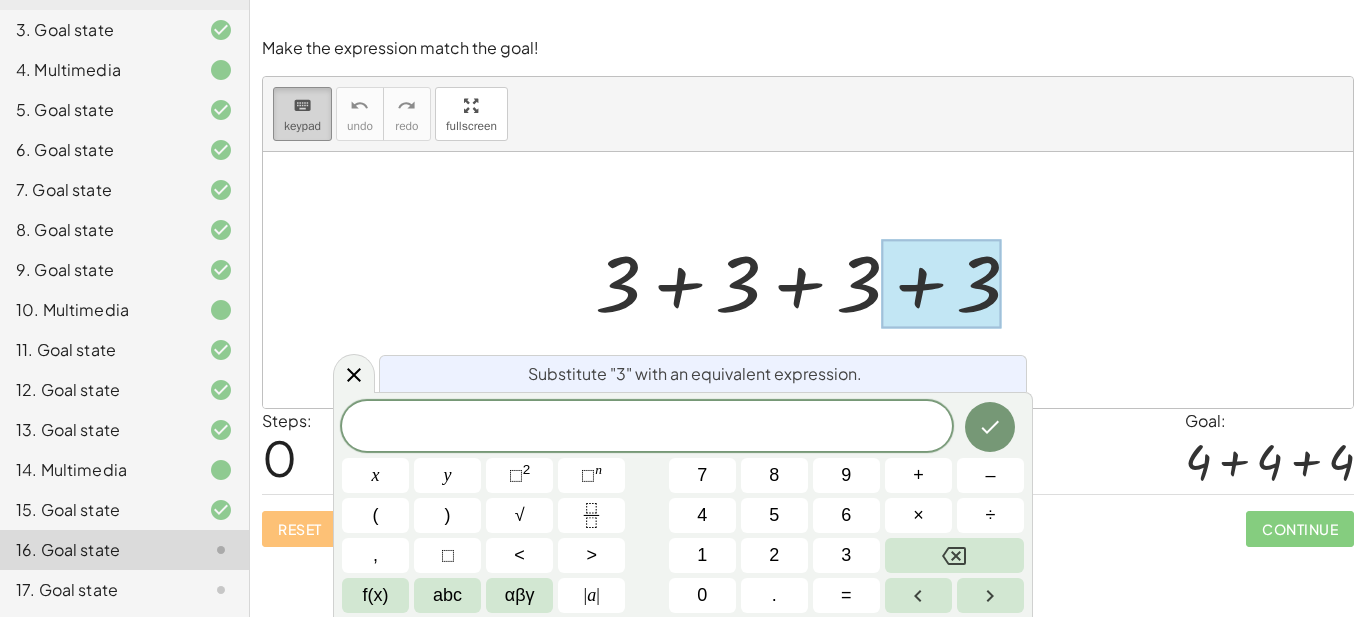 click on "keypad" at bounding box center [302, 126] 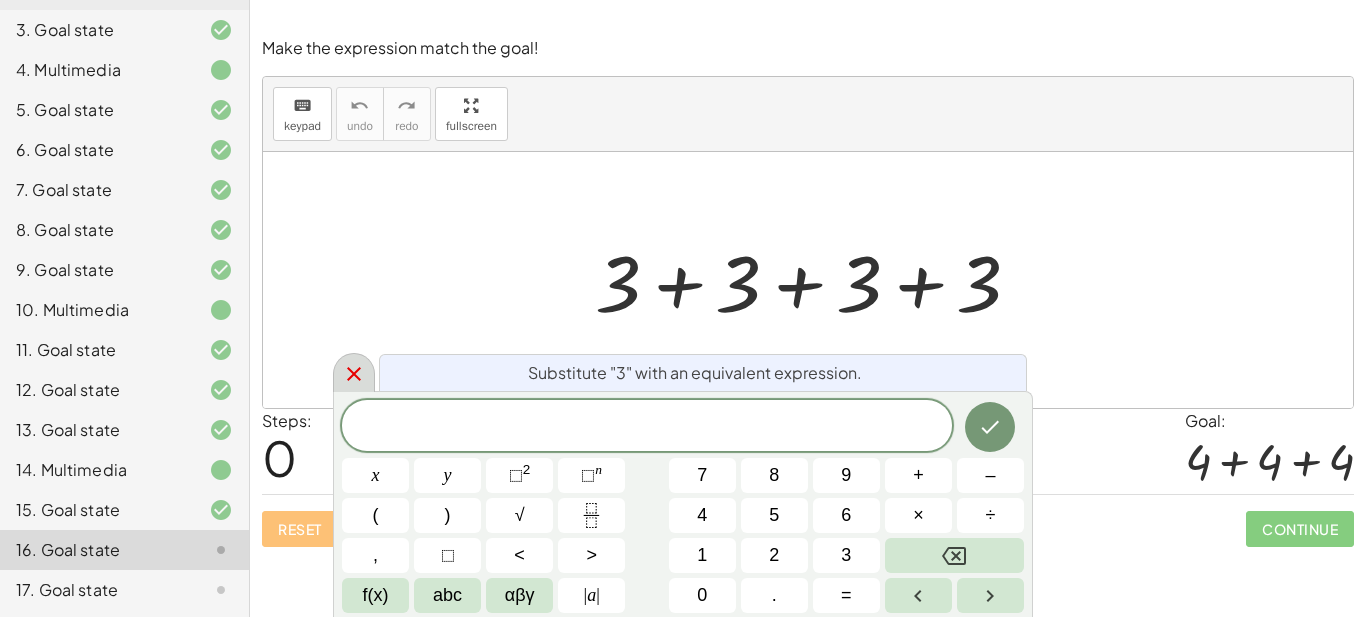 click 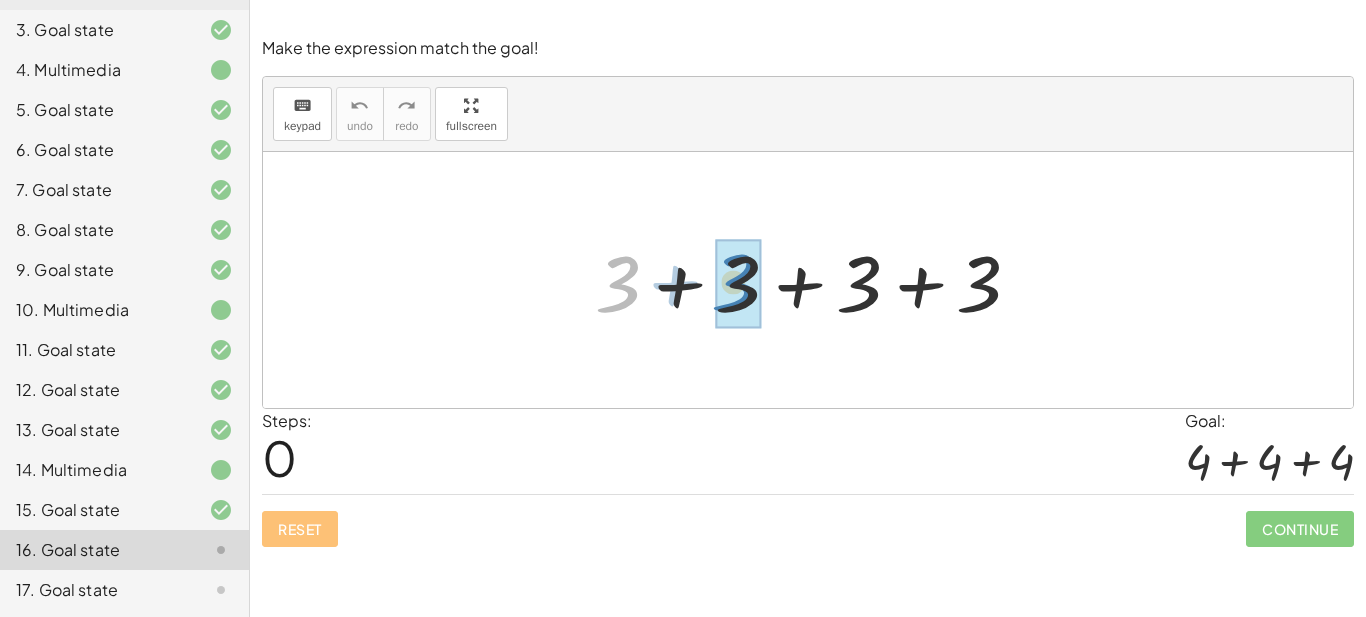 drag, startPoint x: 603, startPoint y: 300, endPoint x: 719, endPoint y: 298, distance: 116.01724 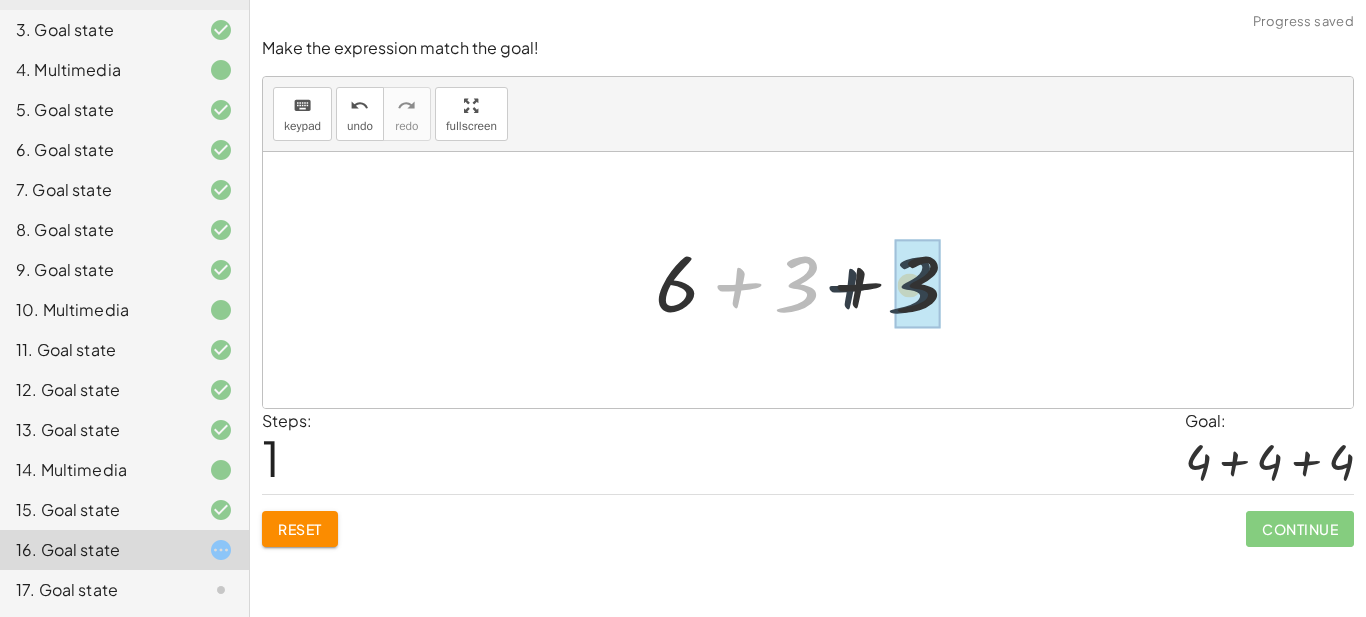 drag, startPoint x: 793, startPoint y: 287, endPoint x: 909, endPoint y: 288, distance: 116.00431 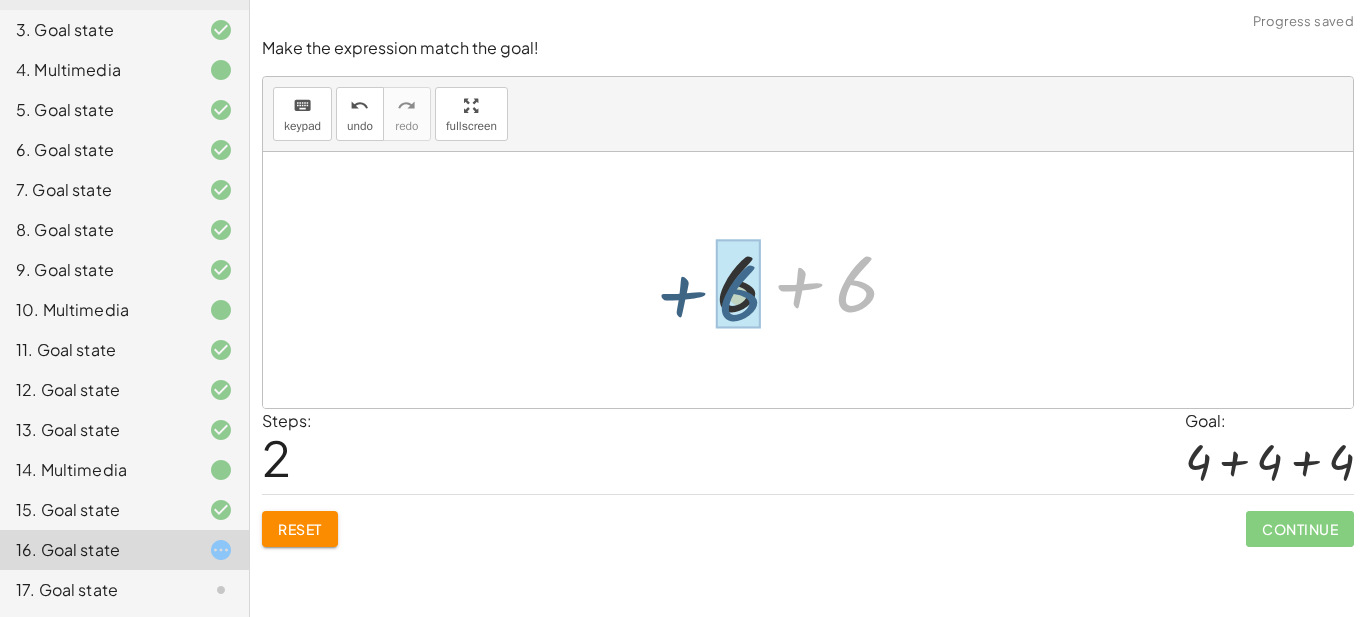 drag, startPoint x: 848, startPoint y: 293, endPoint x: 729, endPoint y: 302, distance: 119.33985 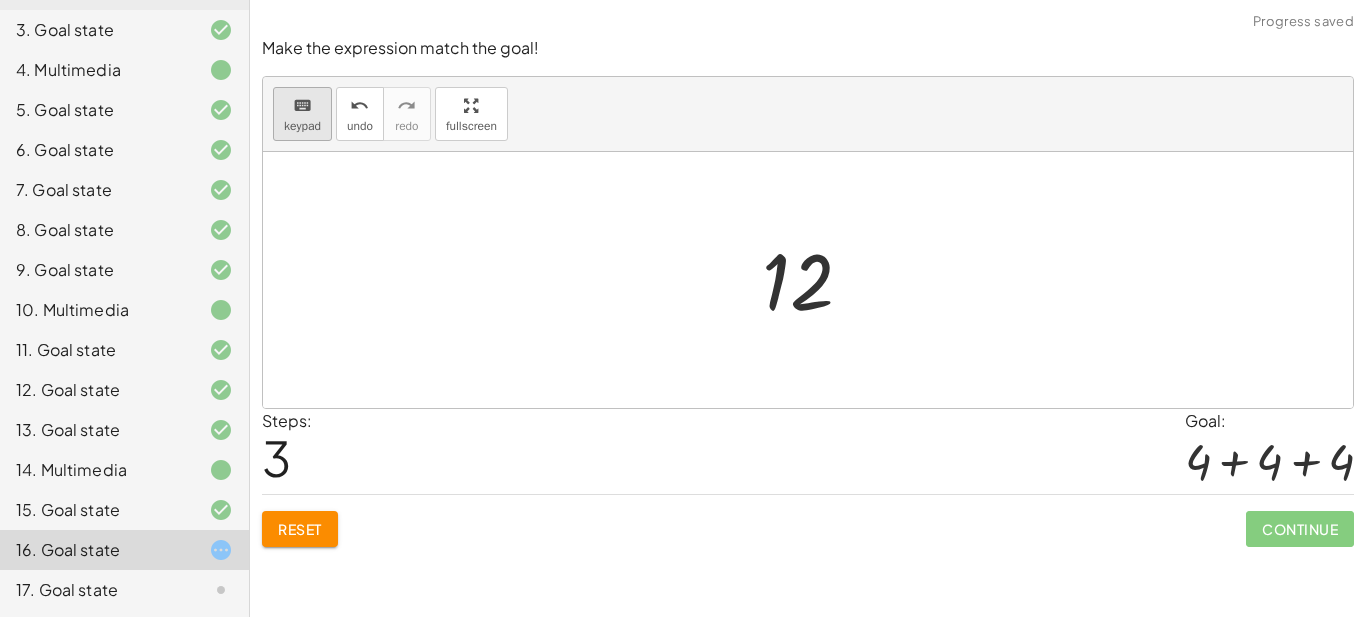 click on "keyboard keypad" at bounding box center [302, 114] 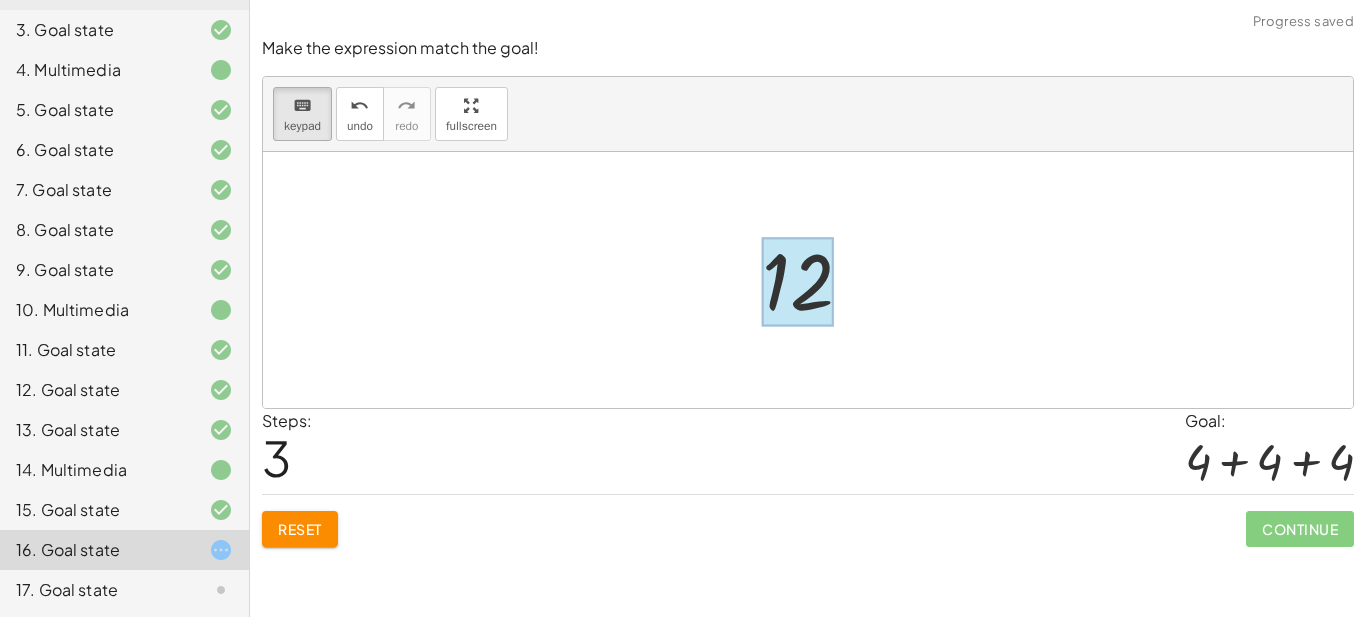 click at bounding box center [798, 282] 